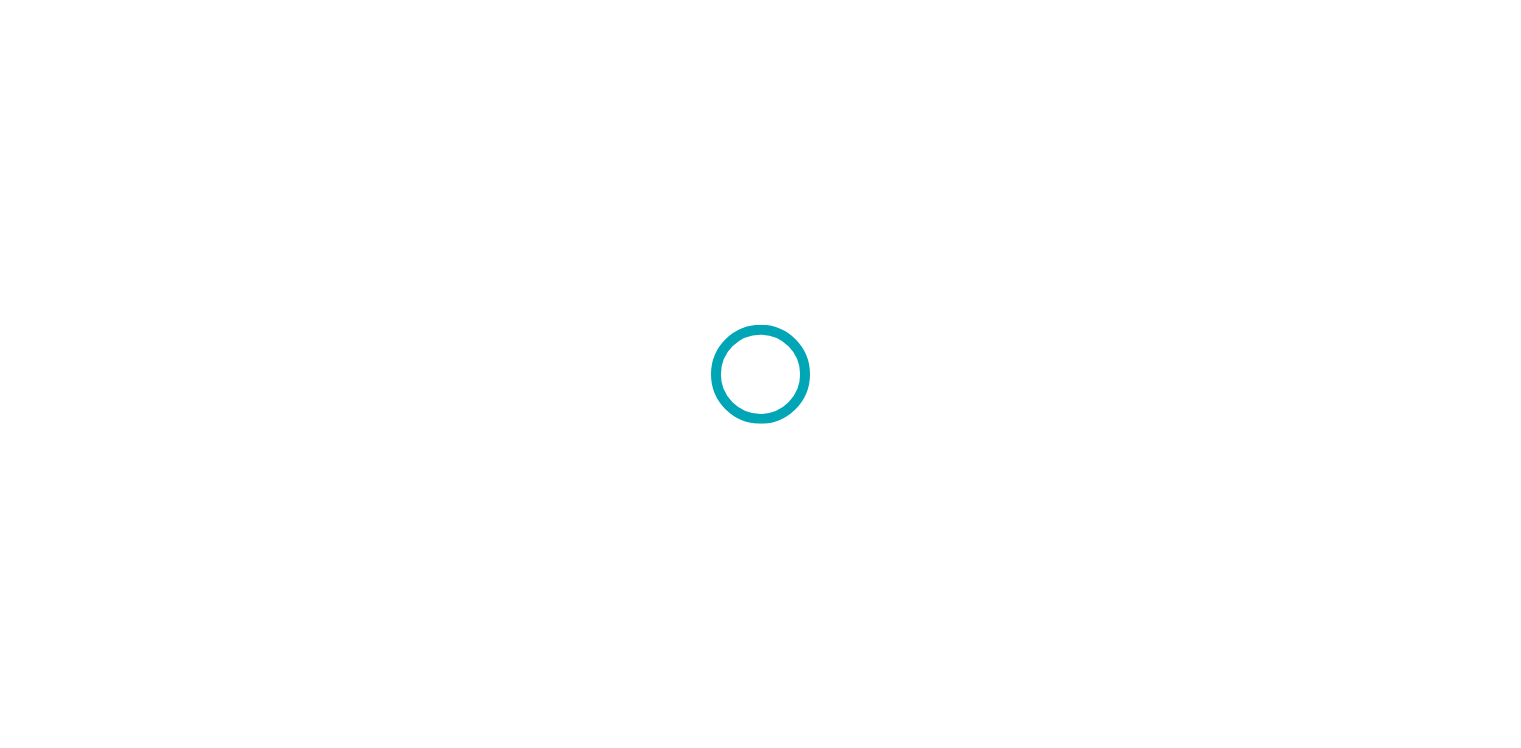 scroll, scrollTop: 0, scrollLeft: 0, axis: both 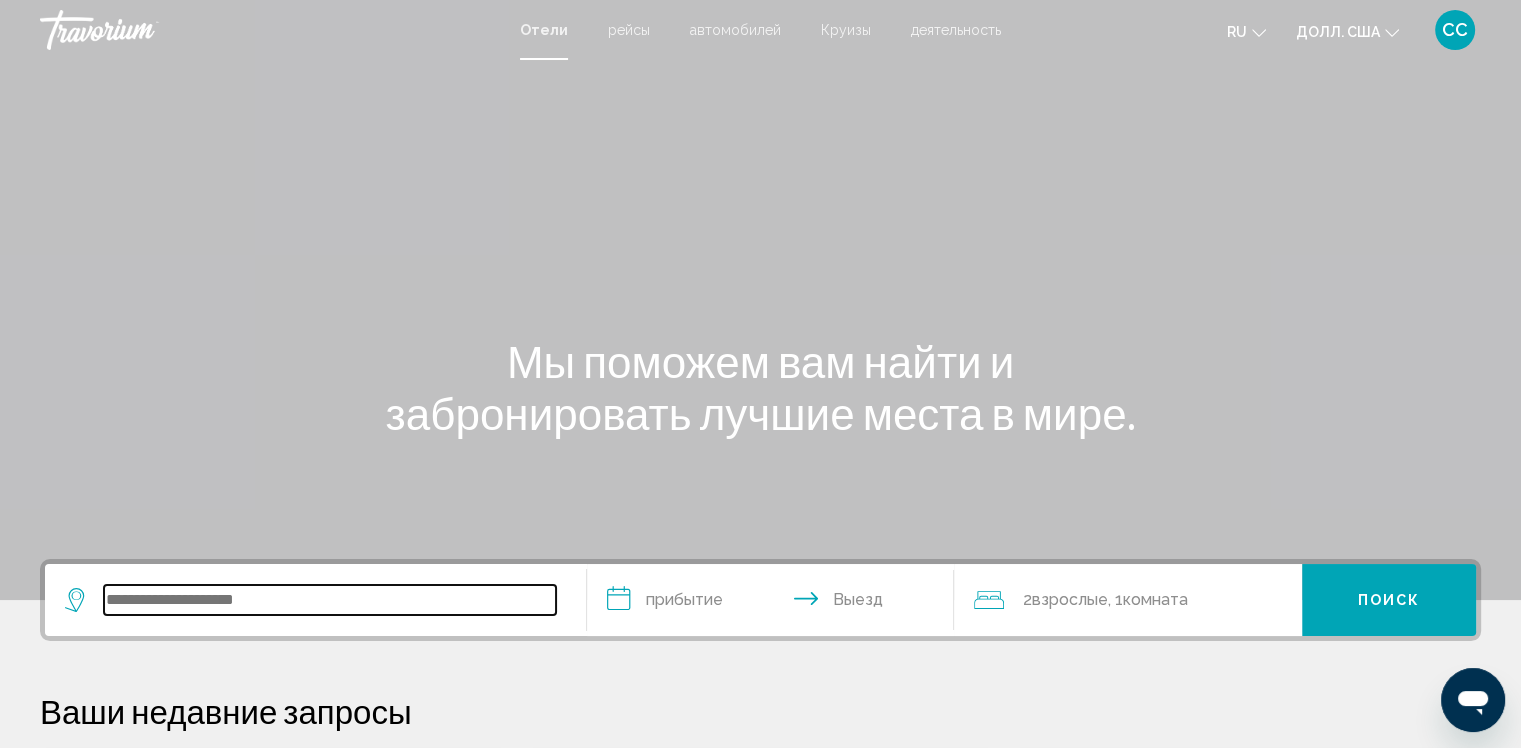 click at bounding box center [330, 600] 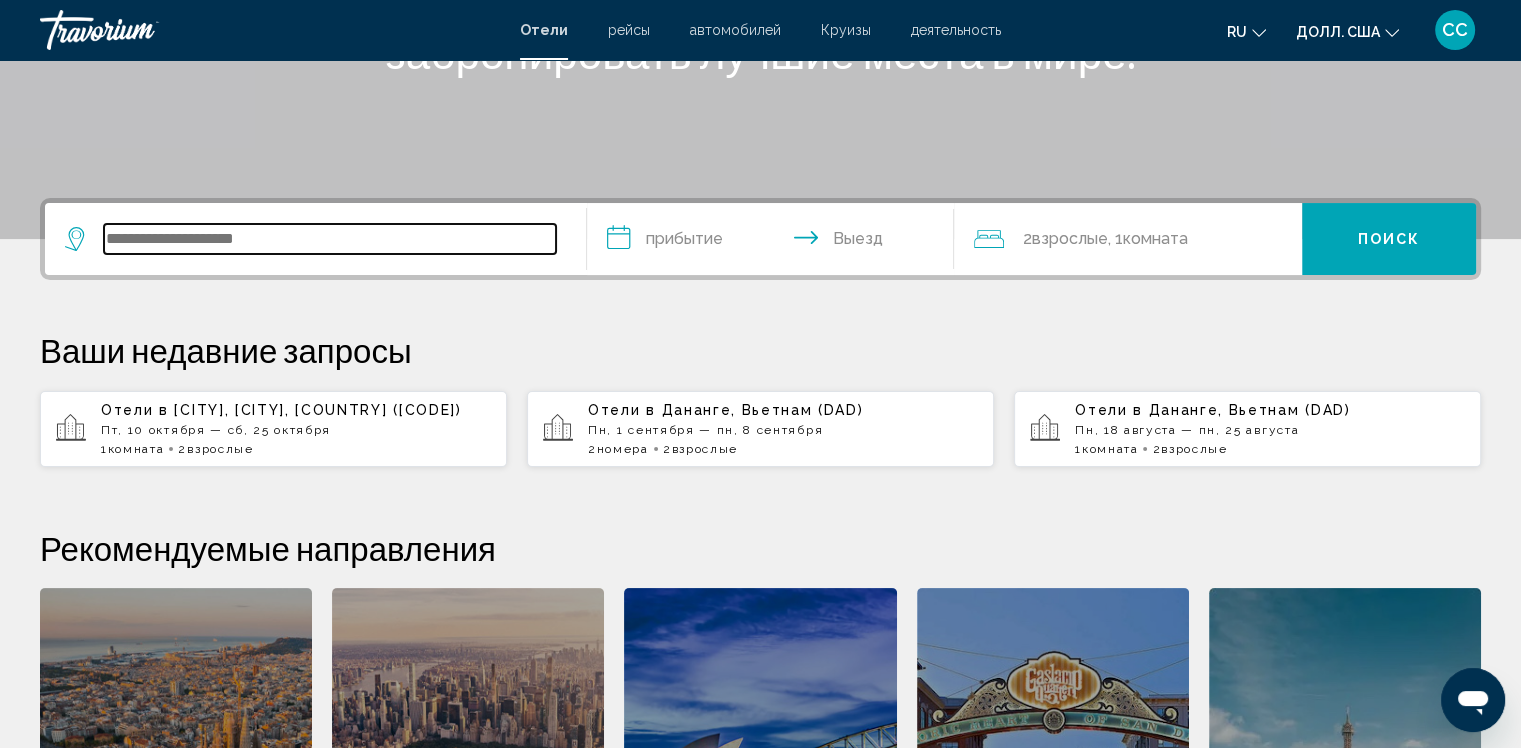 scroll, scrollTop: 493, scrollLeft: 0, axis: vertical 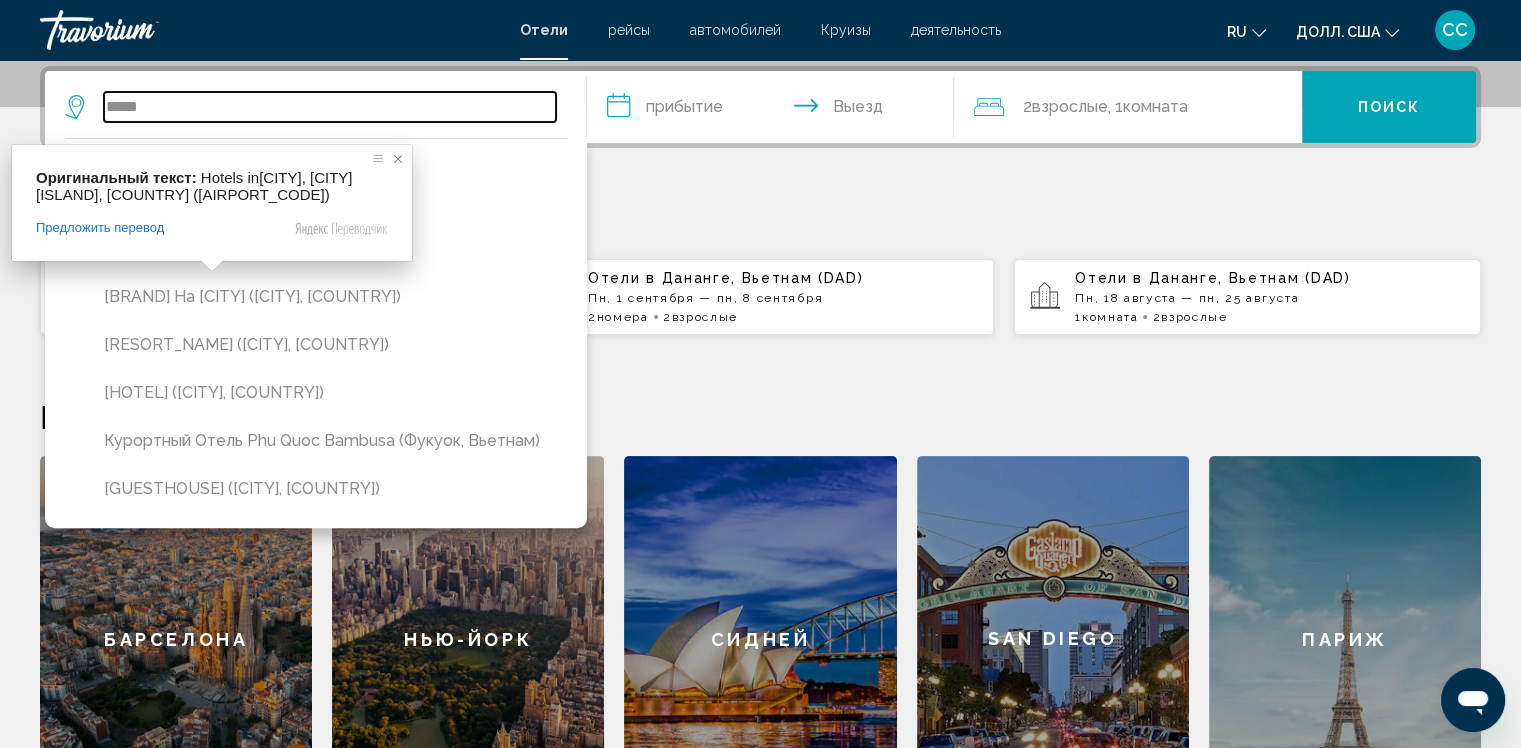 type on "*****" 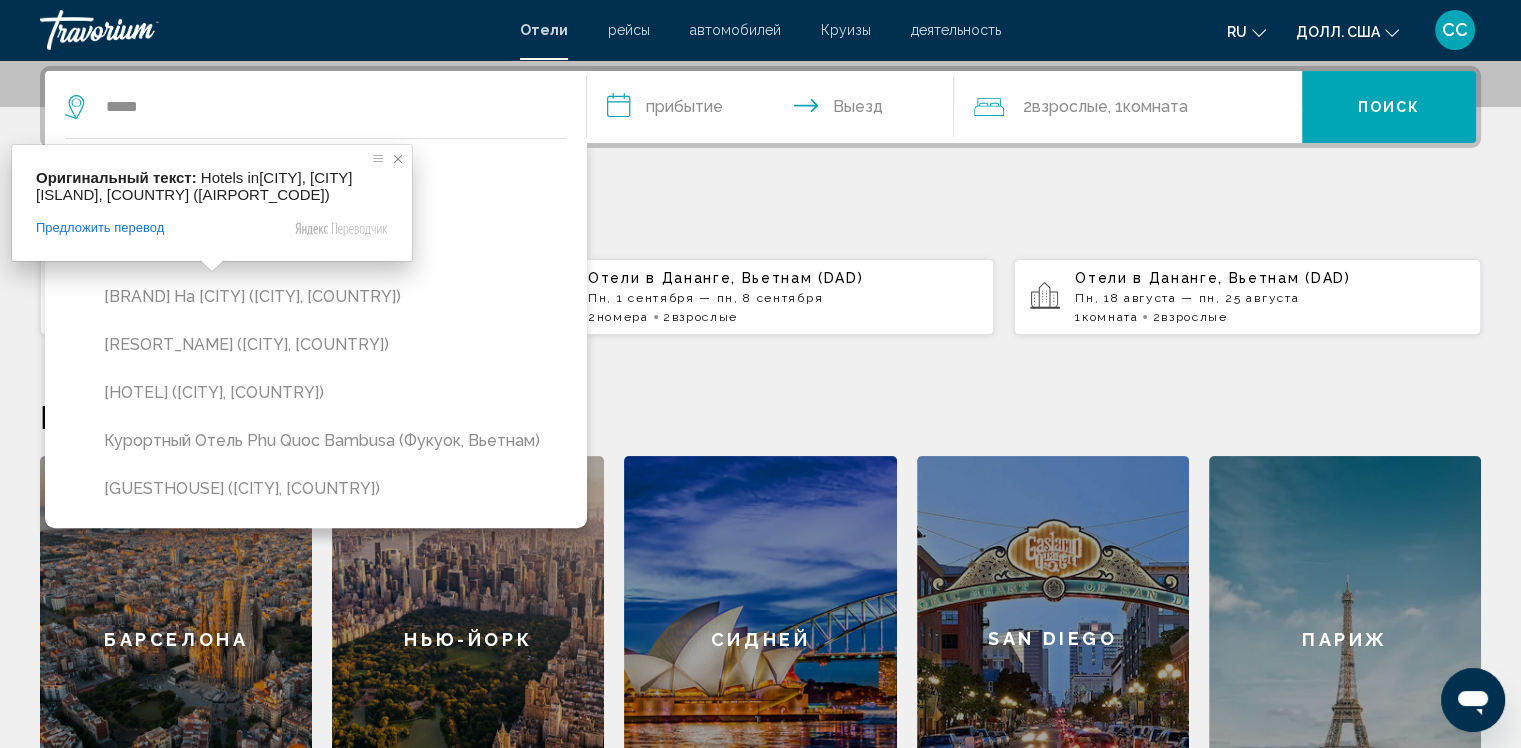 click at bounding box center (398, 159) 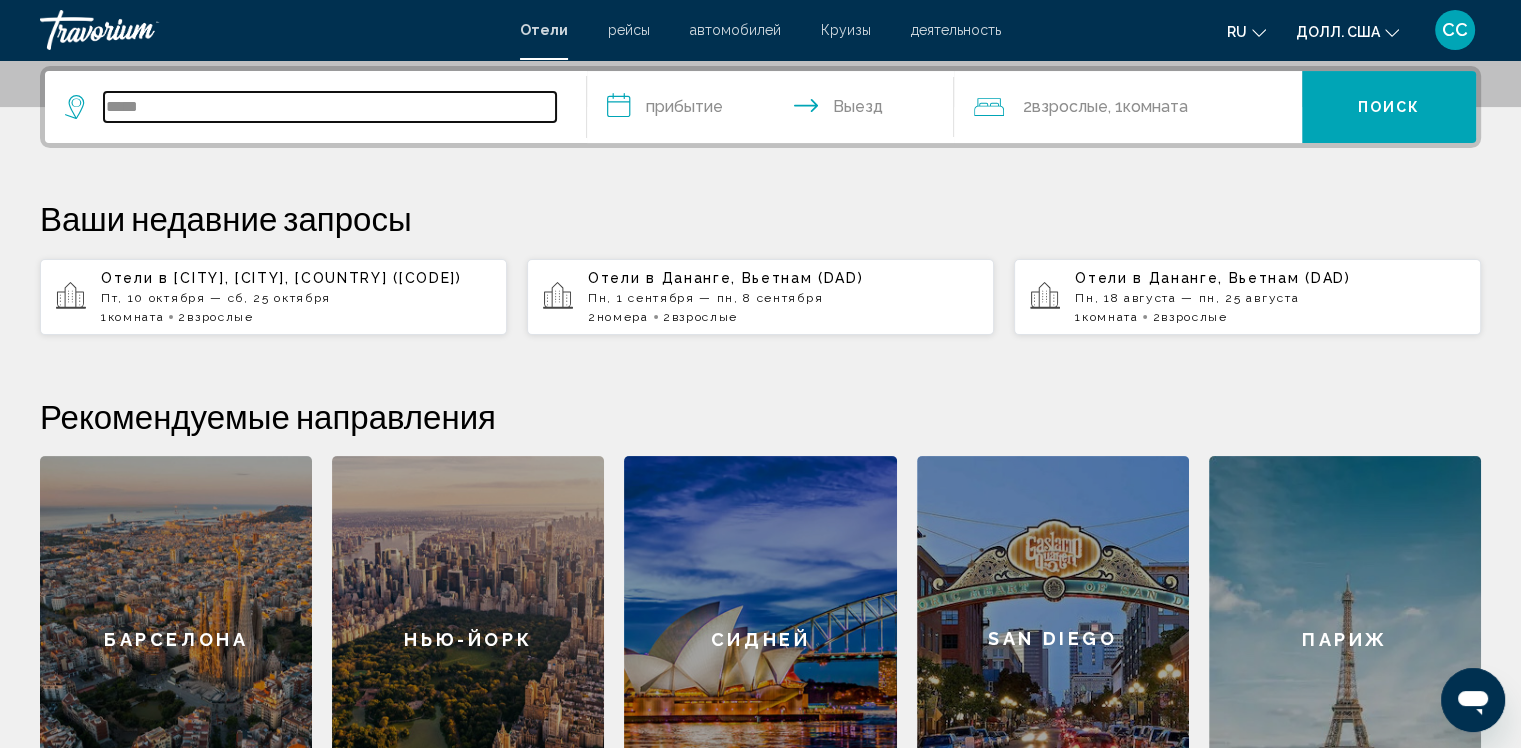 click on "*****" at bounding box center (330, 107) 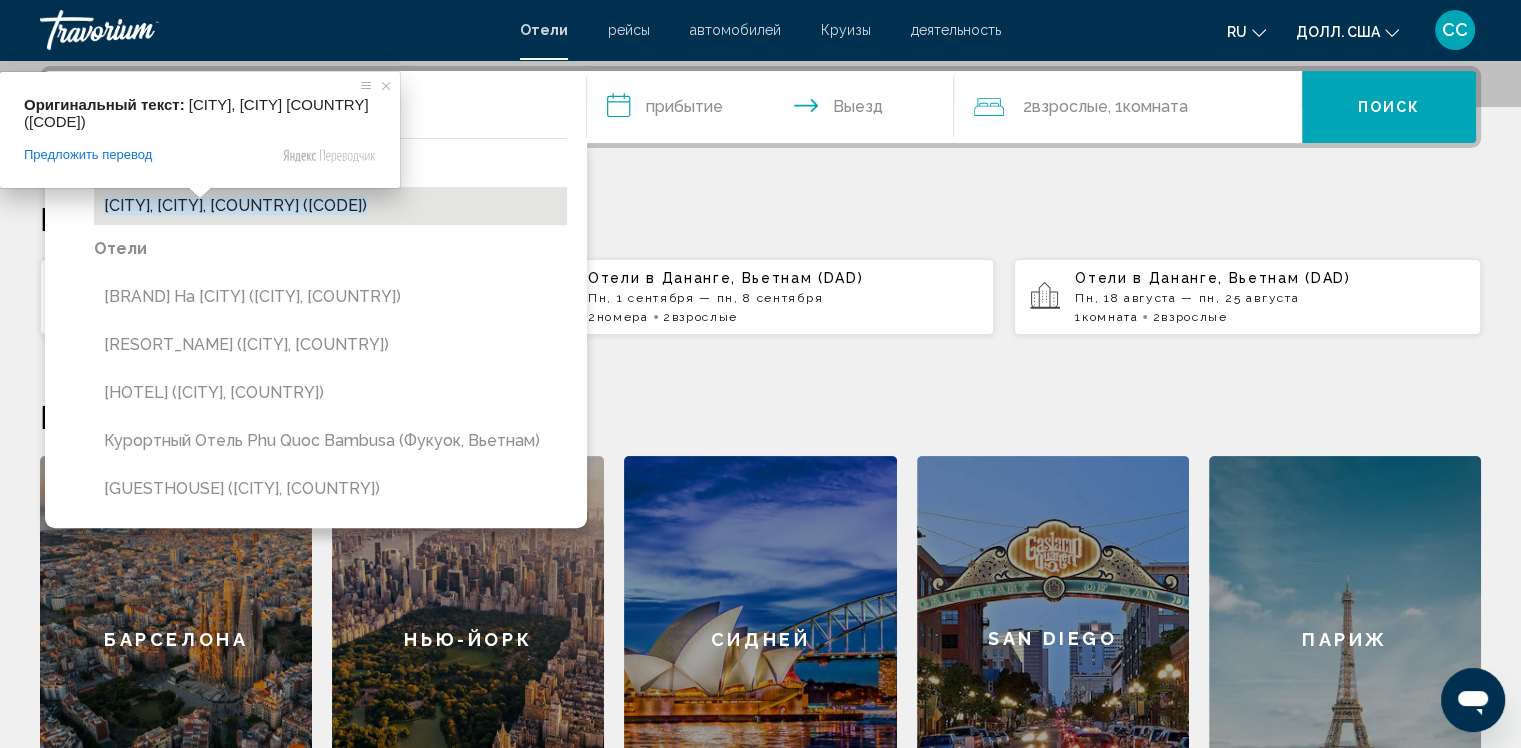 click at bounding box center (200, 193) 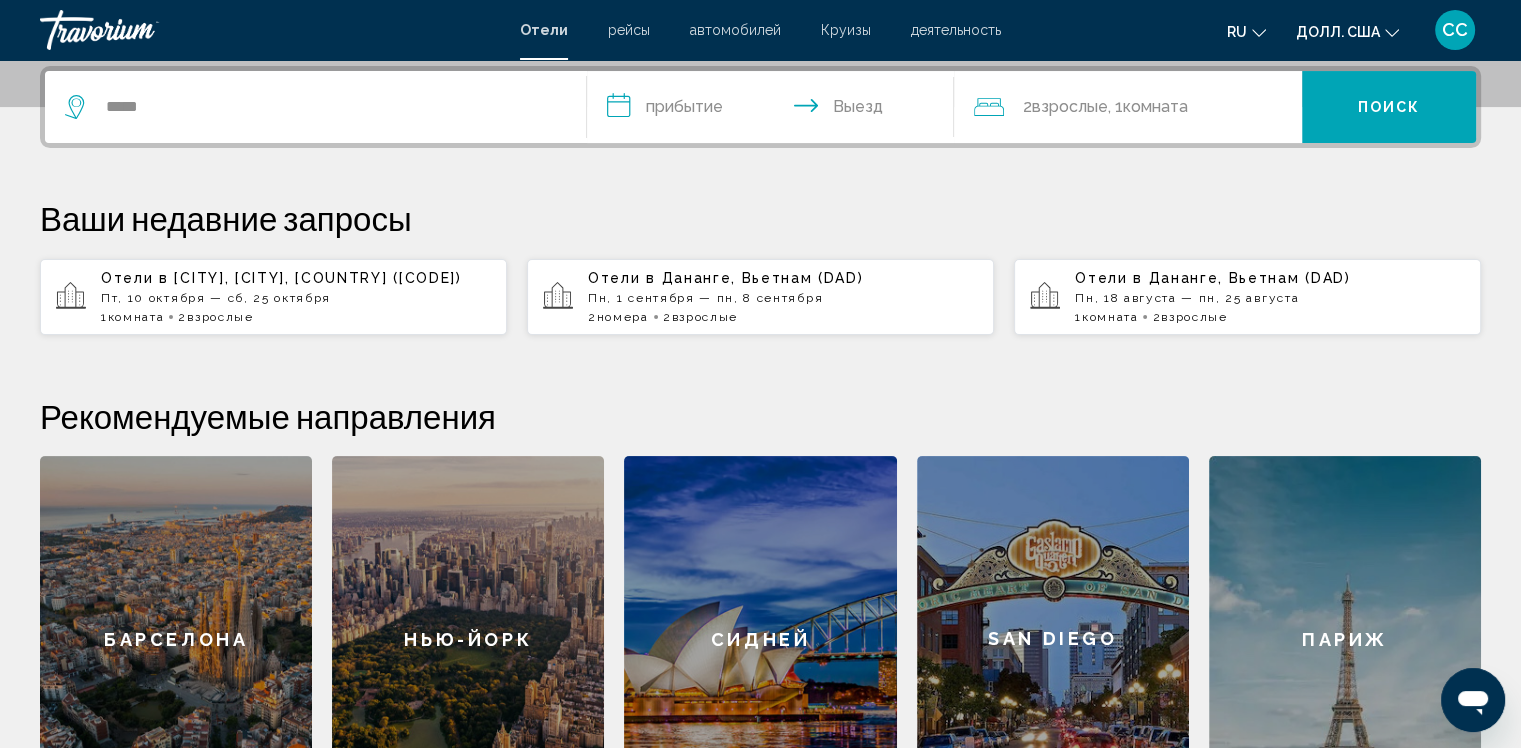 click on "**********" at bounding box center (775, 110) 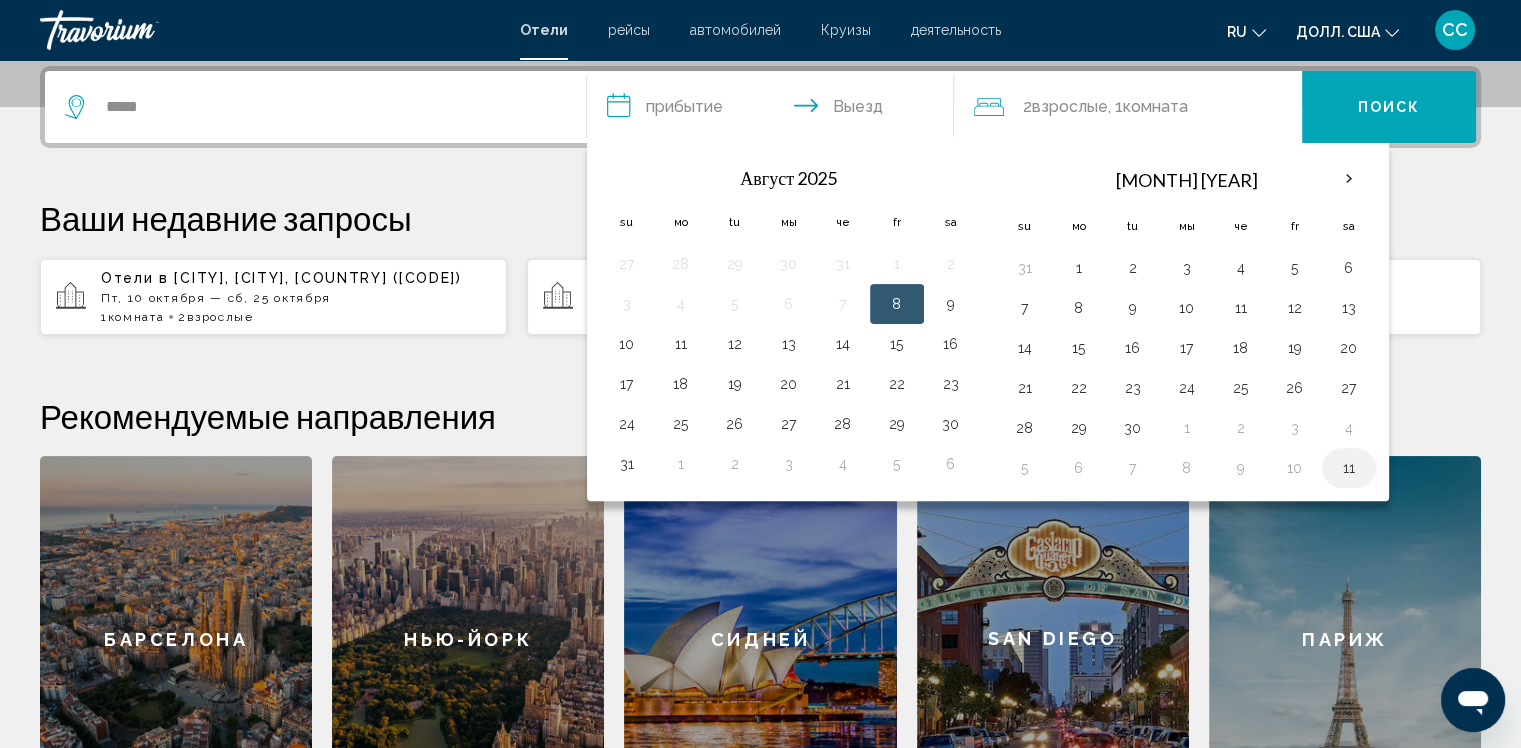 click on "11" at bounding box center (1349, 468) 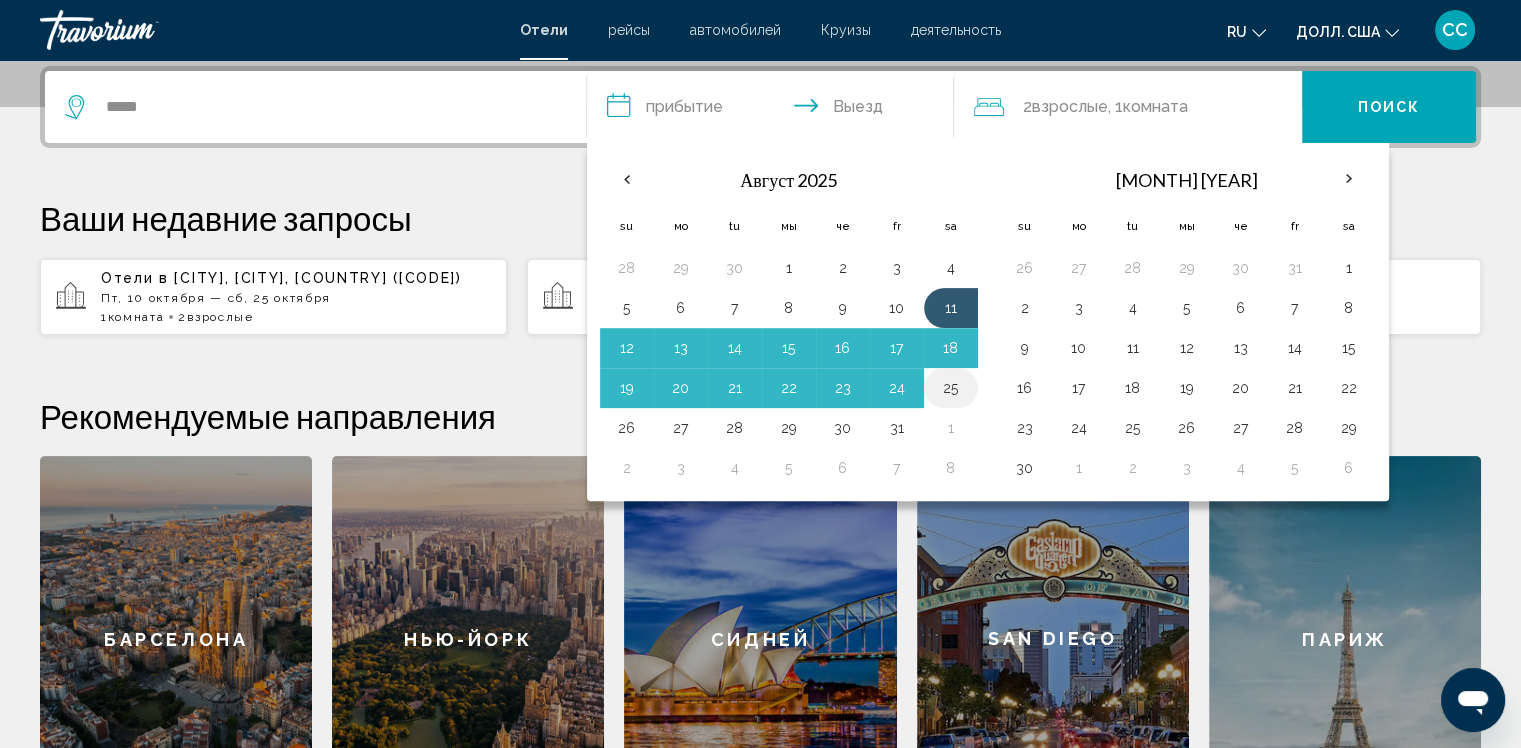click on "25" at bounding box center (951, 388) 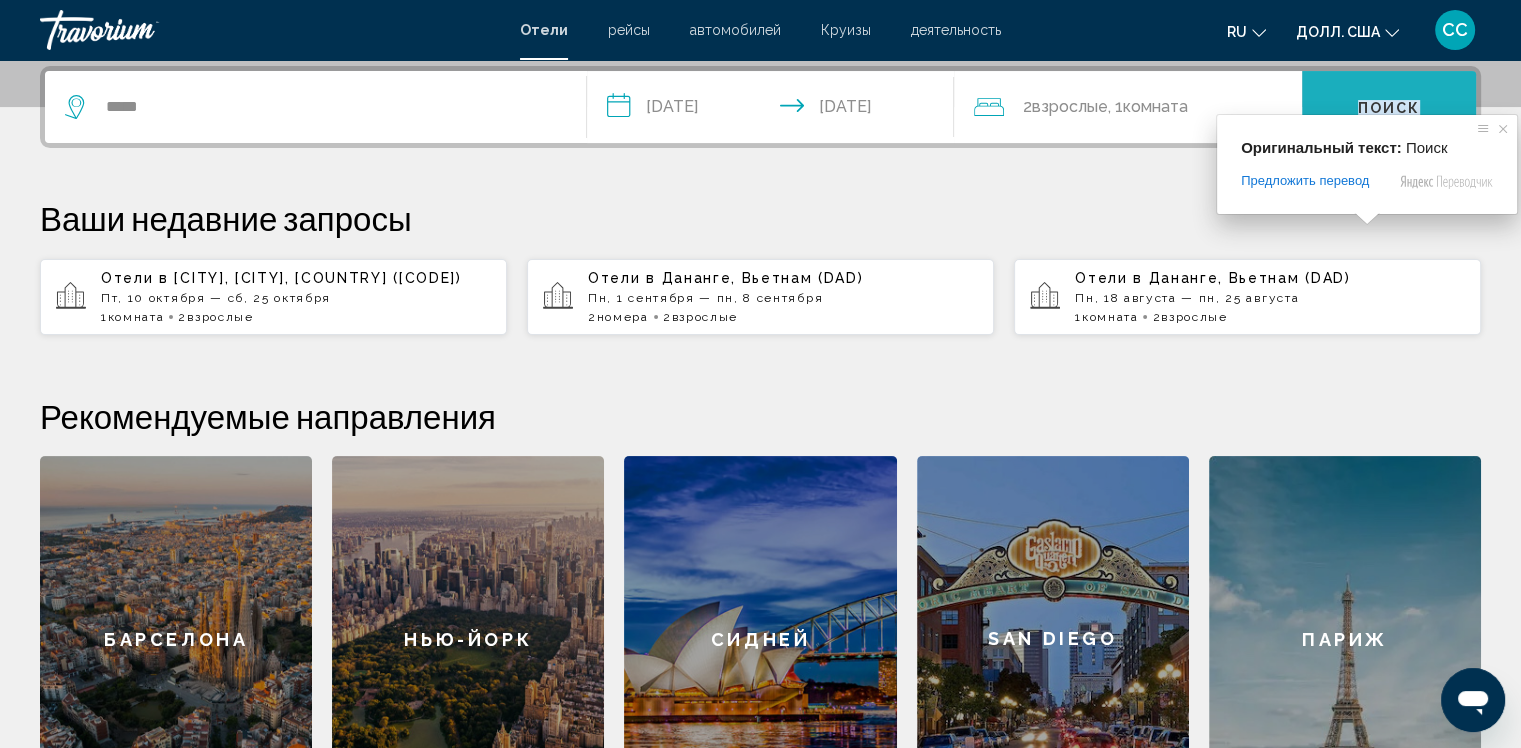 click on "Поиск" at bounding box center (1389, 108) 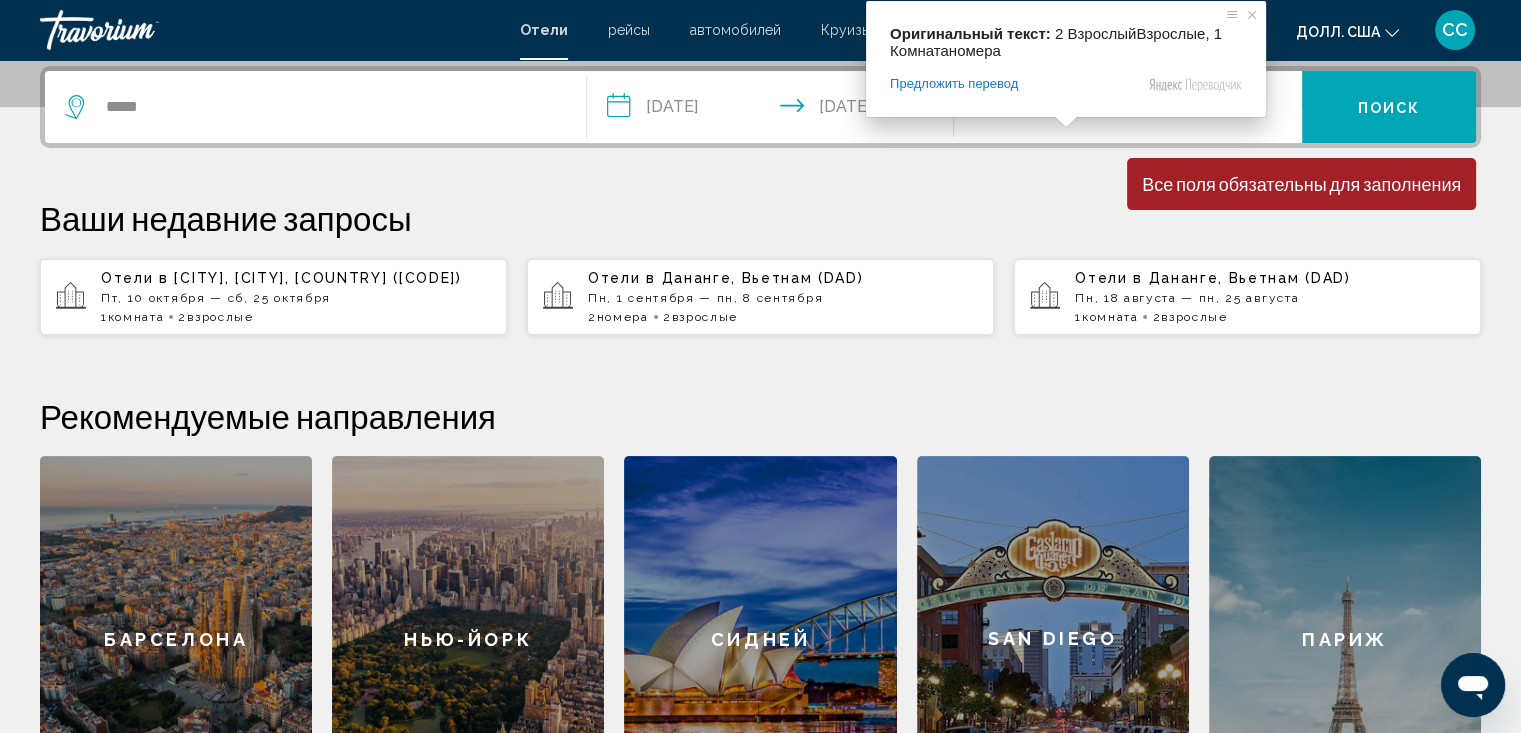 click on "Оригинальный текст:   2 ВзрослыйВзрослые, 1 Комнатаномера Предложить перевод Отправить Спасибо, перевод отправлен Отключить подсказку с оригинальным текстом" at bounding box center [1066, 59] 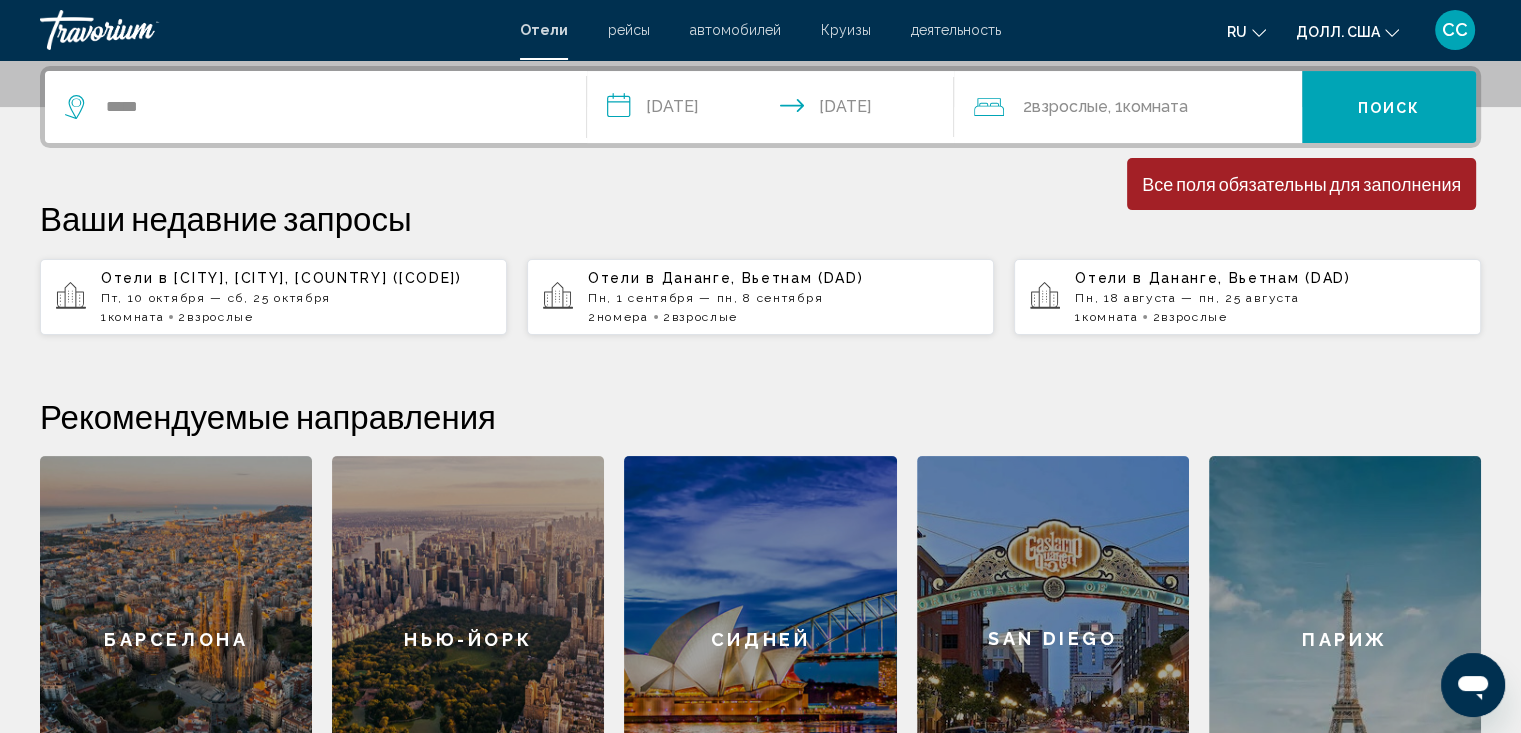 click on "**********" at bounding box center [760, 444] 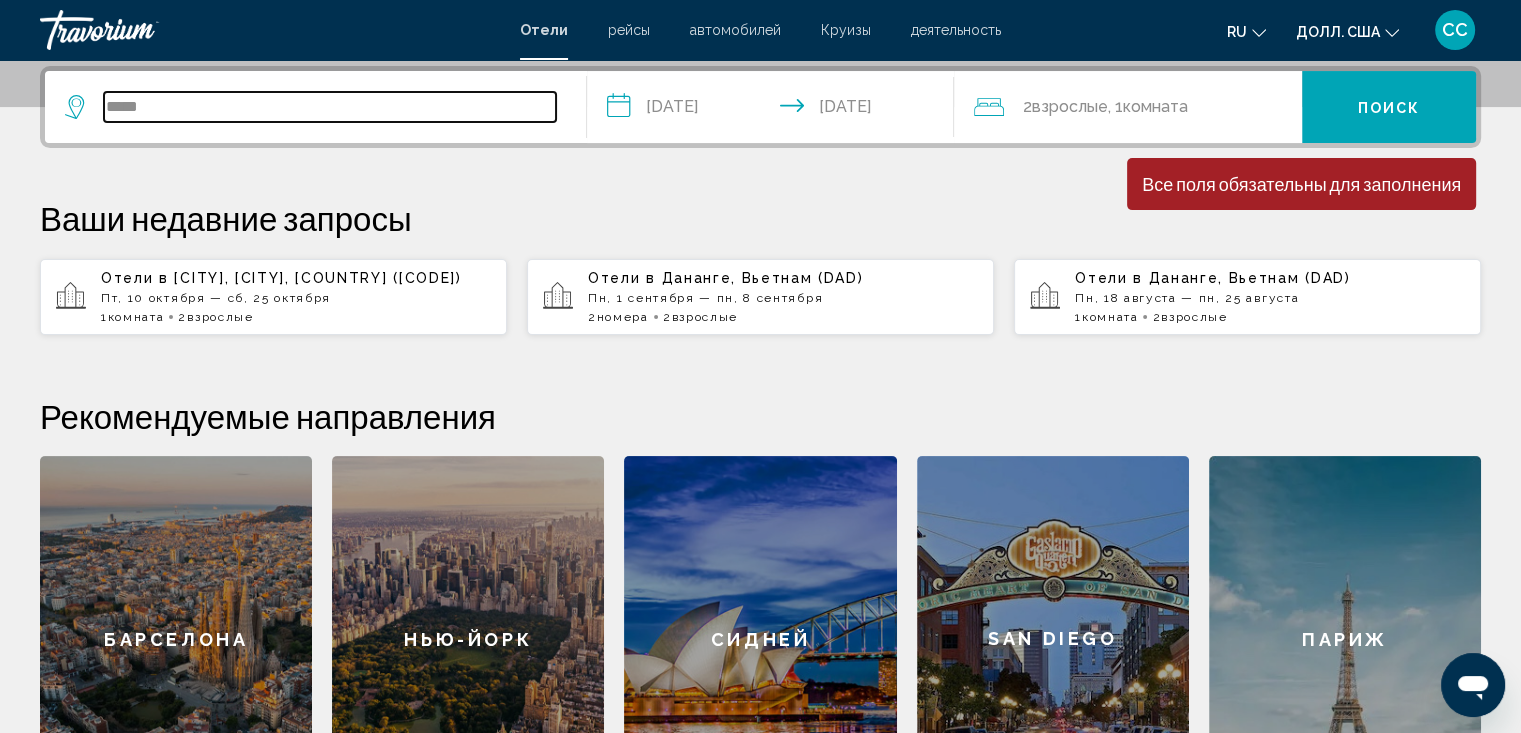 click on "*****" at bounding box center [330, 107] 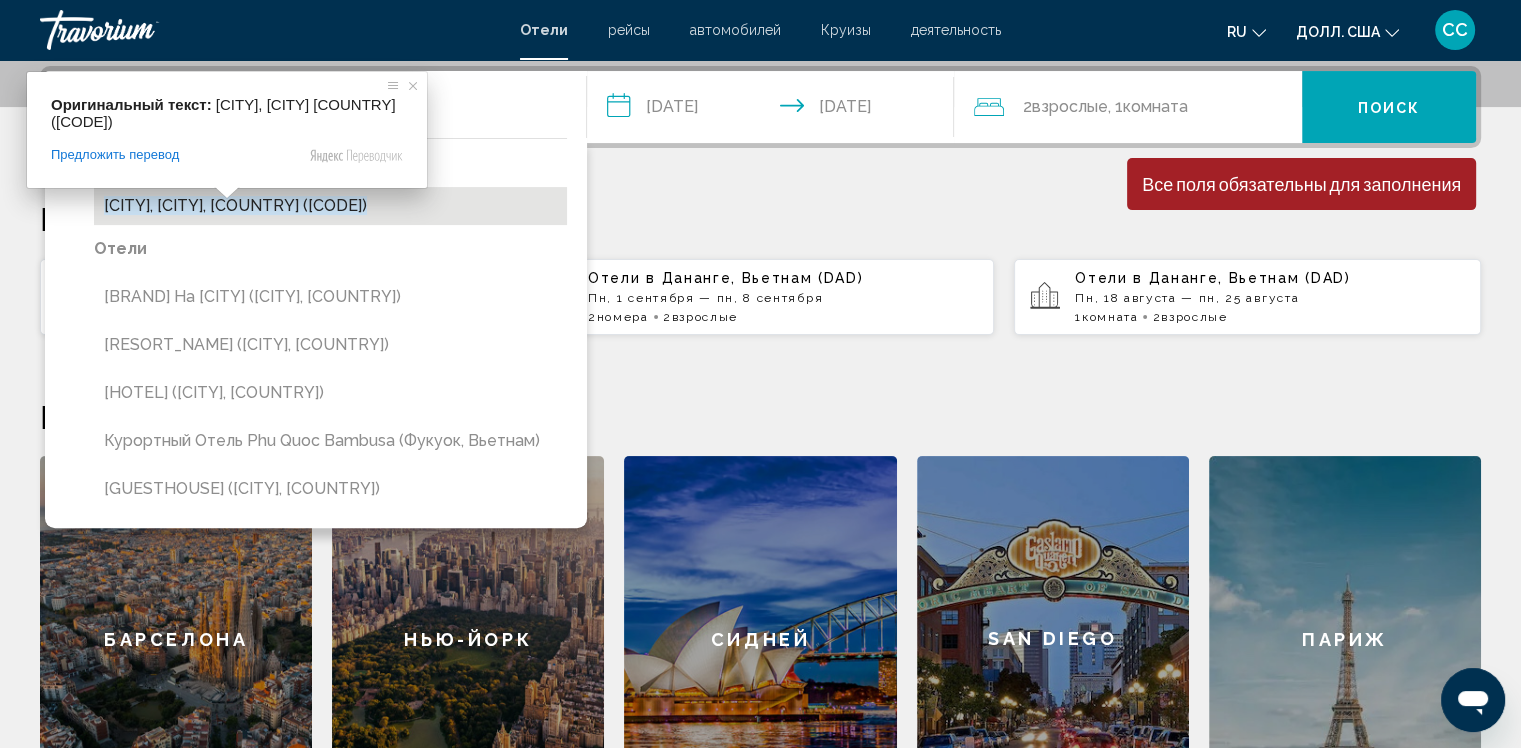 click on "Фукуок, остров Фукуок, Вьетнам (PQC)" at bounding box center (235, 205) 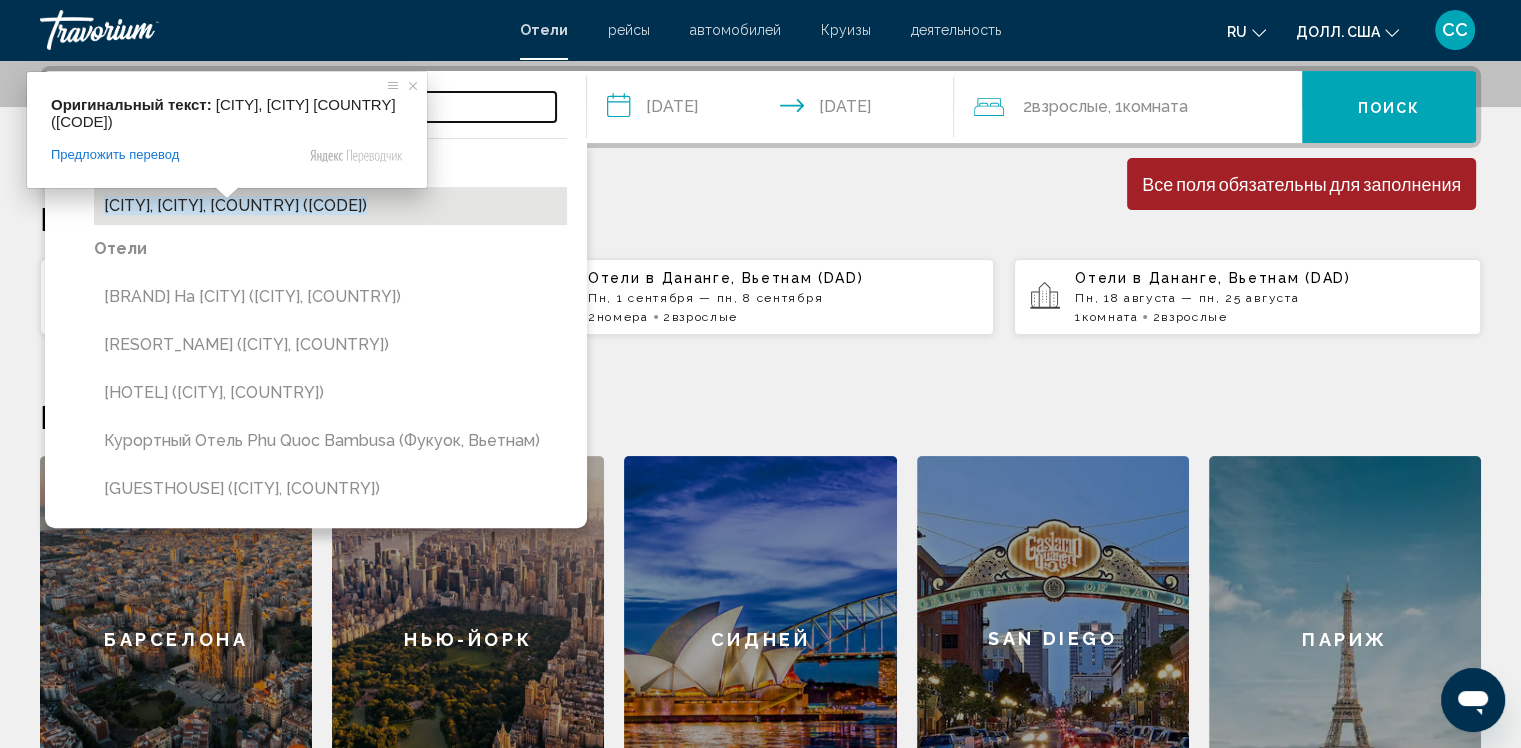 type on "**********" 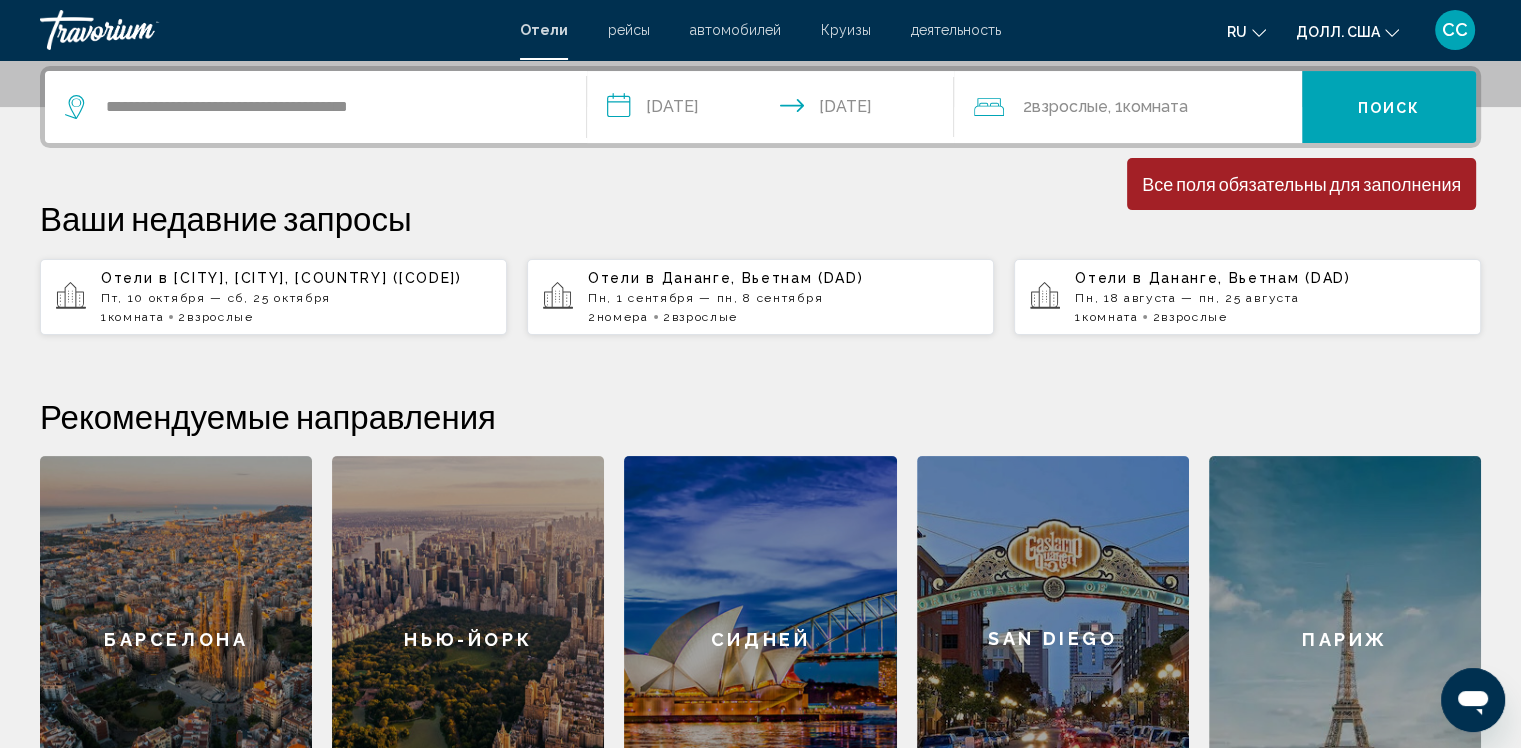click on "**********" at bounding box center [760, 444] 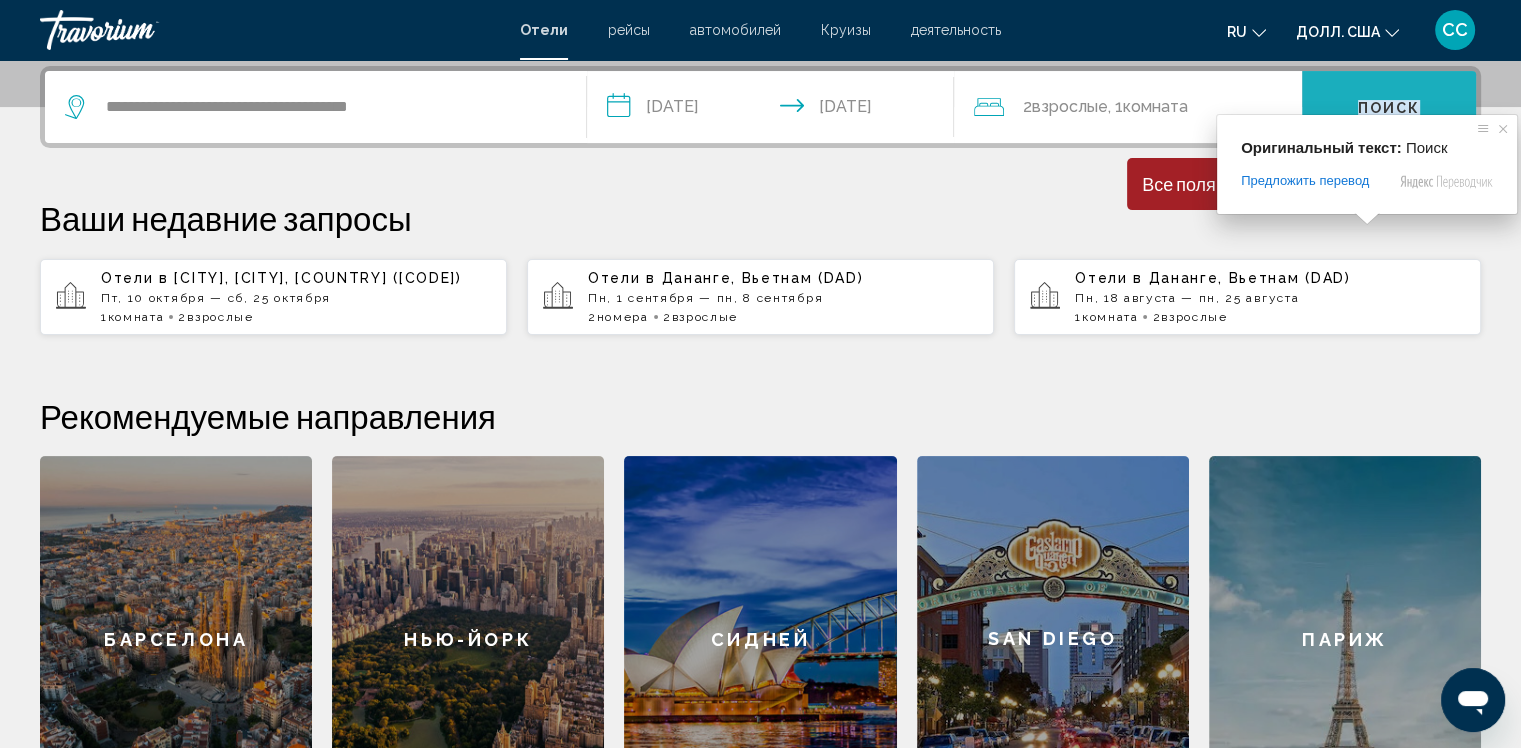 click on "Поиск" at bounding box center (1389, 108) 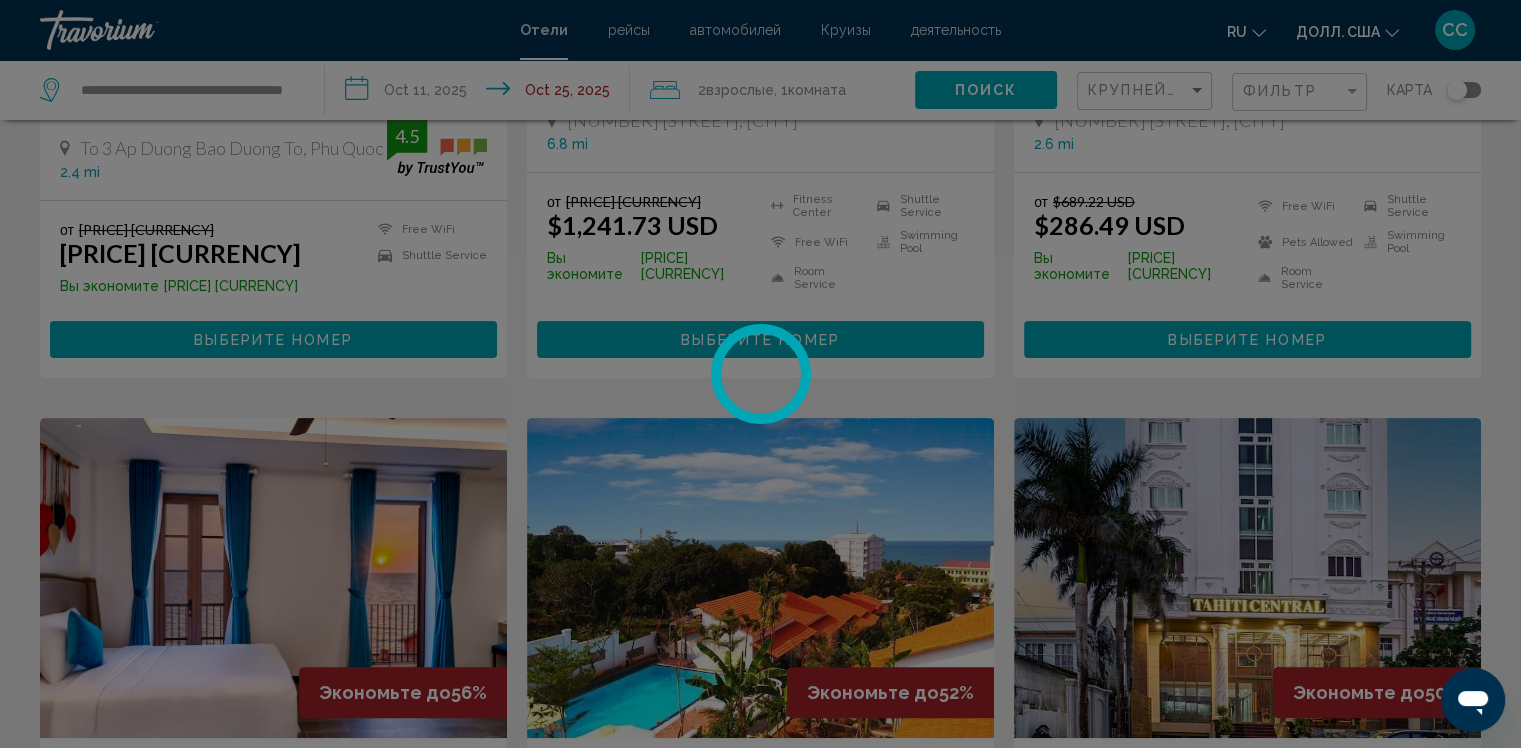 scroll, scrollTop: 0, scrollLeft: 0, axis: both 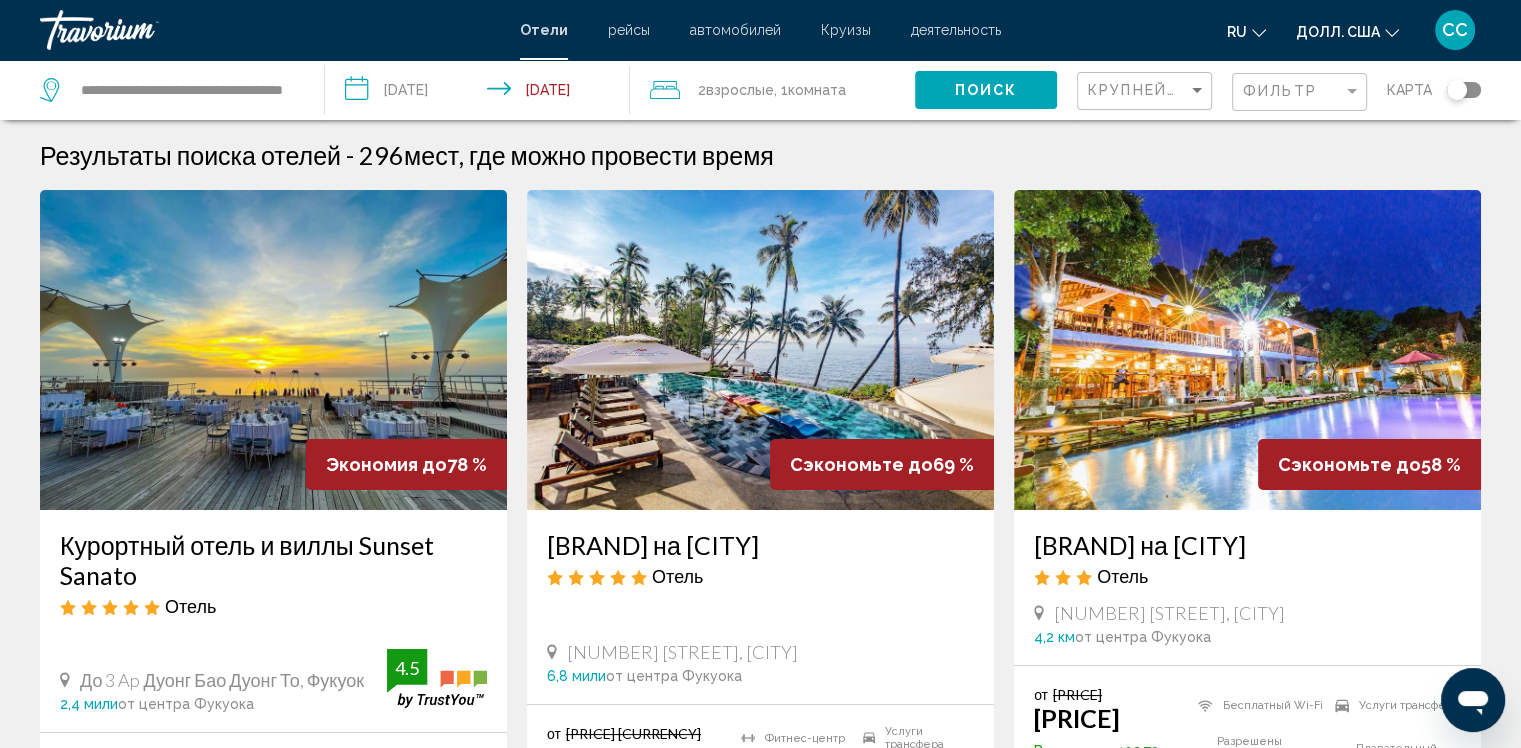 click at bounding box center [1247, 350] 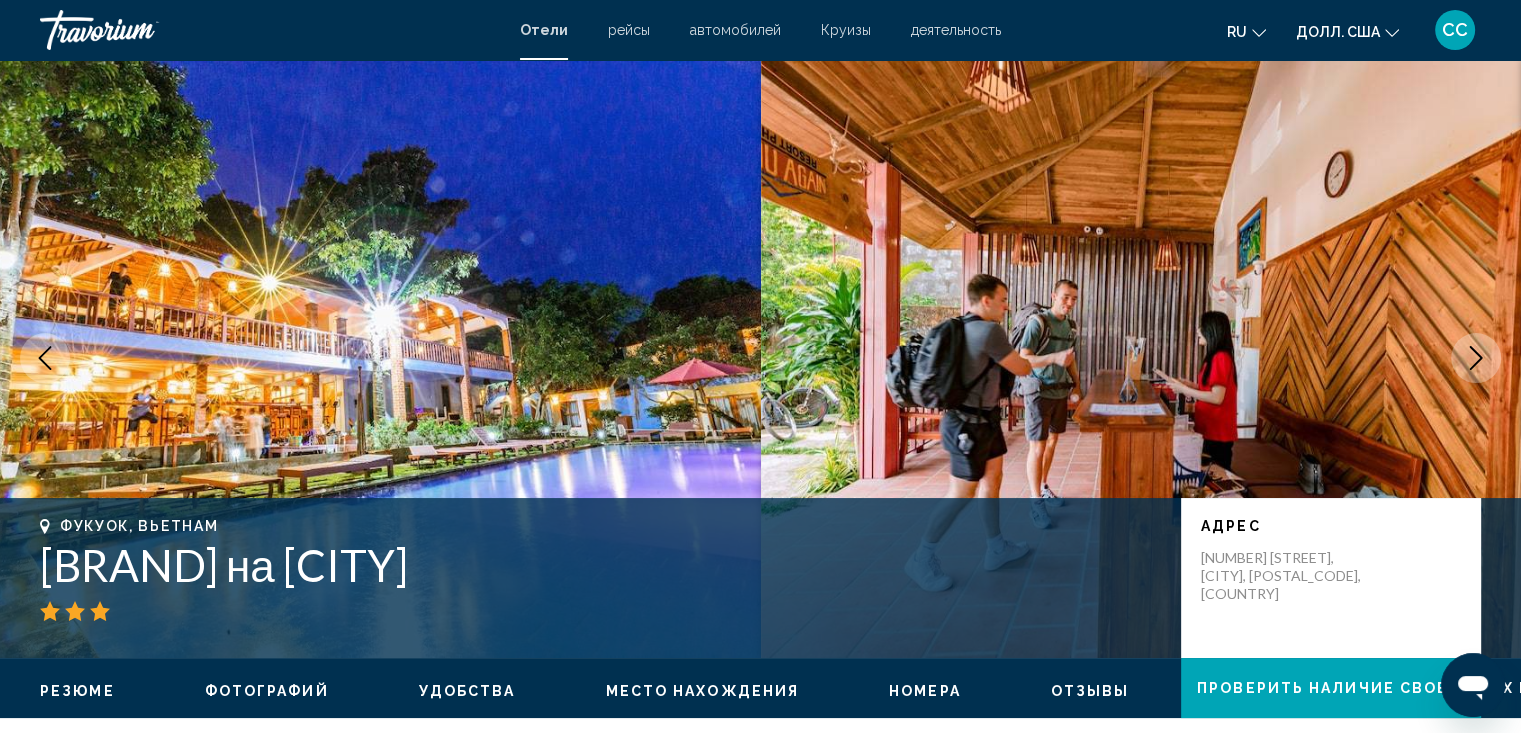 scroll, scrollTop: 0, scrollLeft: 0, axis: both 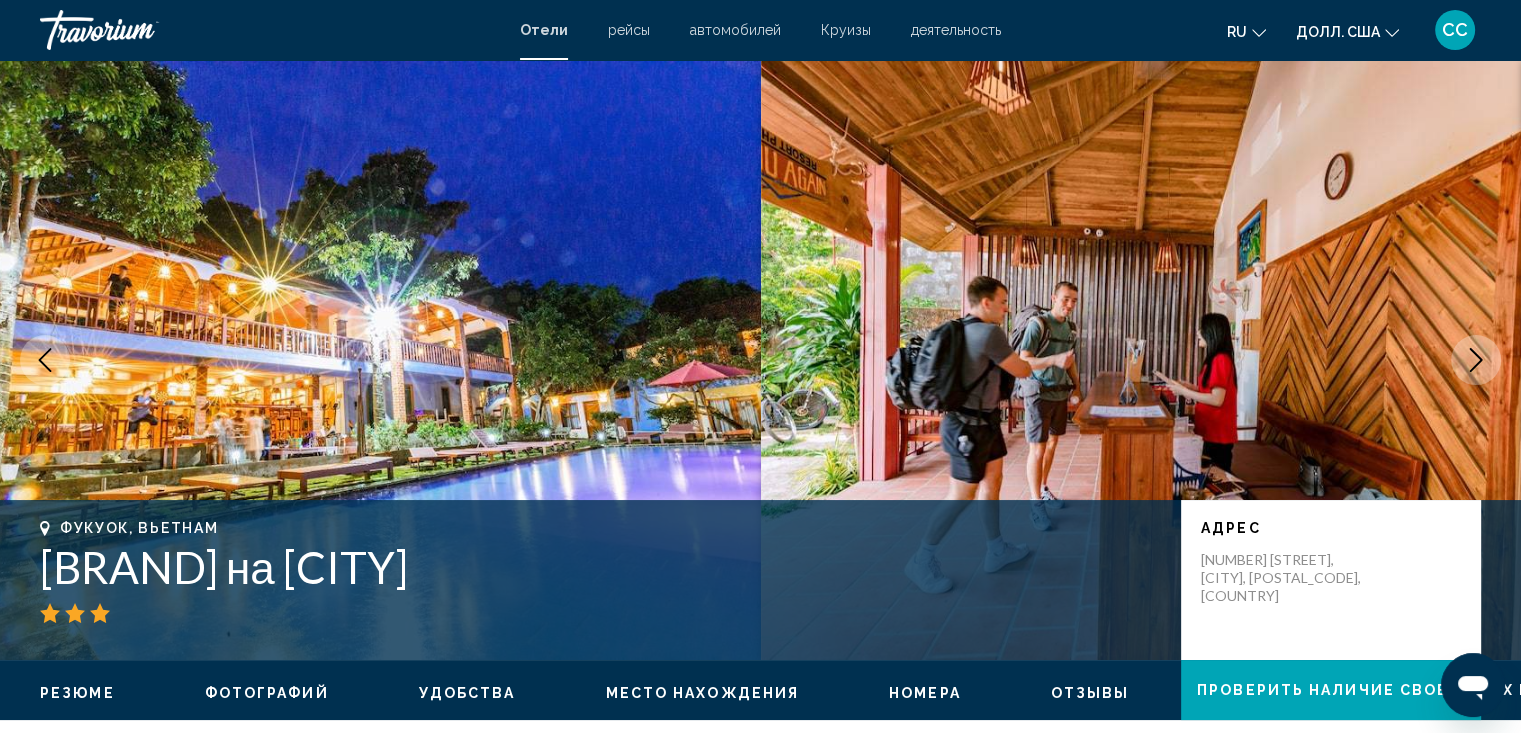 click 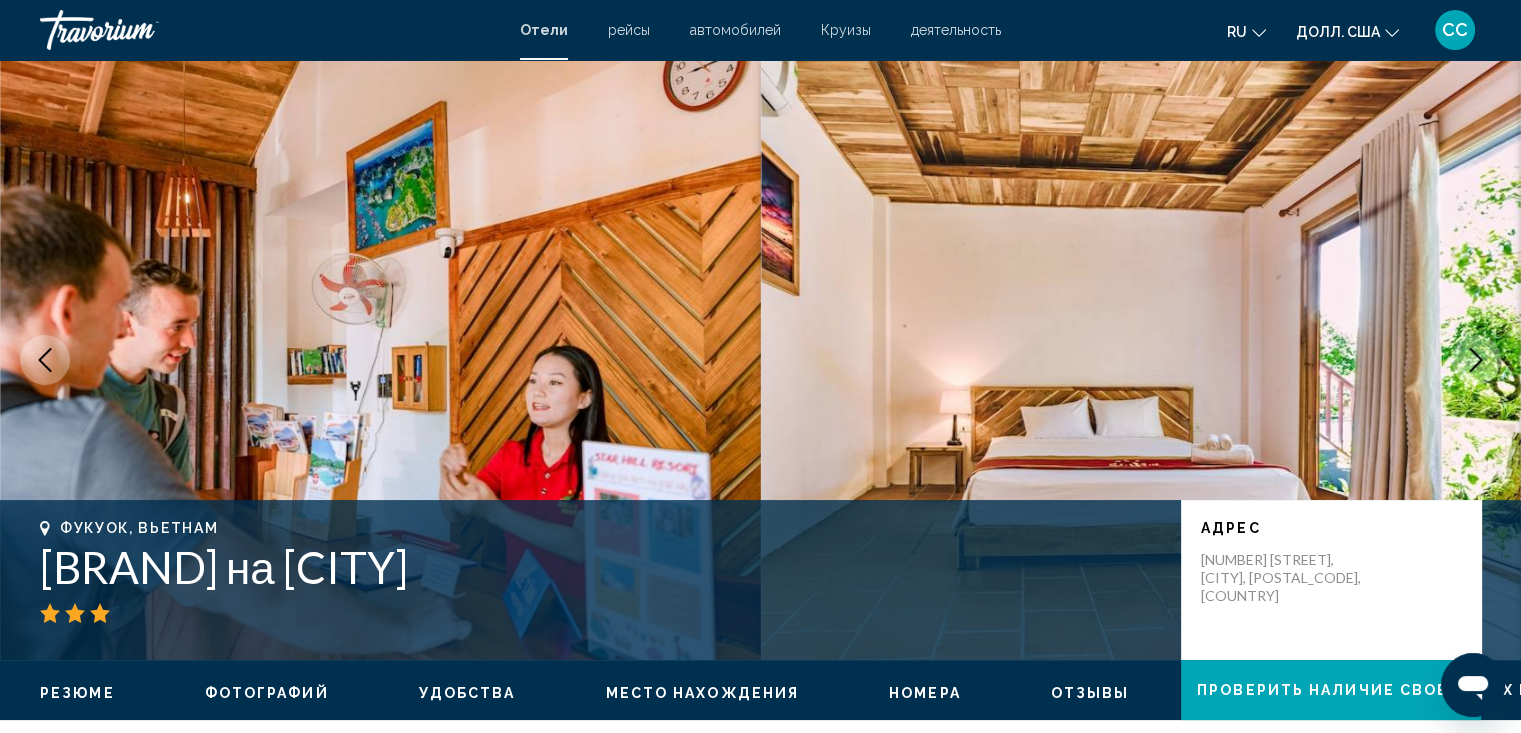 click 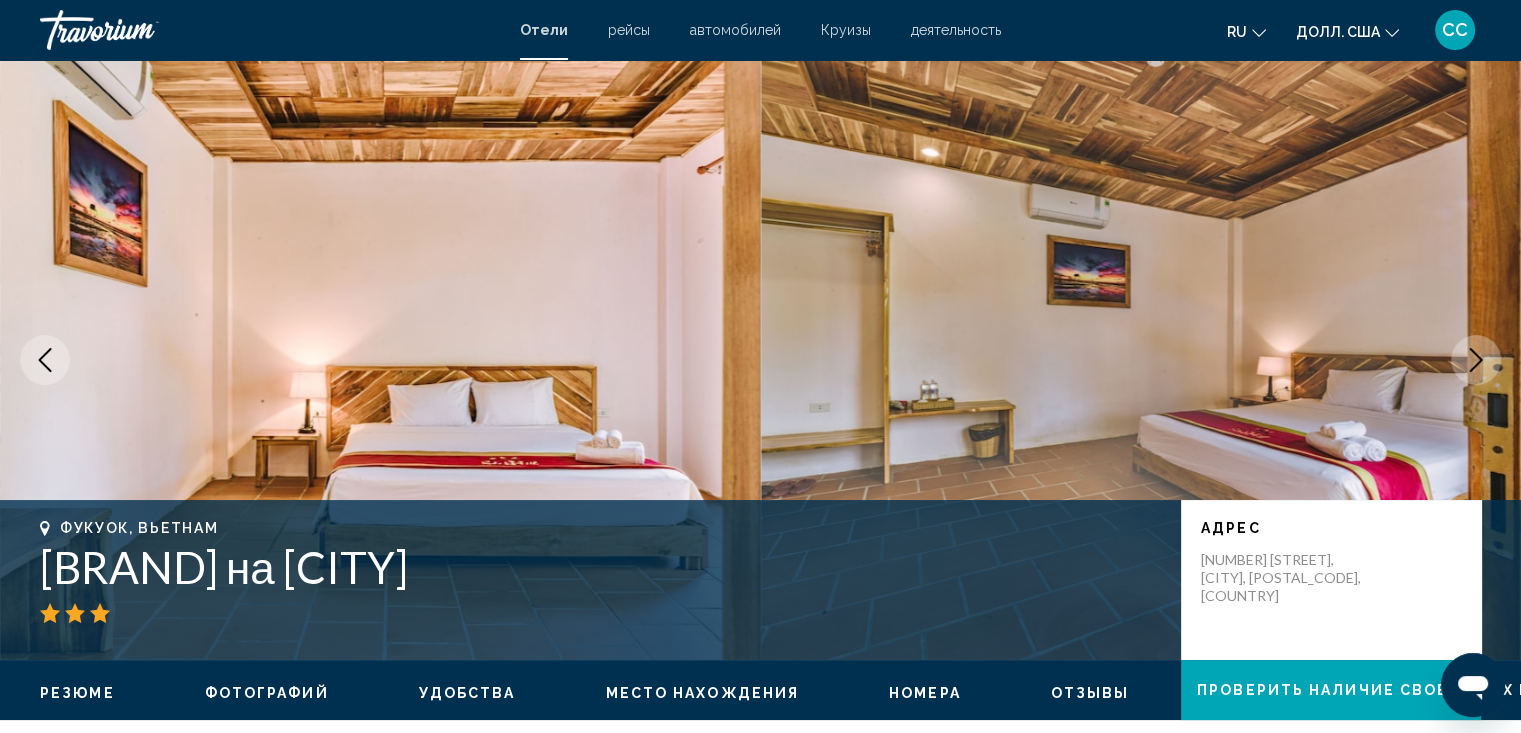 click 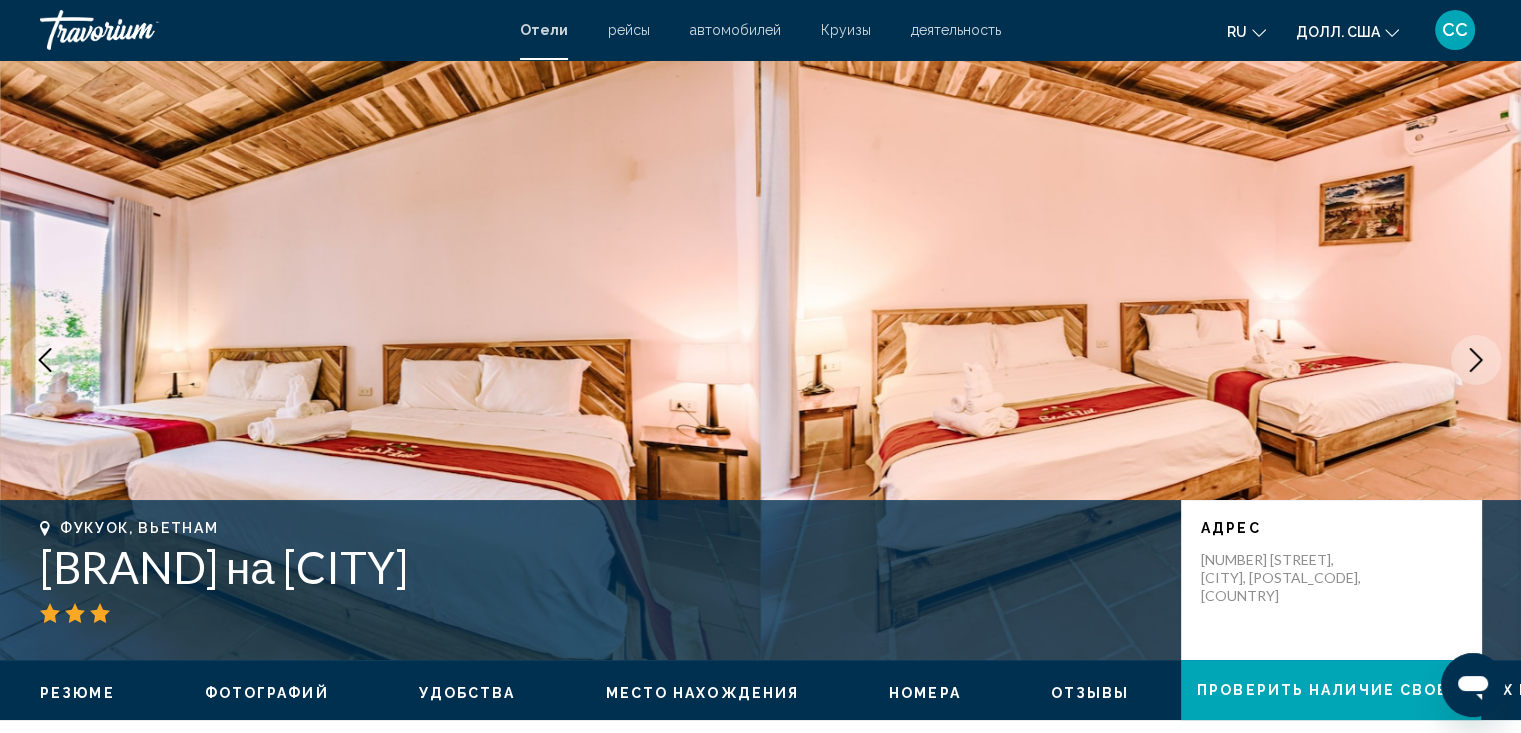 click 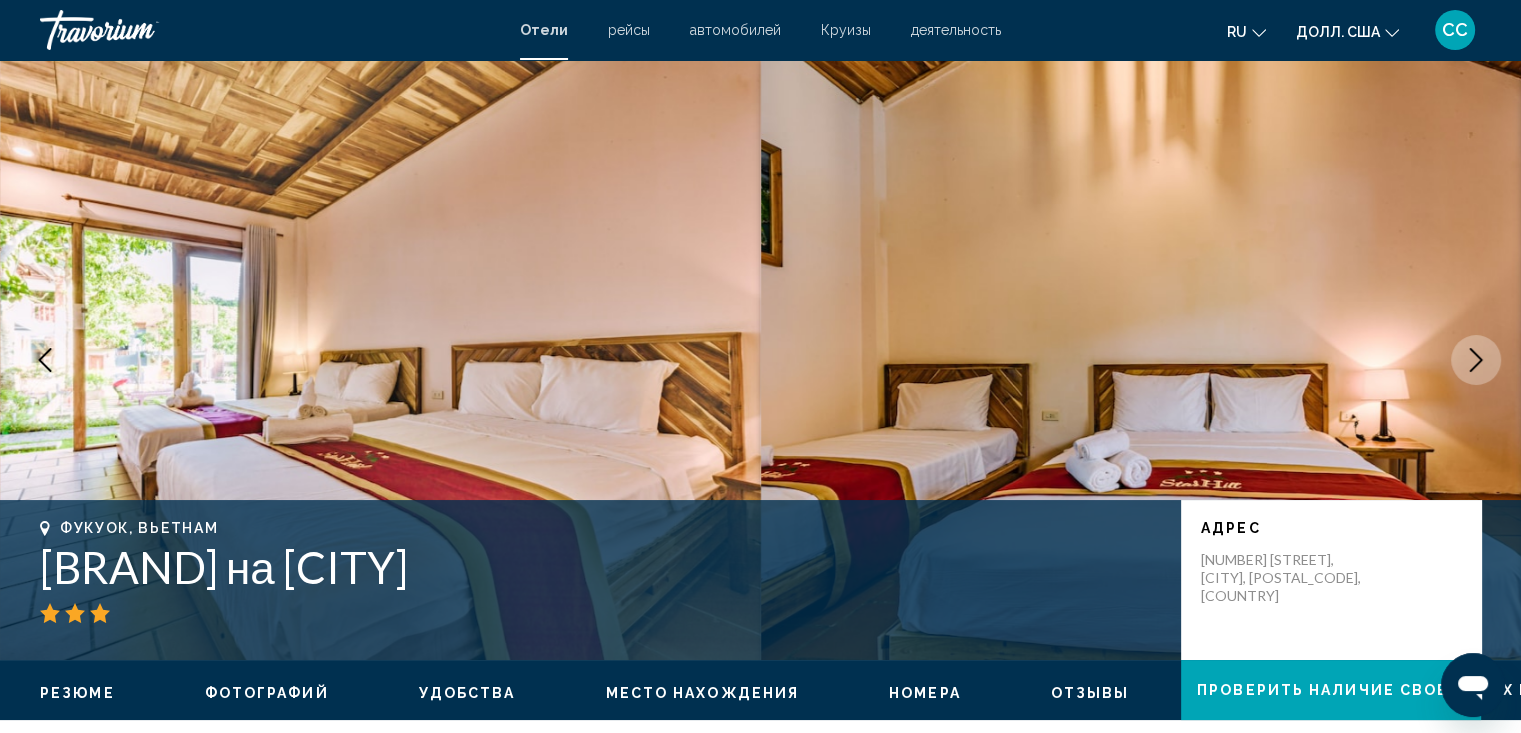 click 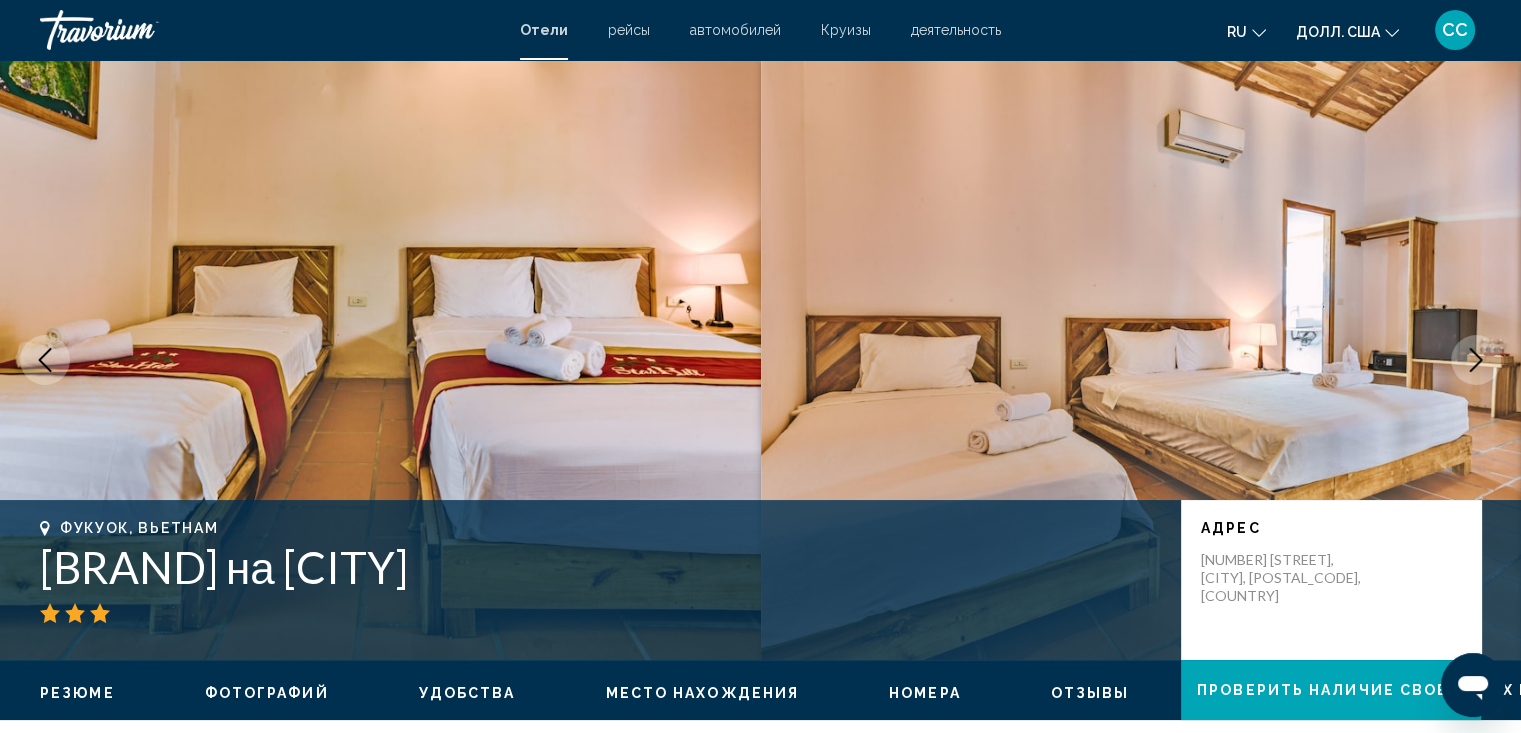 click 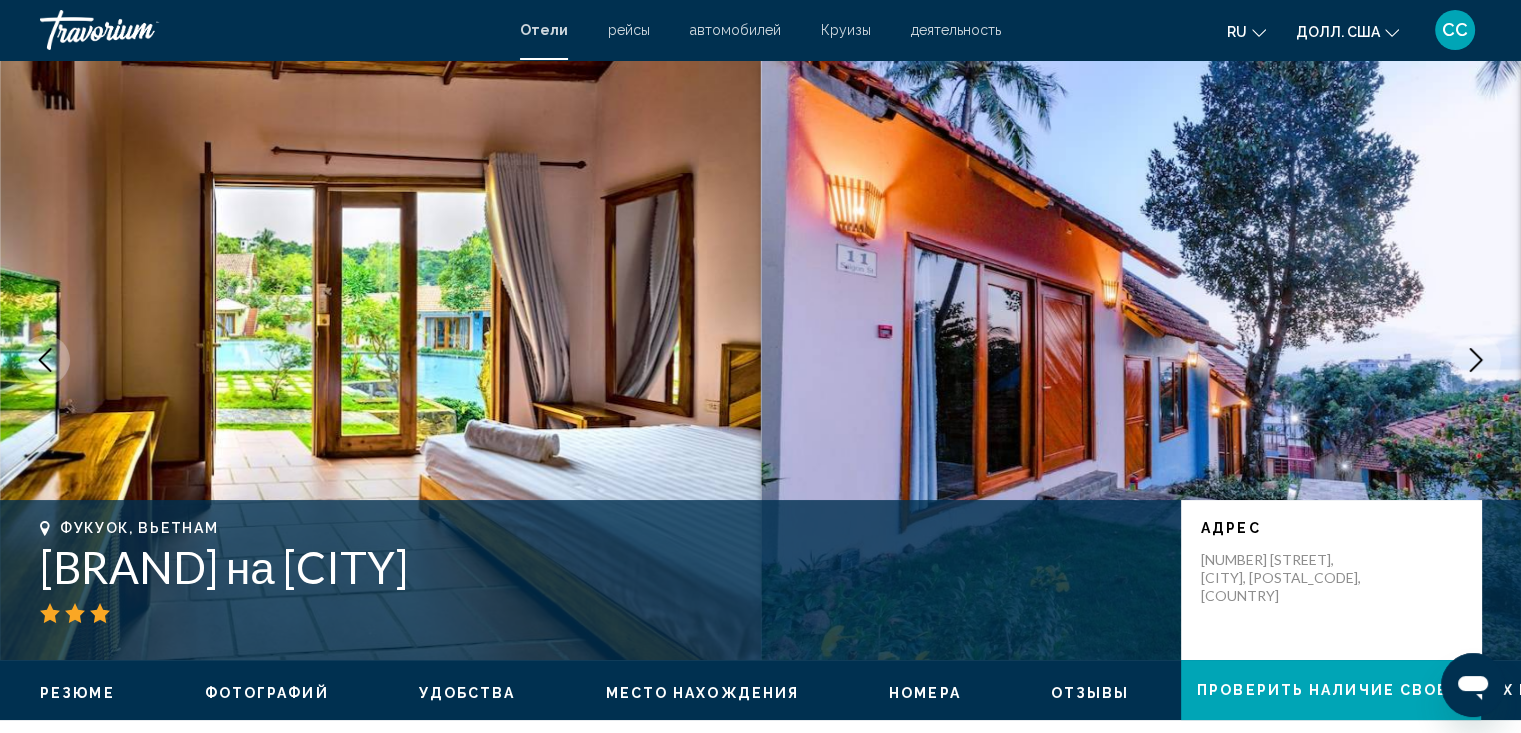 click 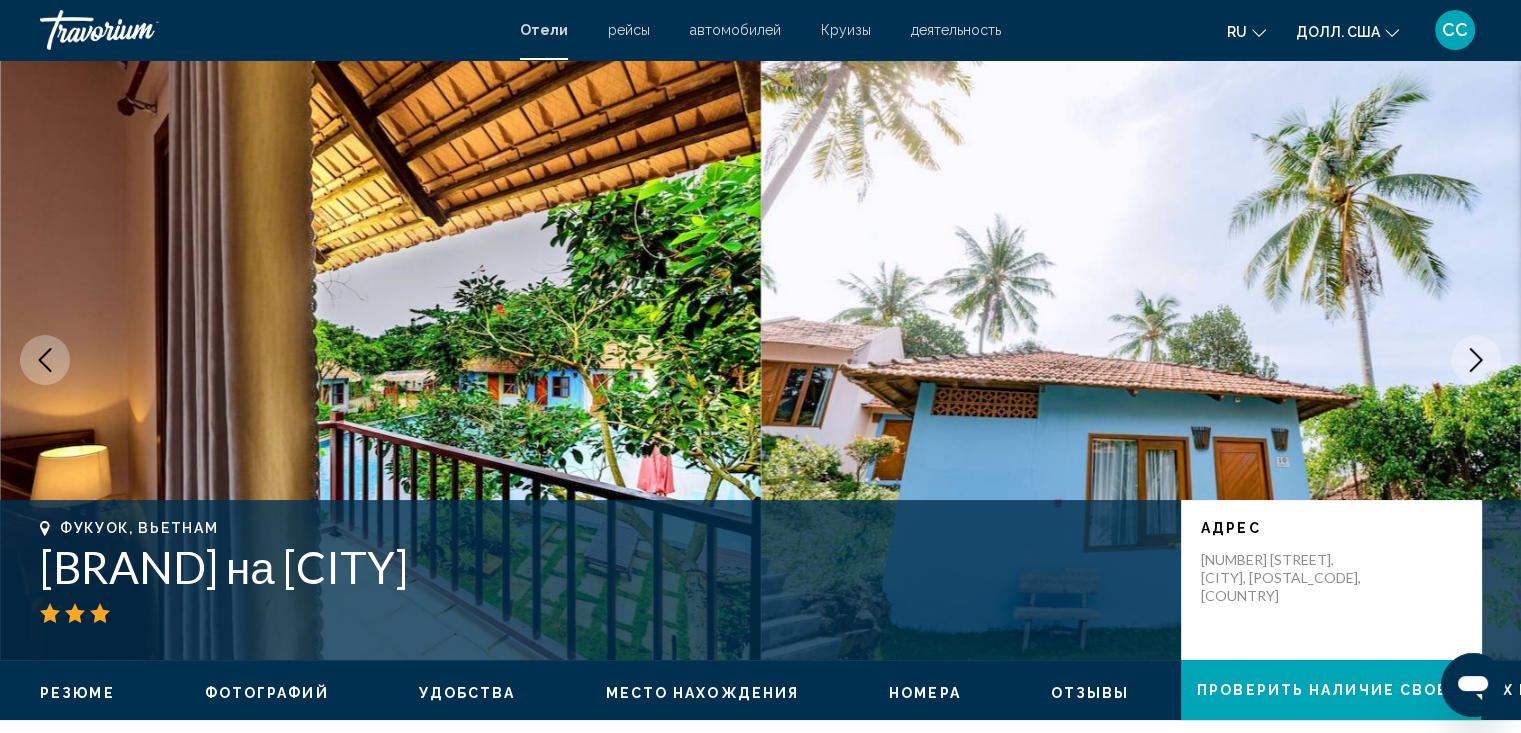 click 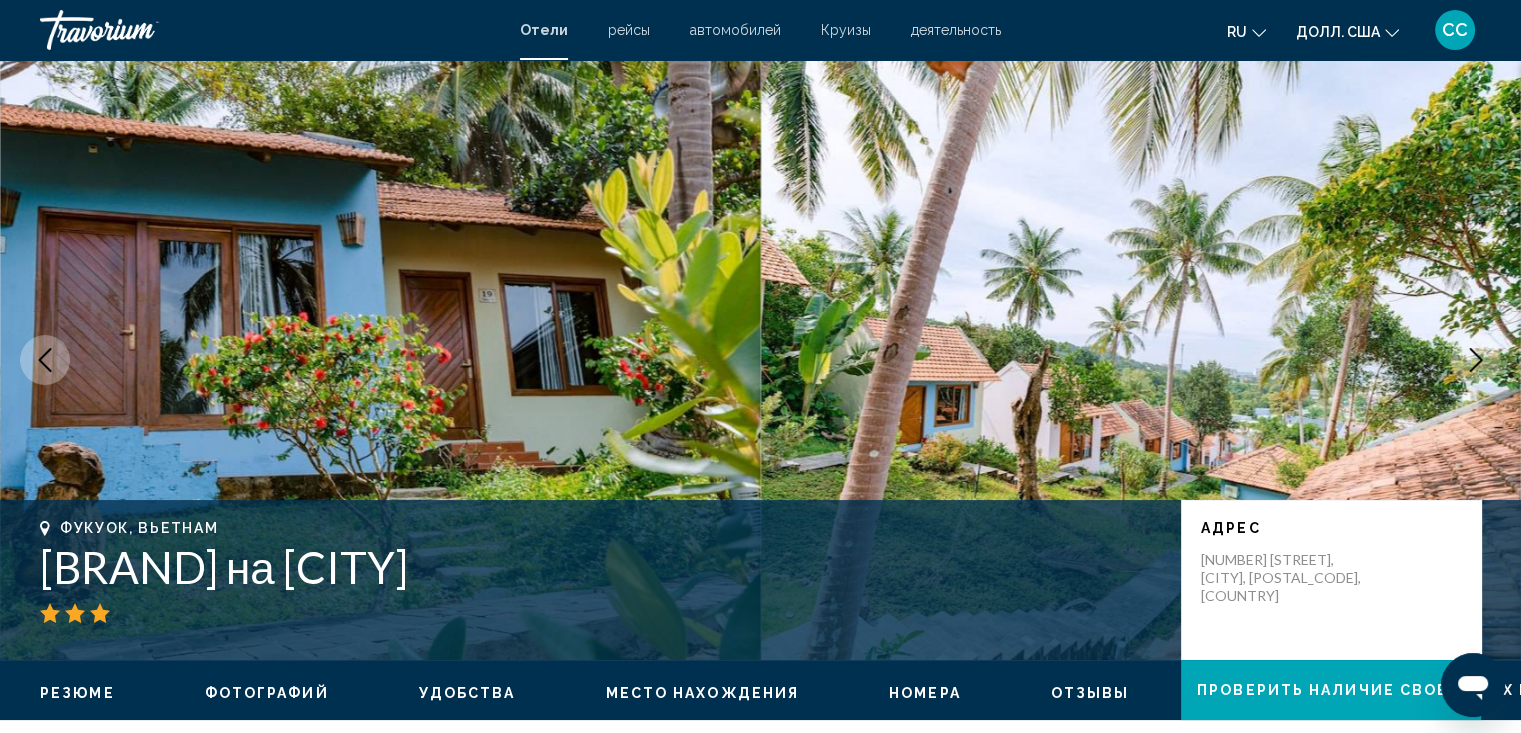 click 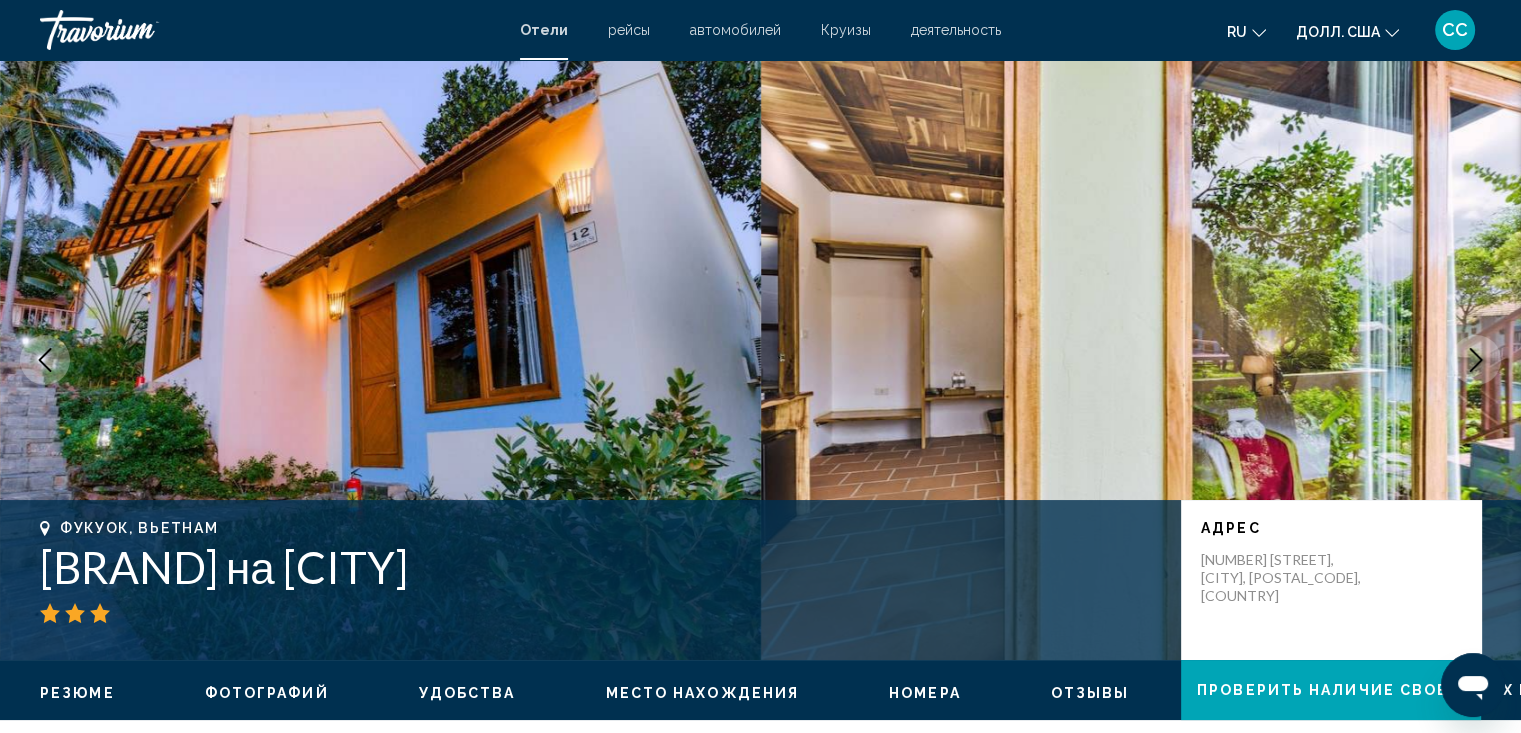 click 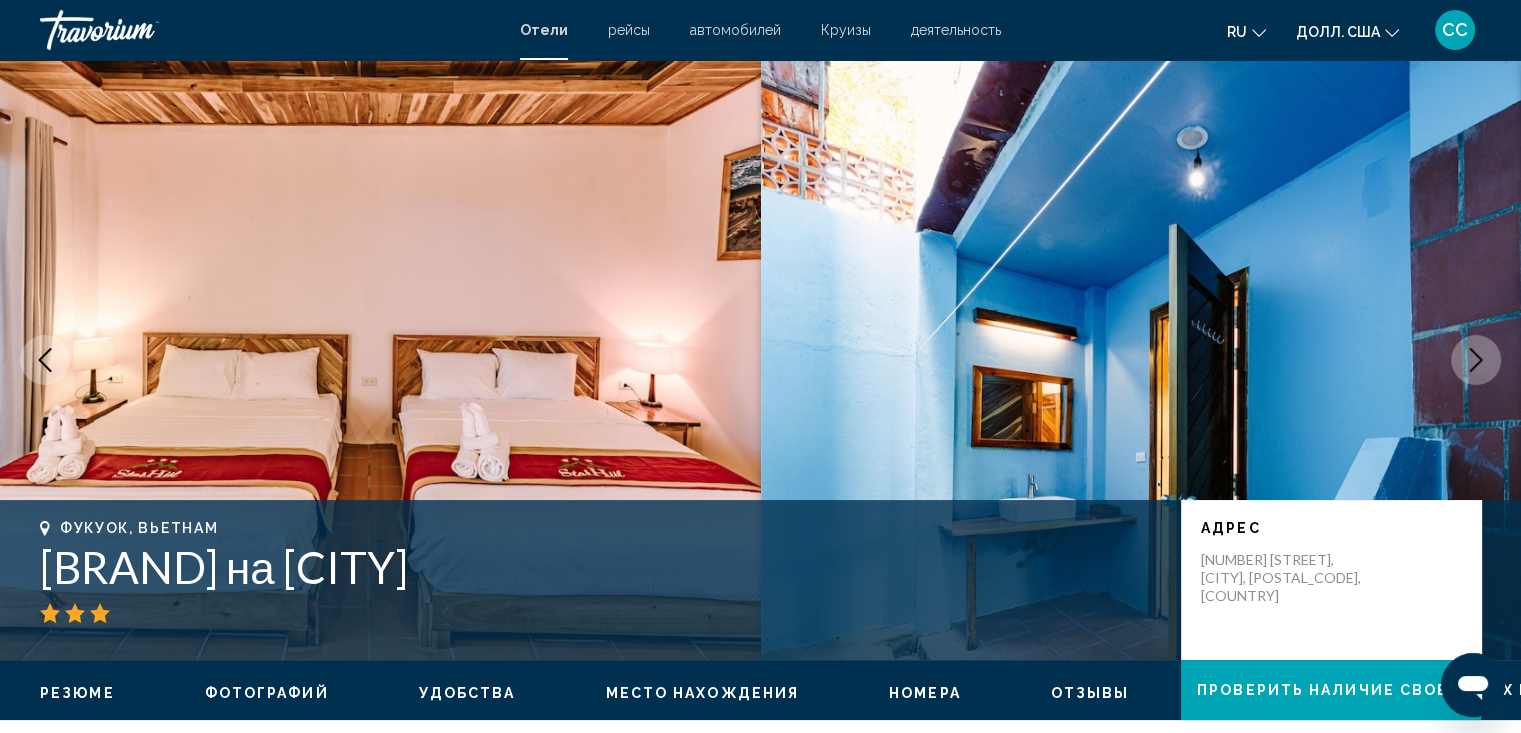 click 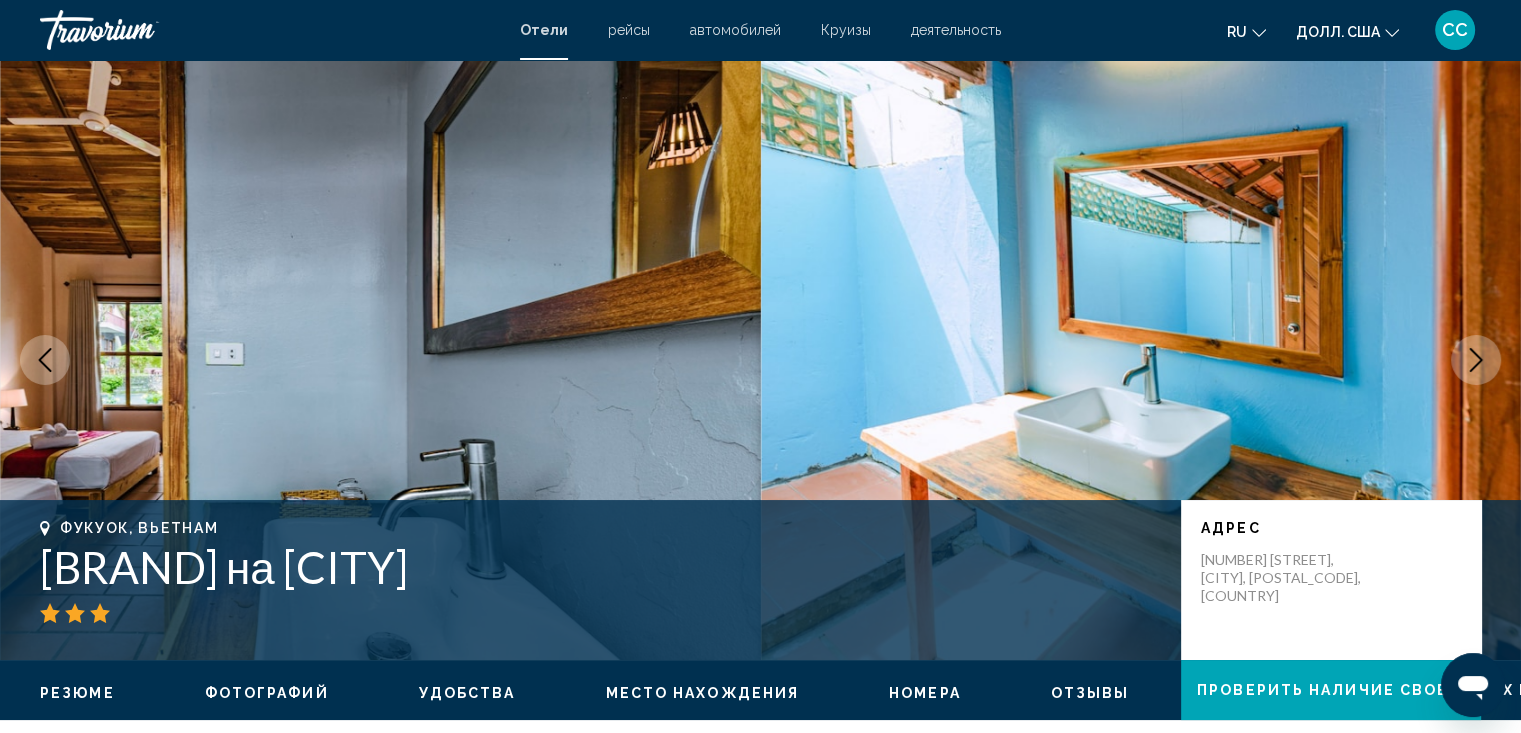 click 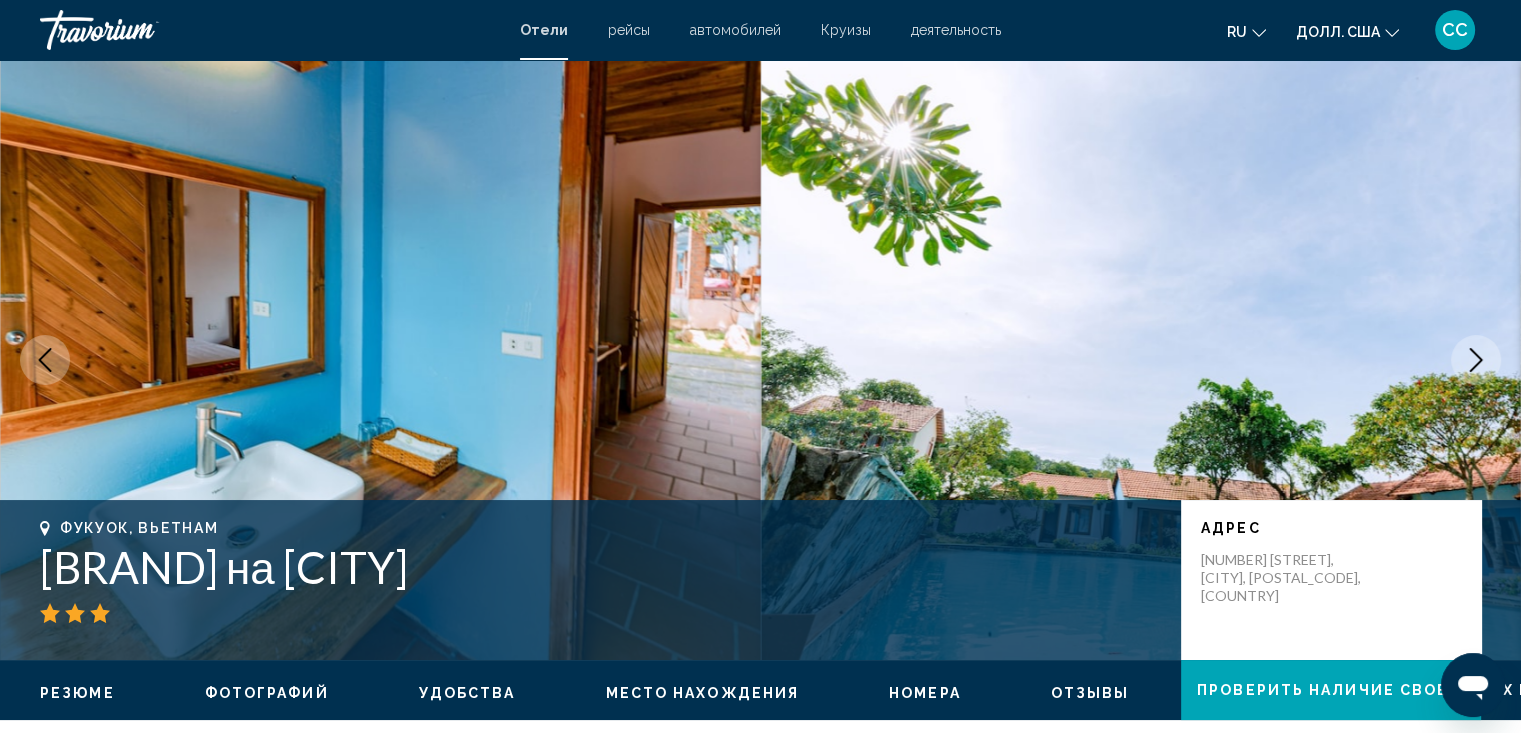 click 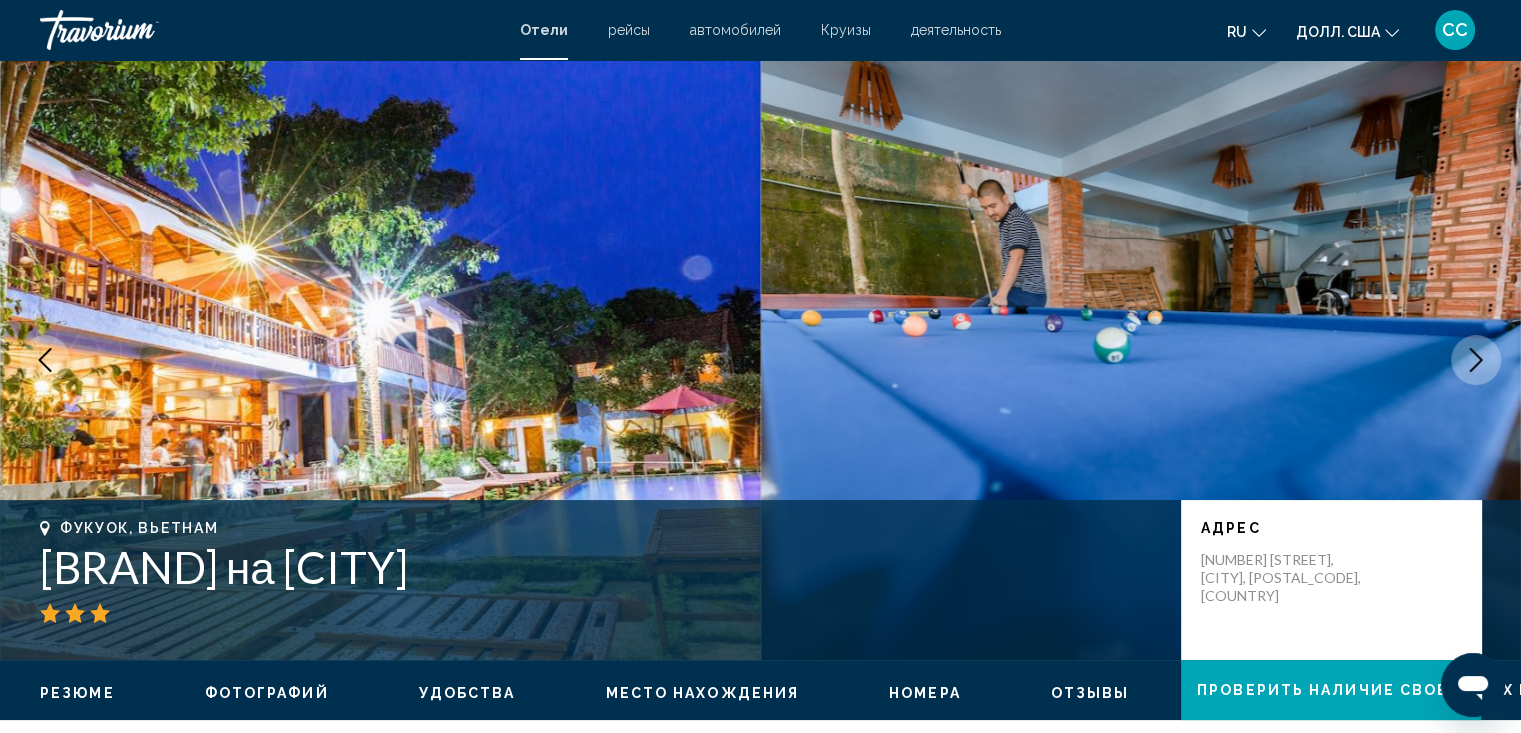 click 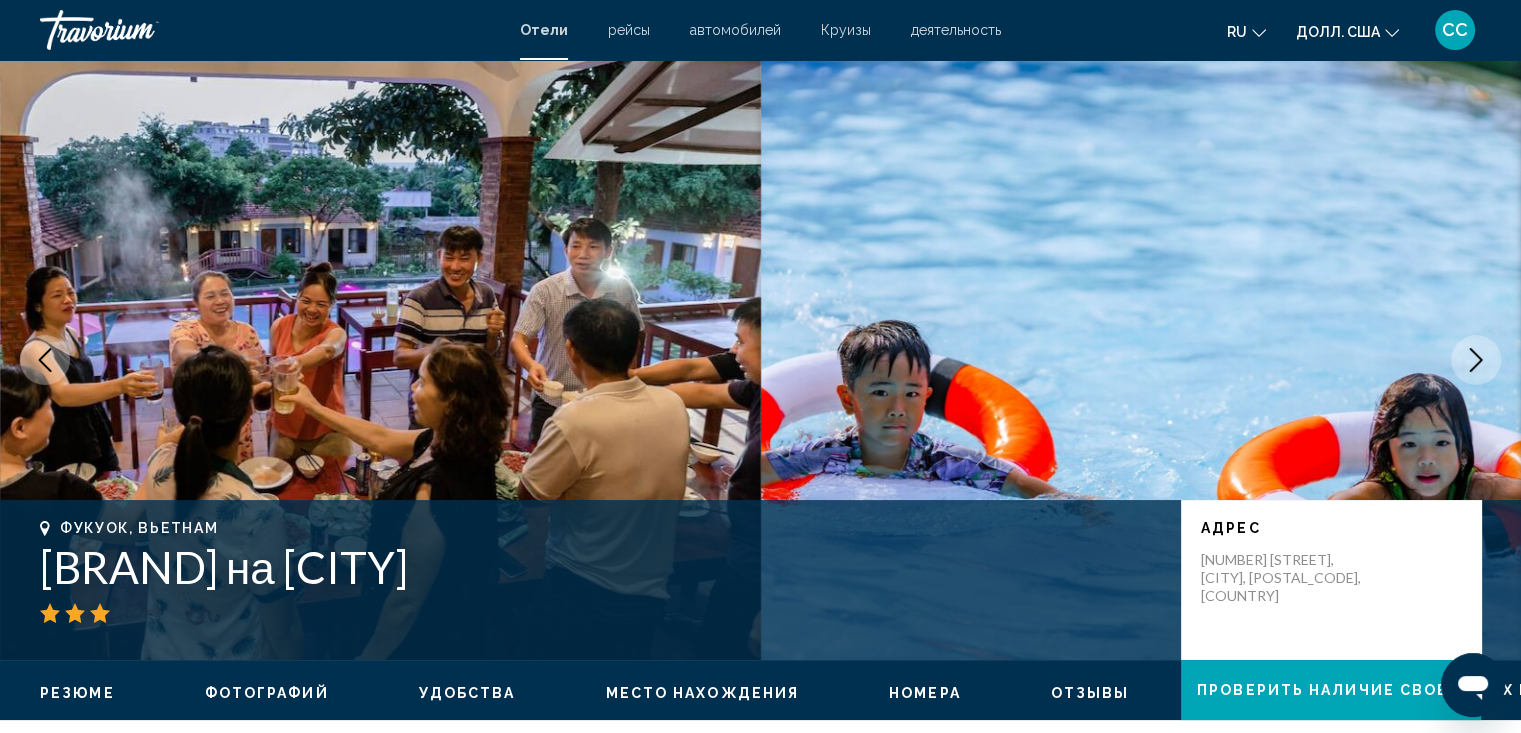 click 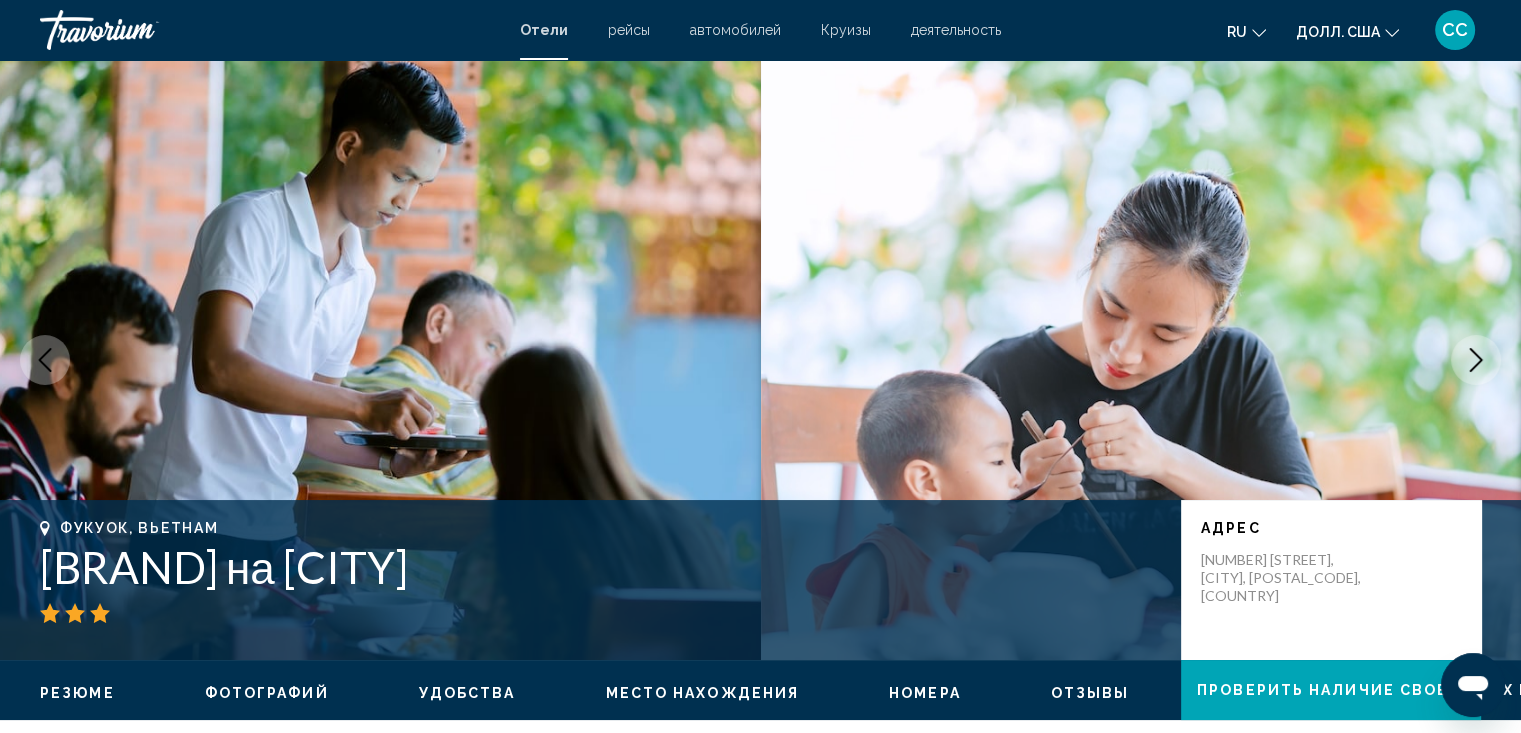 click 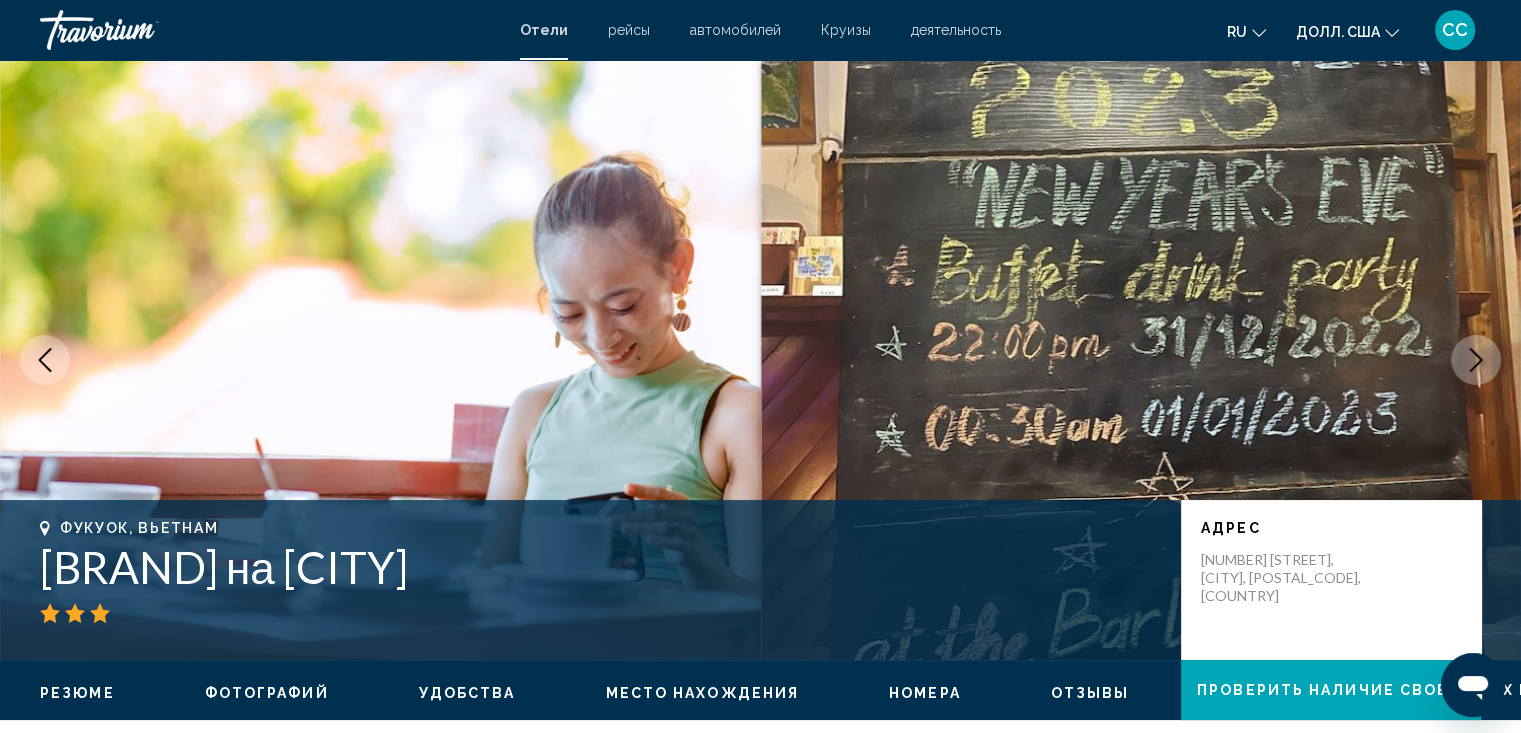 click 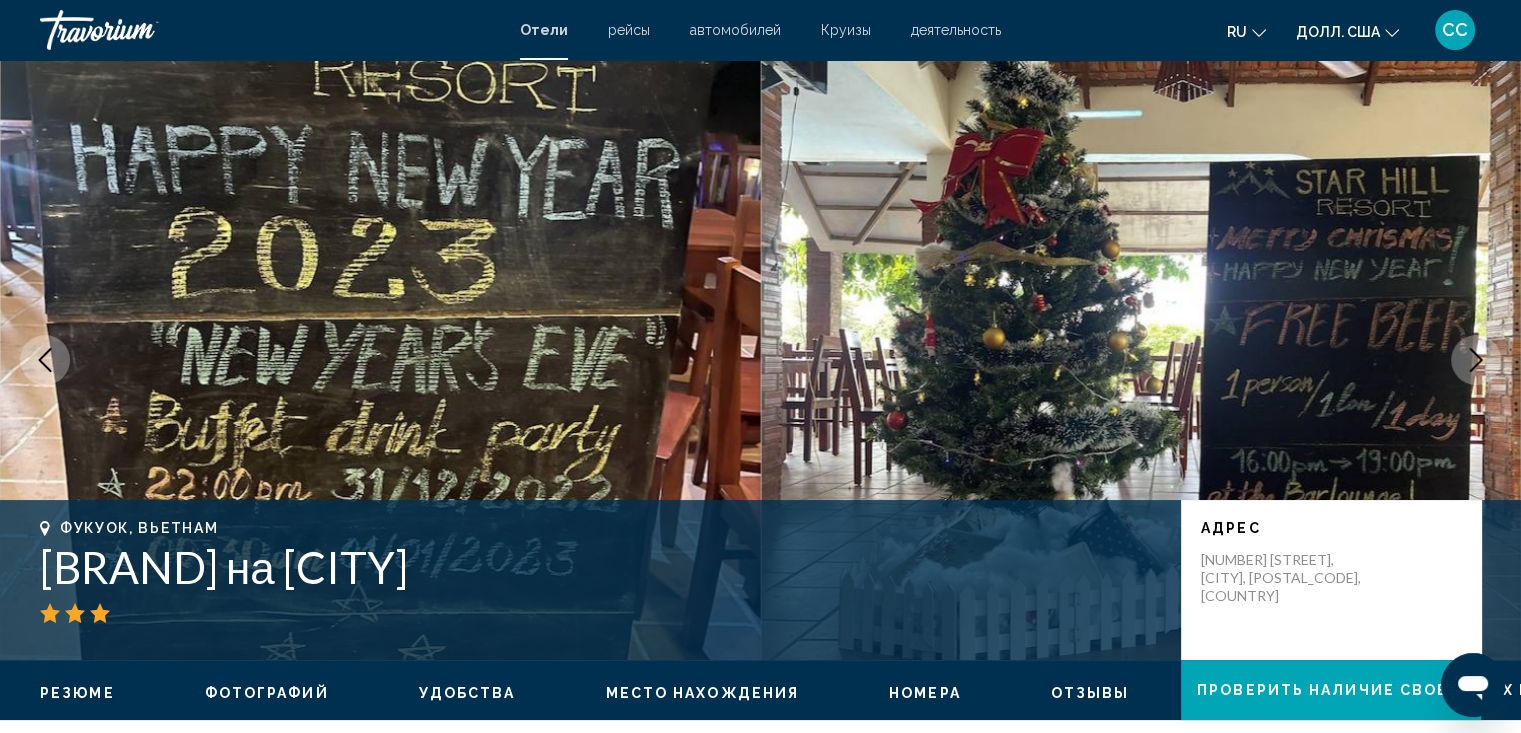 click 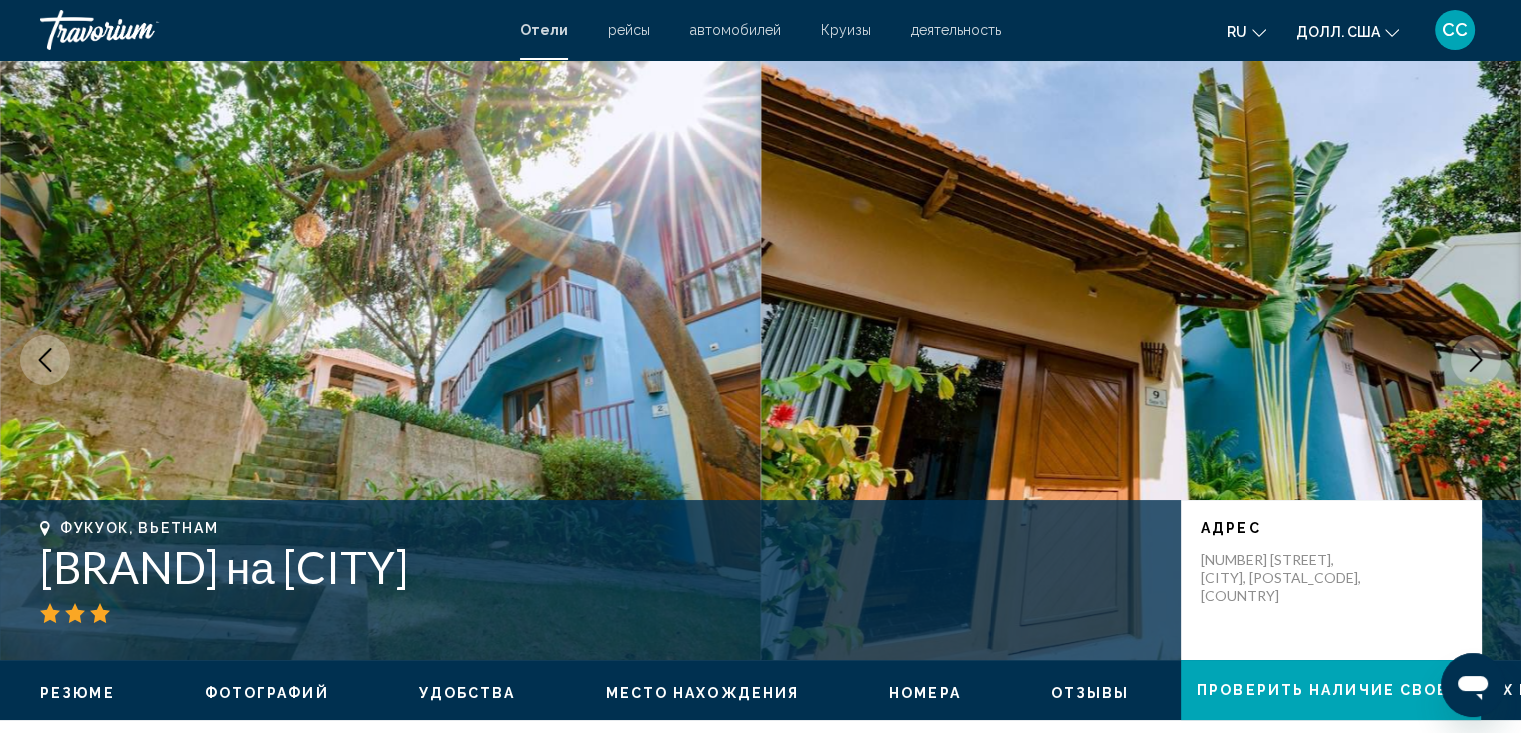 click 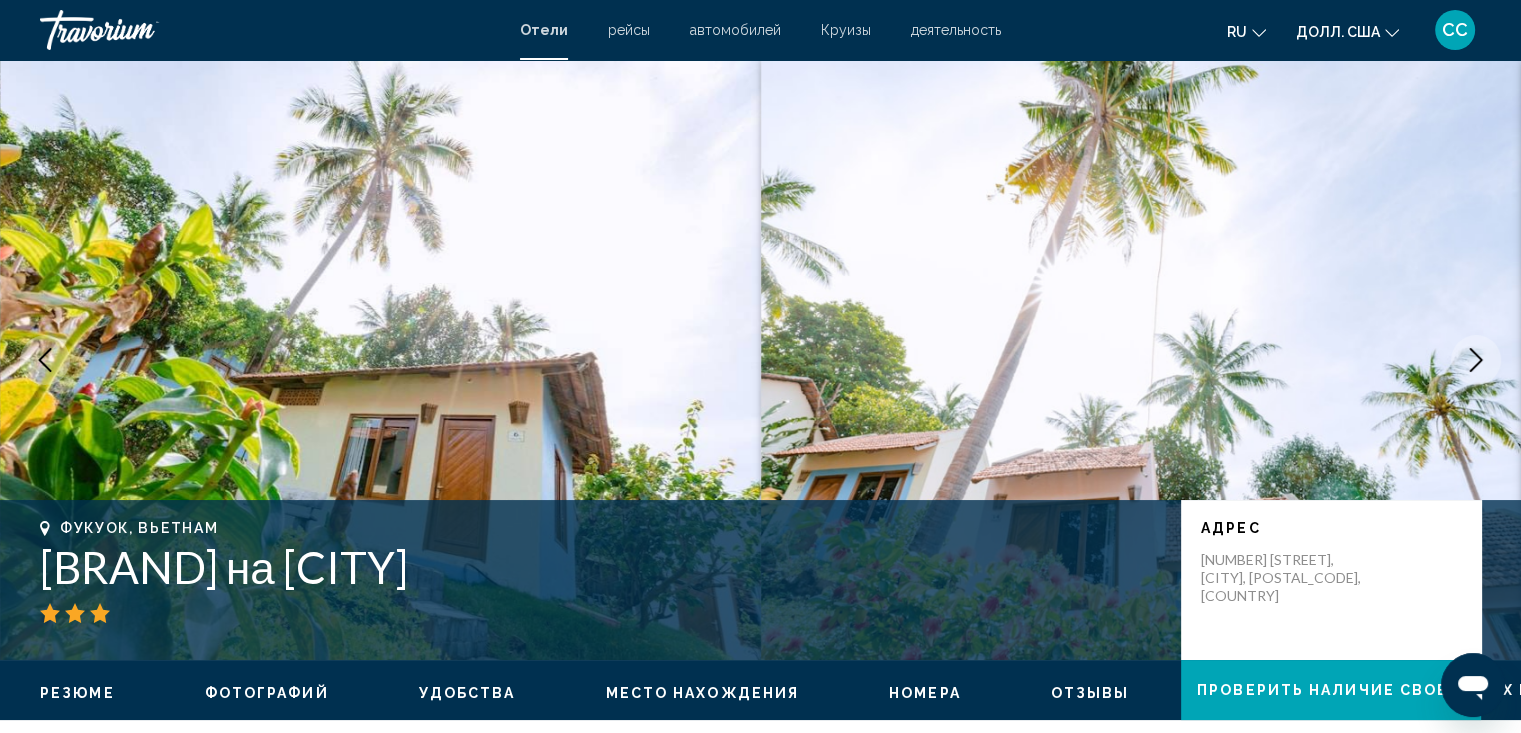click 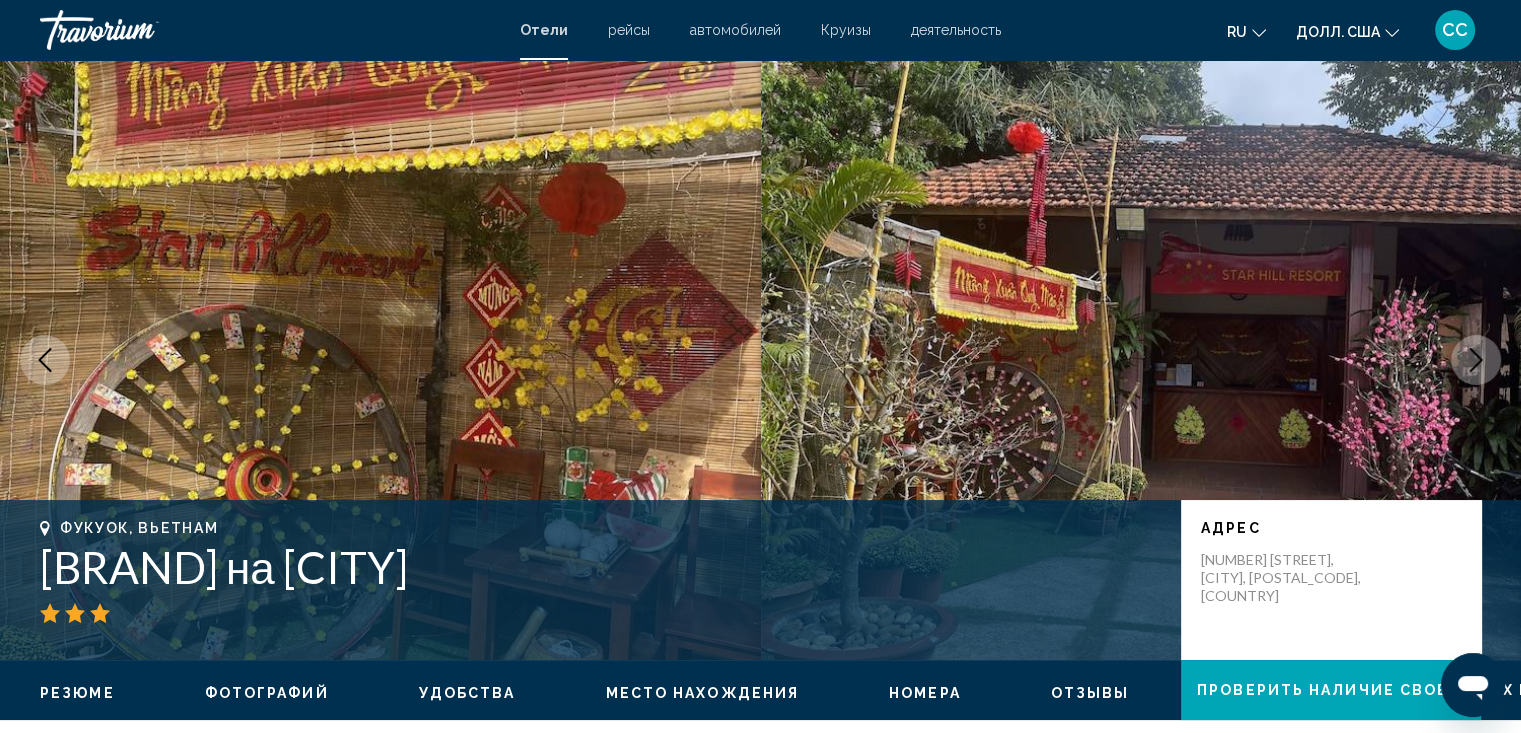 click 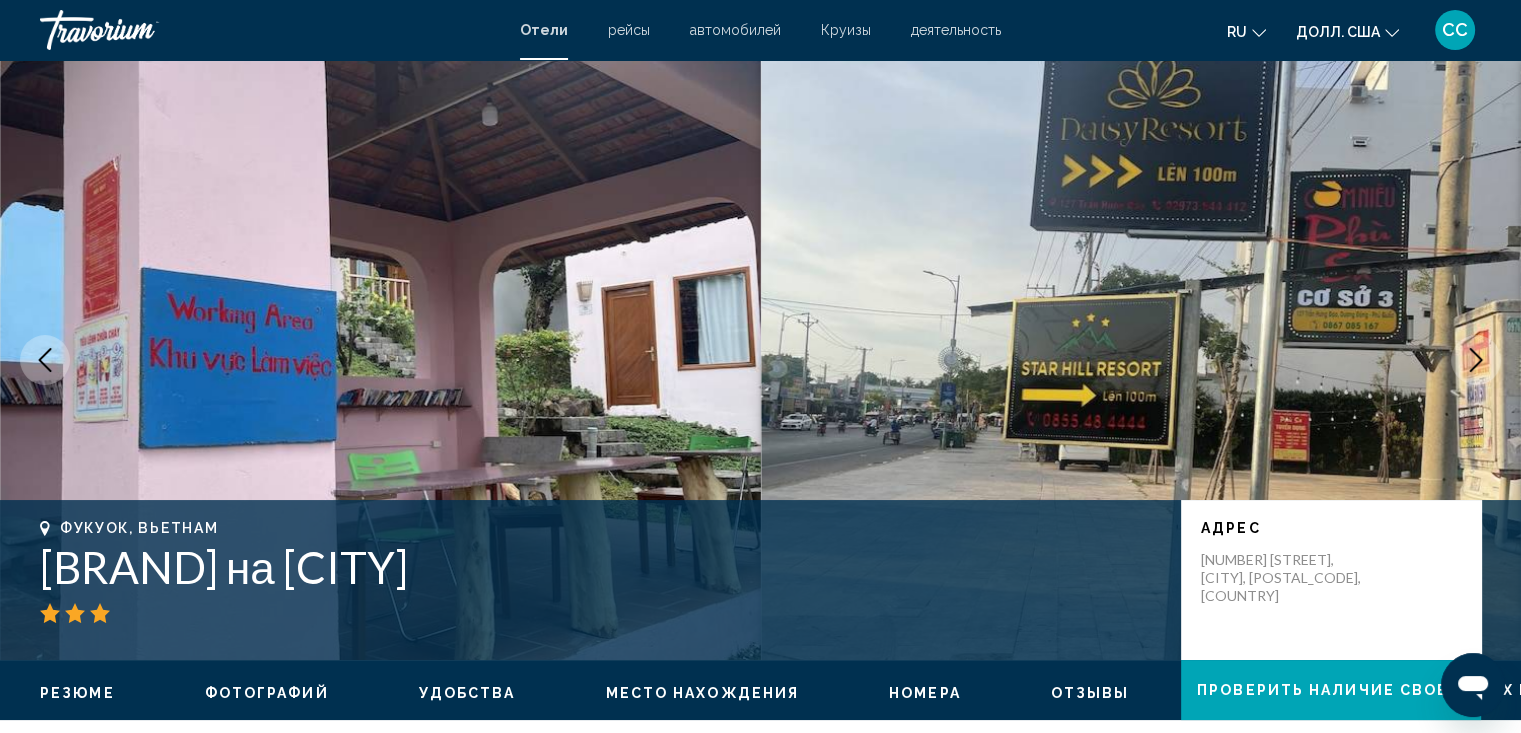 click 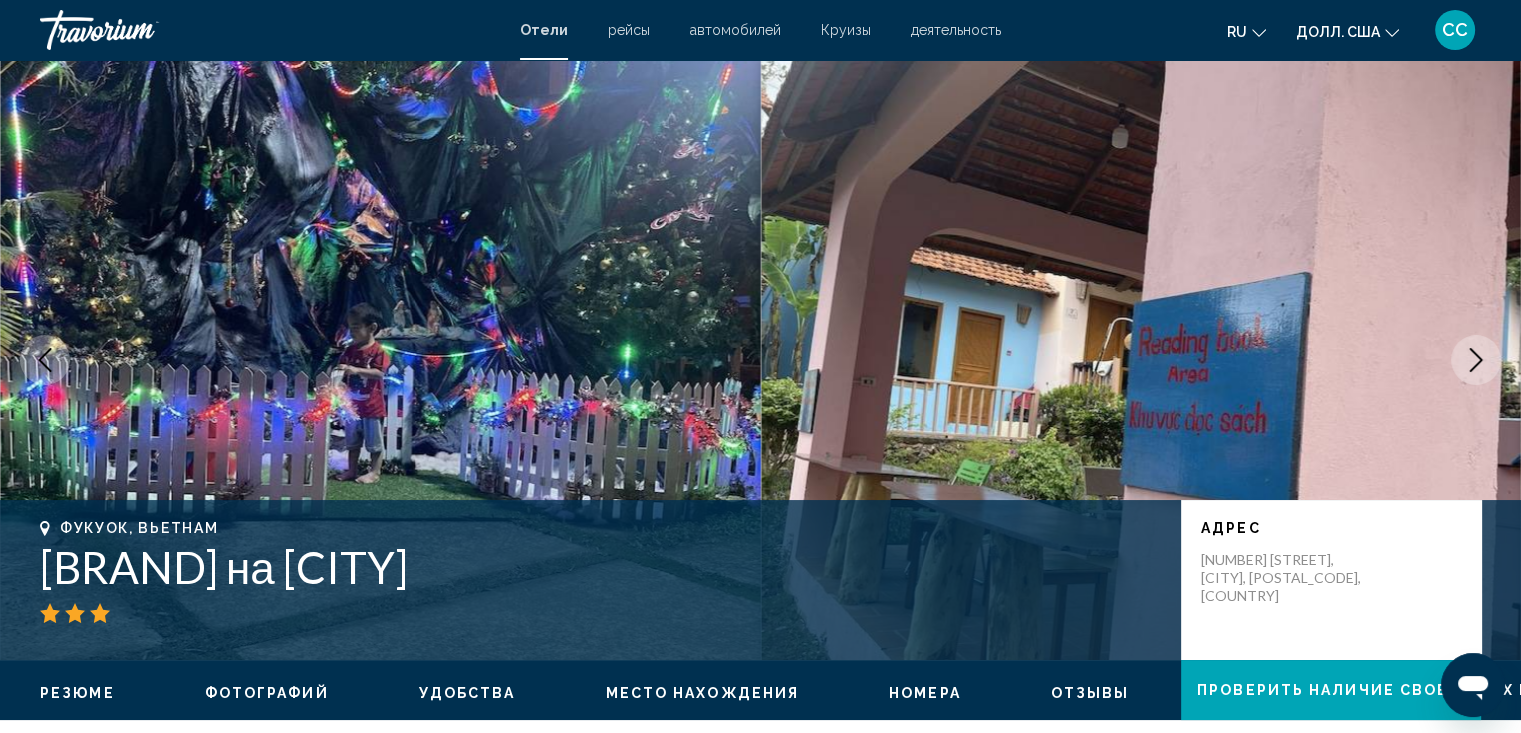 click 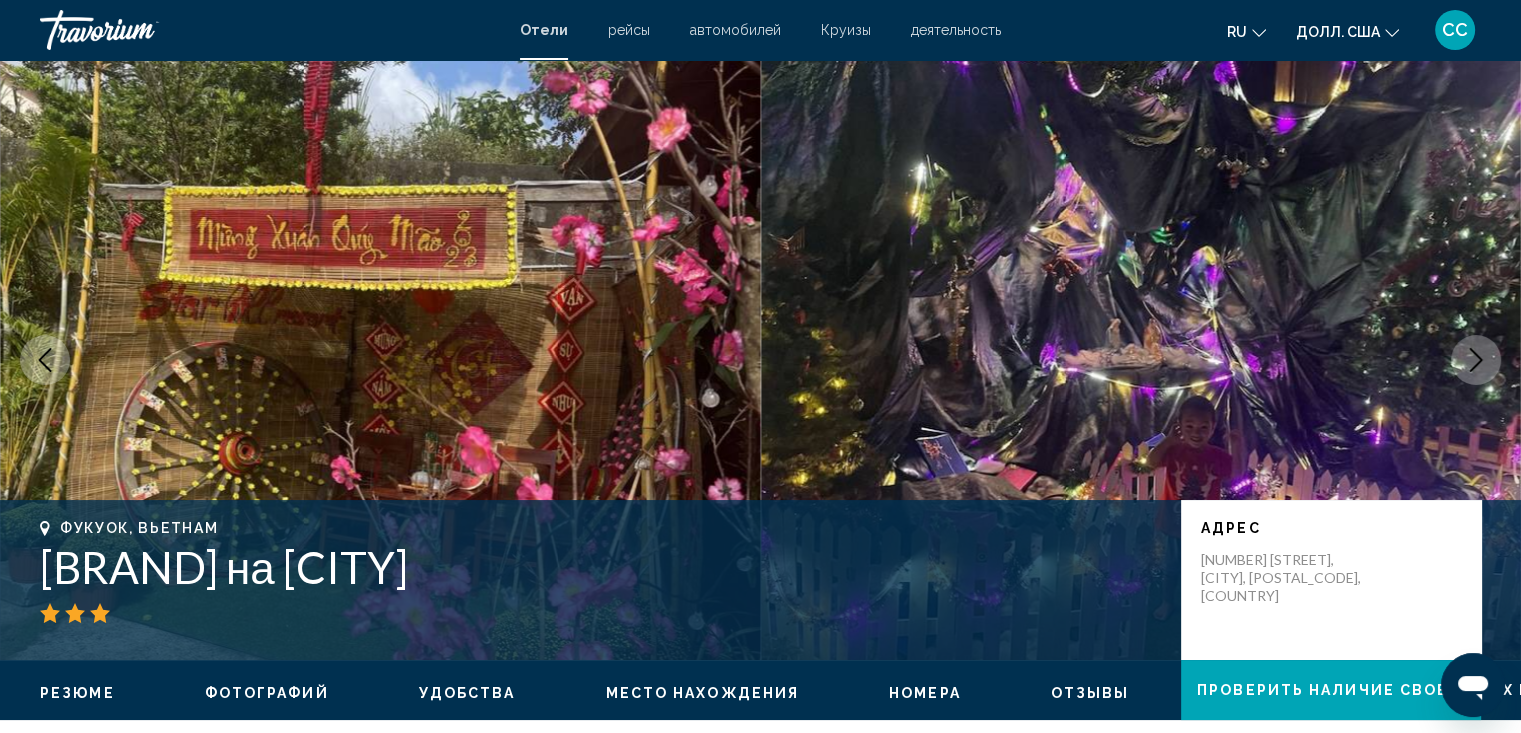 click 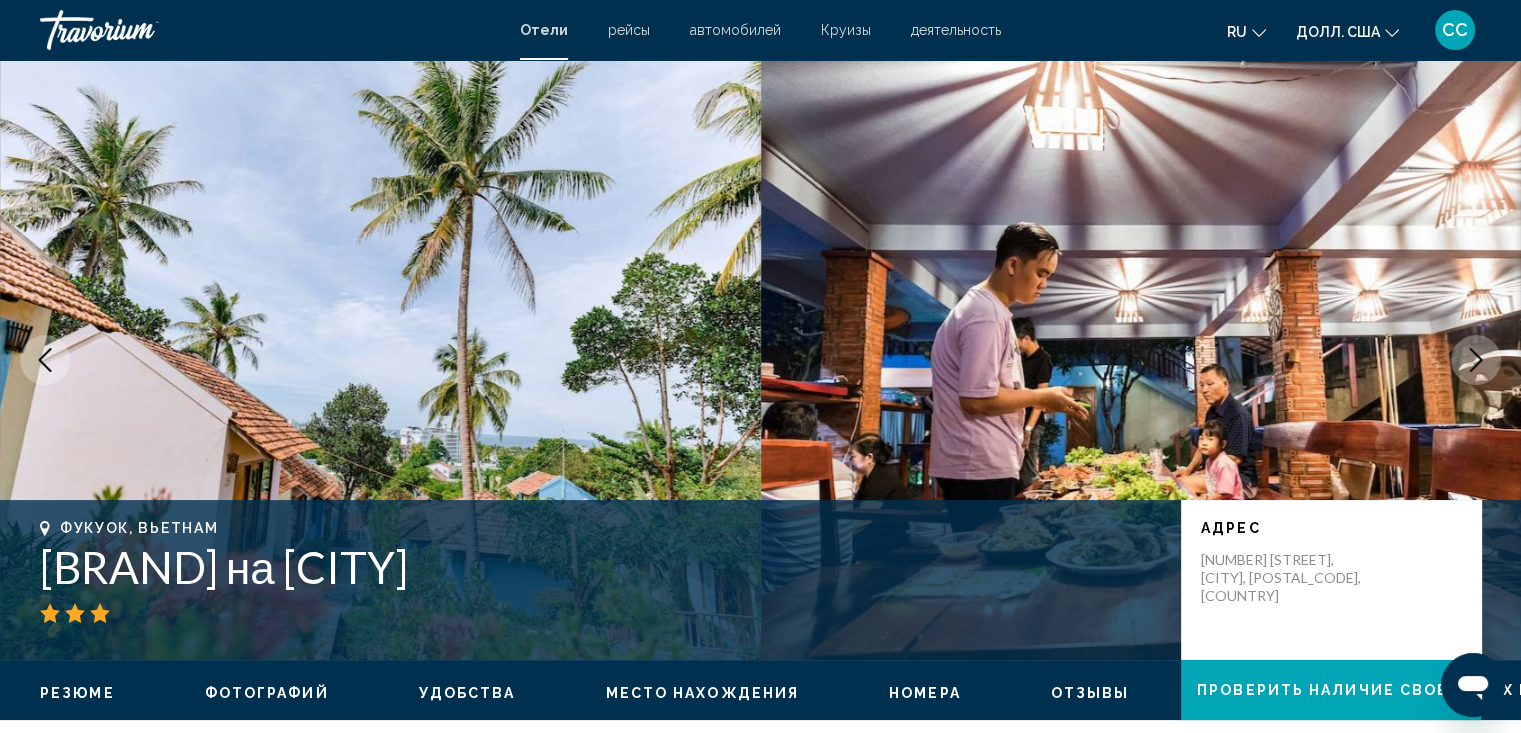 click 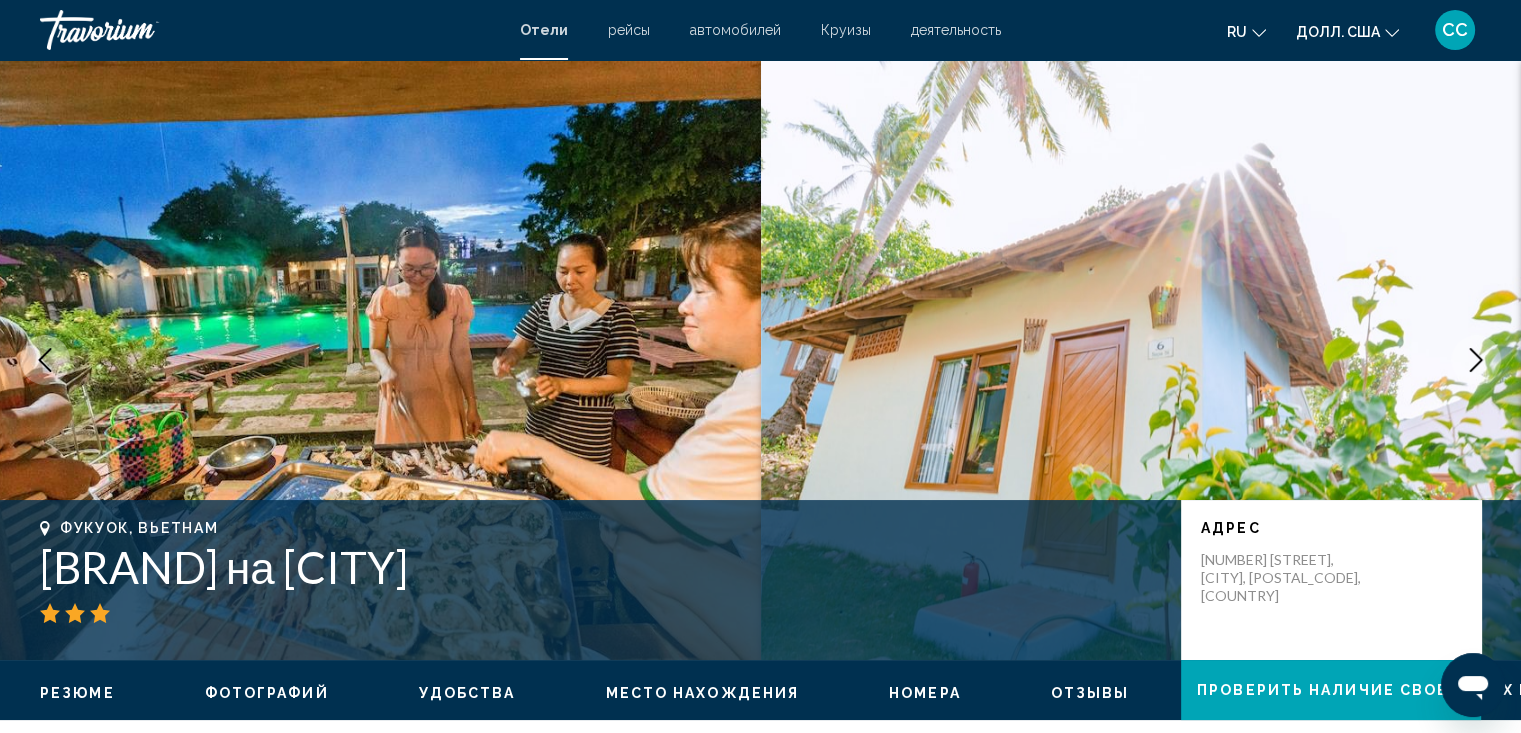 click 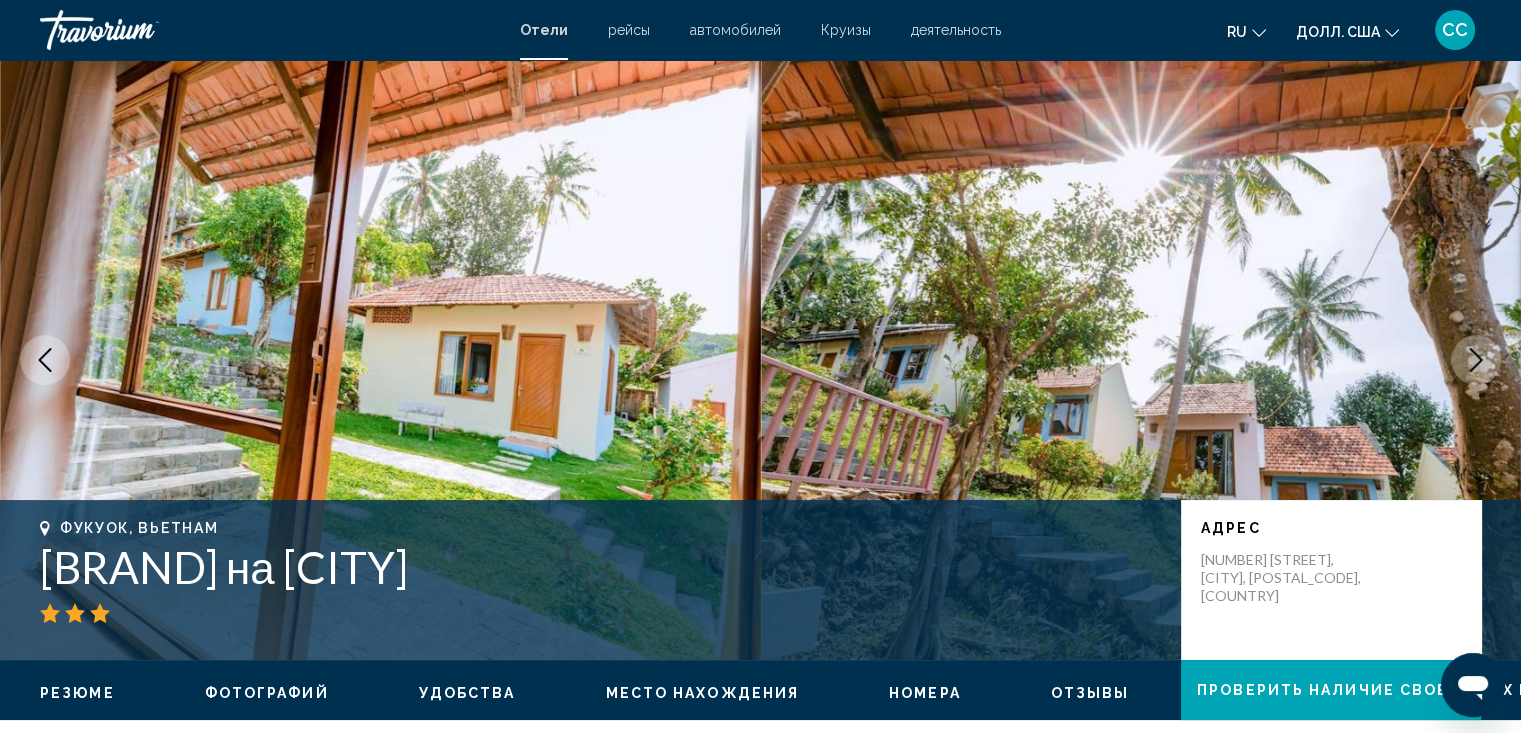 click 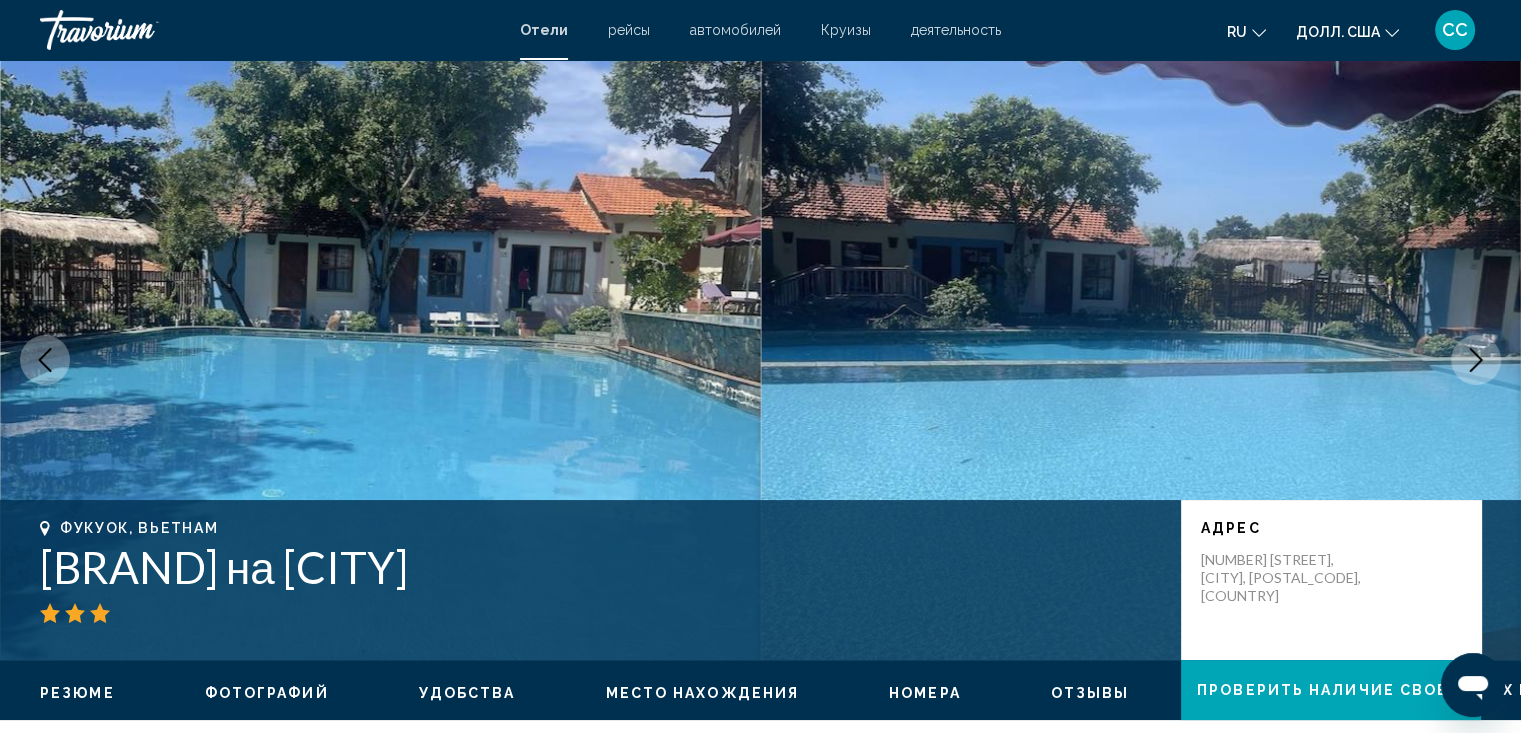 click 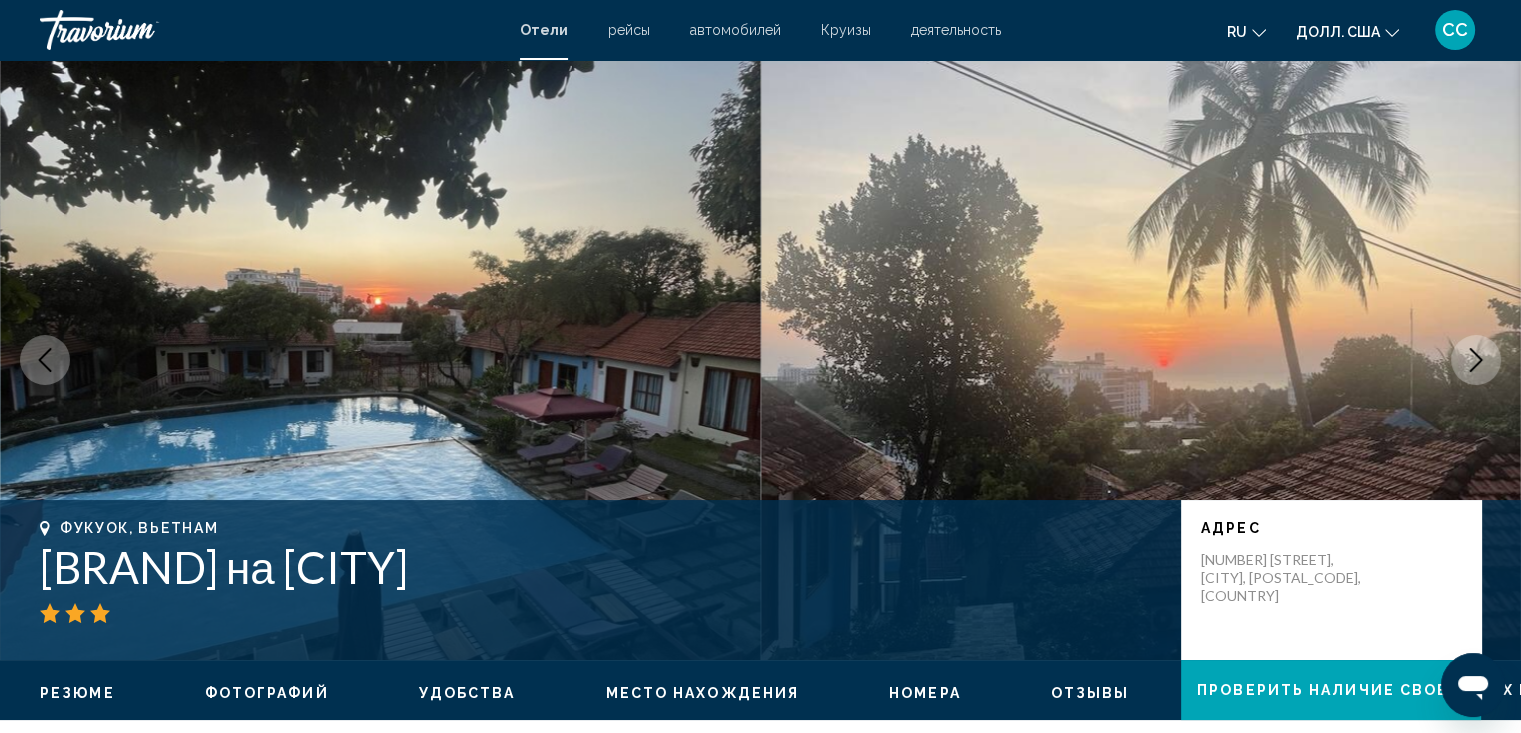 click 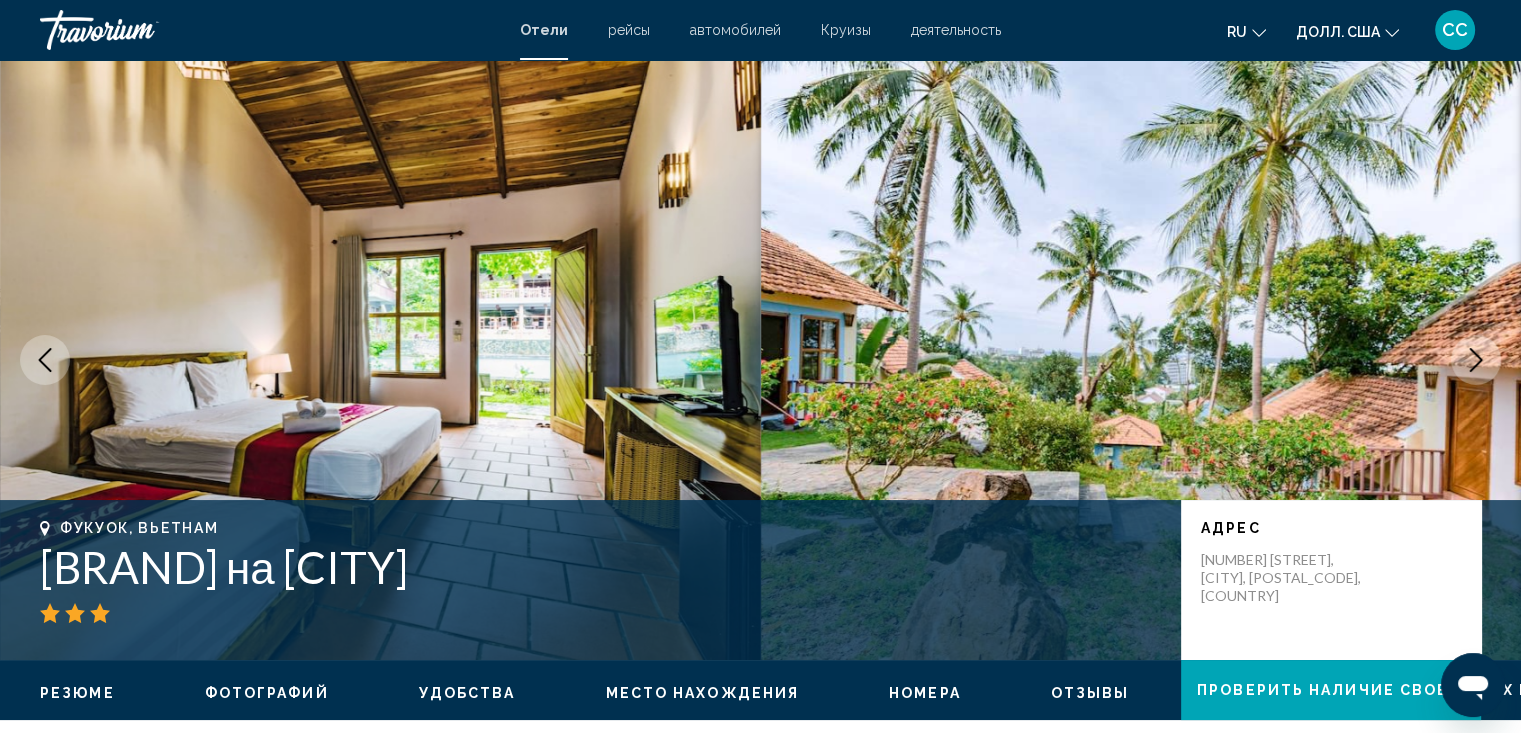 click 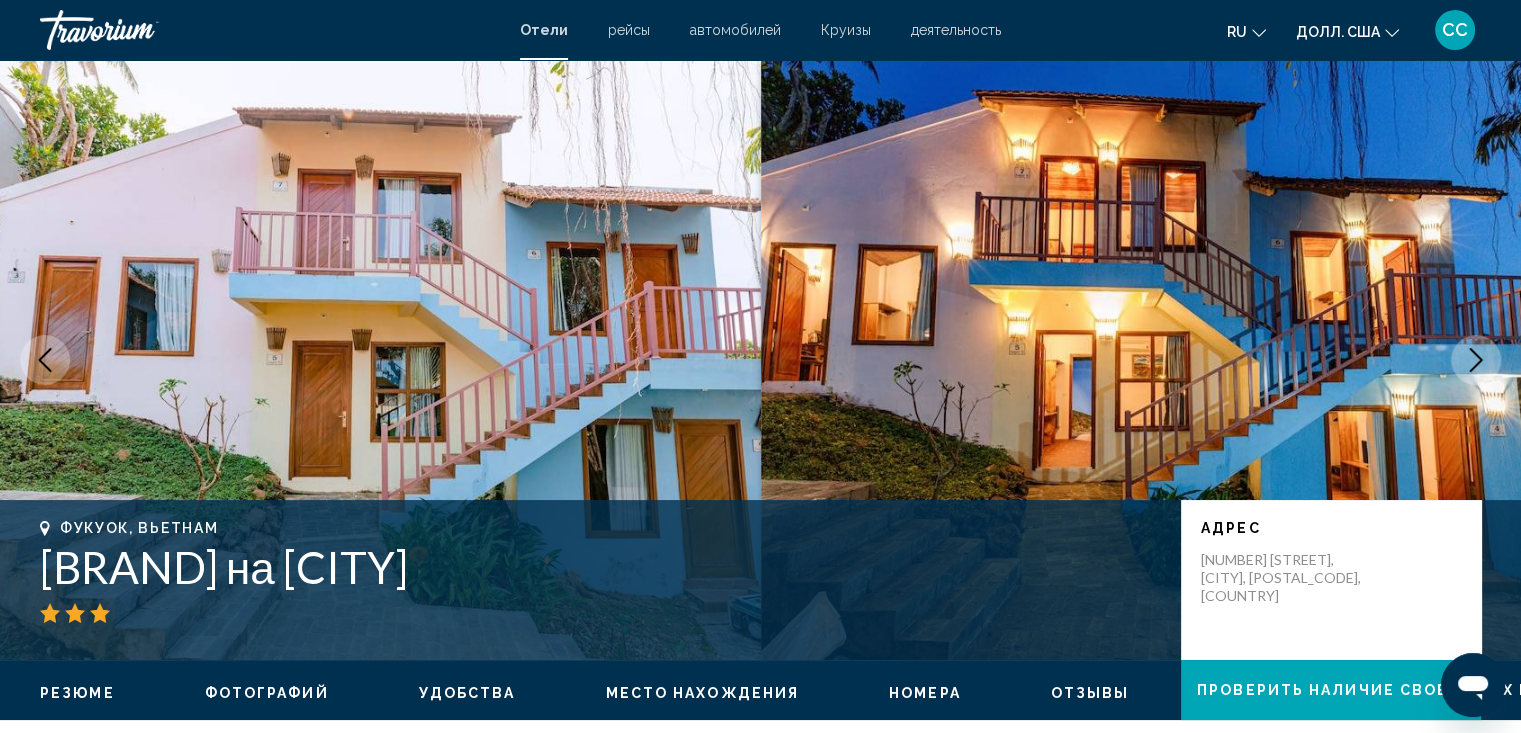 click 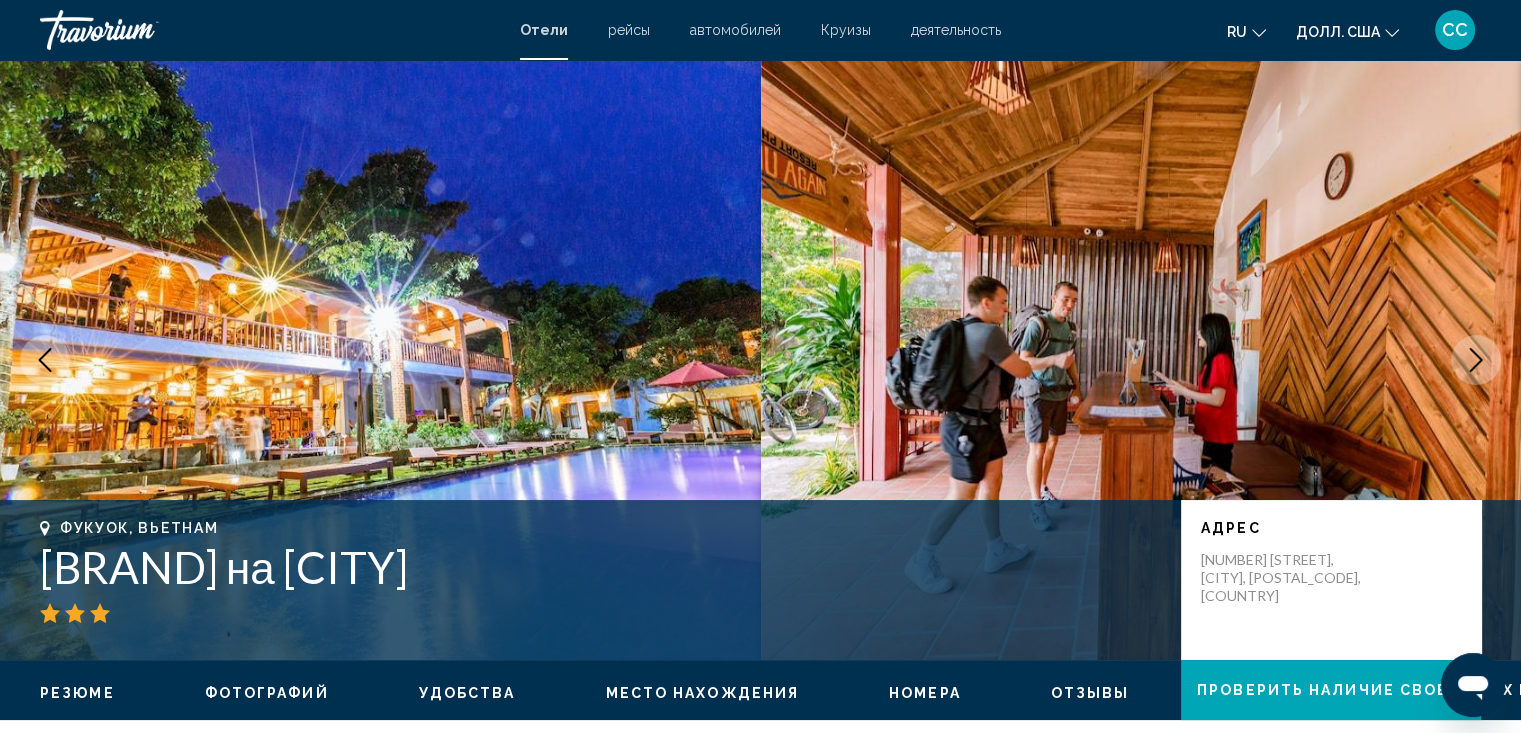 click 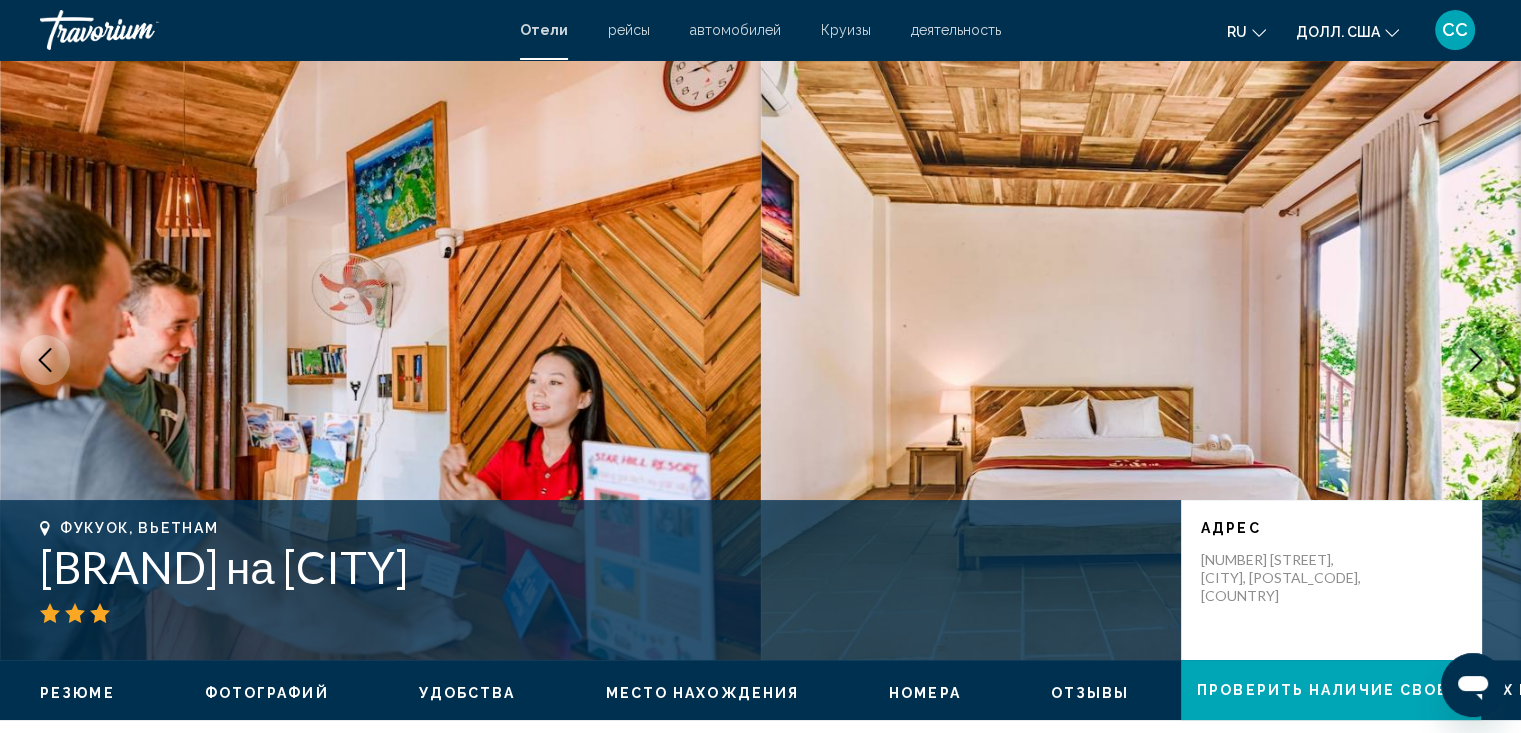 click 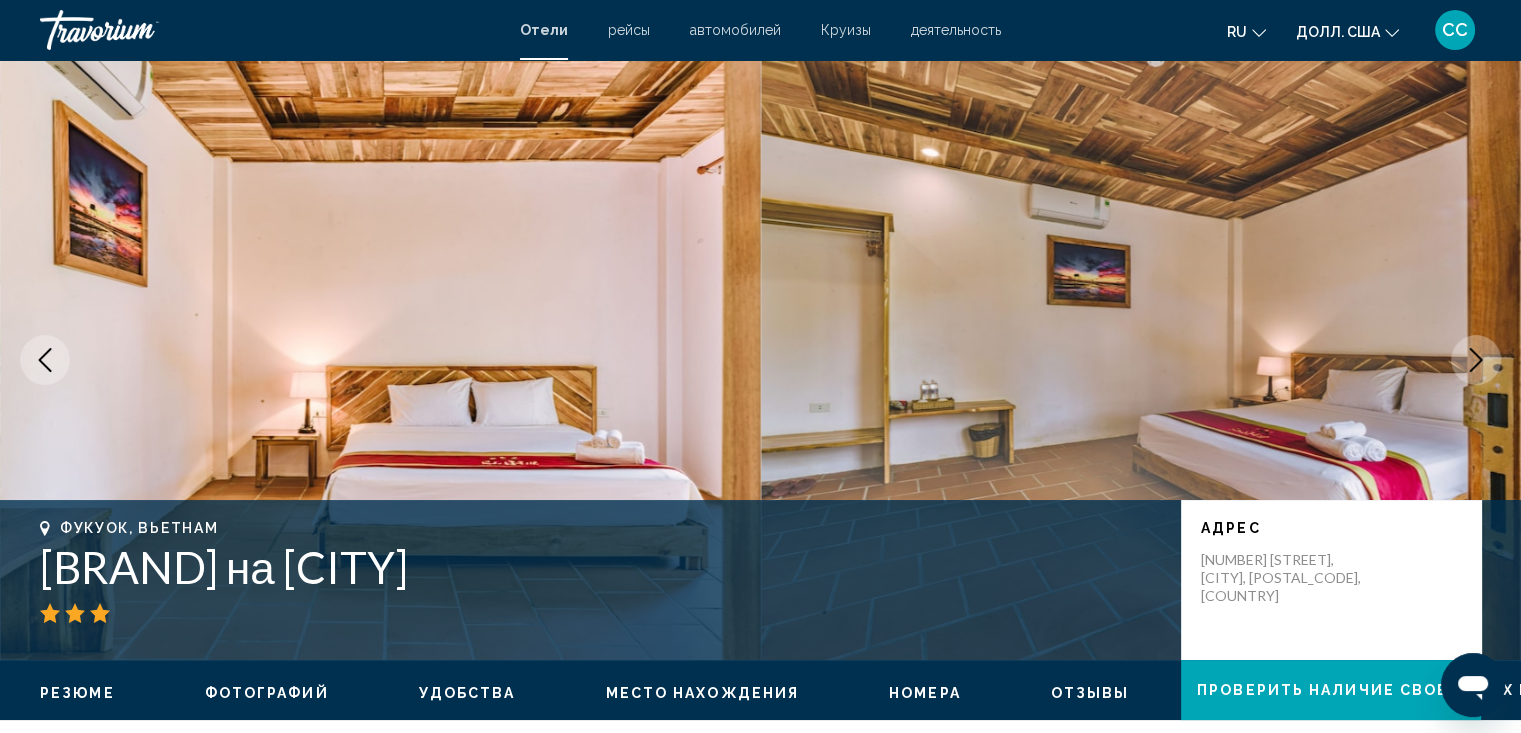 click 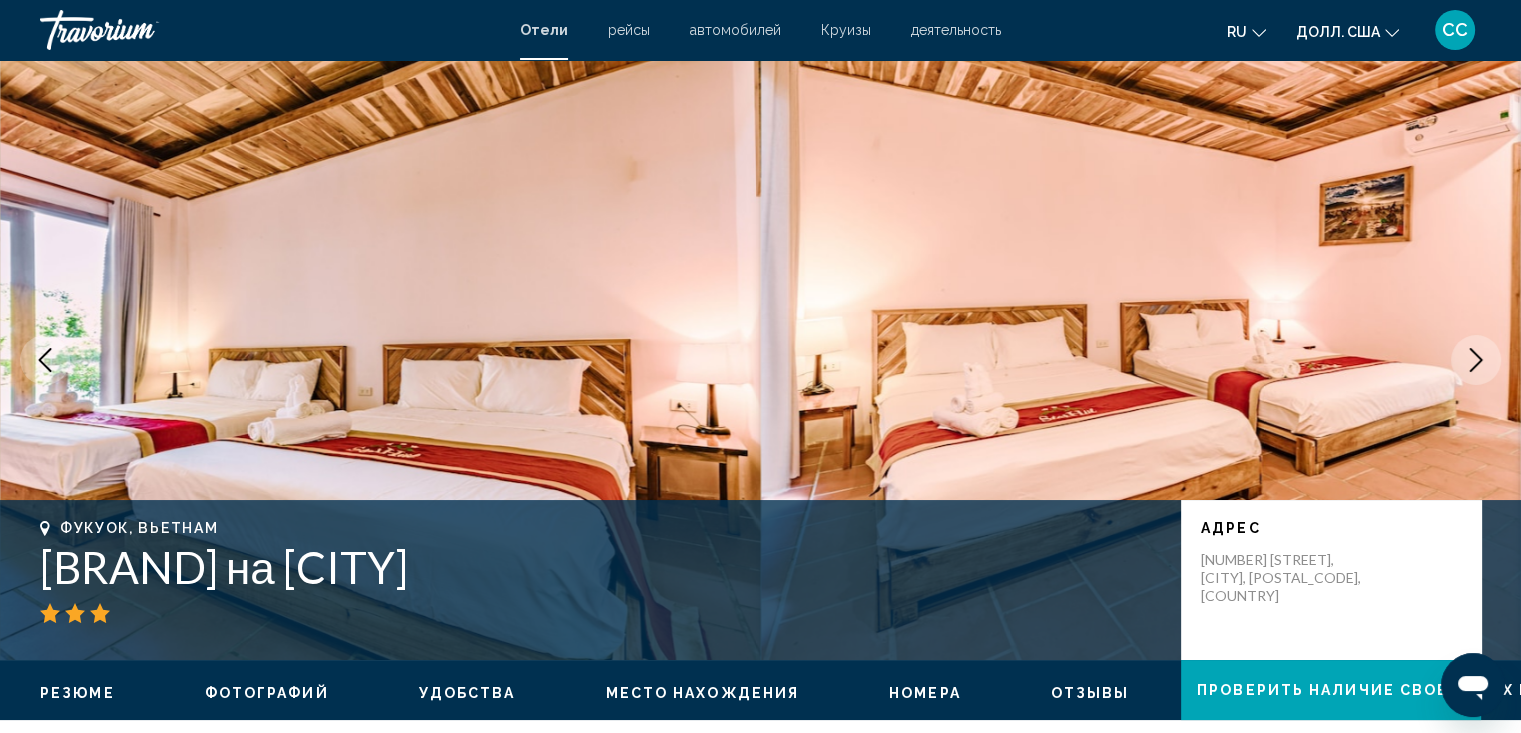 click 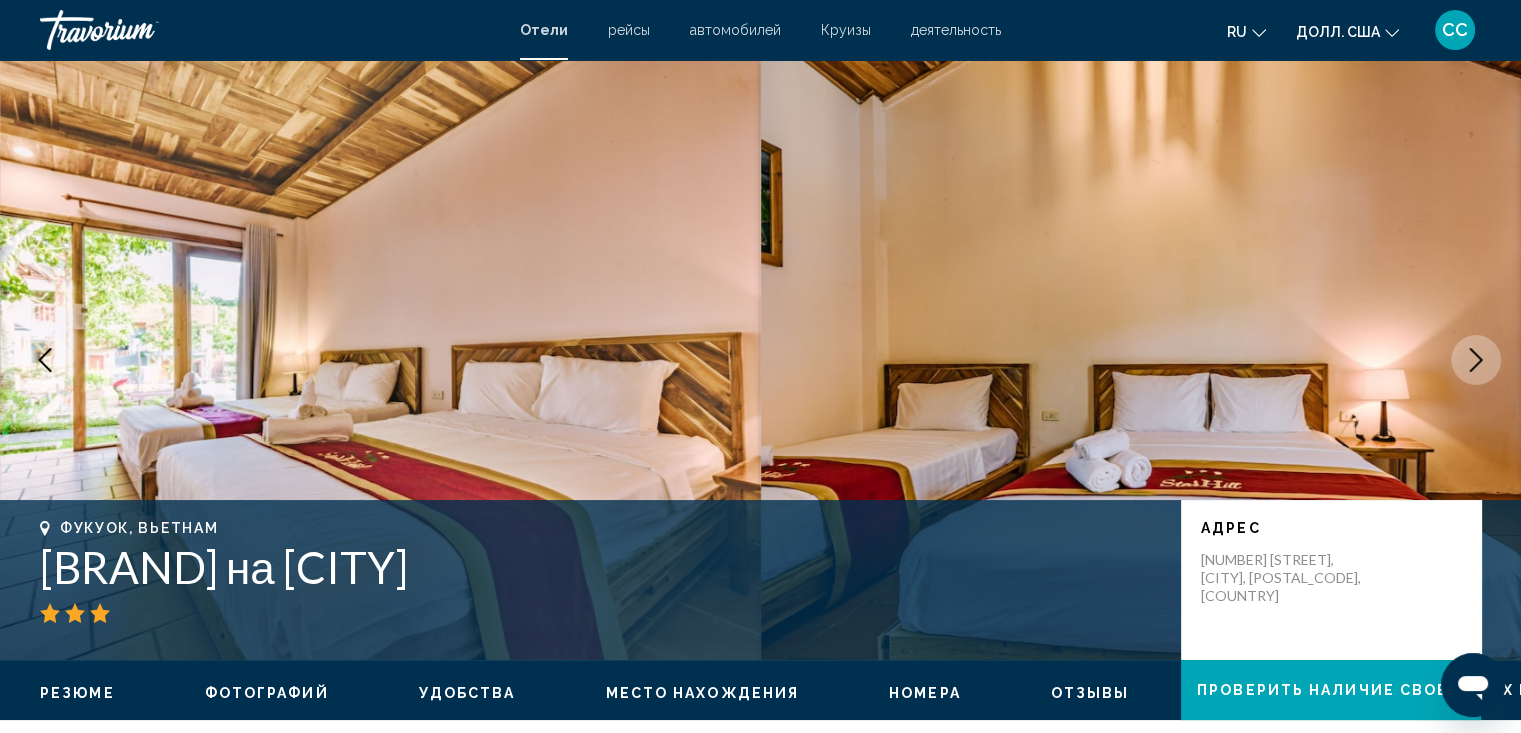click 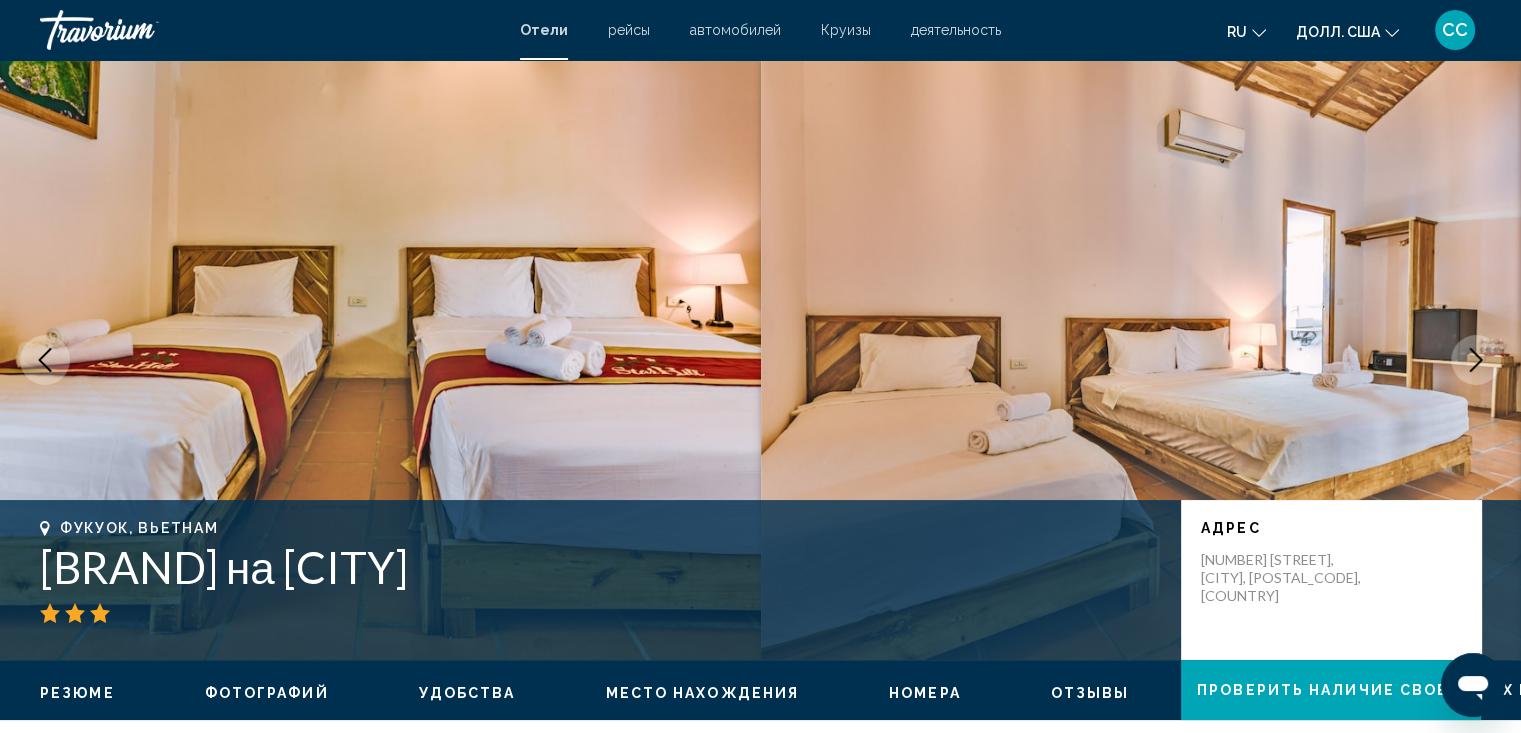 click 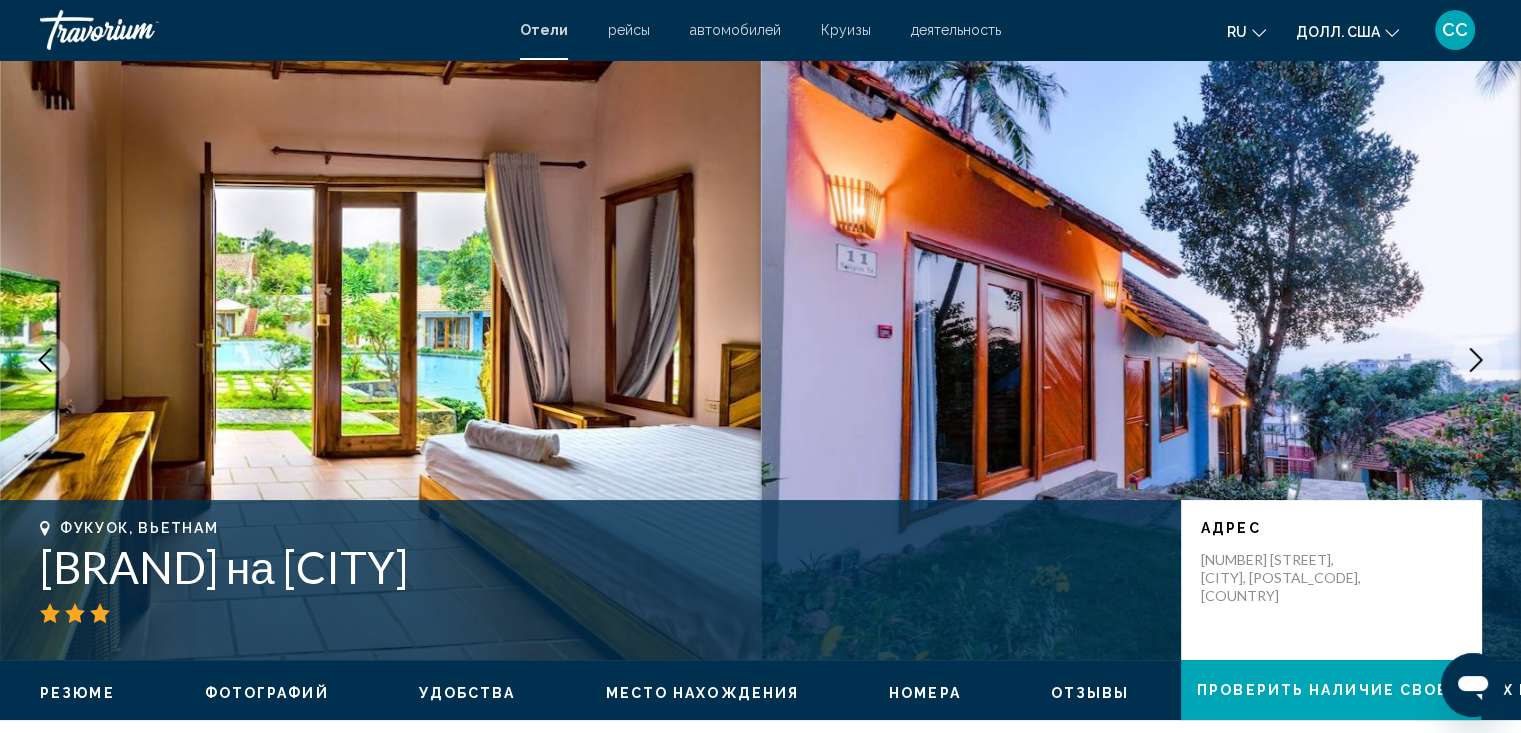 click 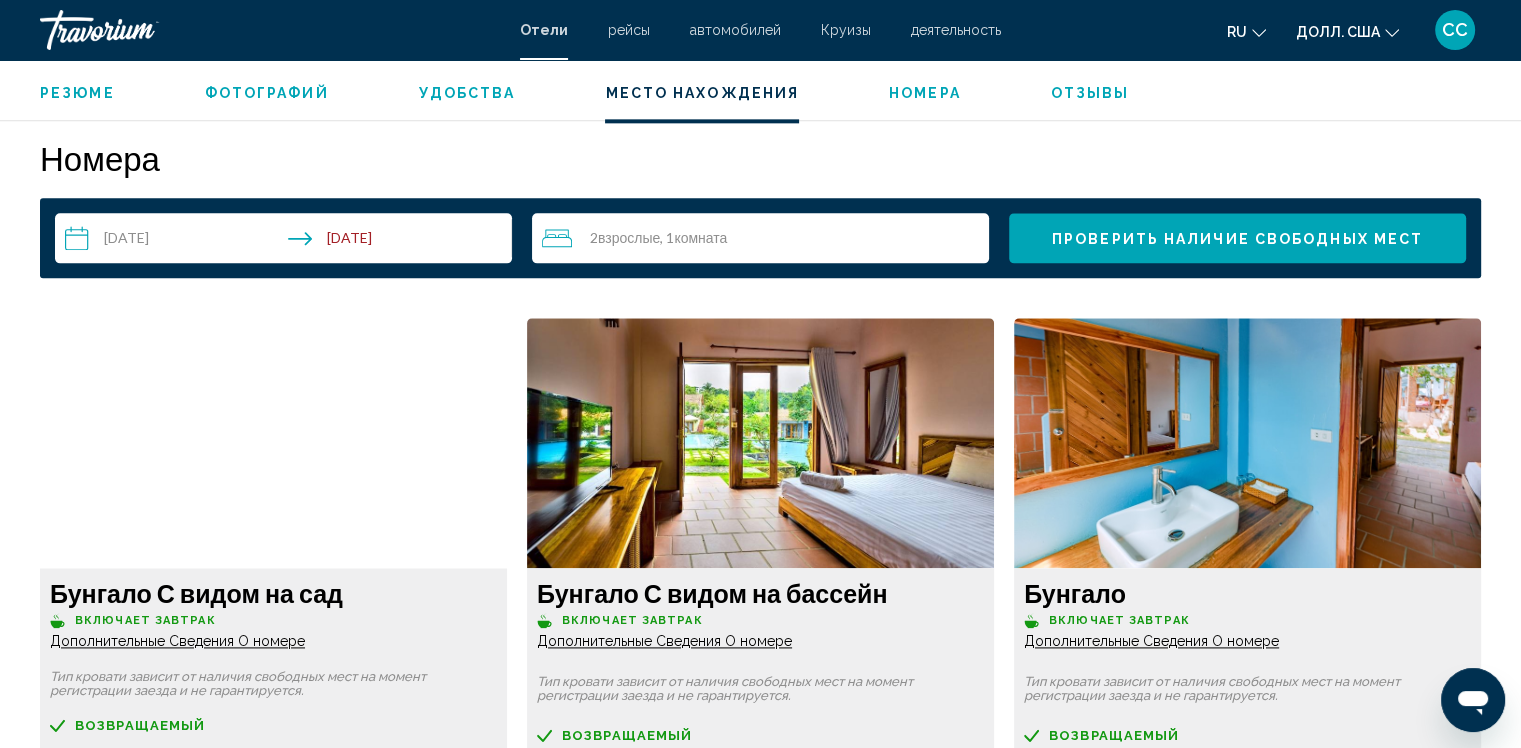 scroll, scrollTop: 2484, scrollLeft: 0, axis: vertical 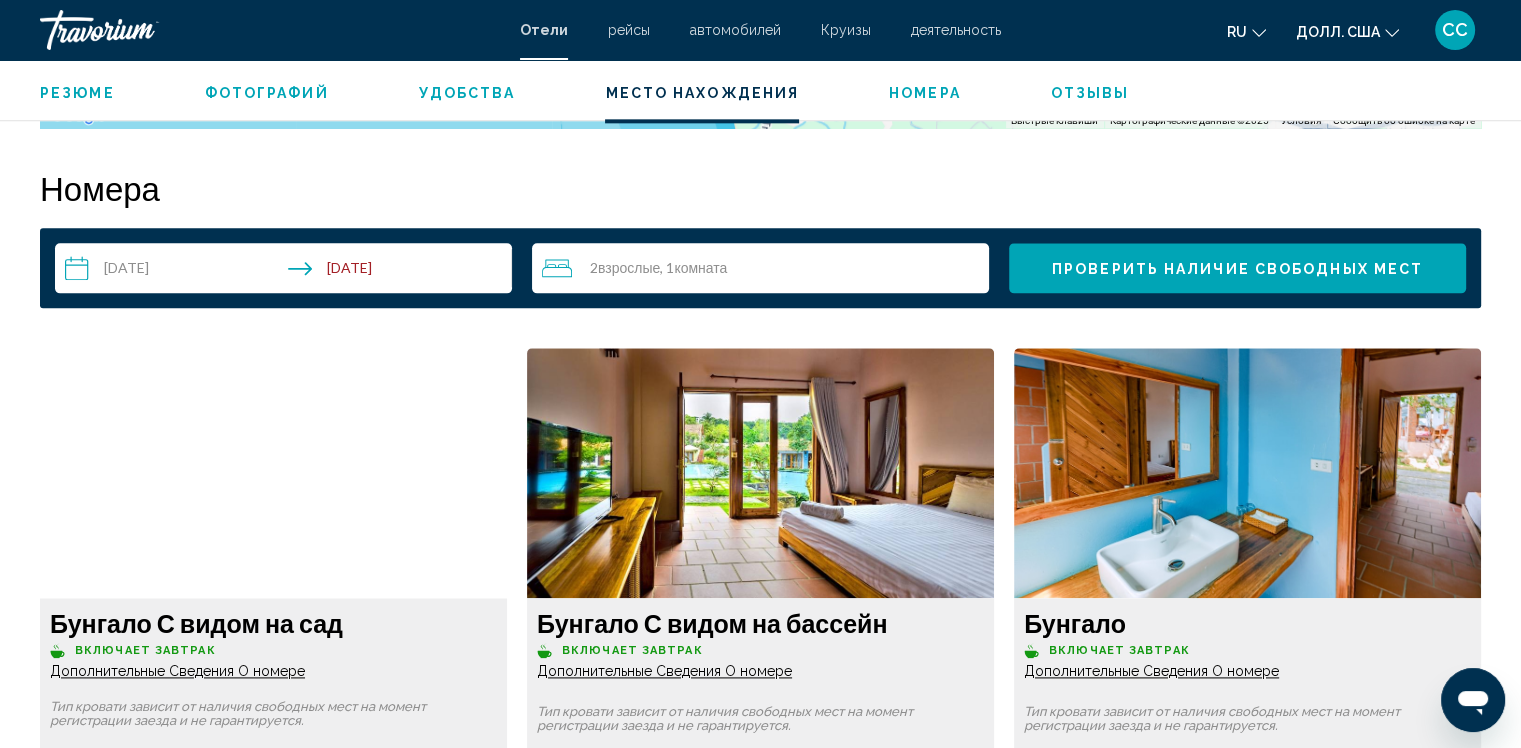 click on "**********" at bounding box center (287, 271) 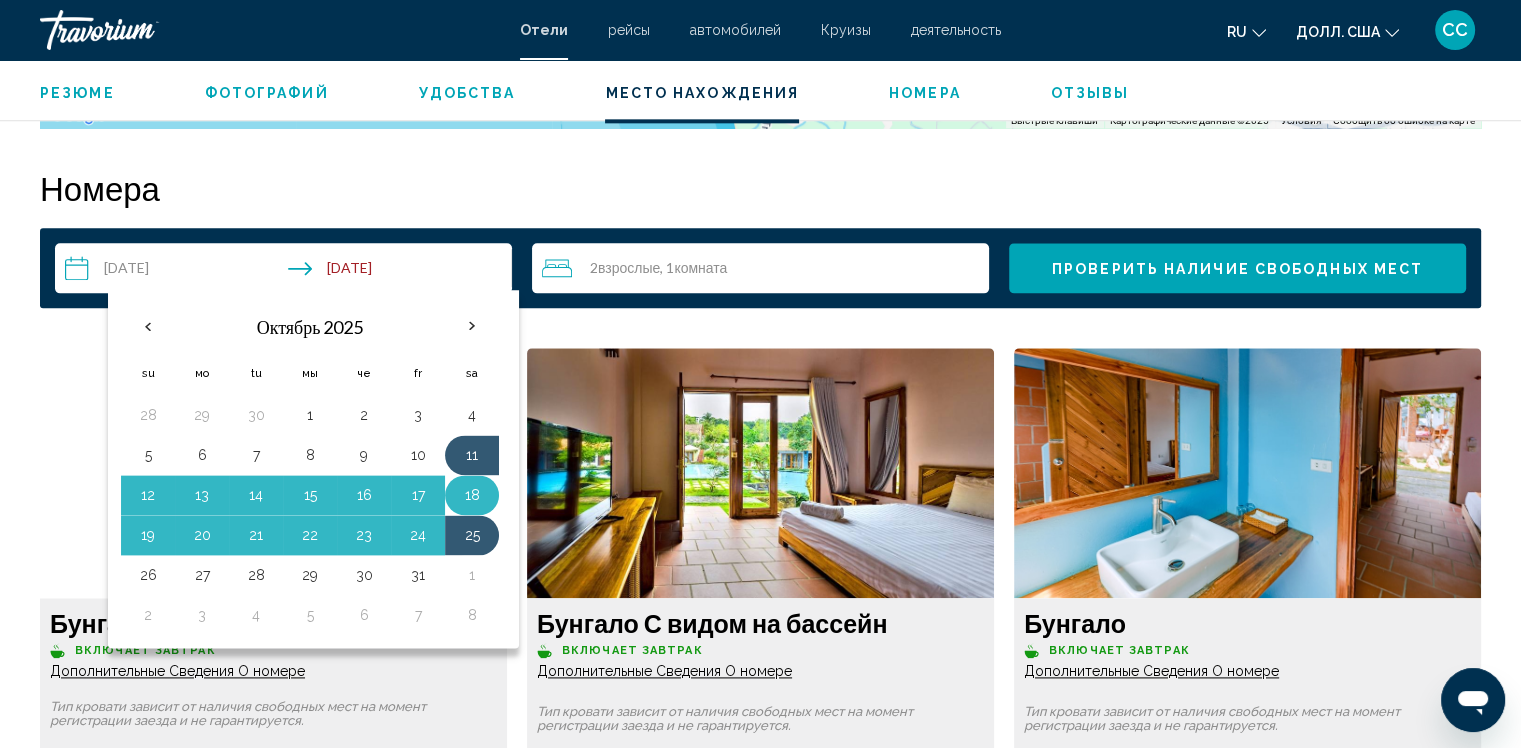click on "18" at bounding box center (472, 495) 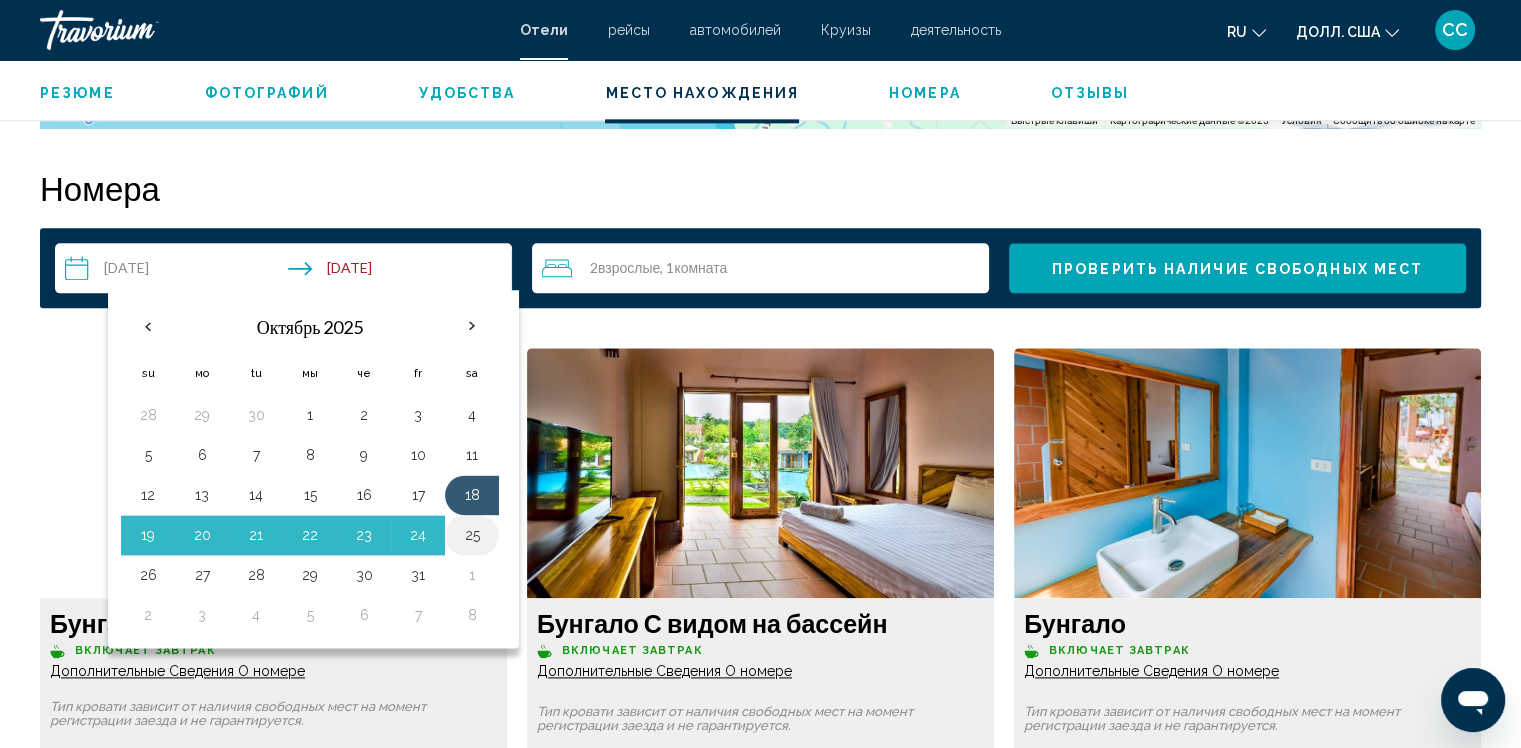 click on "25" at bounding box center (472, 535) 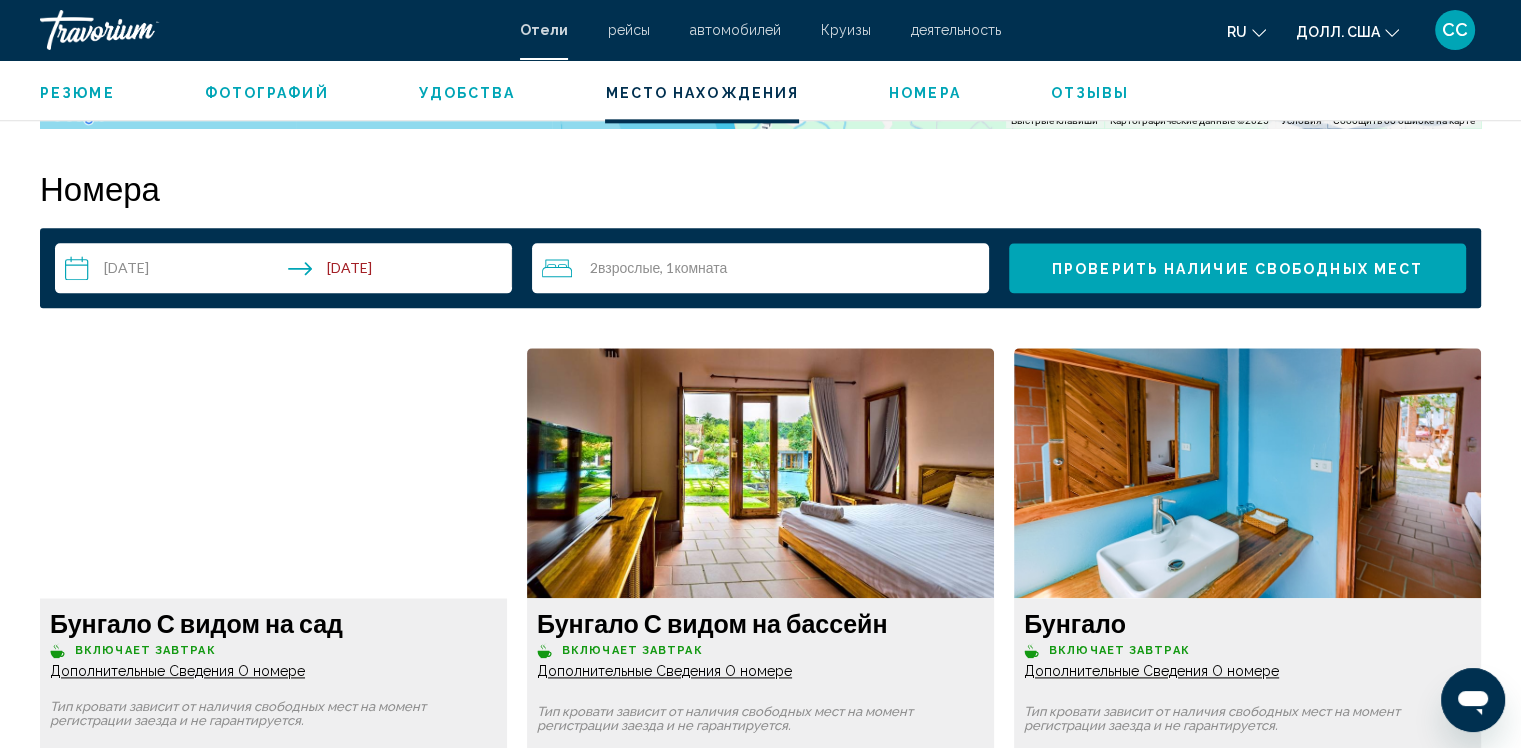 click on "**********" at bounding box center (287, 271) 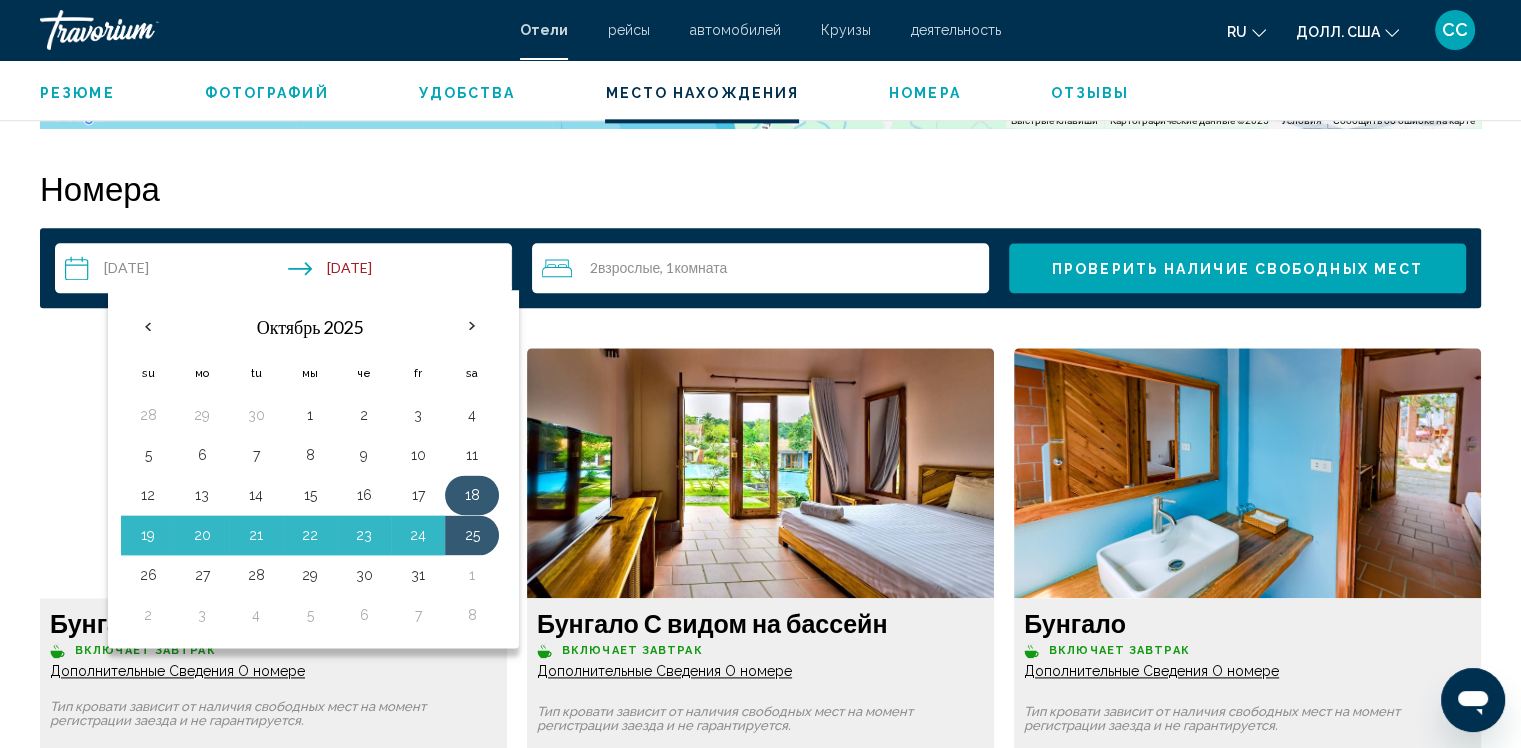 click on "18" at bounding box center (472, 495) 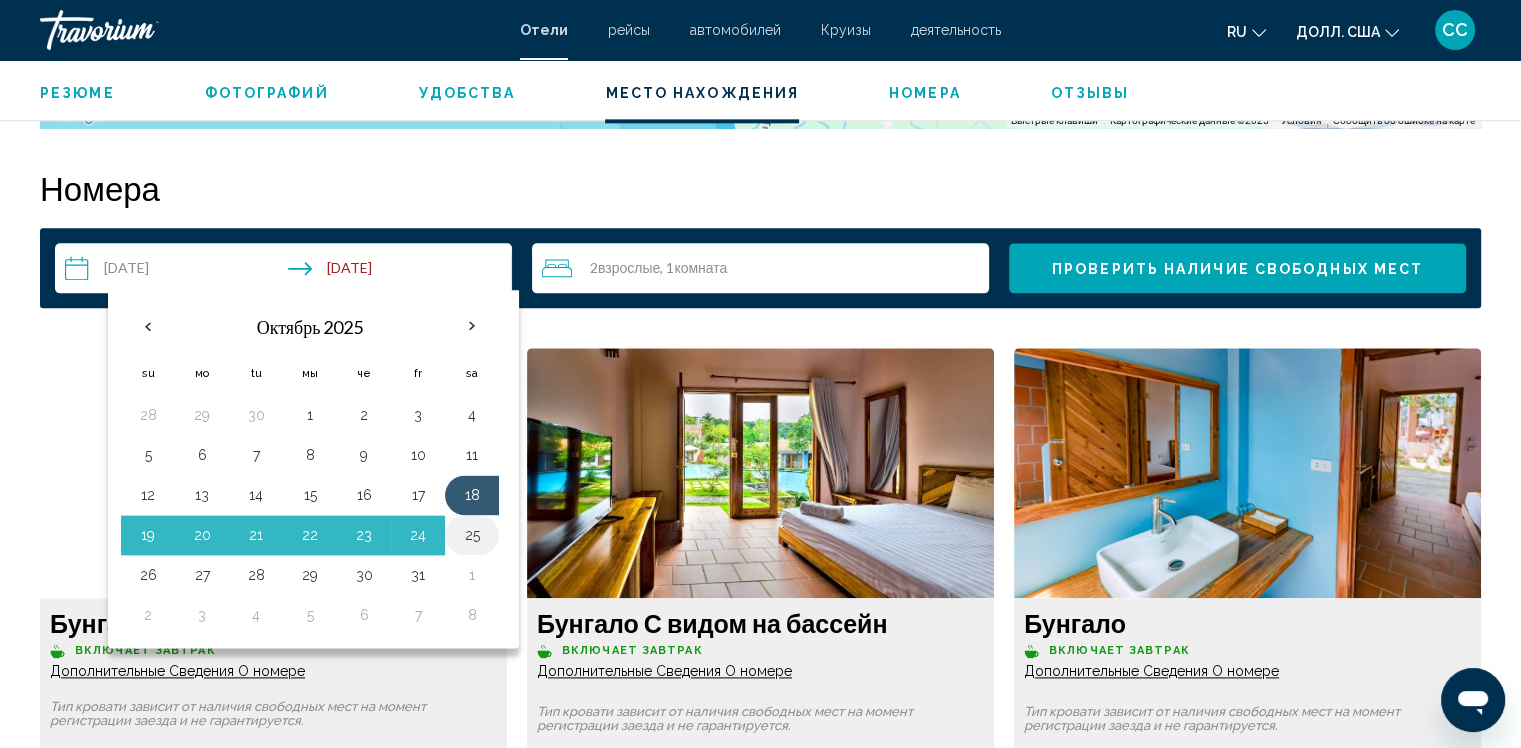 click on "25" at bounding box center (472, 535) 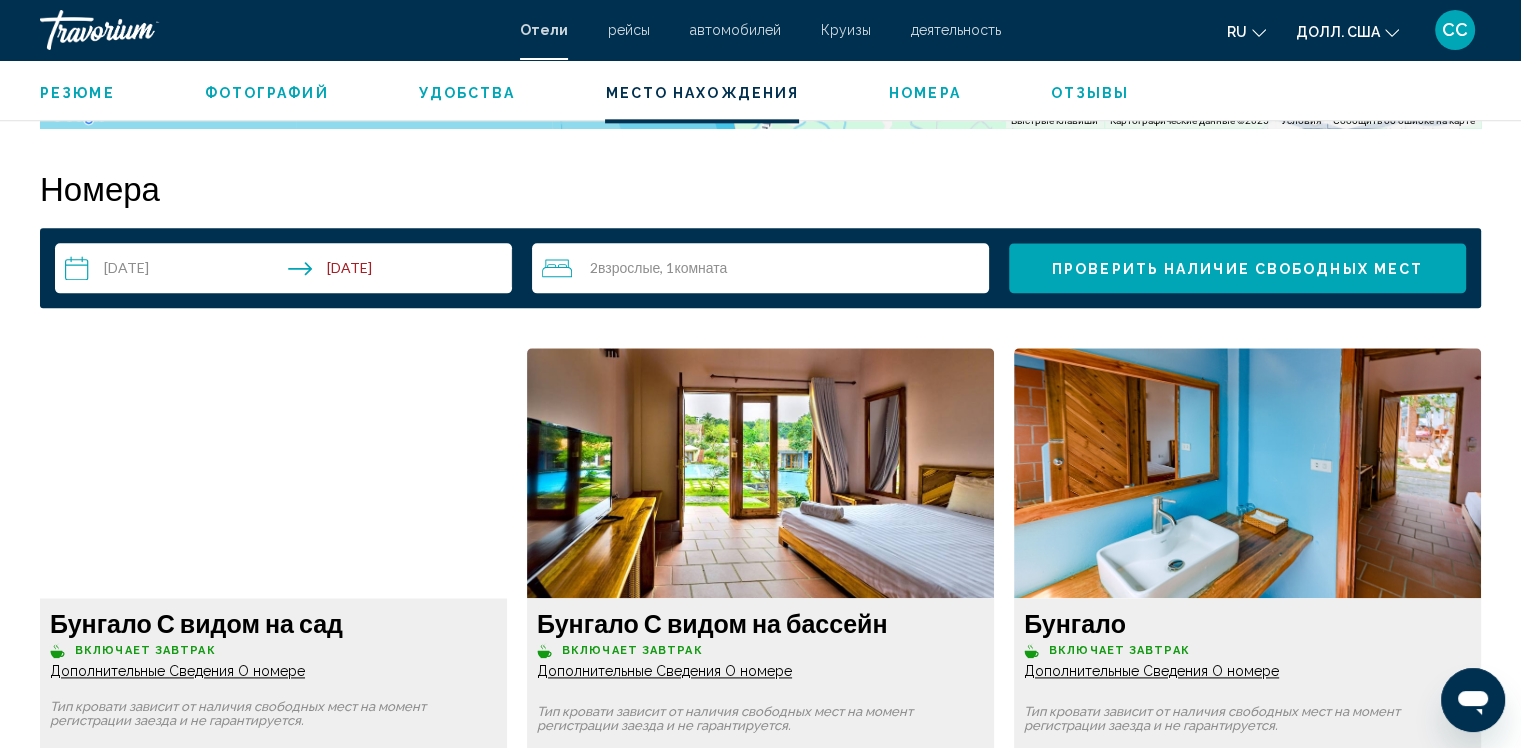 click on "**********" at bounding box center (287, 271) 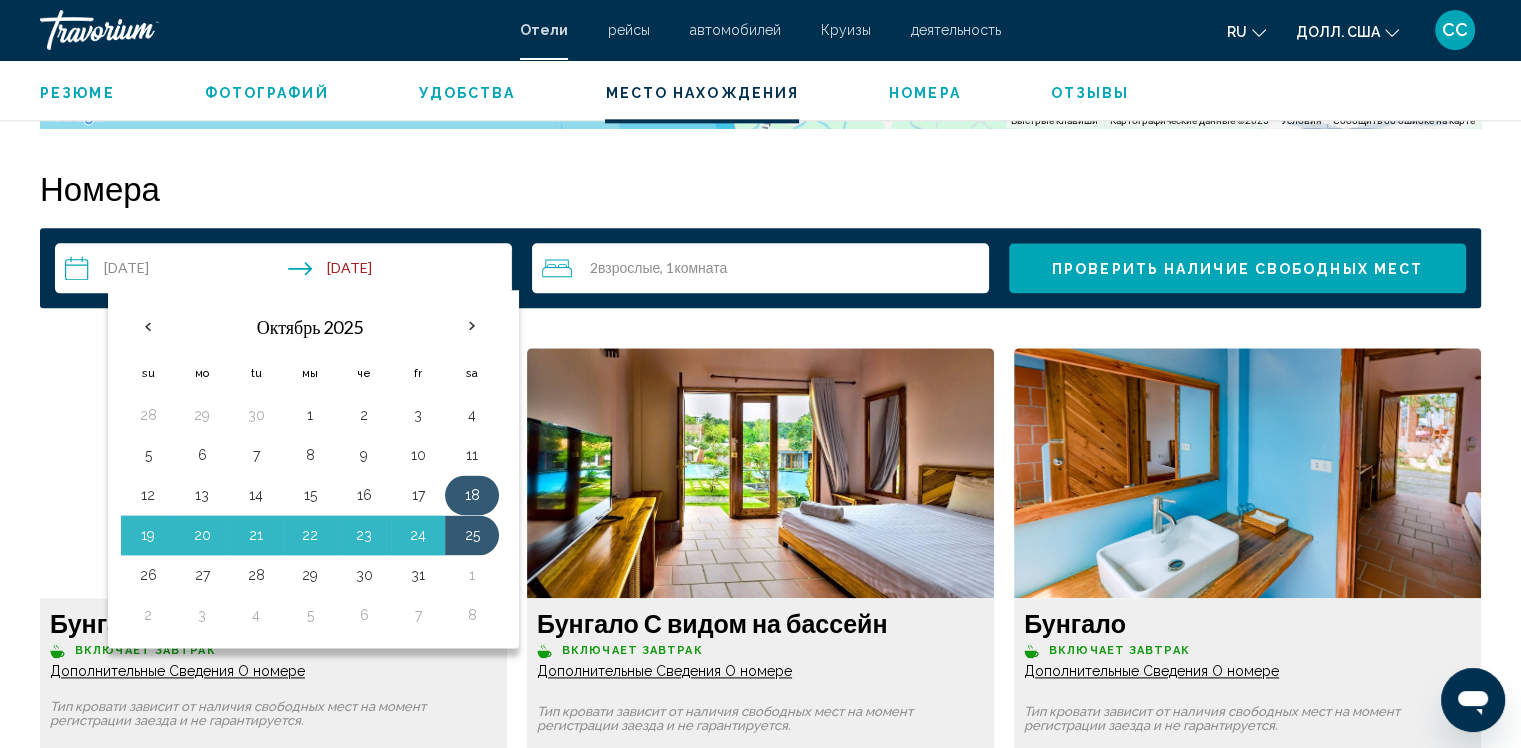 click on "18" at bounding box center (472, 495) 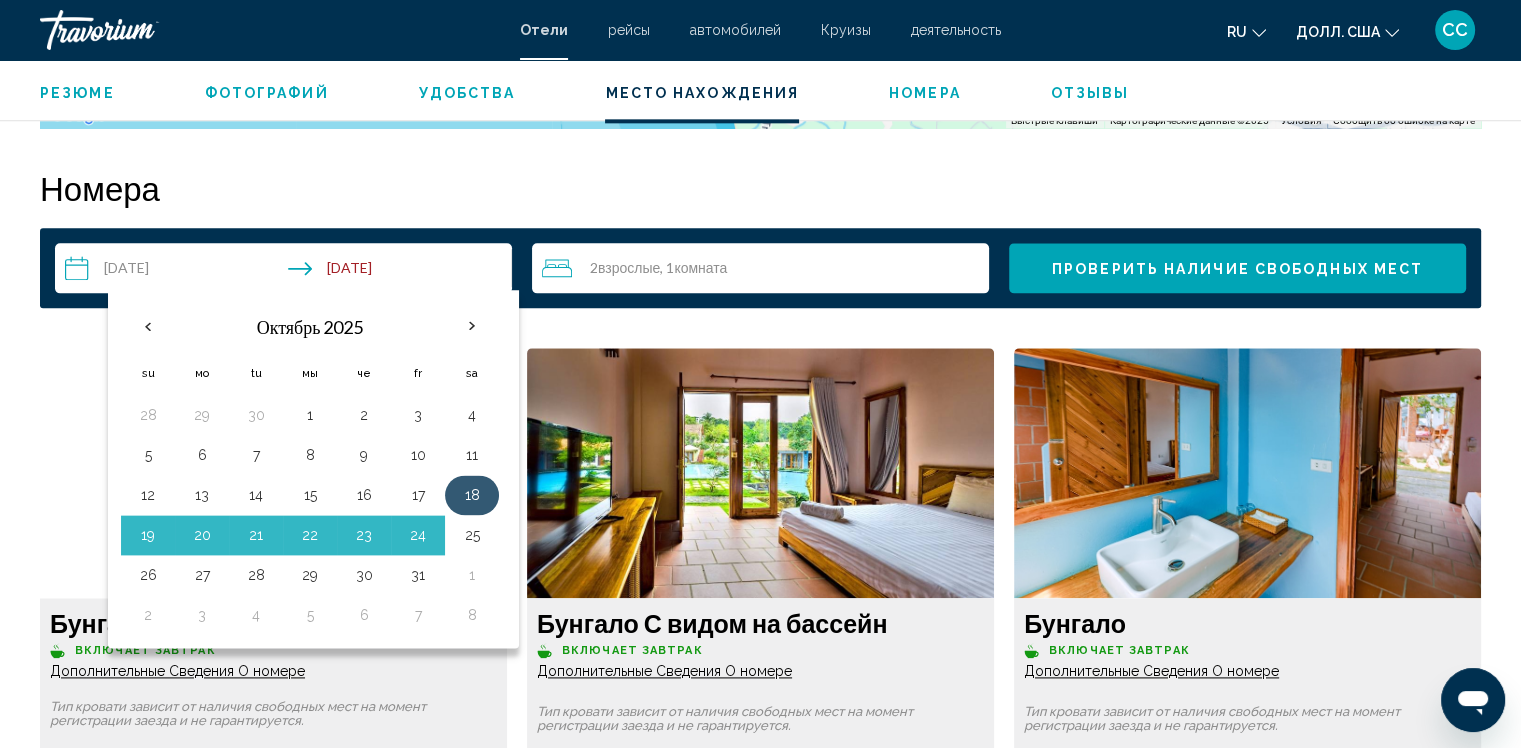 click on "18" at bounding box center [472, 495] 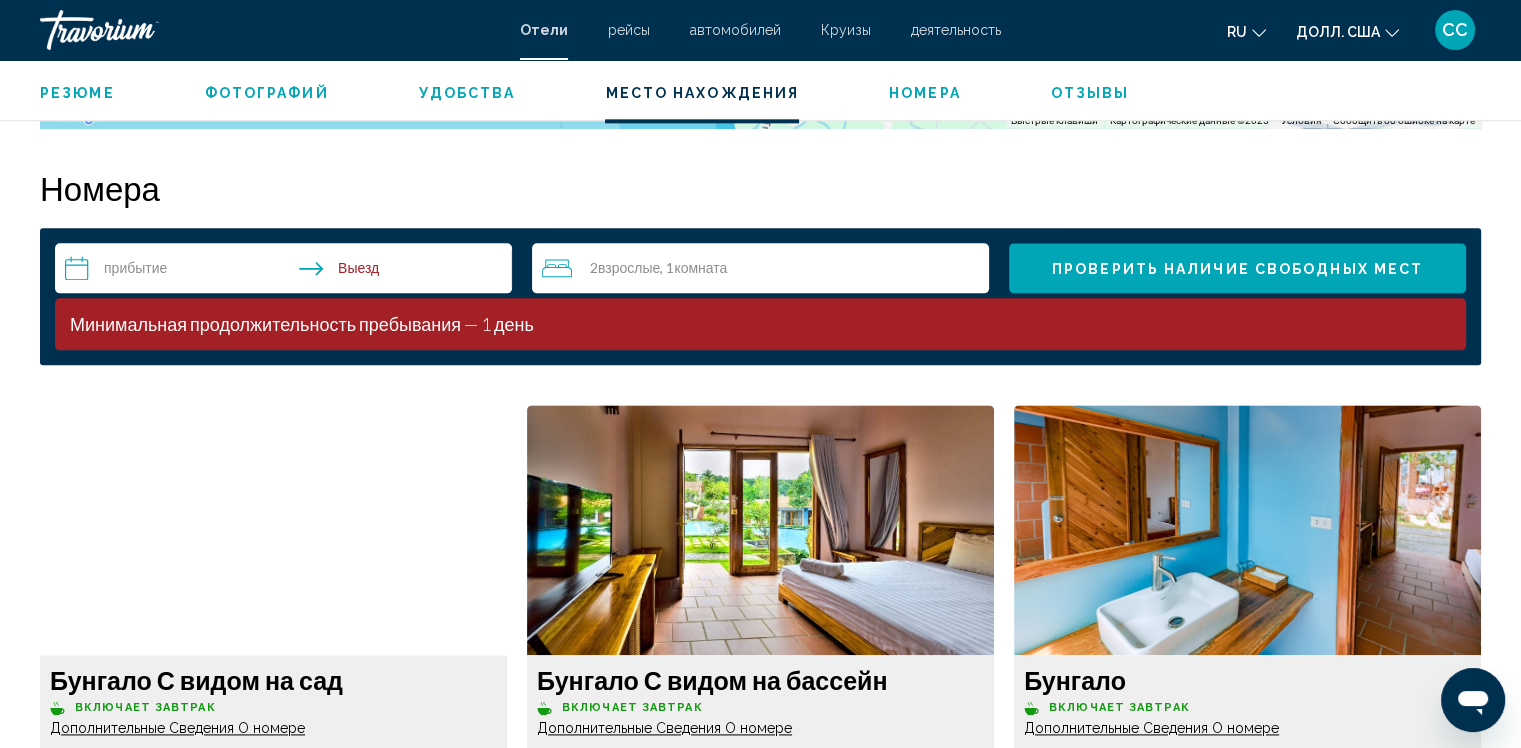 click at bounding box center (273, 530) 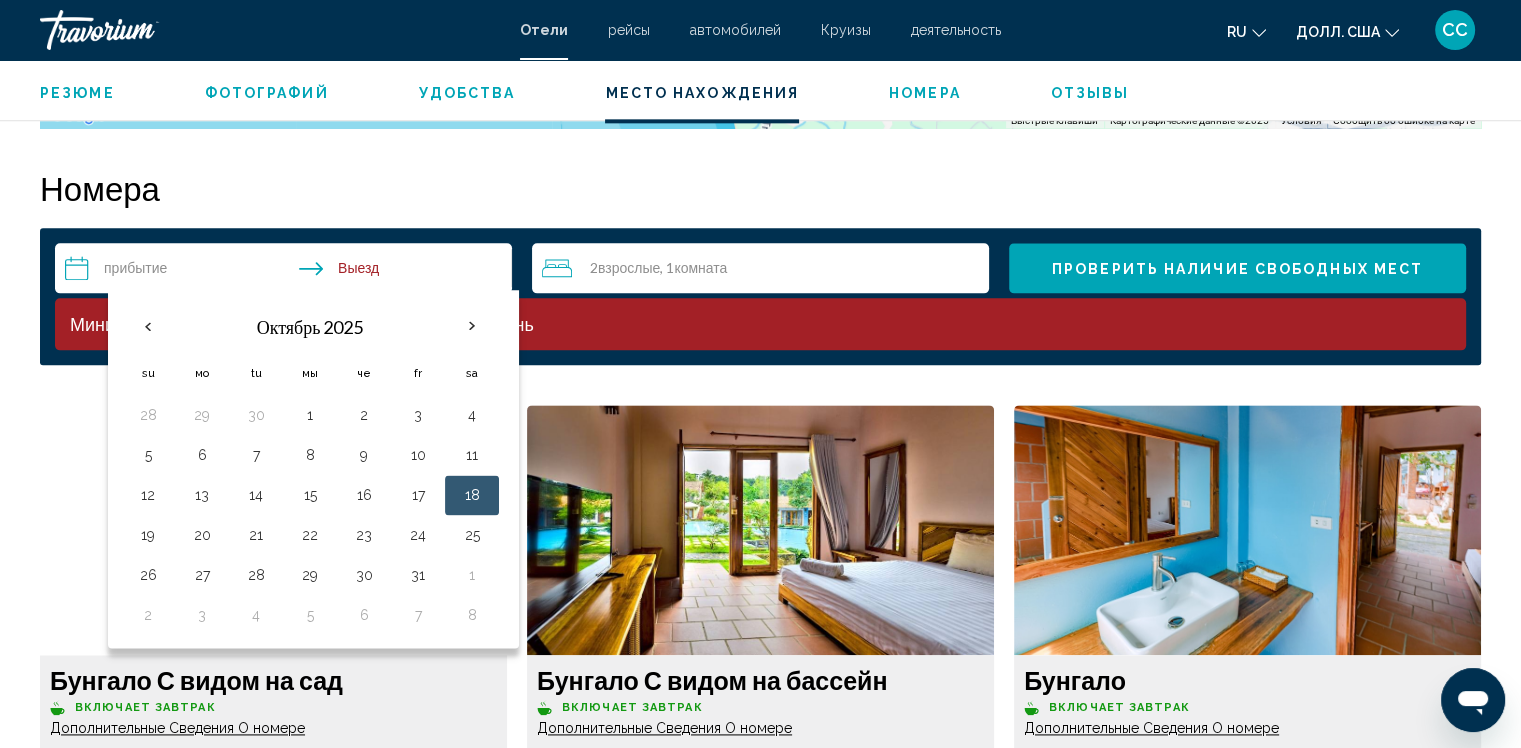 drag, startPoint x: 470, startPoint y: 487, endPoint x: 465, endPoint y: 500, distance: 13.928389 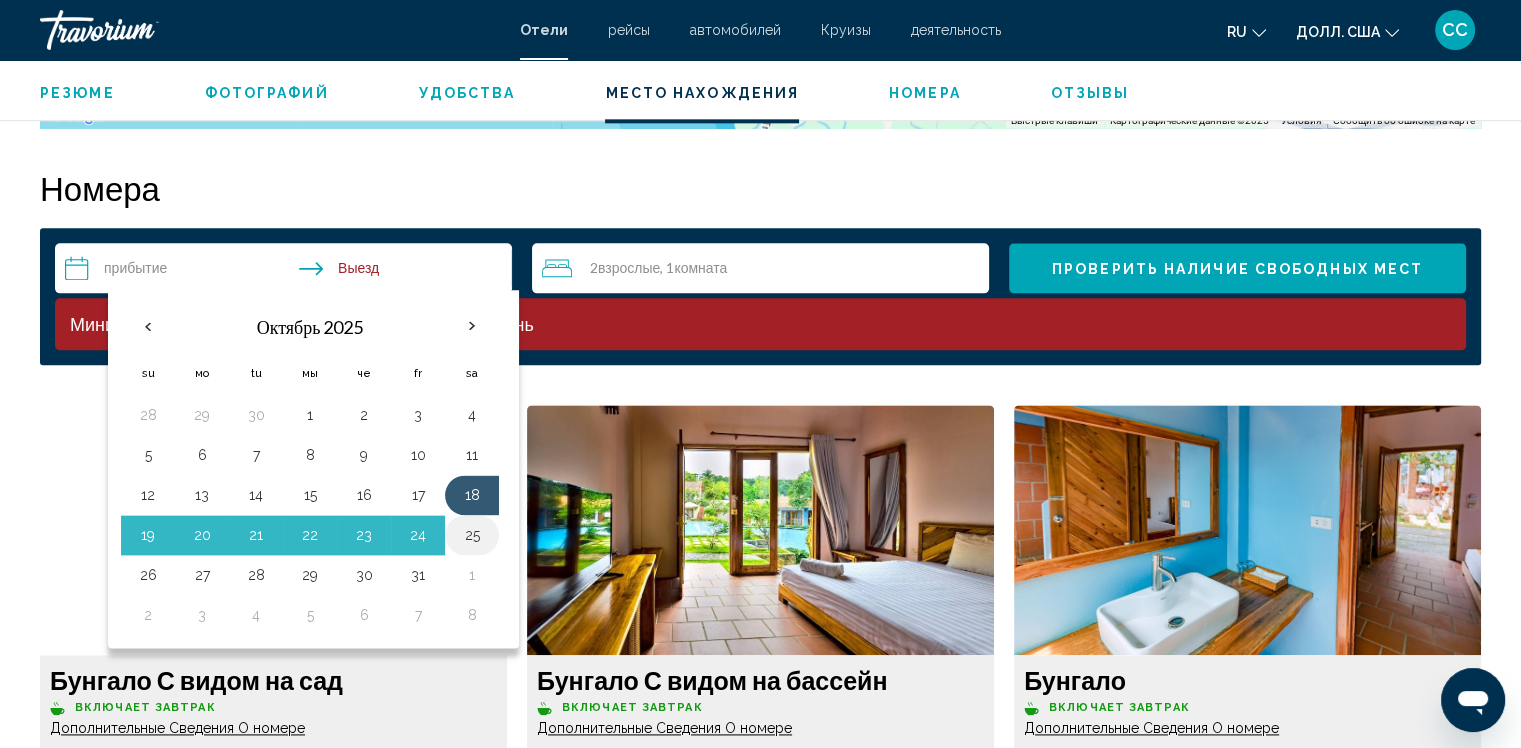 drag, startPoint x: 465, startPoint y: 500, endPoint x: 468, endPoint y: 540, distance: 40.112343 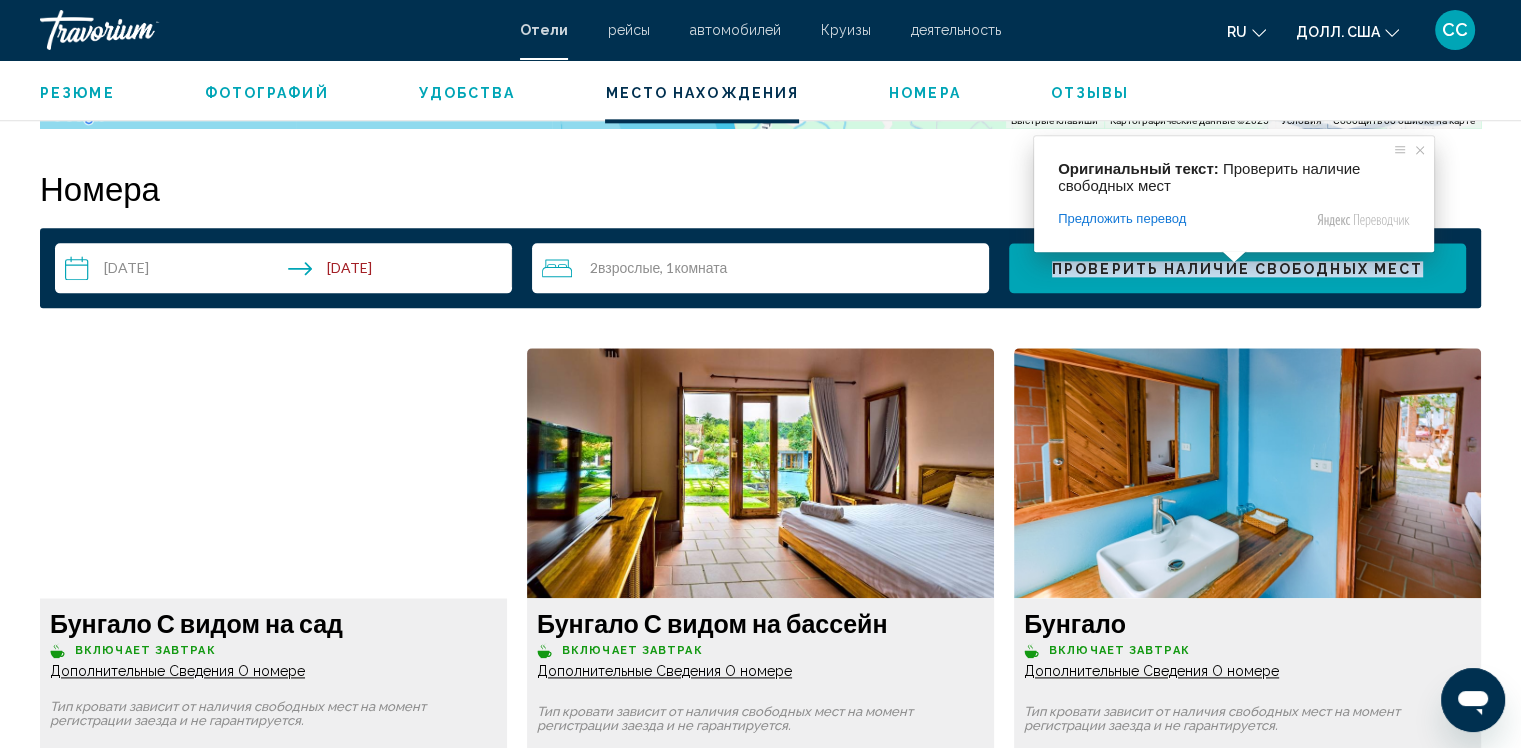 click at bounding box center (1234, 257) 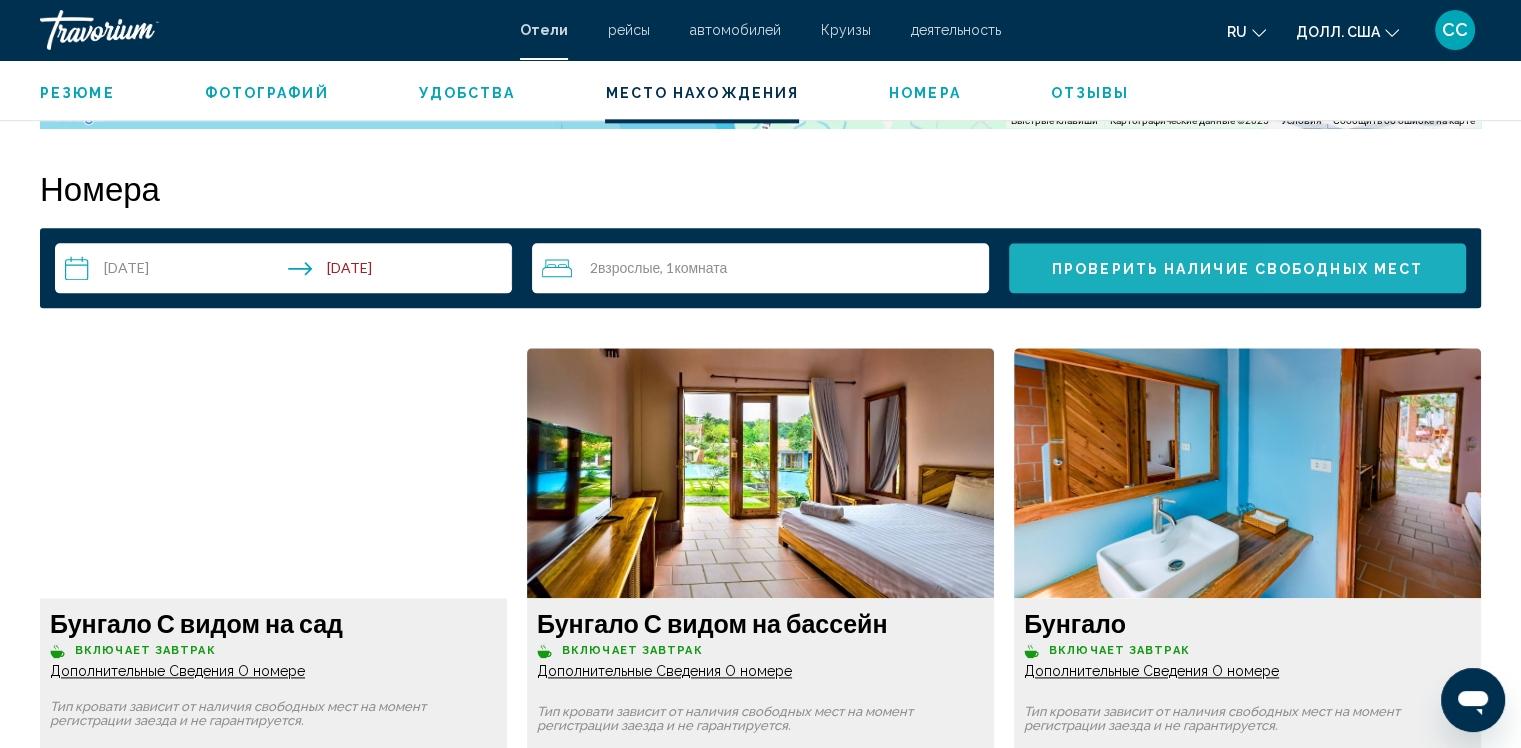 click on "Проверить наличие свободных мест" at bounding box center [1237, 268] 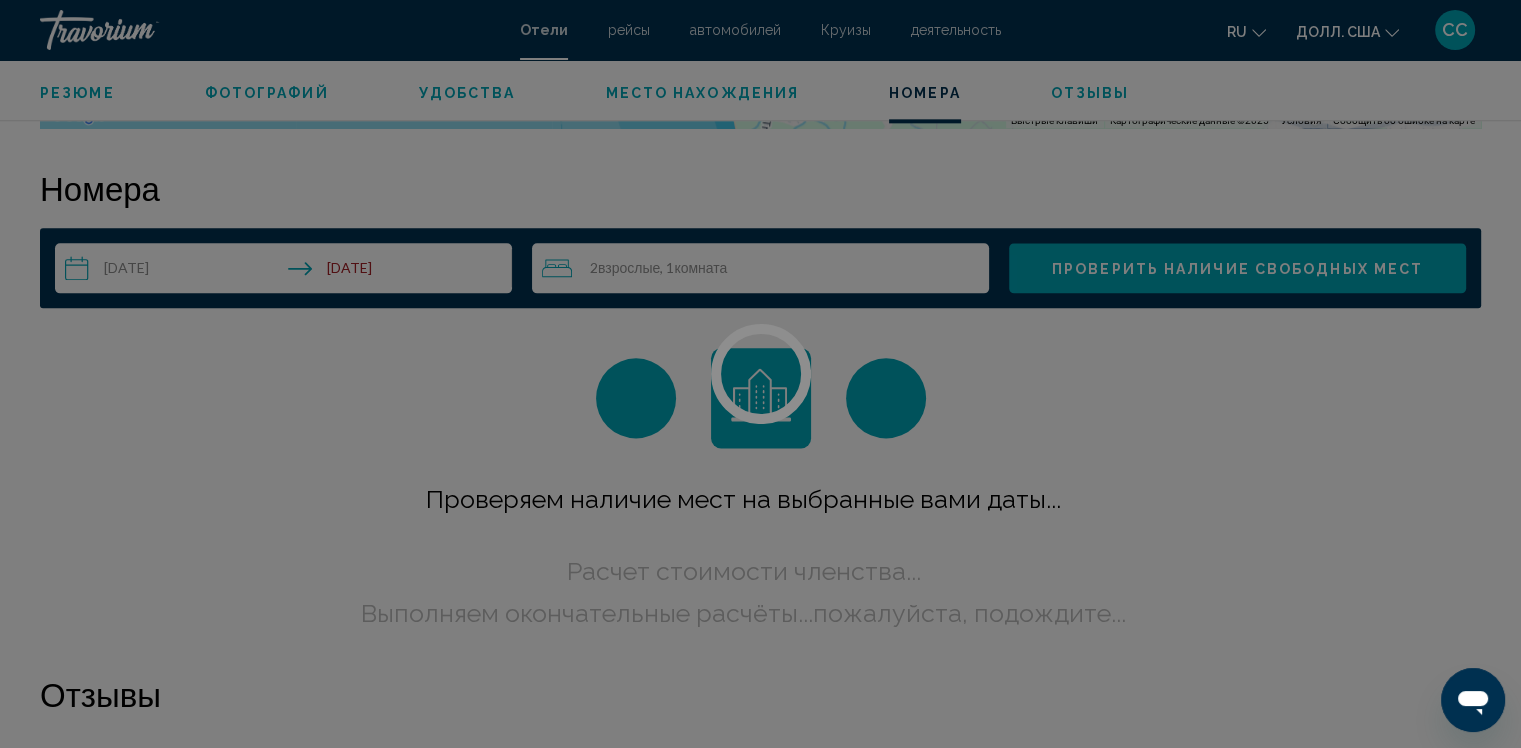 scroll, scrollTop: 2532, scrollLeft: 0, axis: vertical 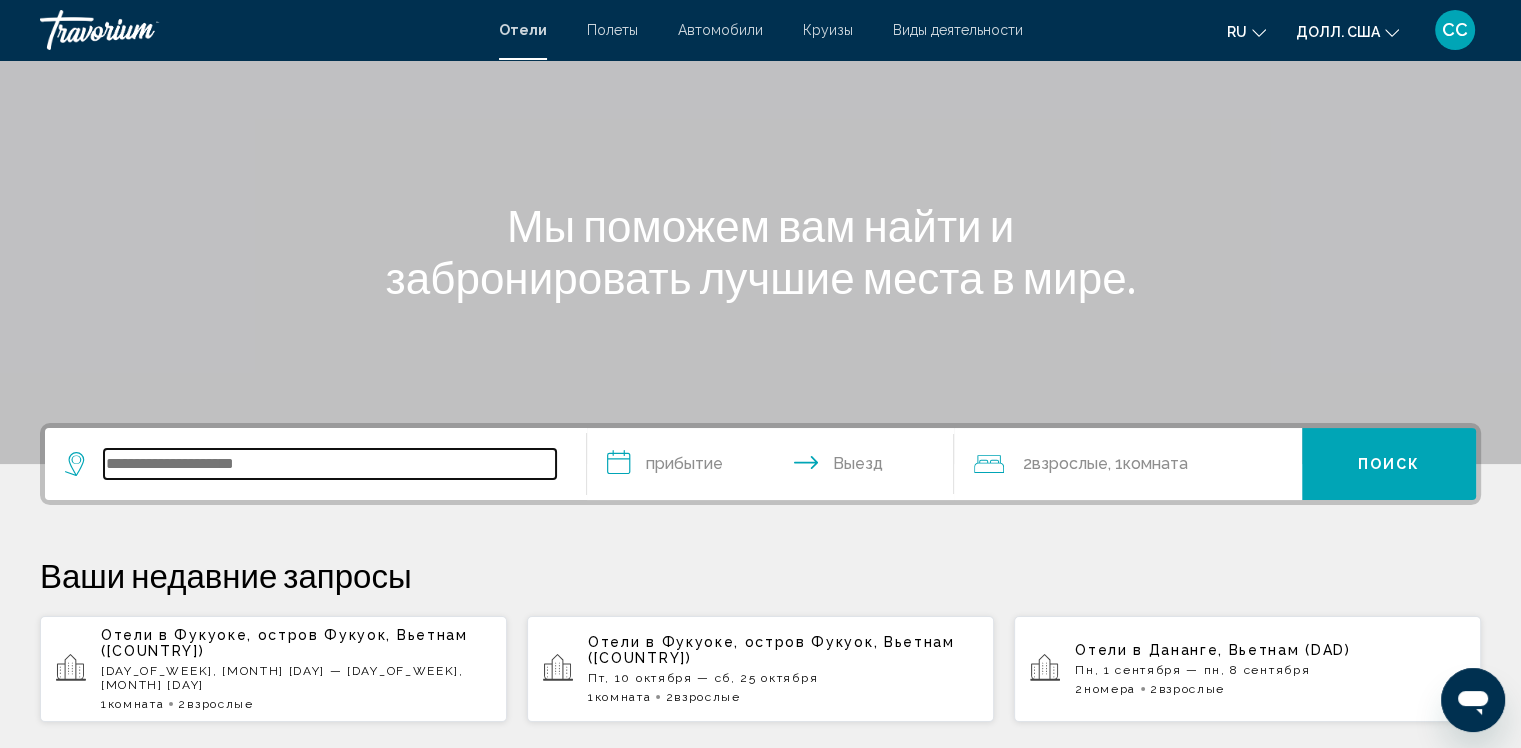 click at bounding box center (330, 464) 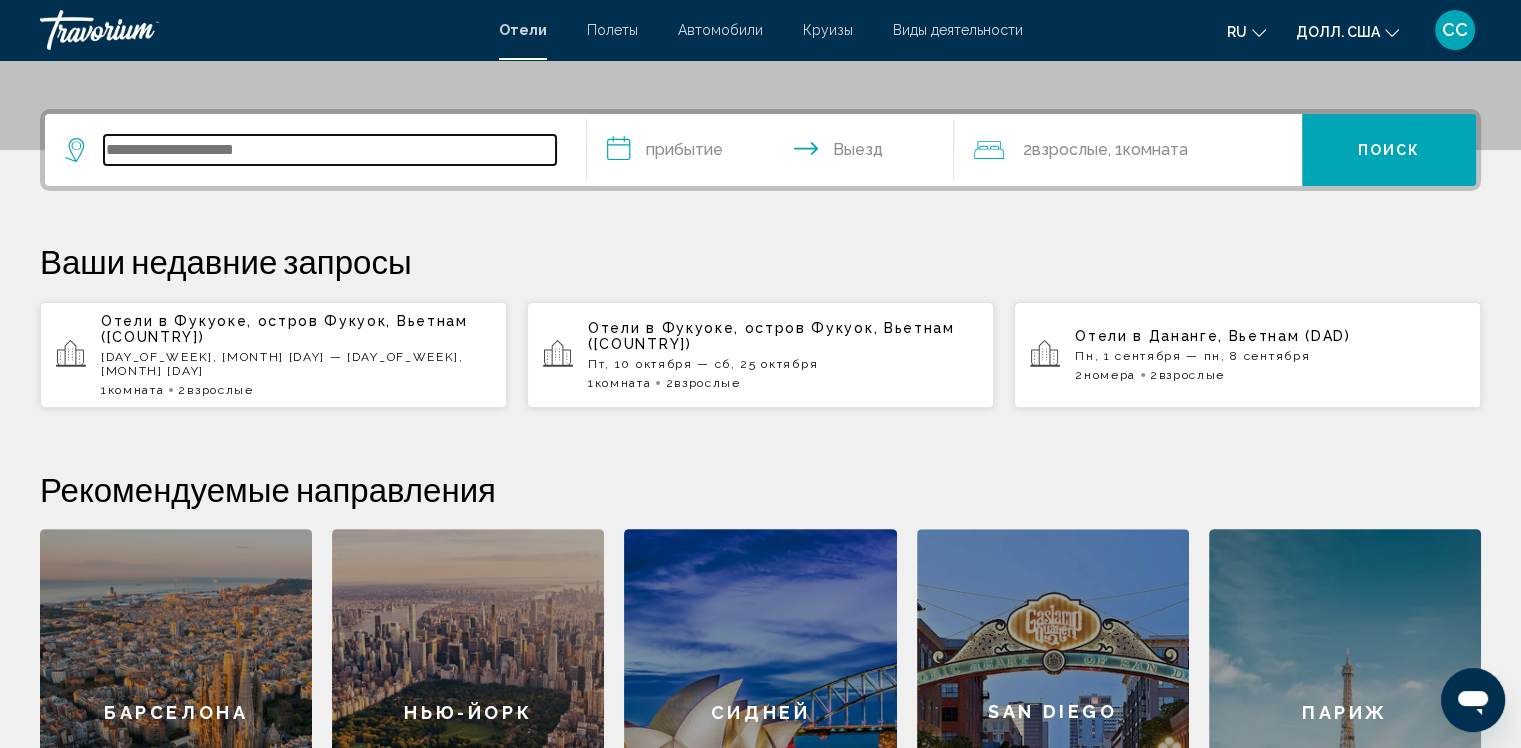 scroll, scrollTop: 493, scrollLeft: 0, axis: vertical 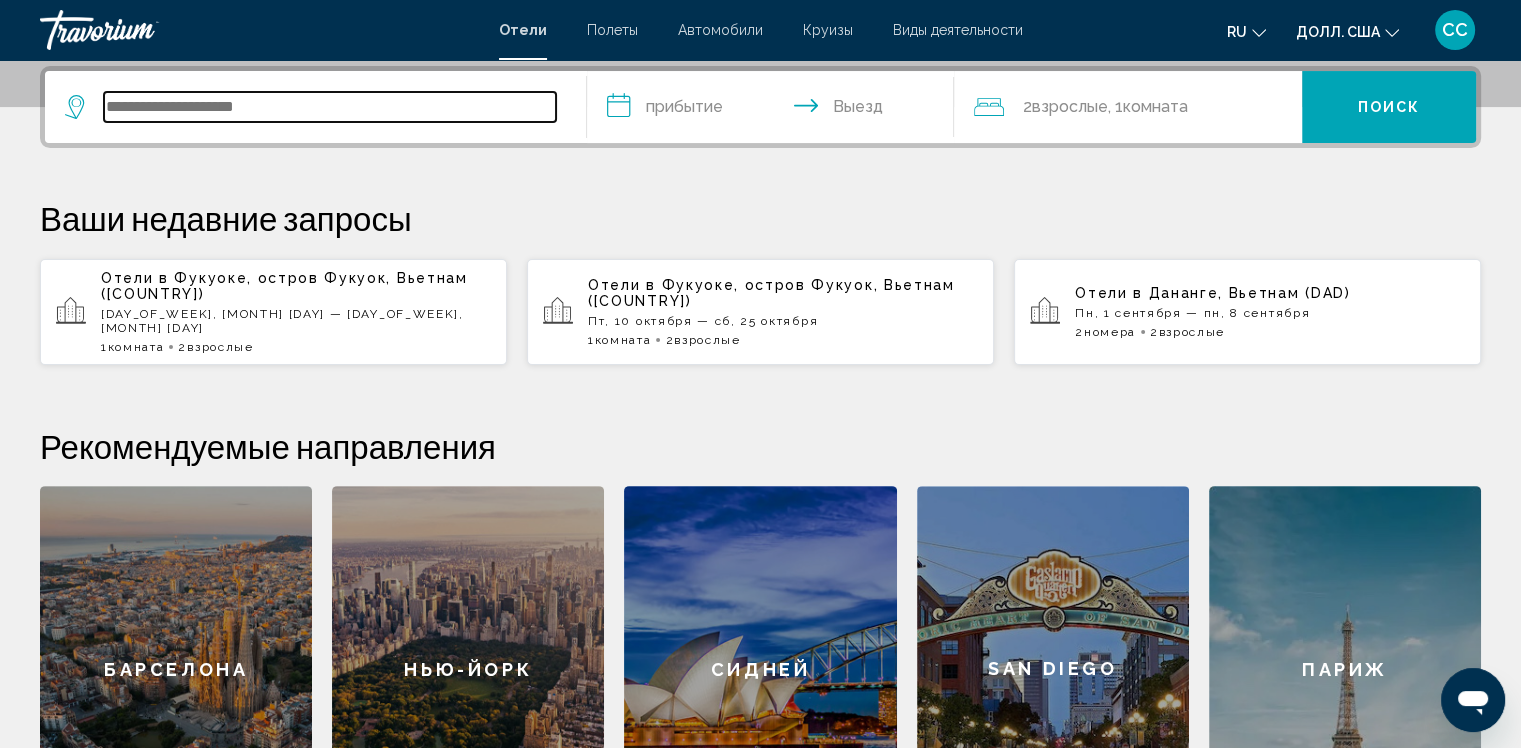 click at bounding box center [330, 107] 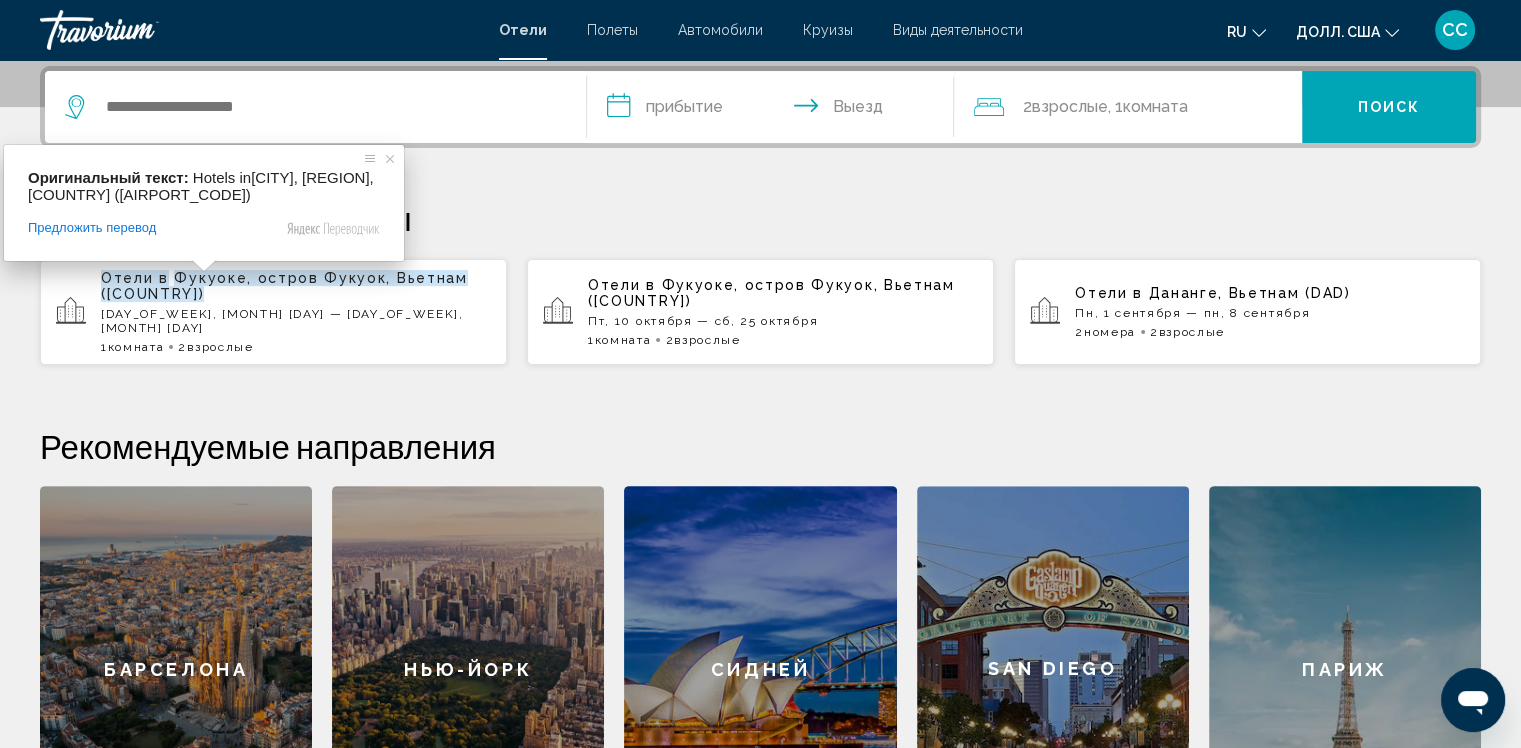 click on "Фукуоке, остров Фукуок, Вьетнам ([COUNTRY])" at bounding box center [284, 286] 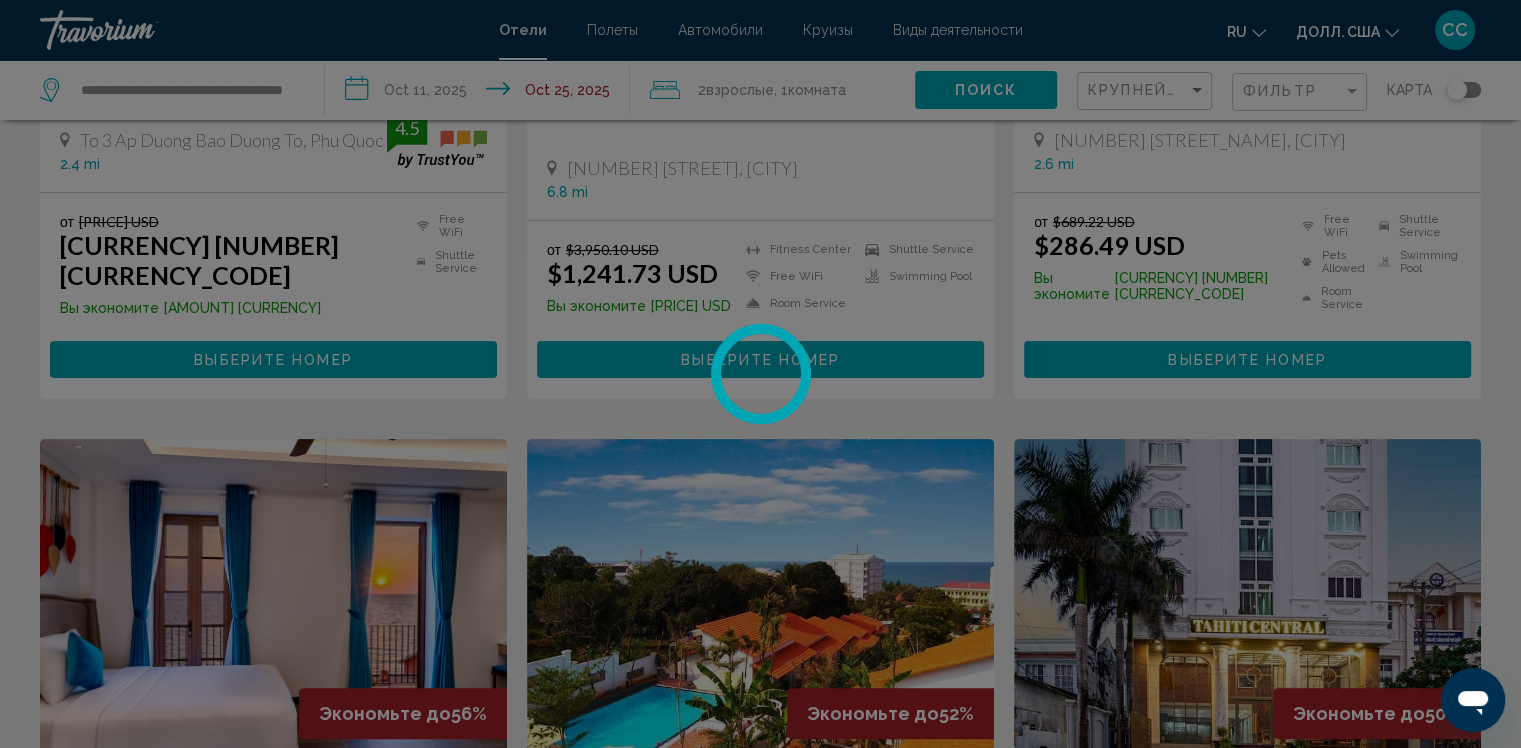 scroll, scrollTop: 0, scrollLeft: 0, axis: both 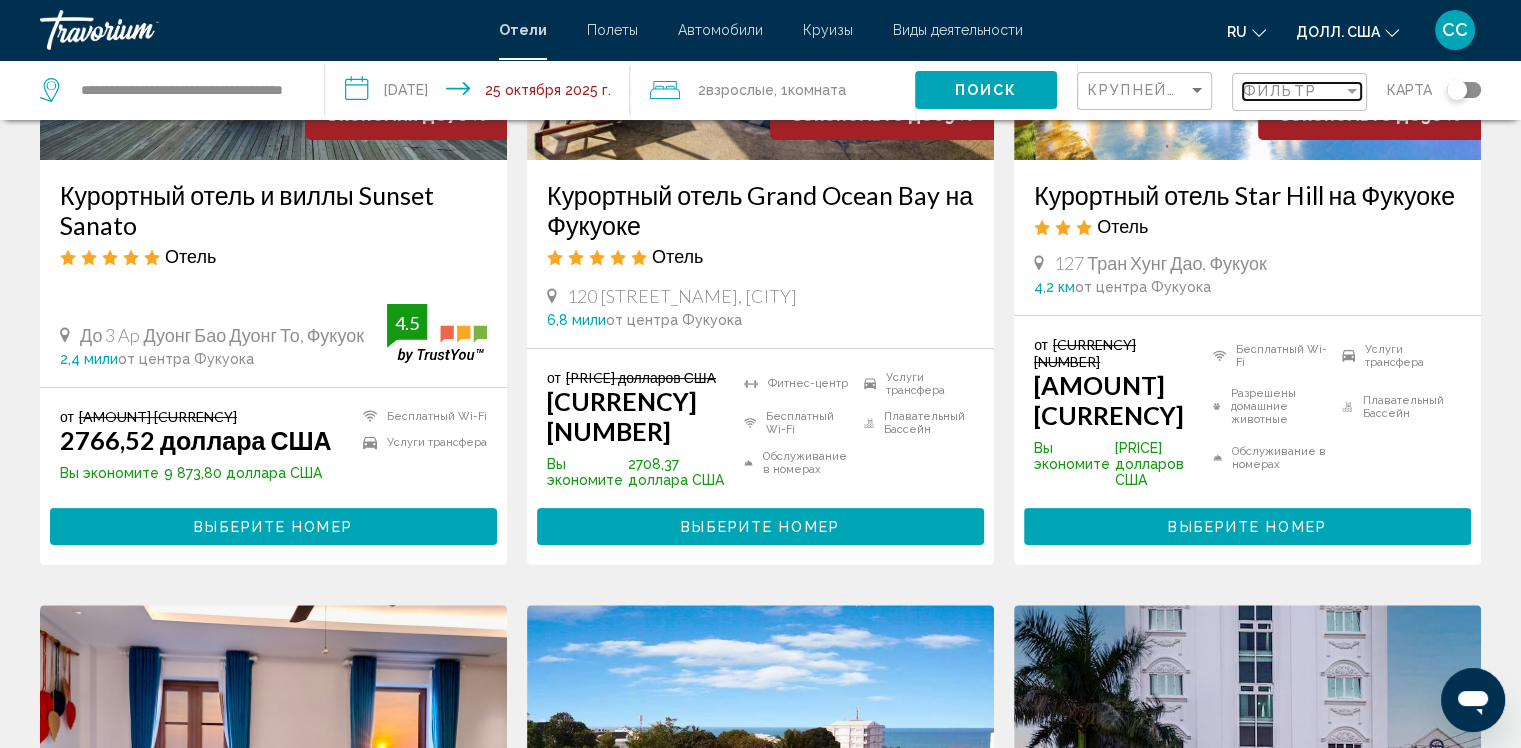 click at bounding box center (1352, 91) 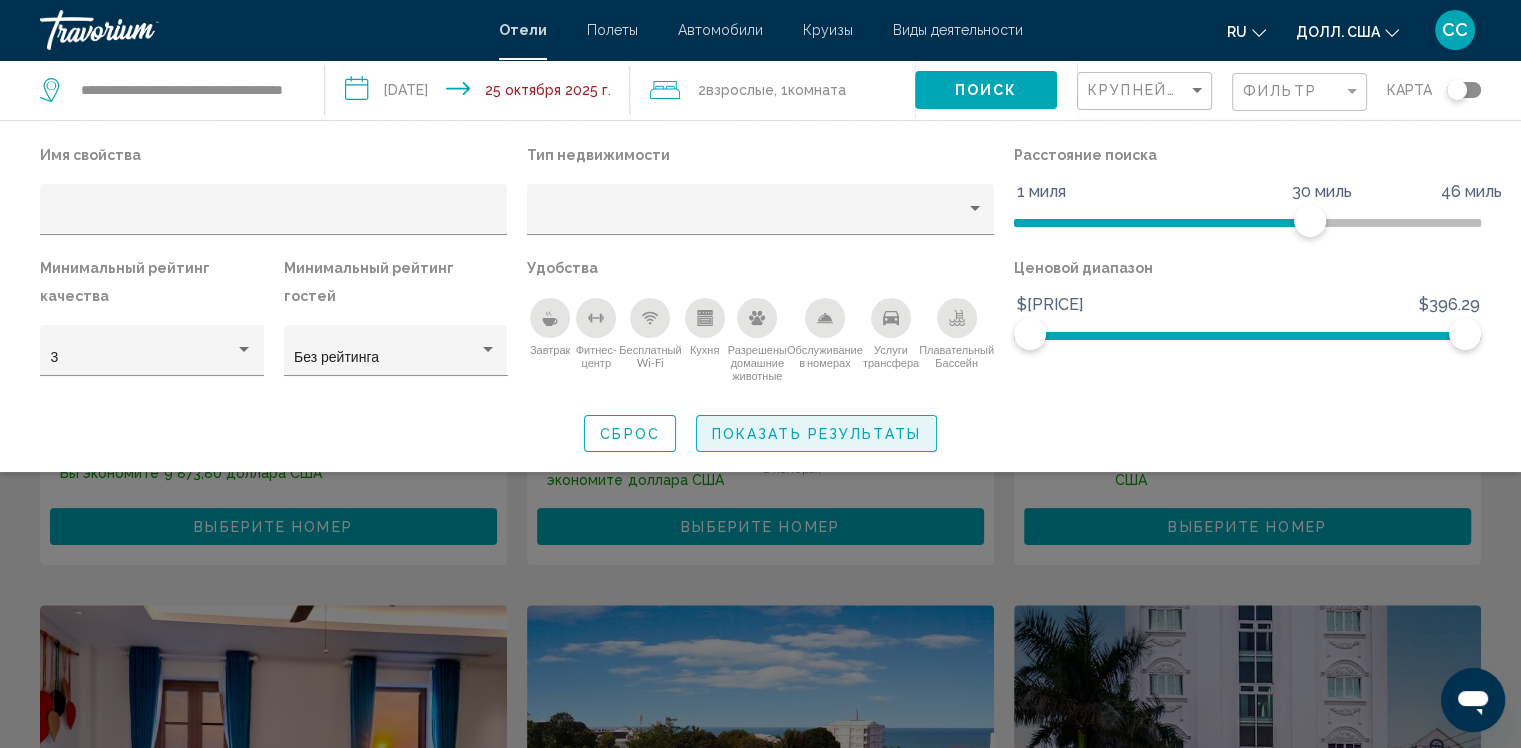 click on "Показать результаты" 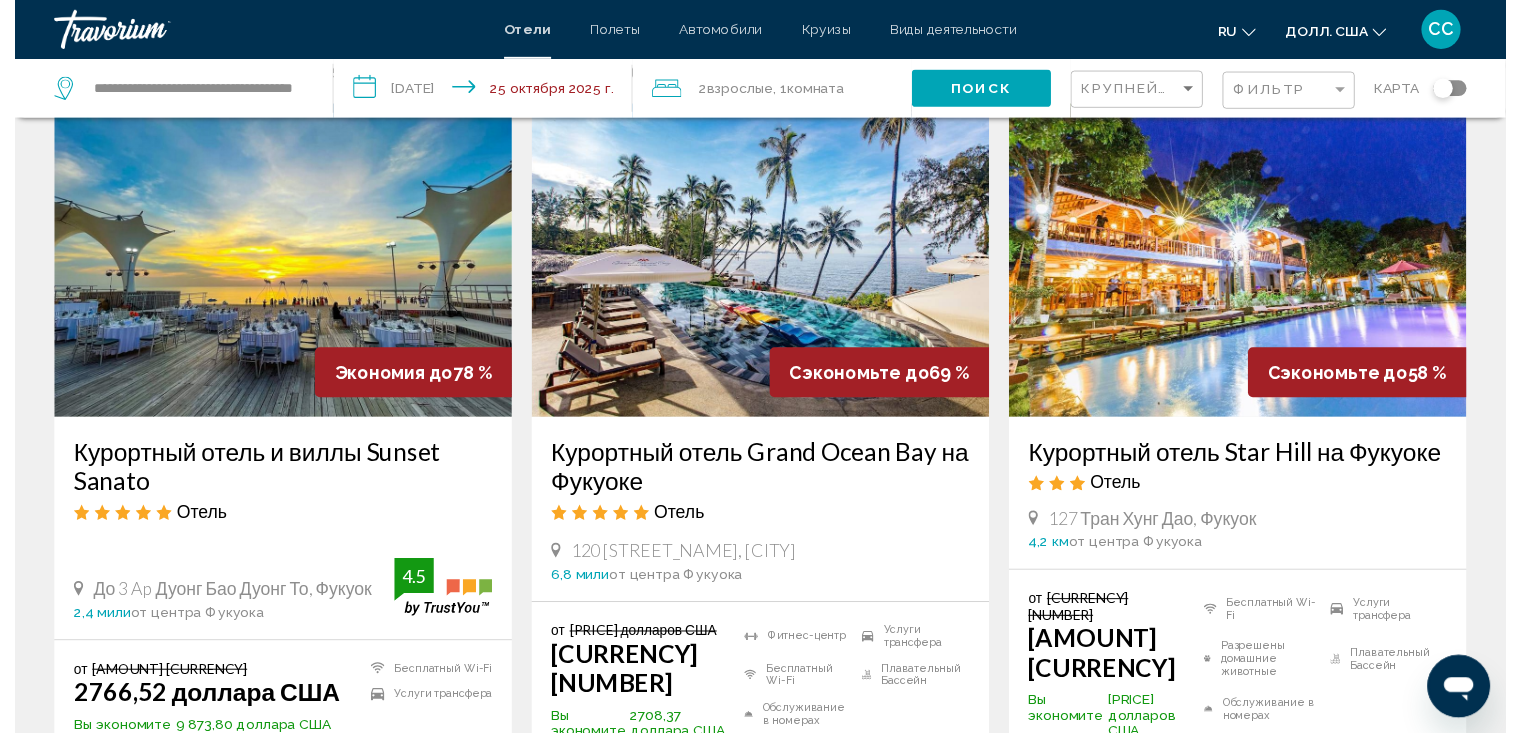 scroll, scrollTop: 0, scrollLeft: 0, axis: both 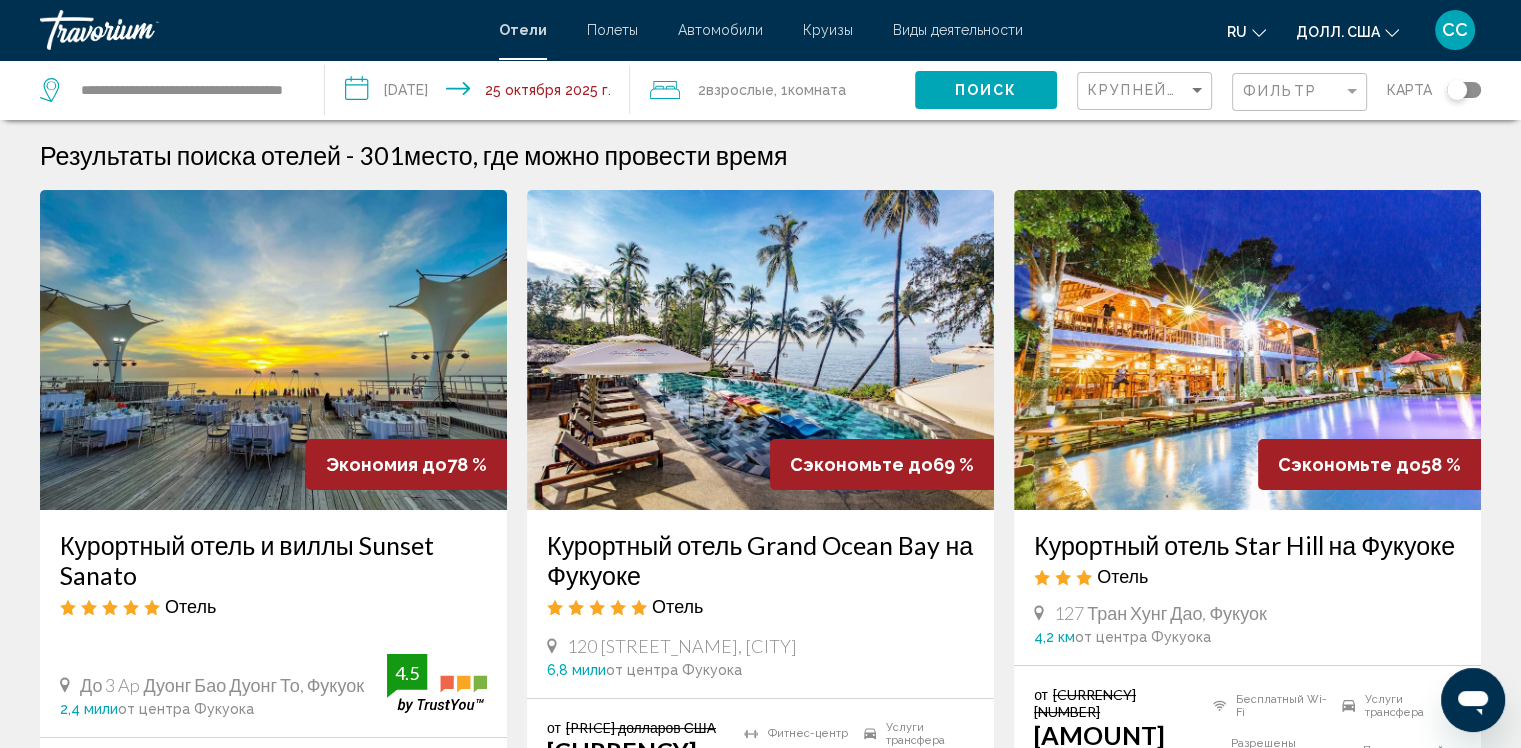 click at bounding box center [1247, 350] 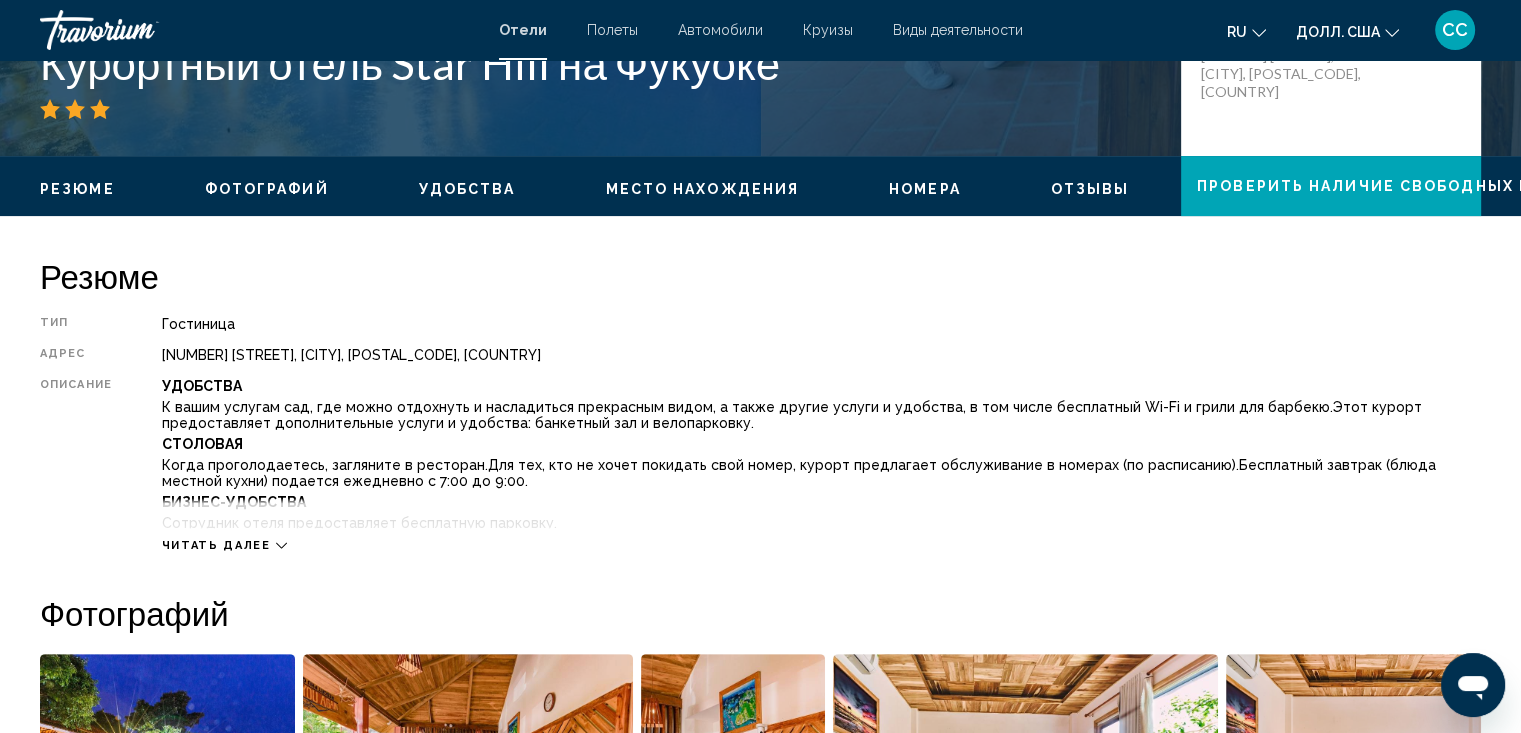scroll, scrollTop: 512, scrollLeft: 0, axis: vertical 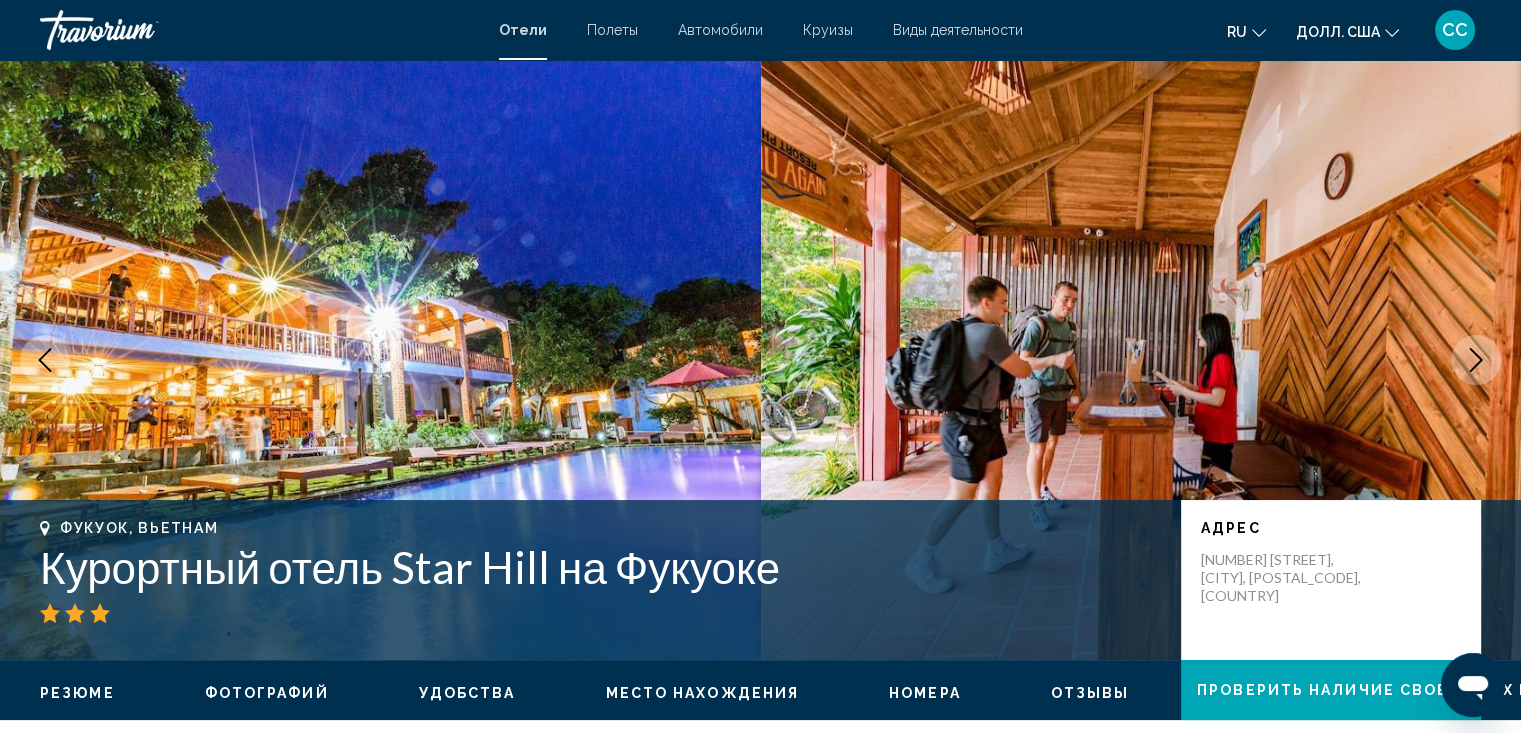 click 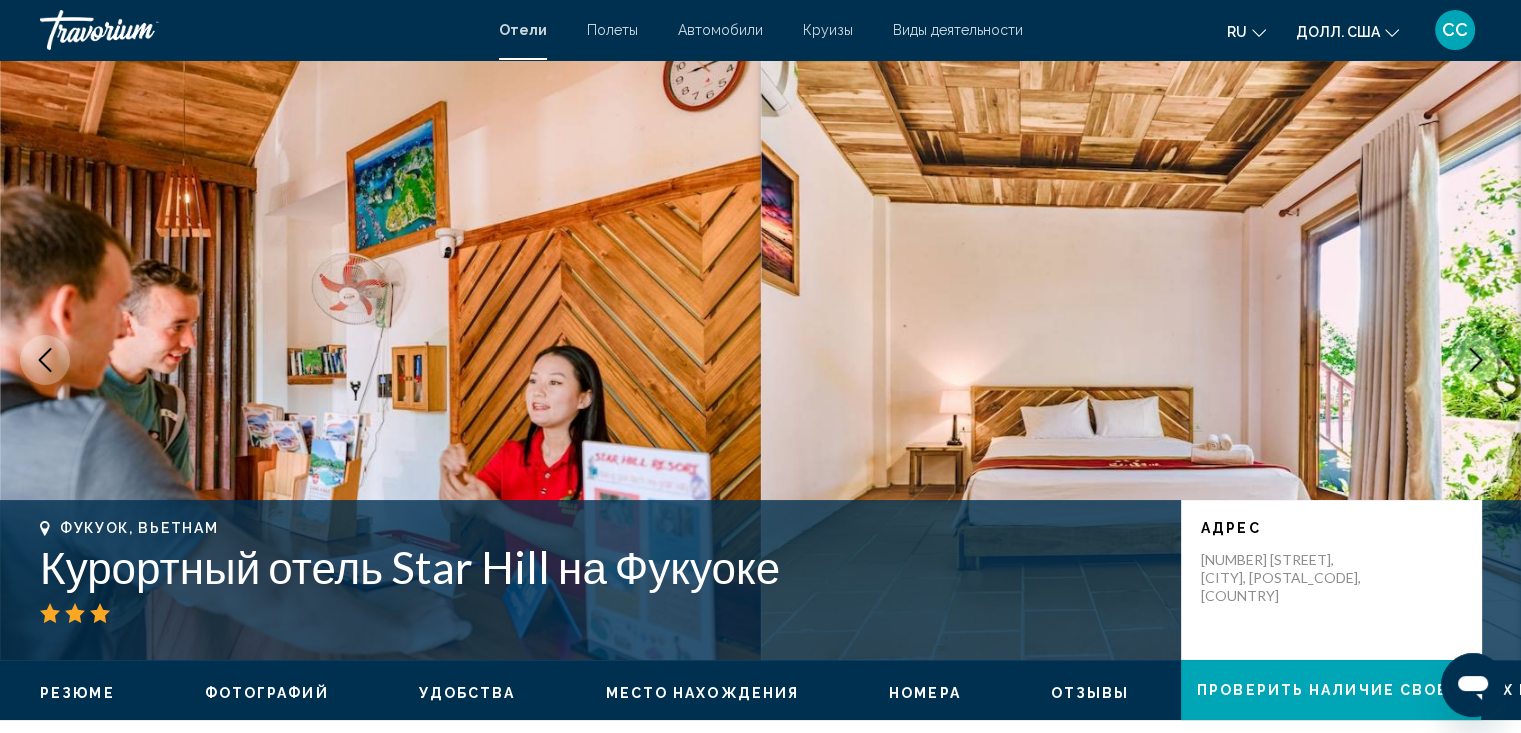 click 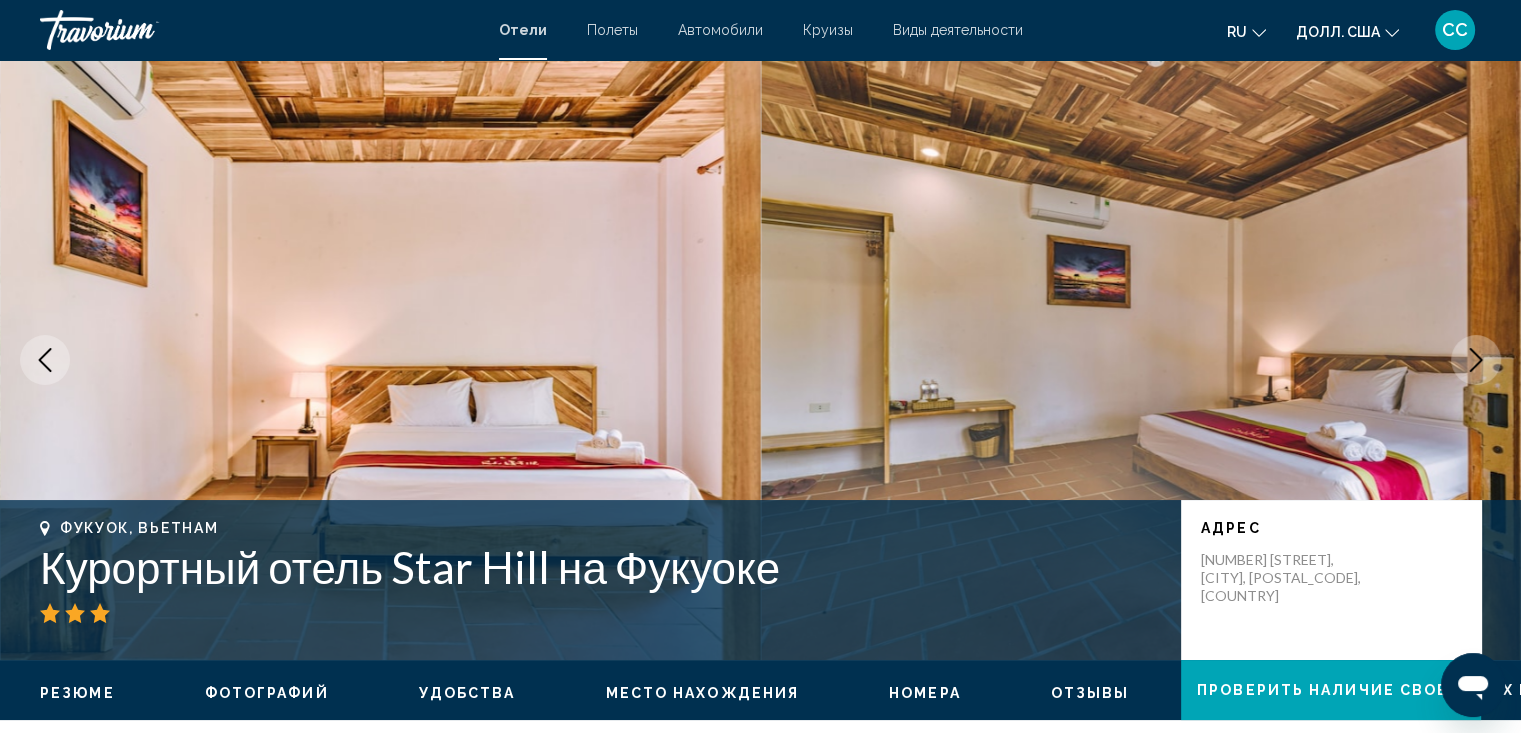 click 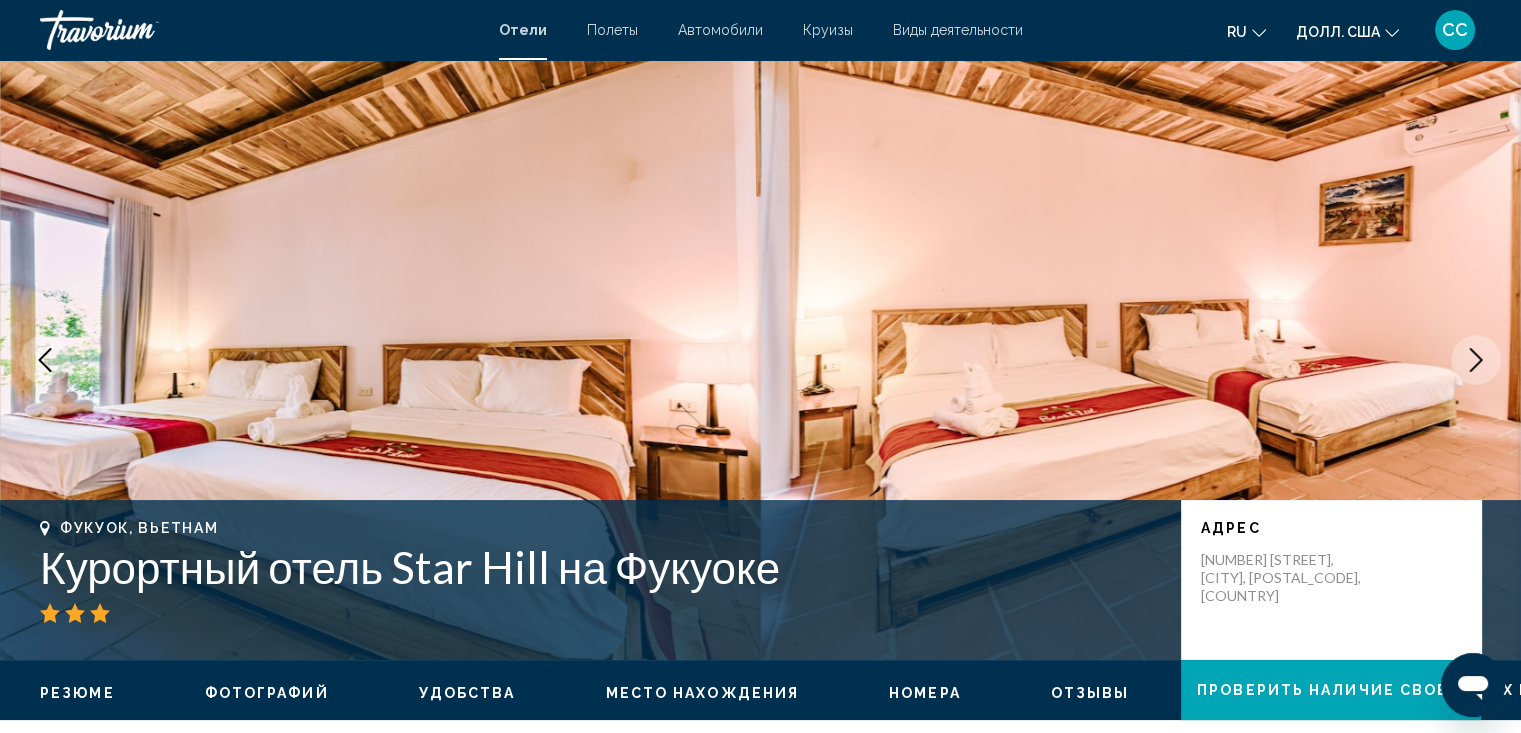 click 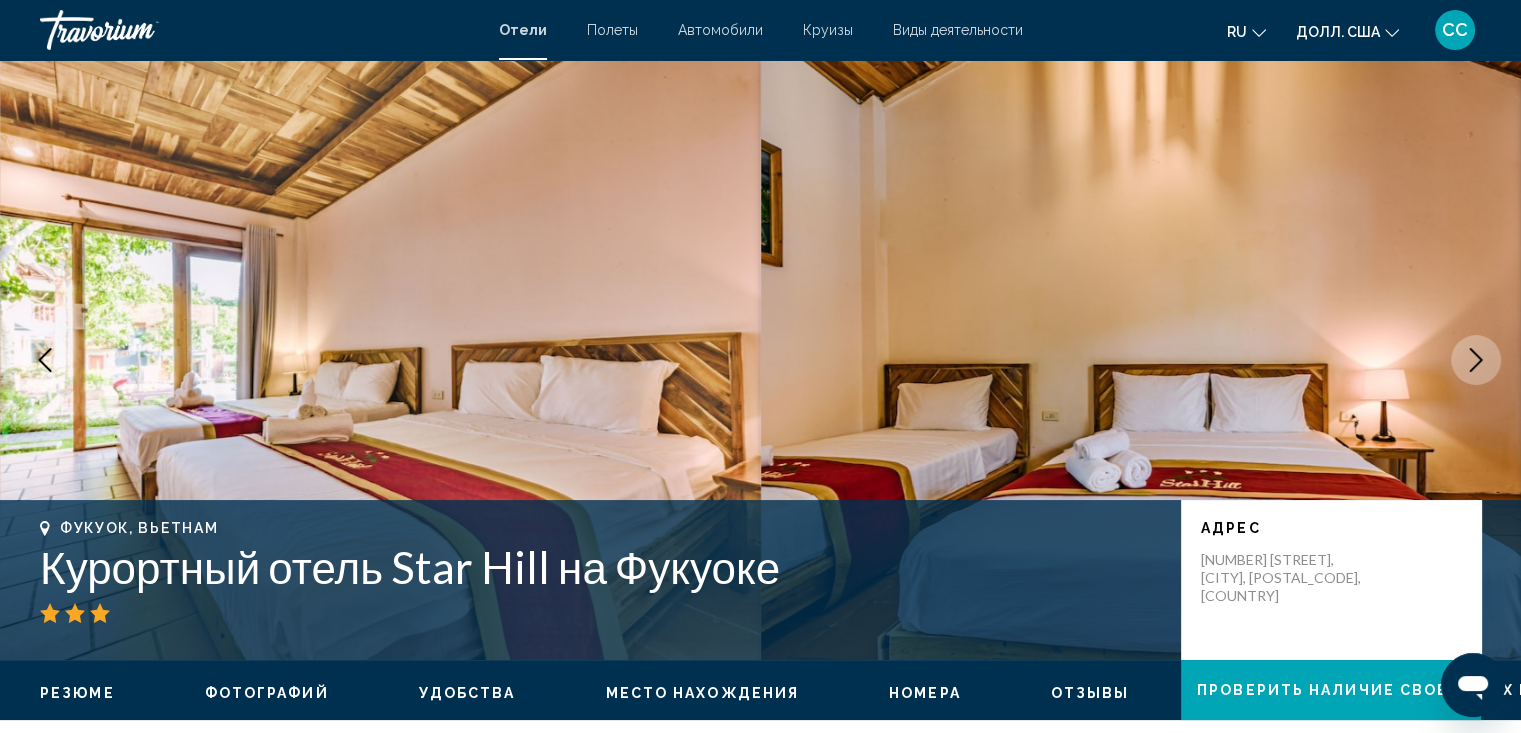 click 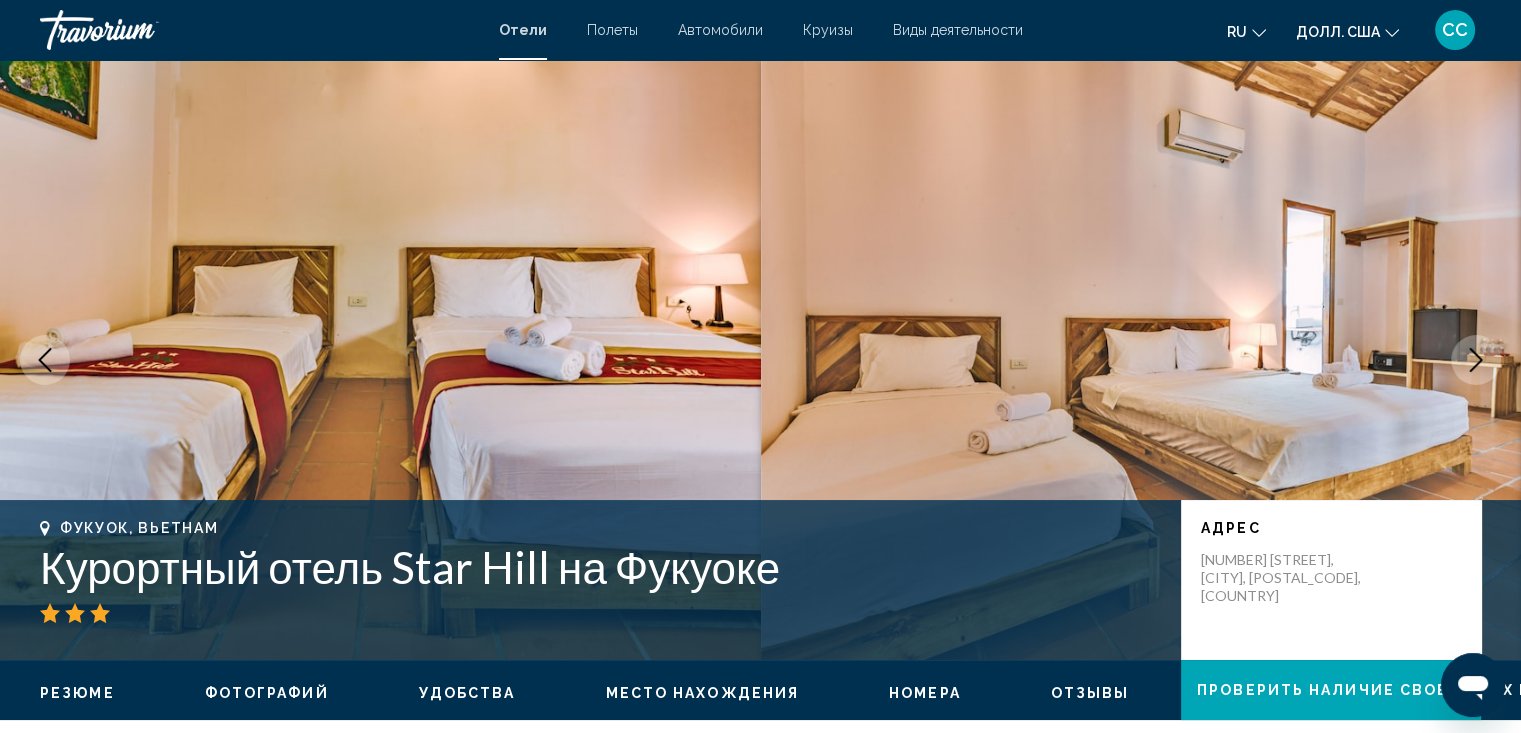 click 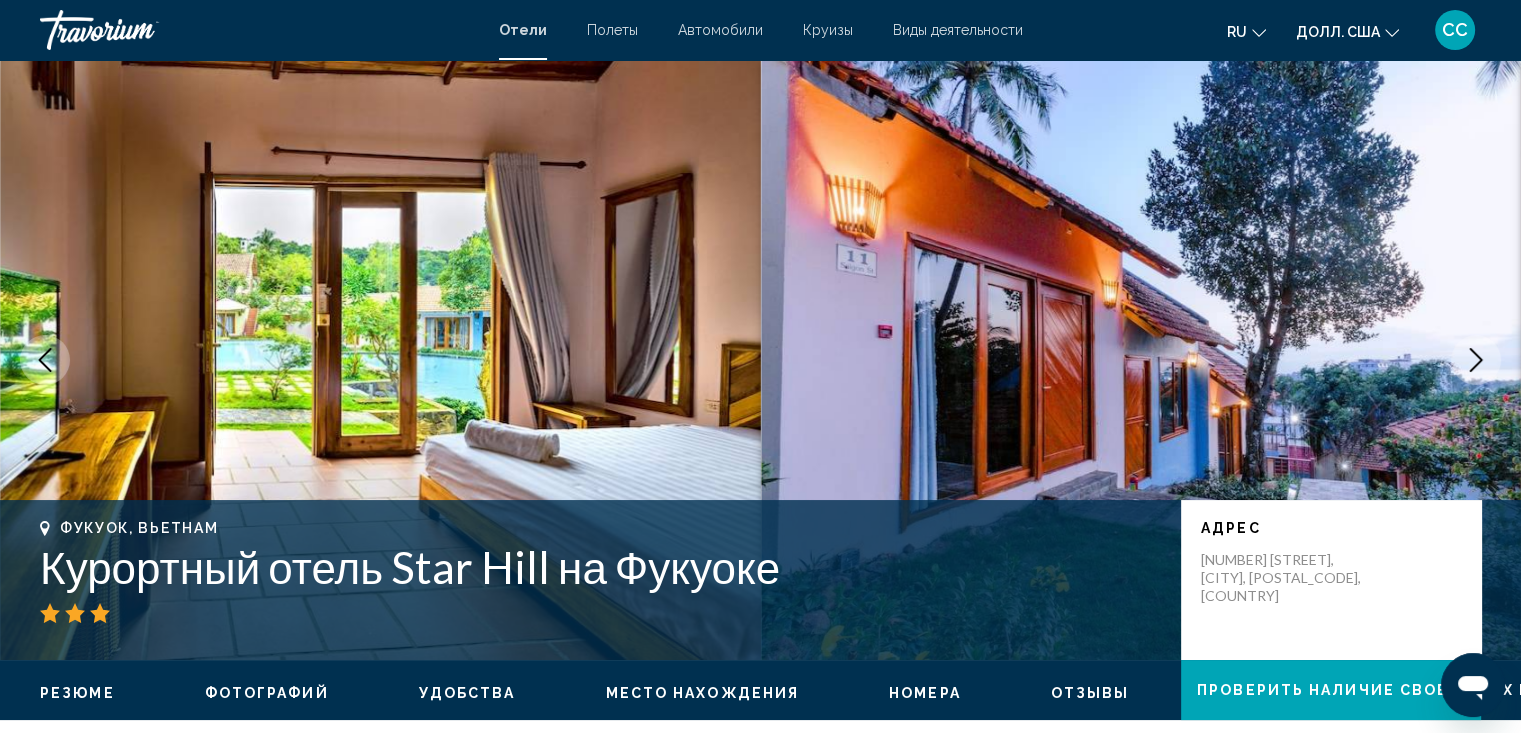 click 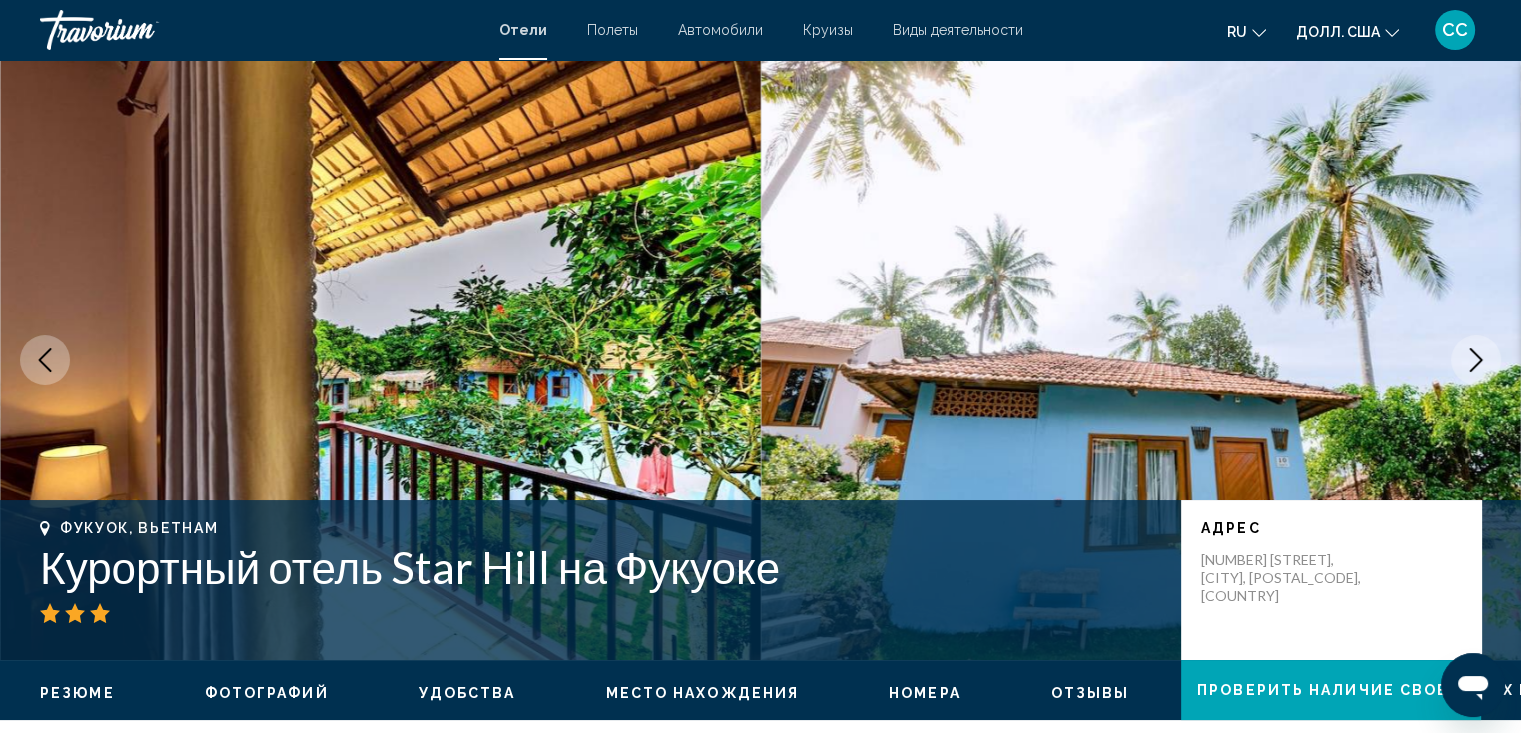 click 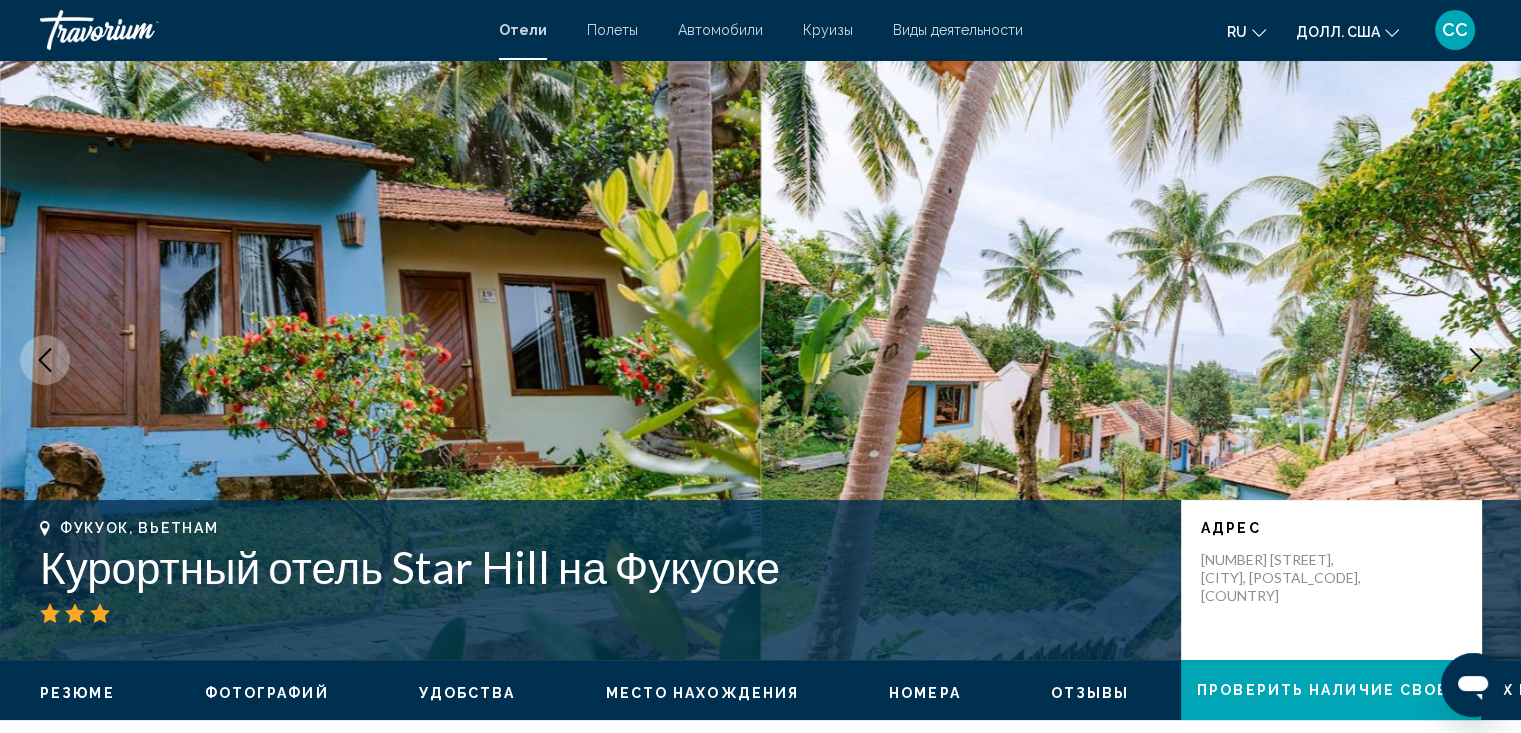 click 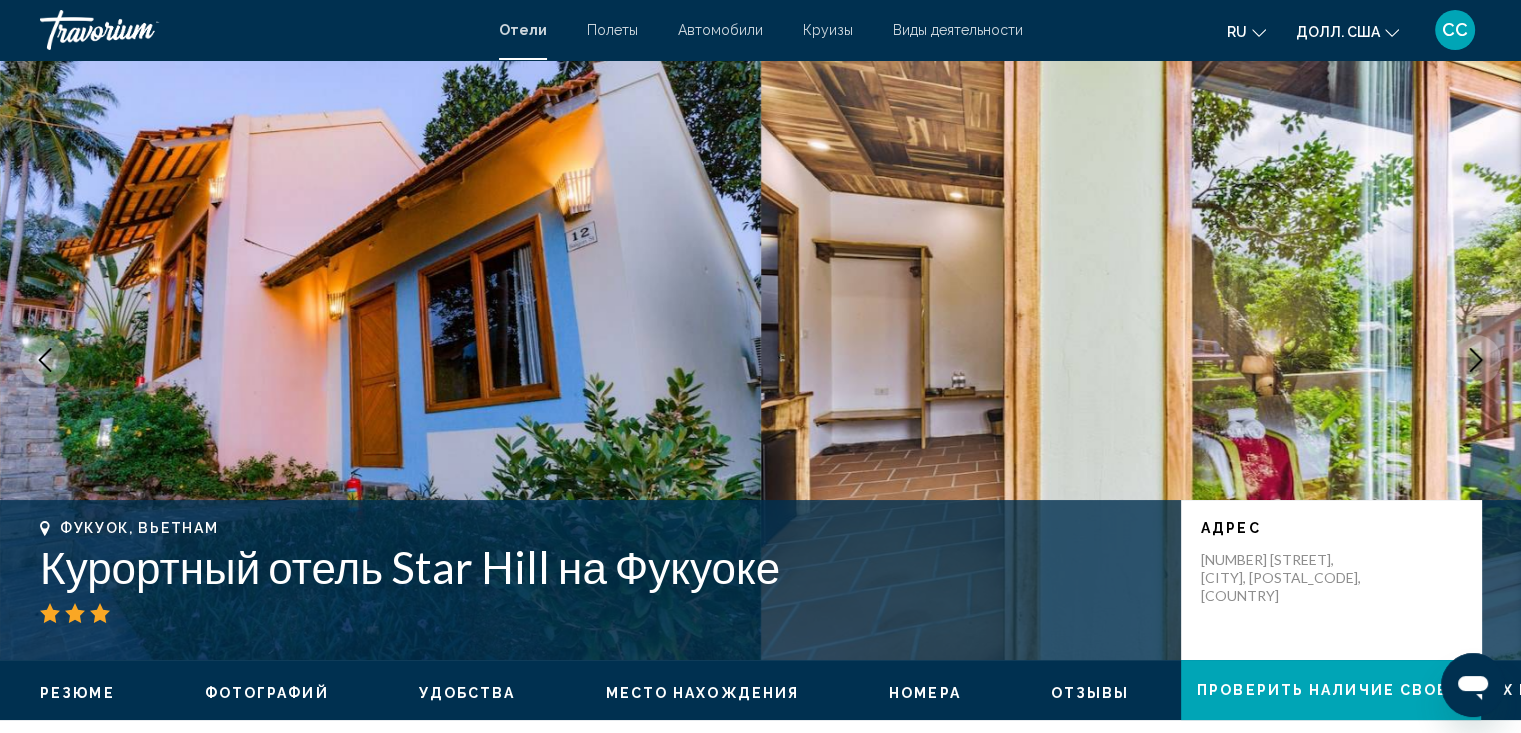 click 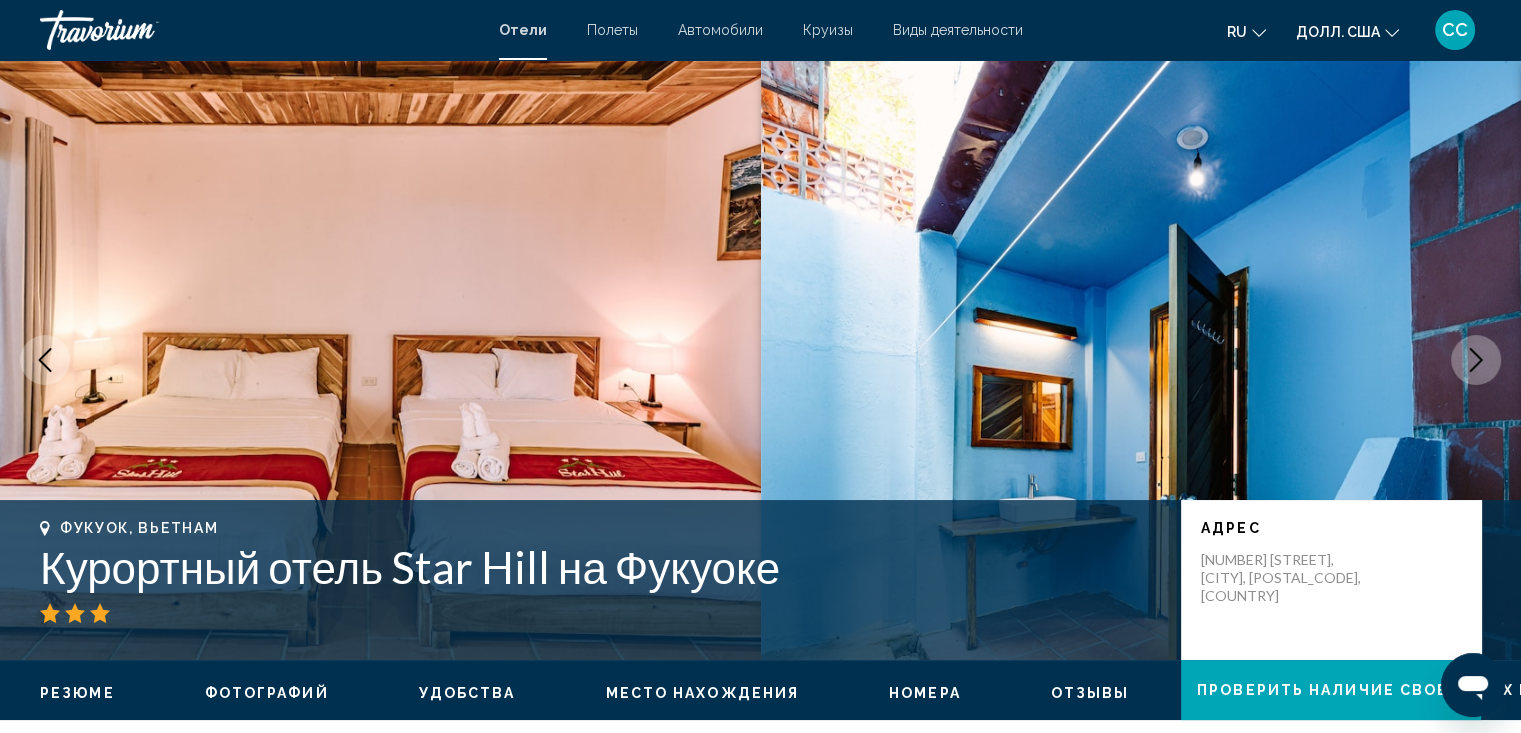 click 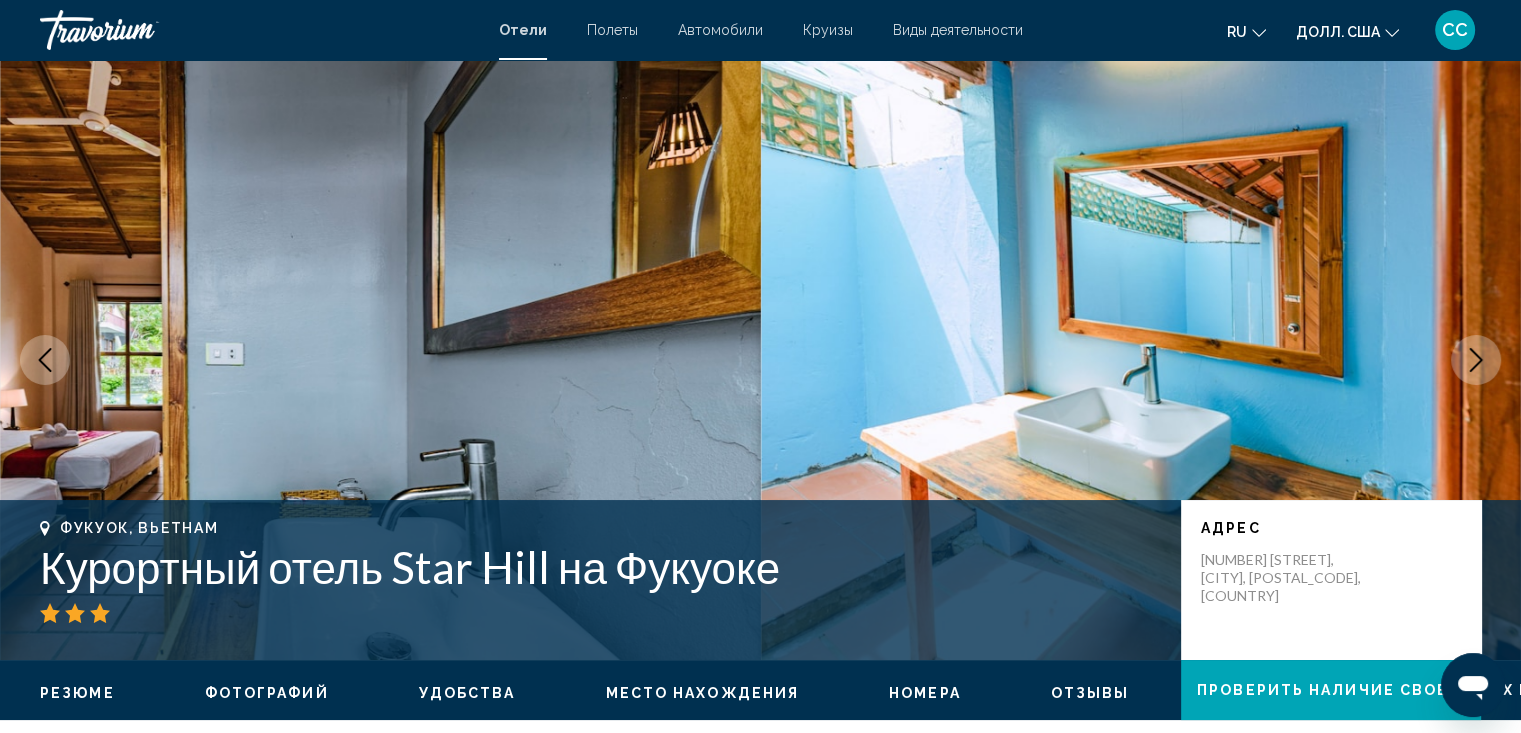 click 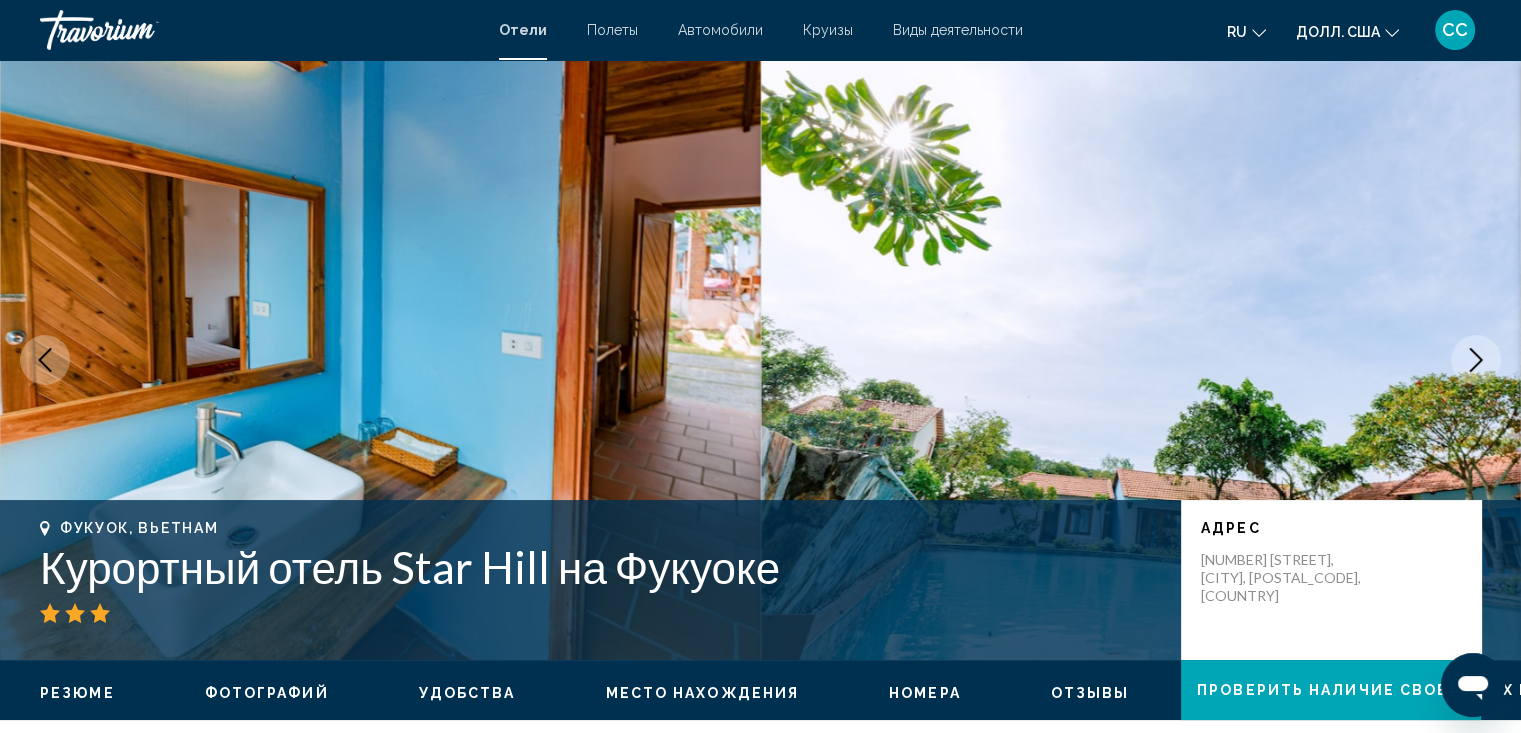 click 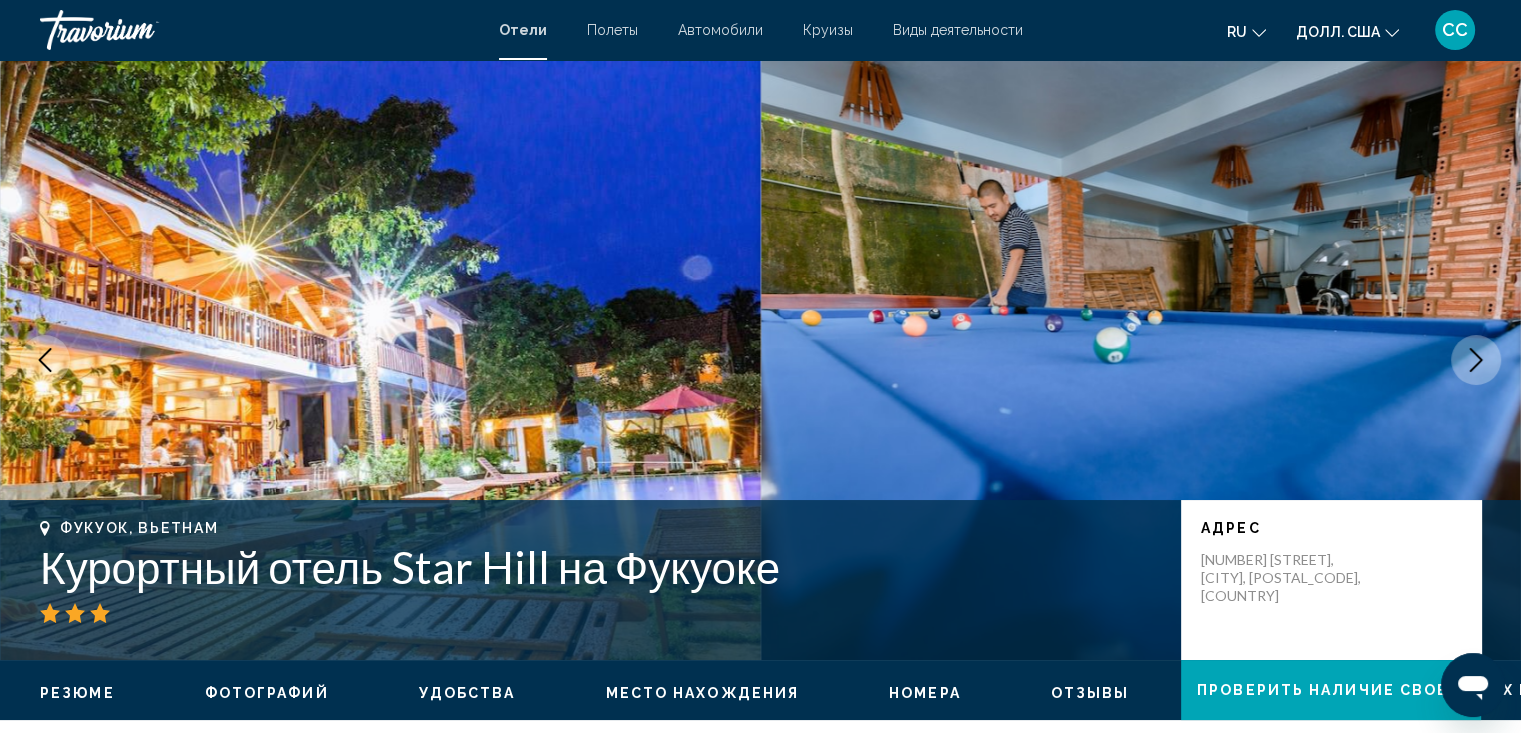 click 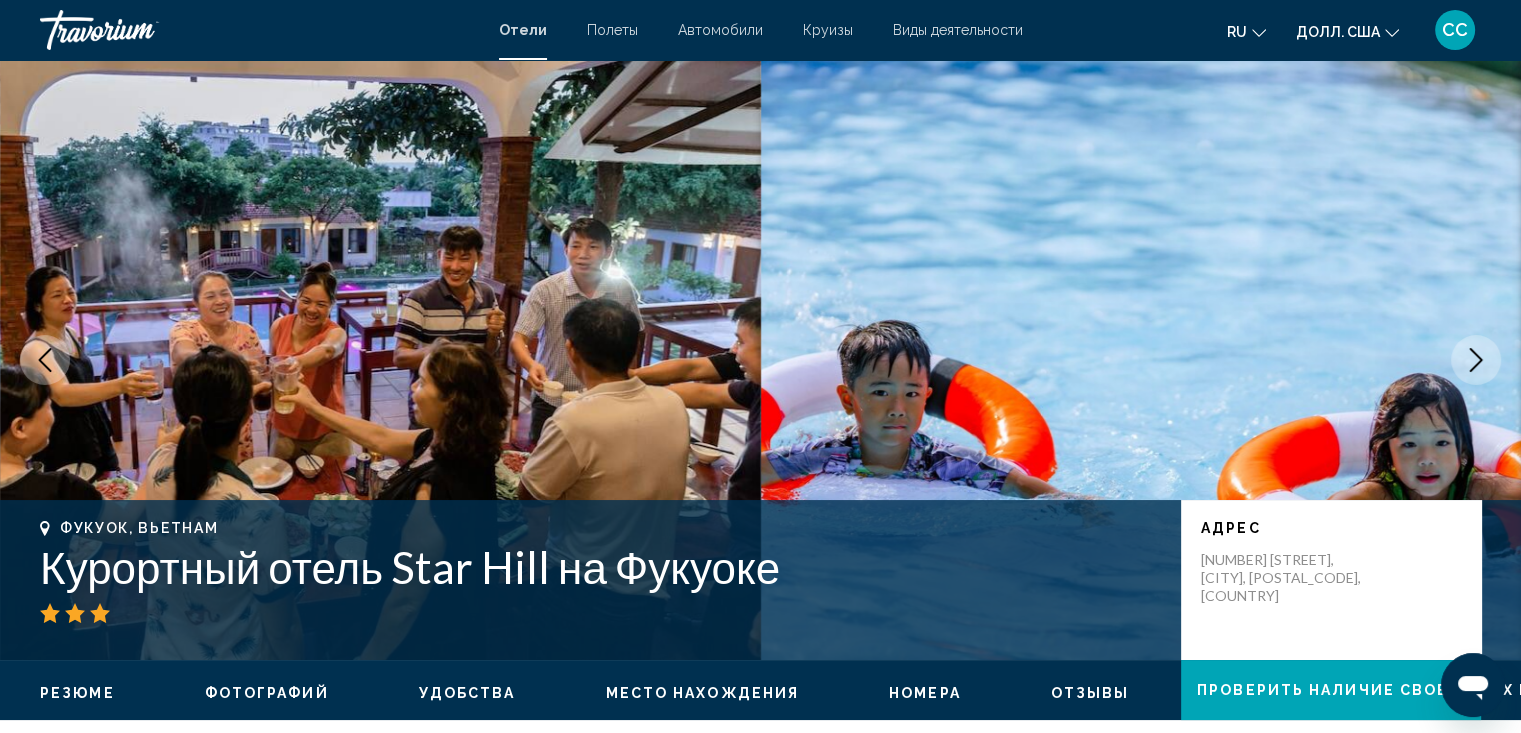 click 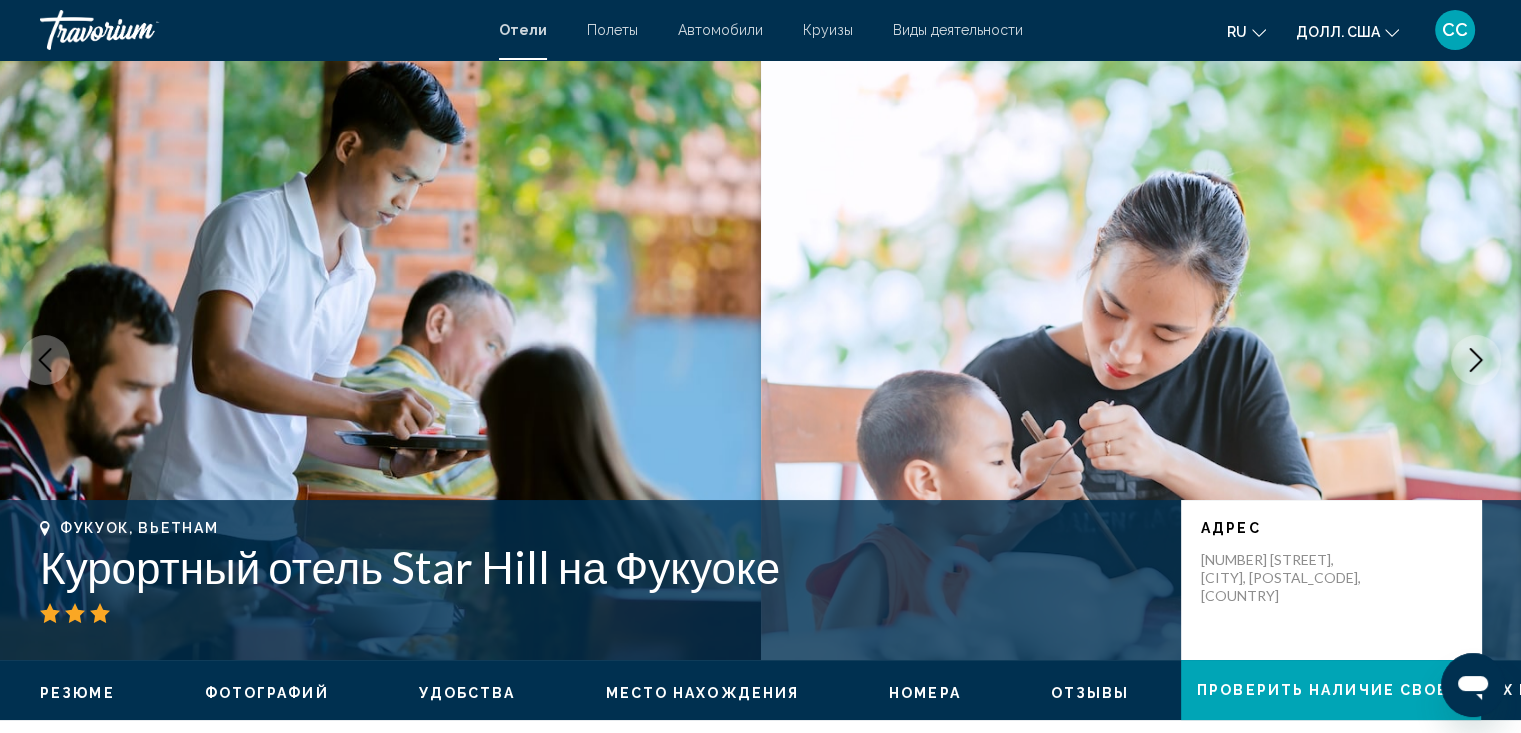 click 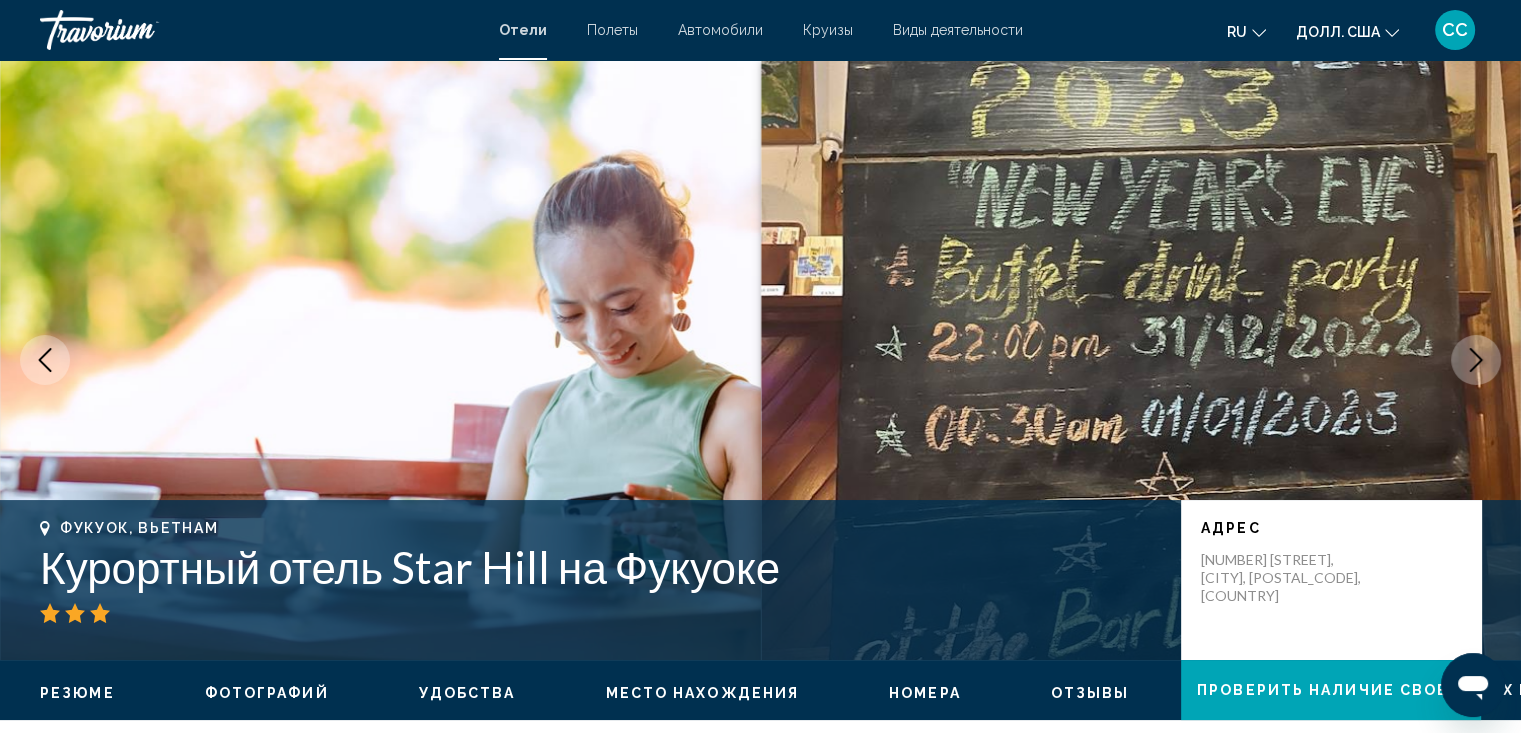 click 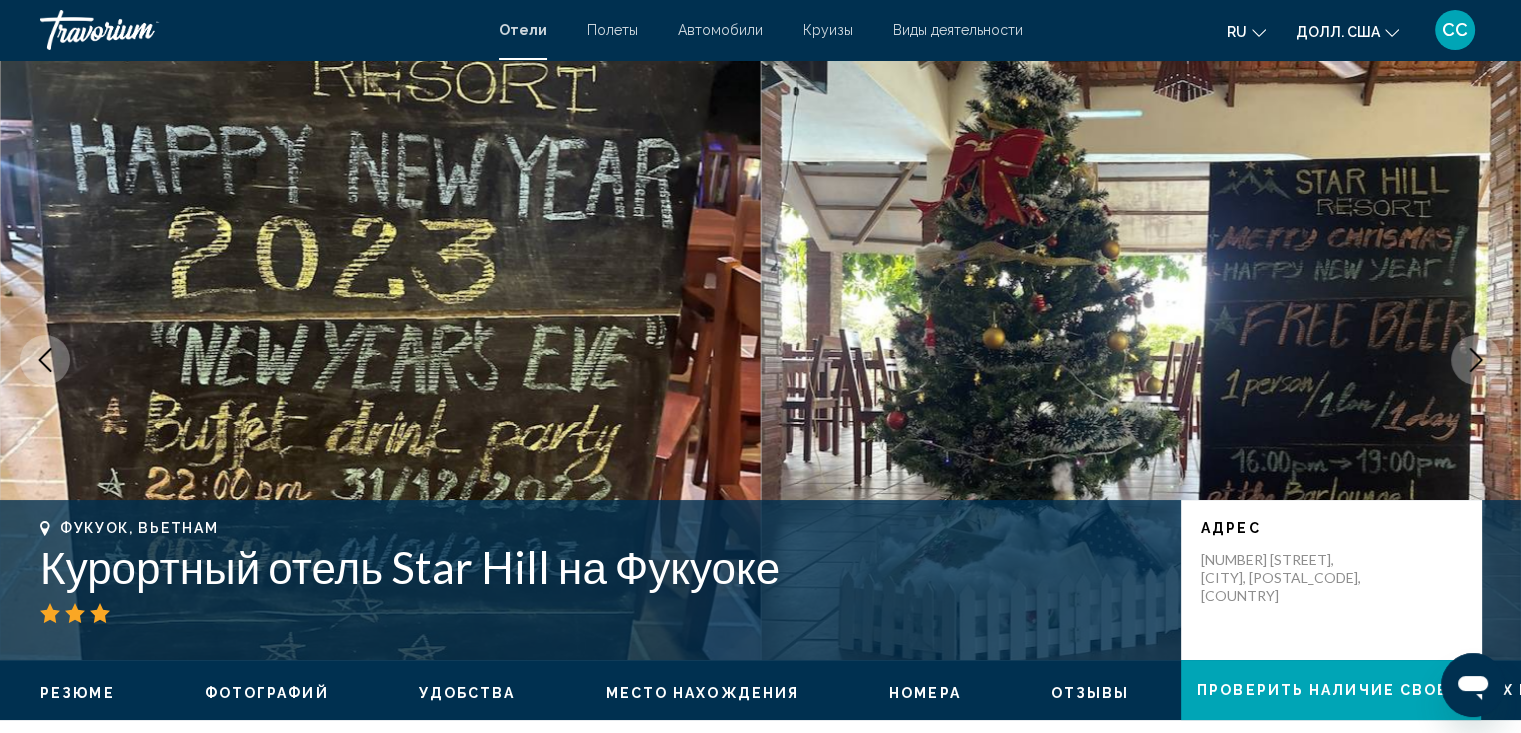 click 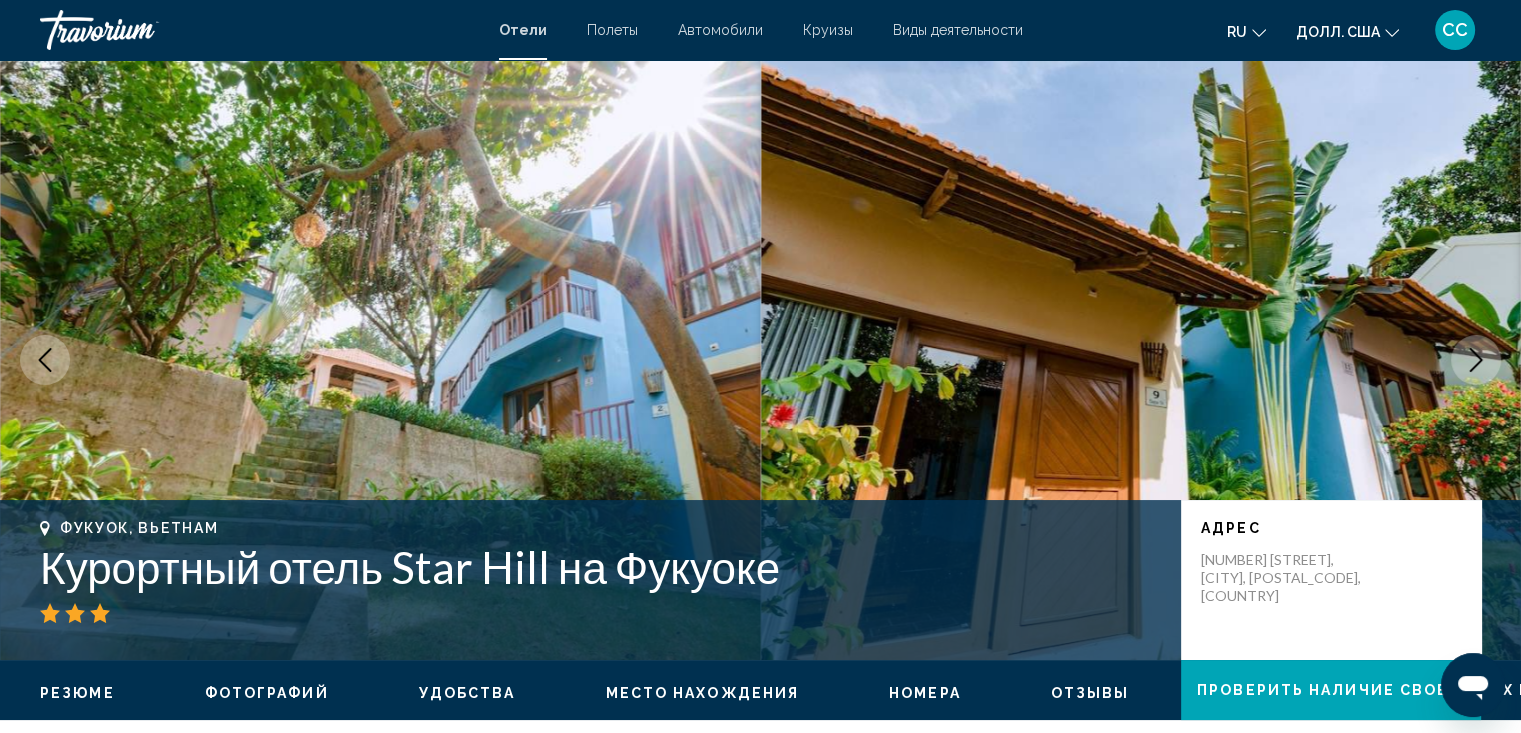 click 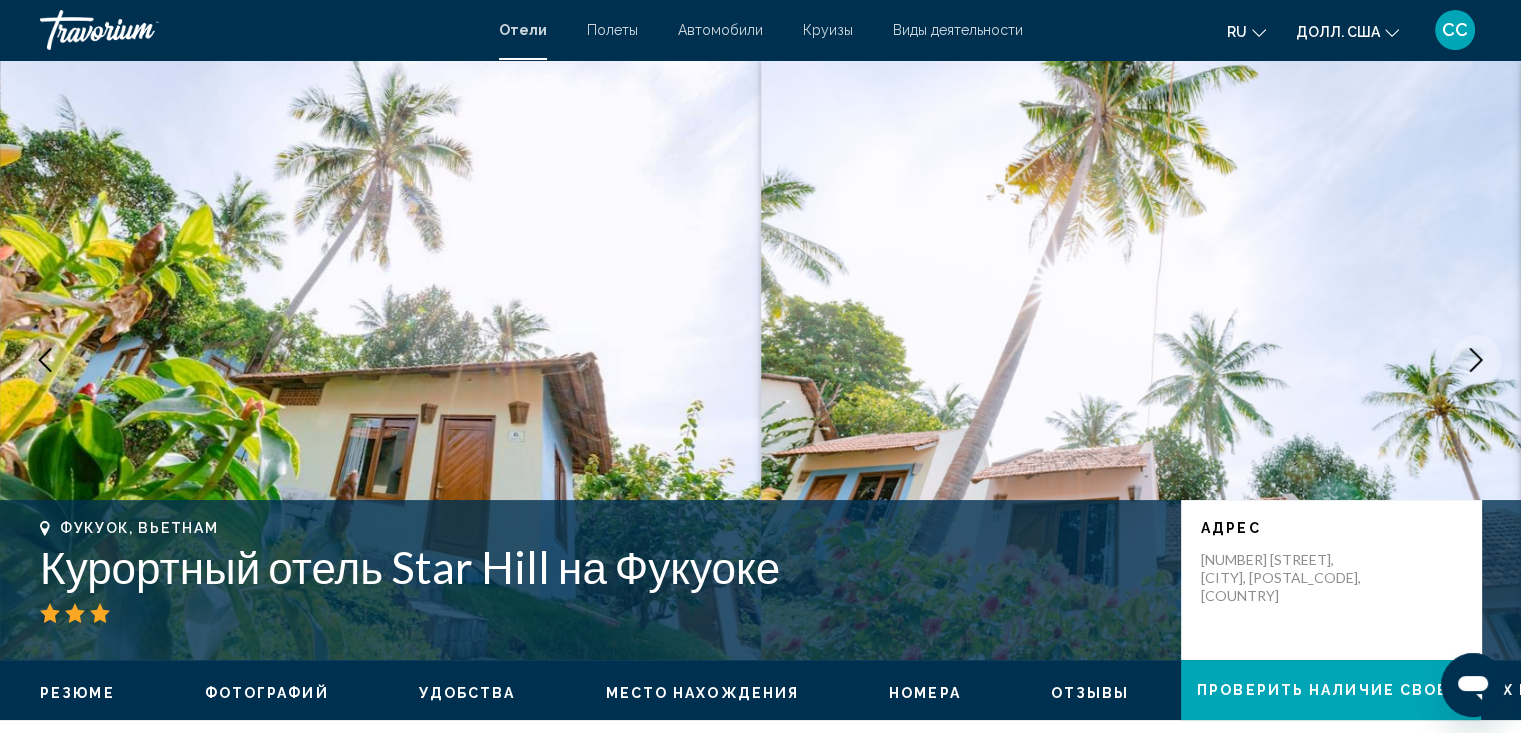 click 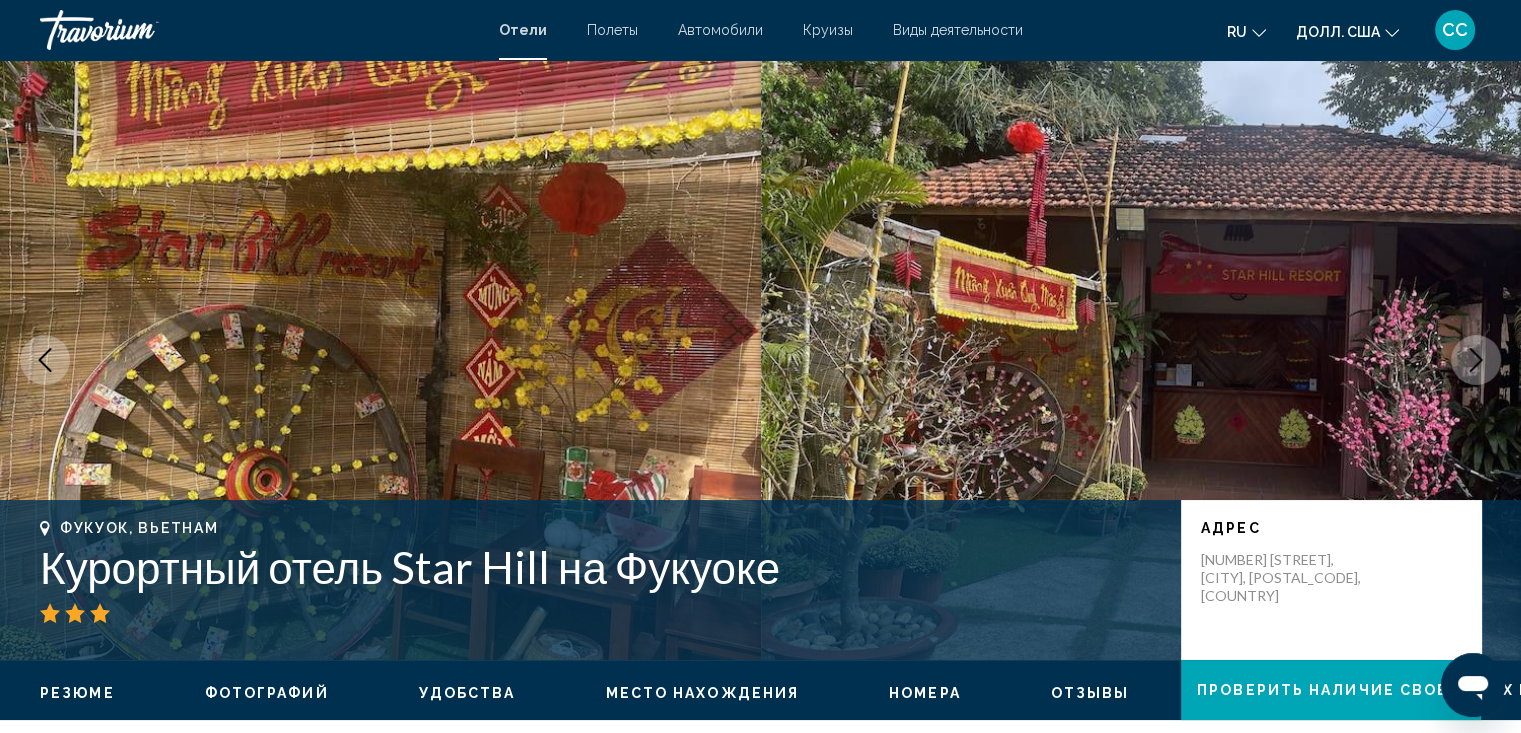 click 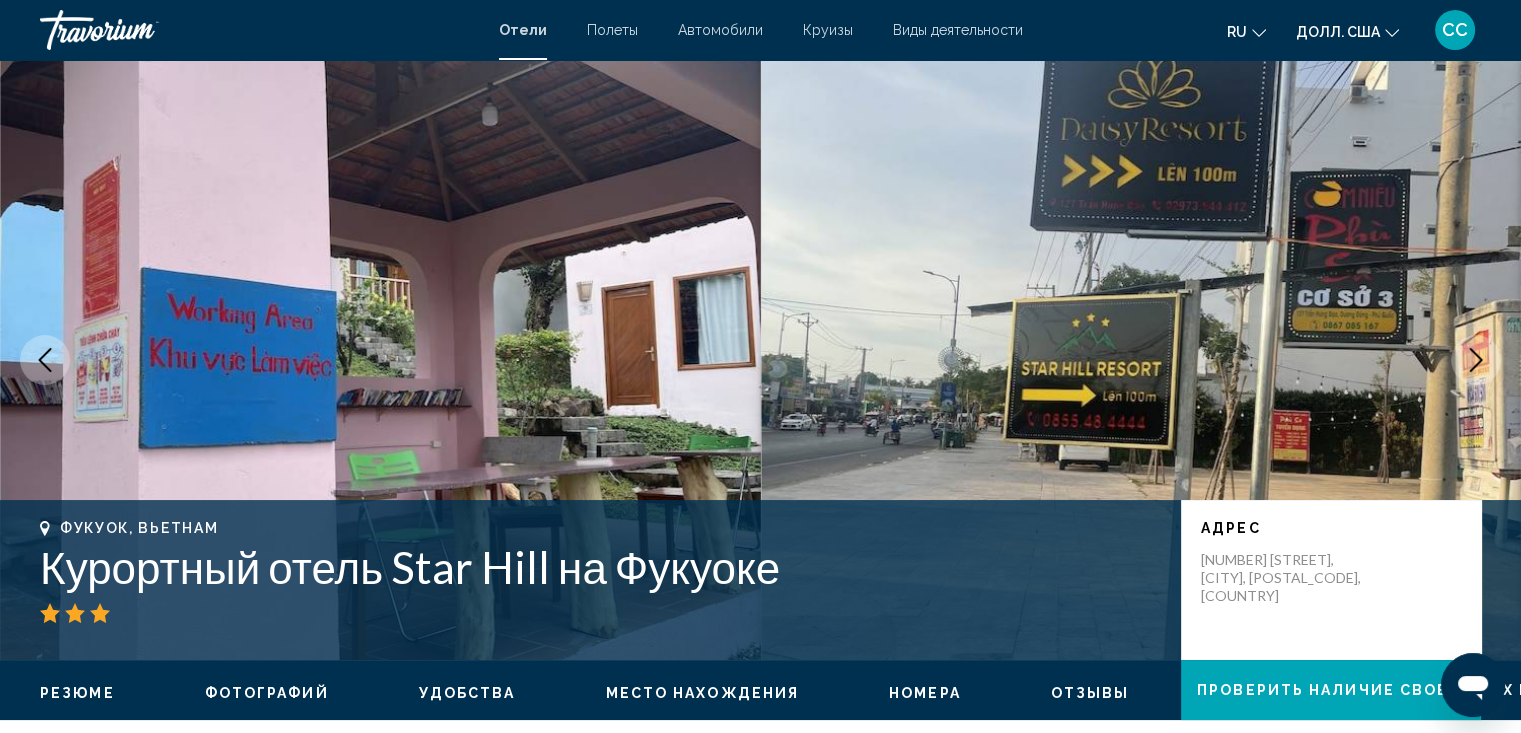 click 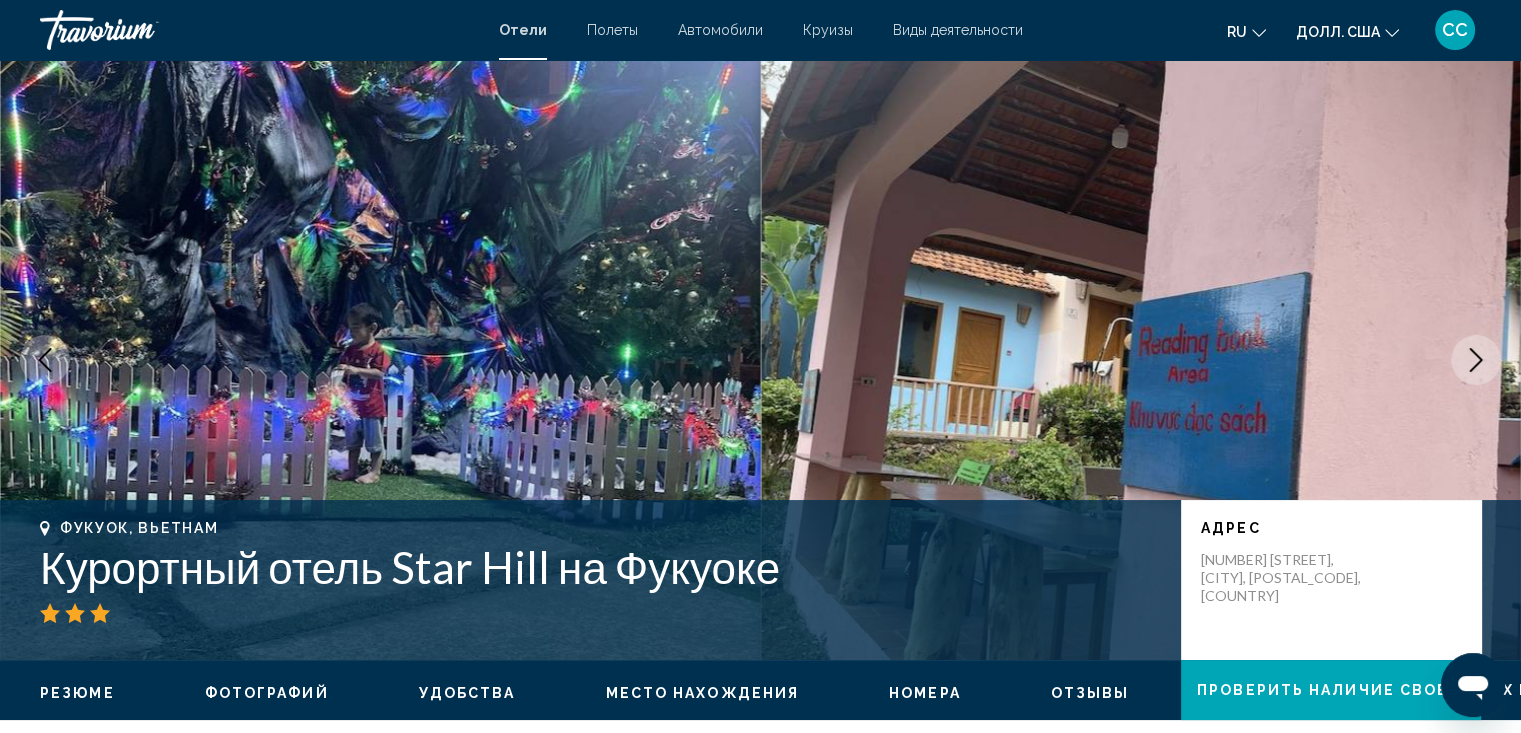 click 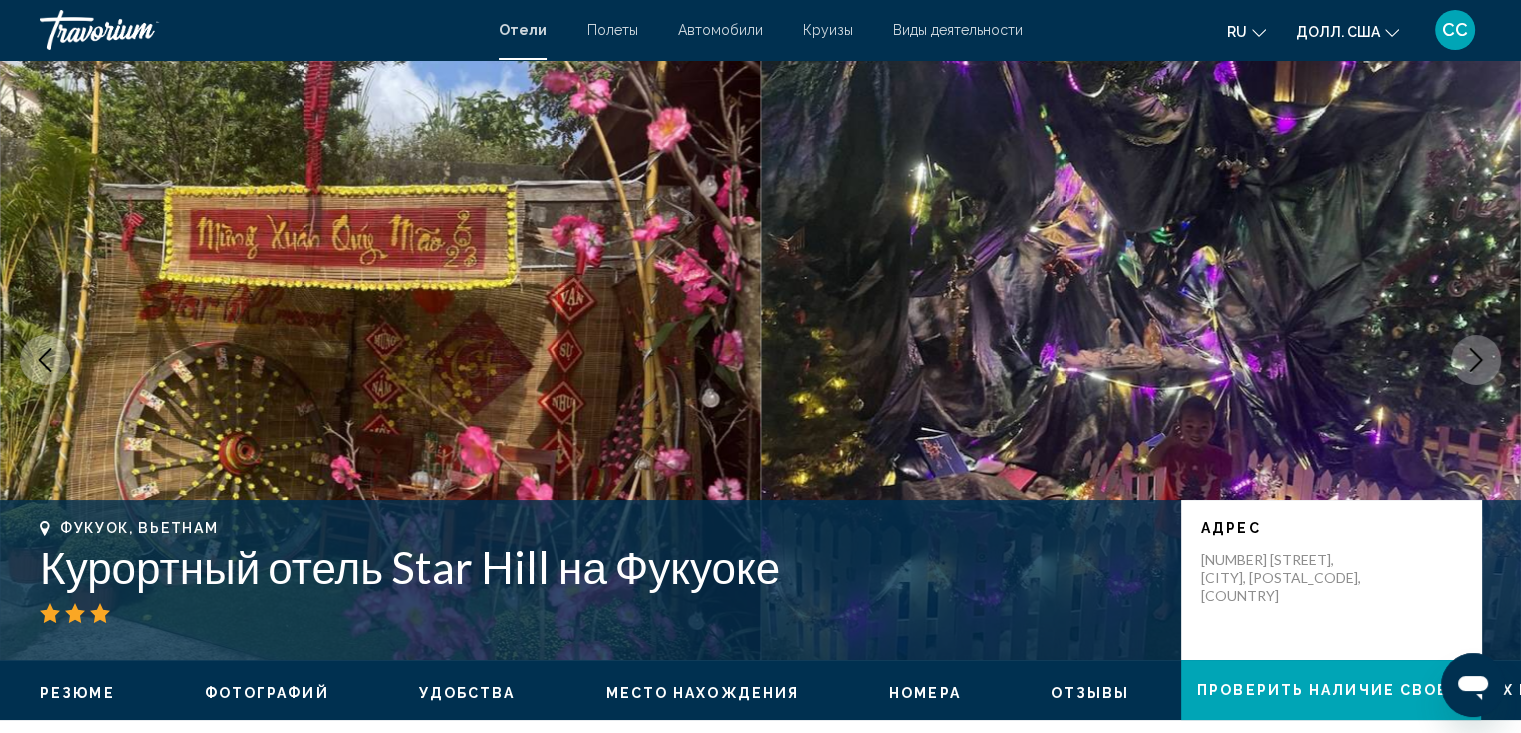 click 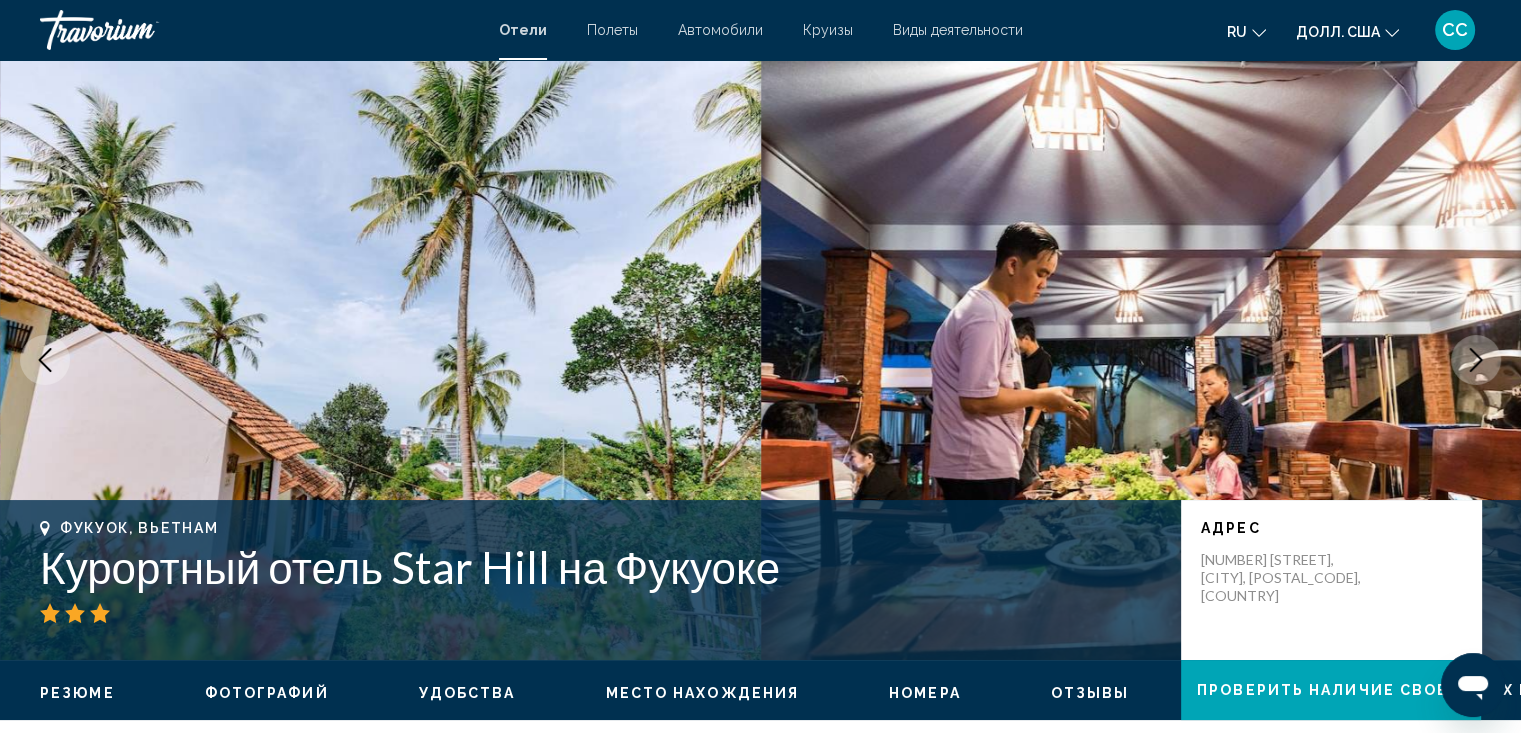 click 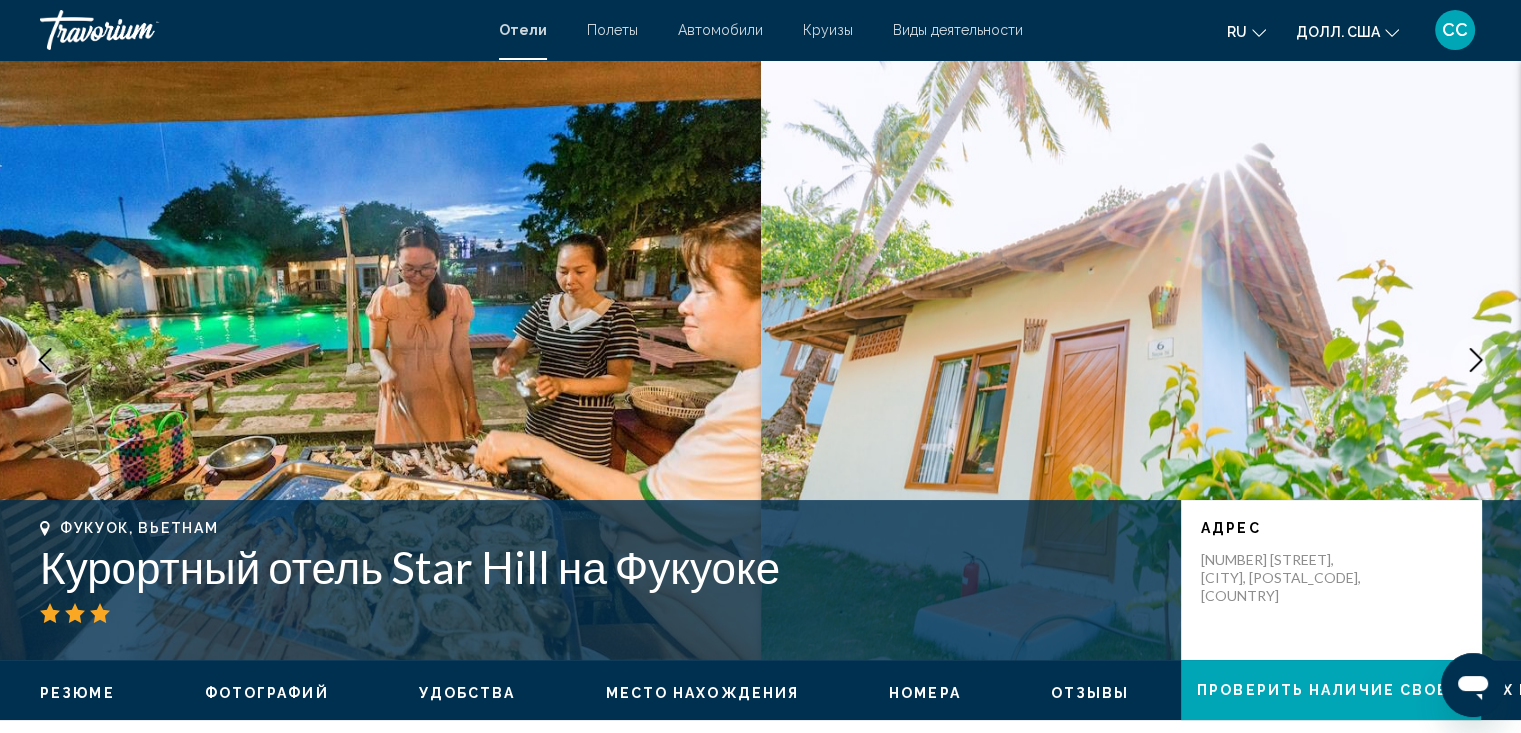 click 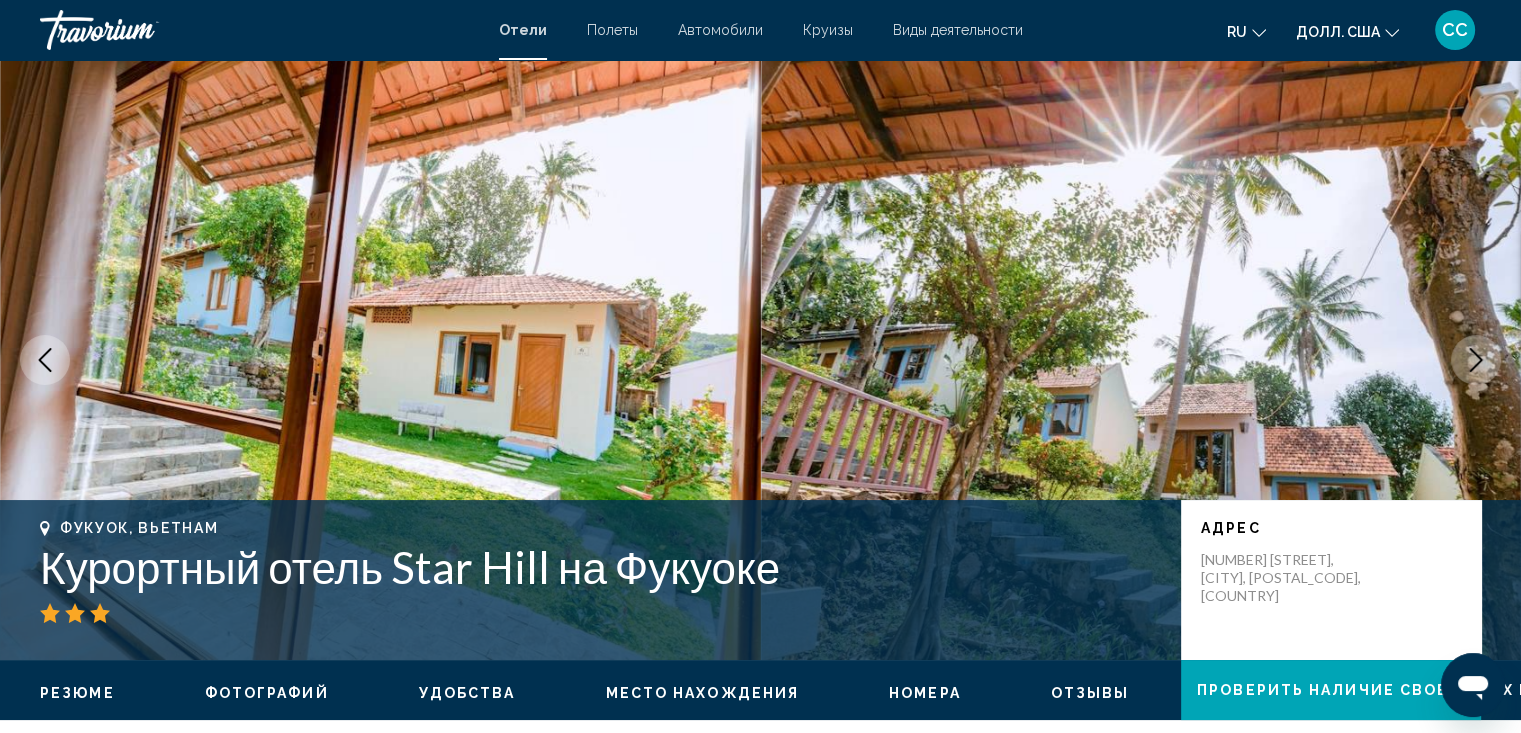 click 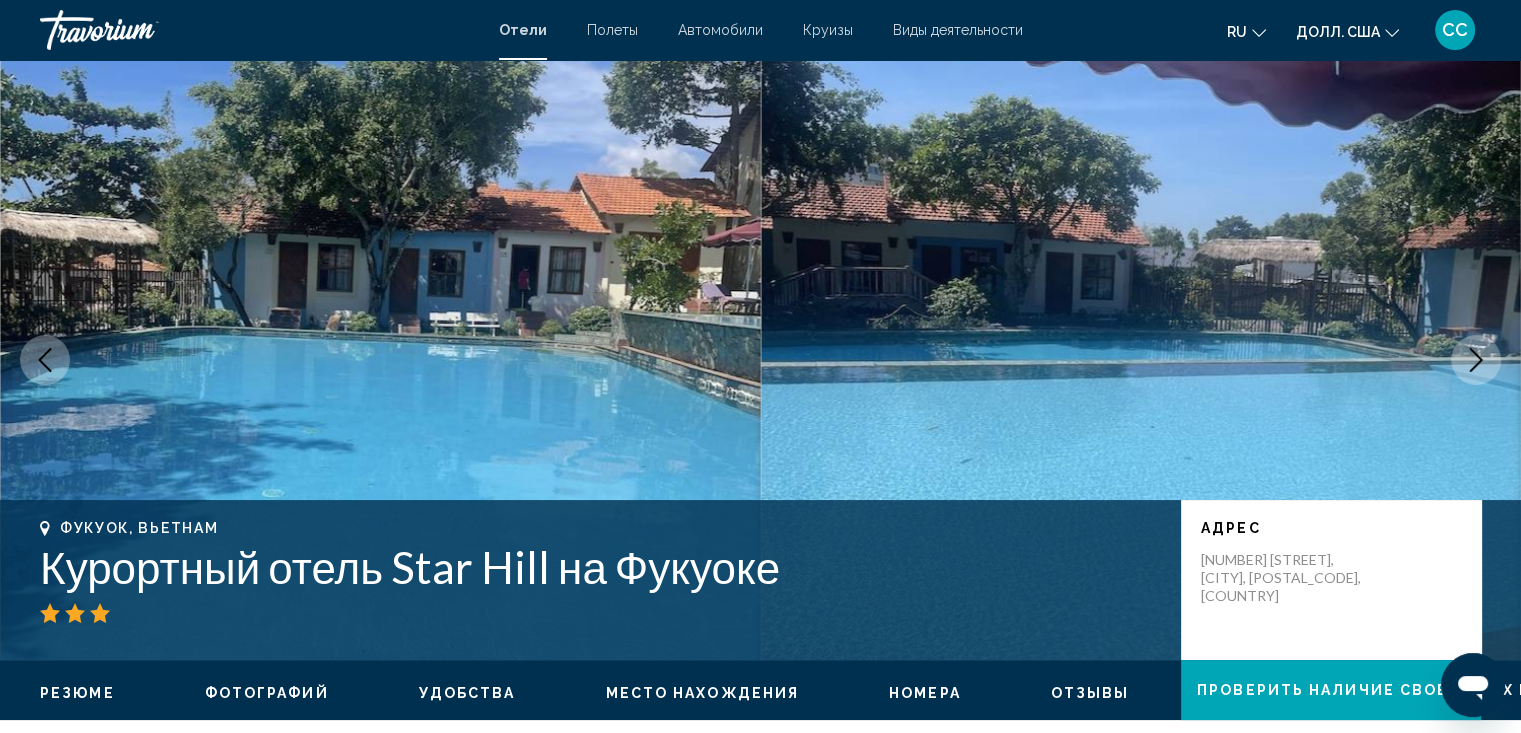 click 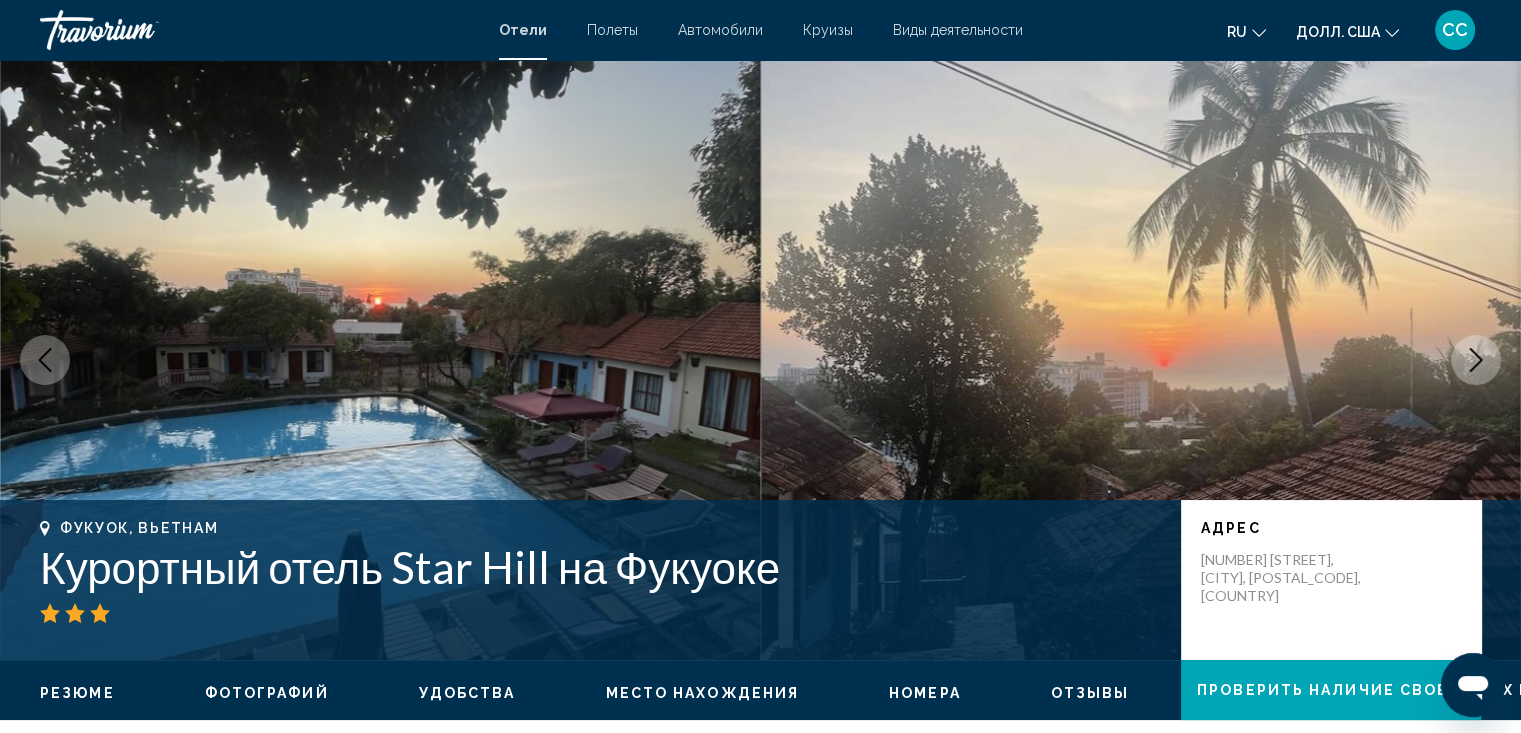 click 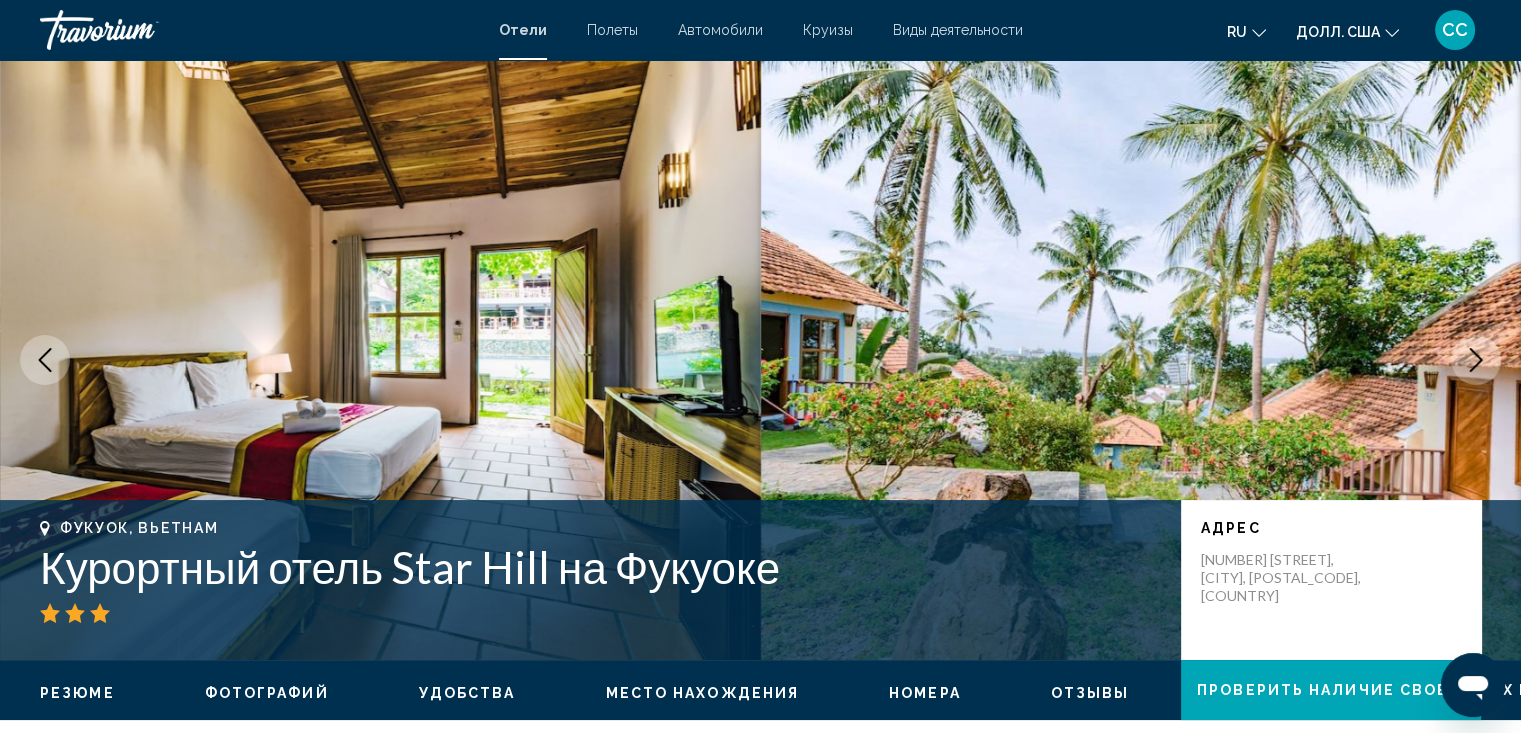 click 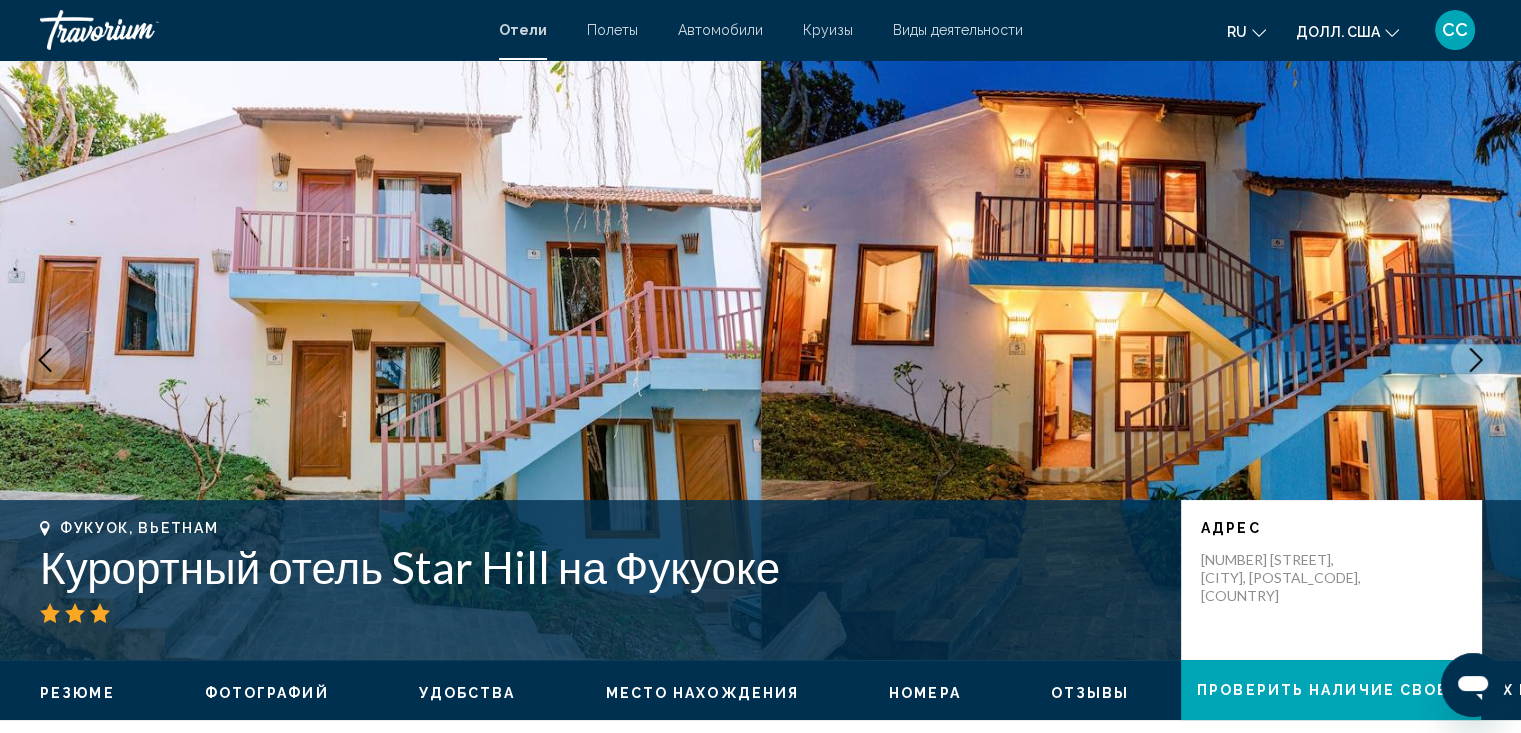 click 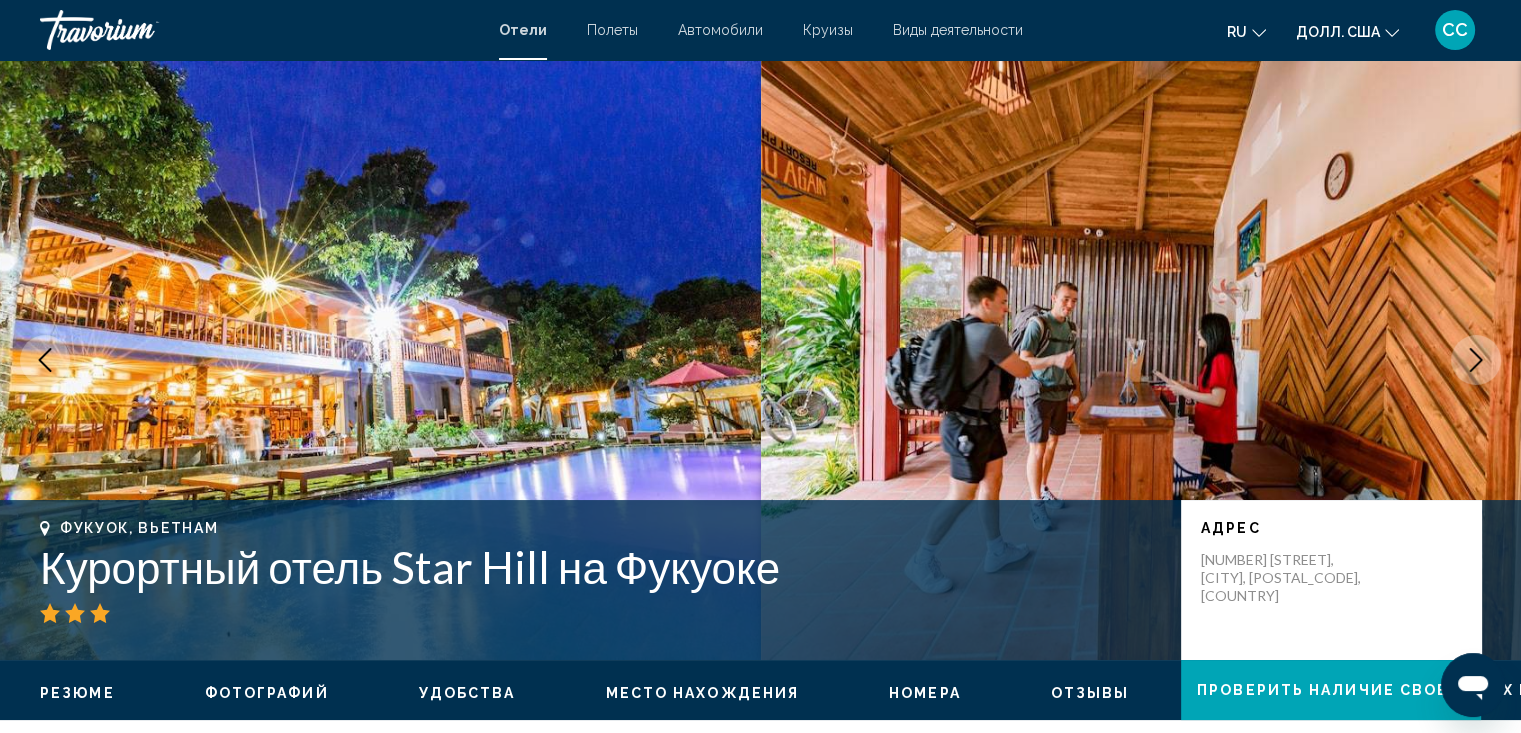 click 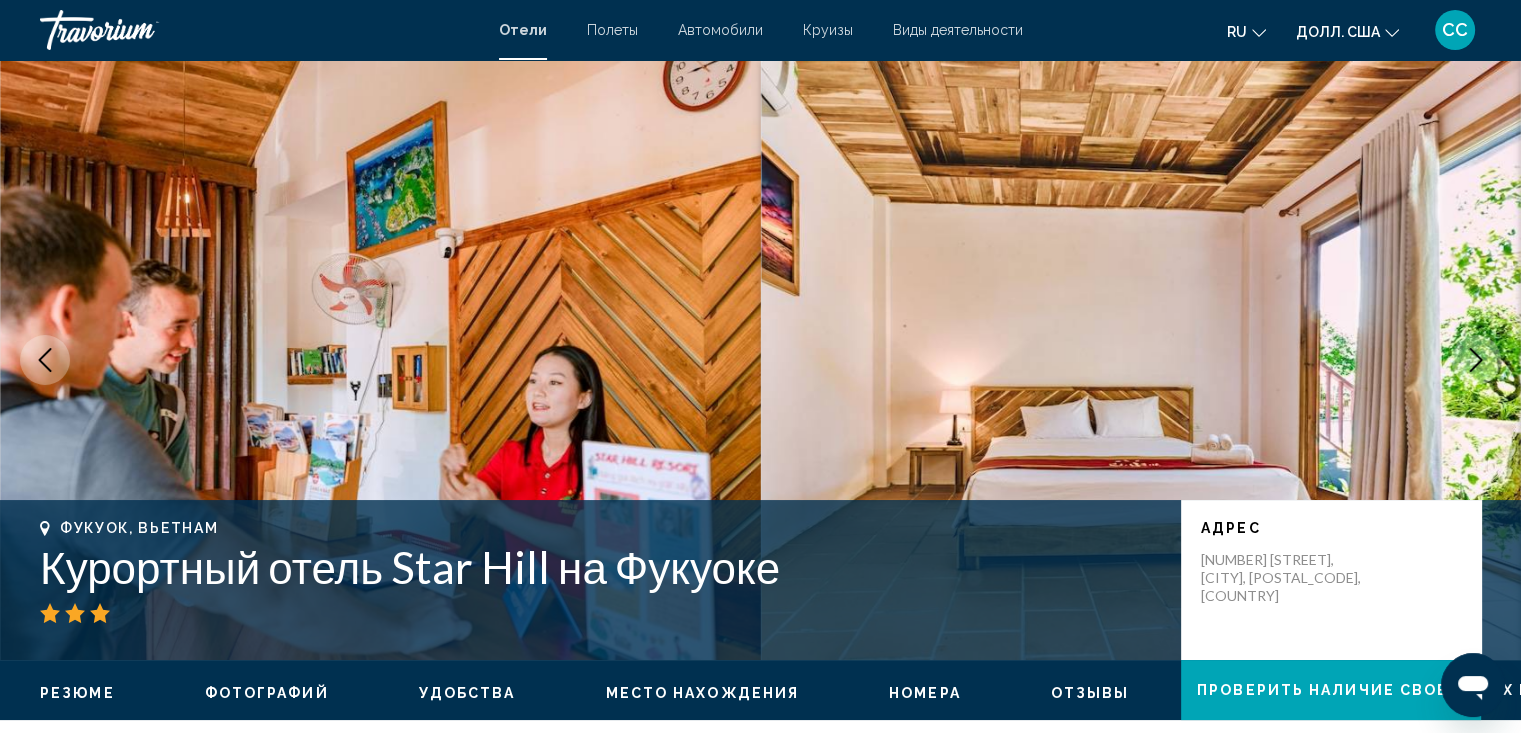 click 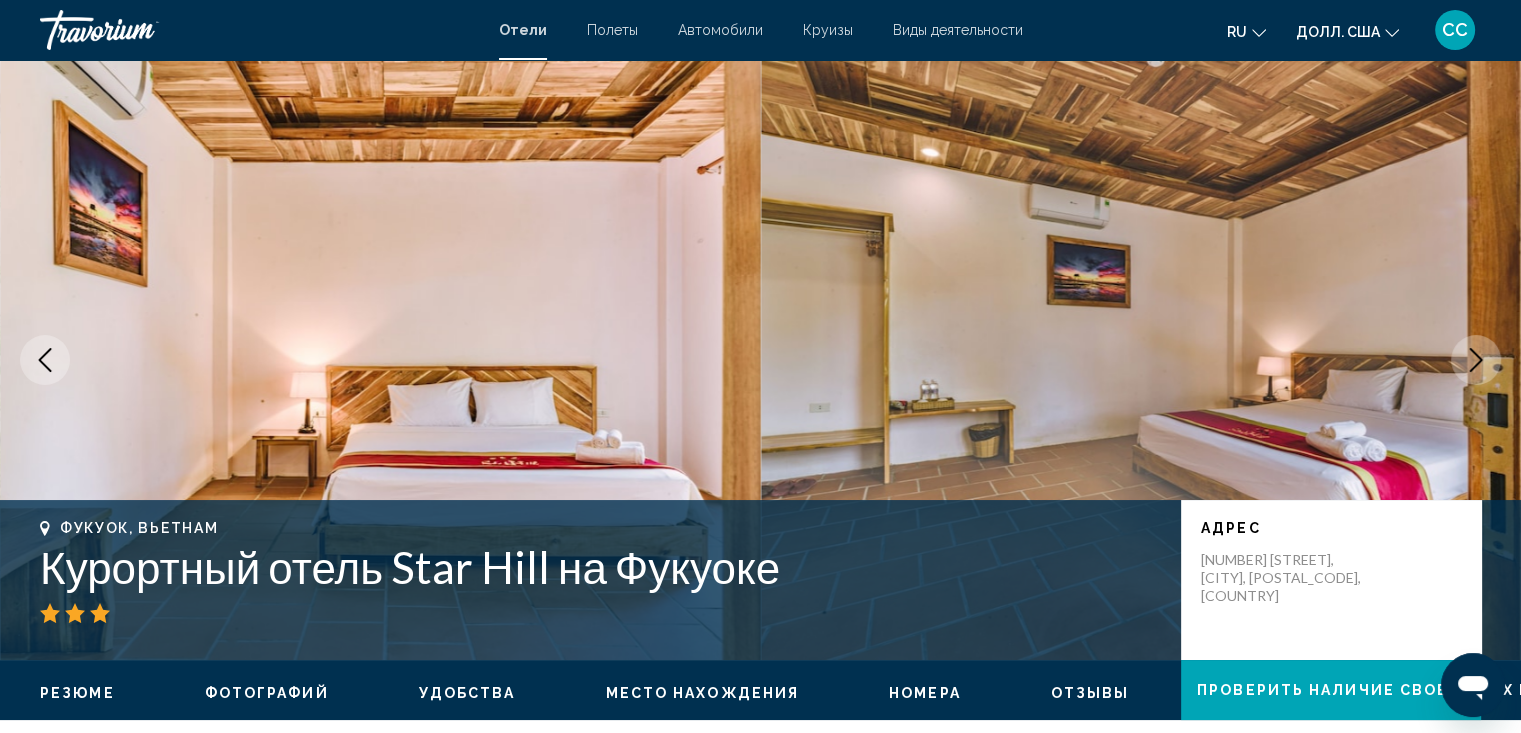 click 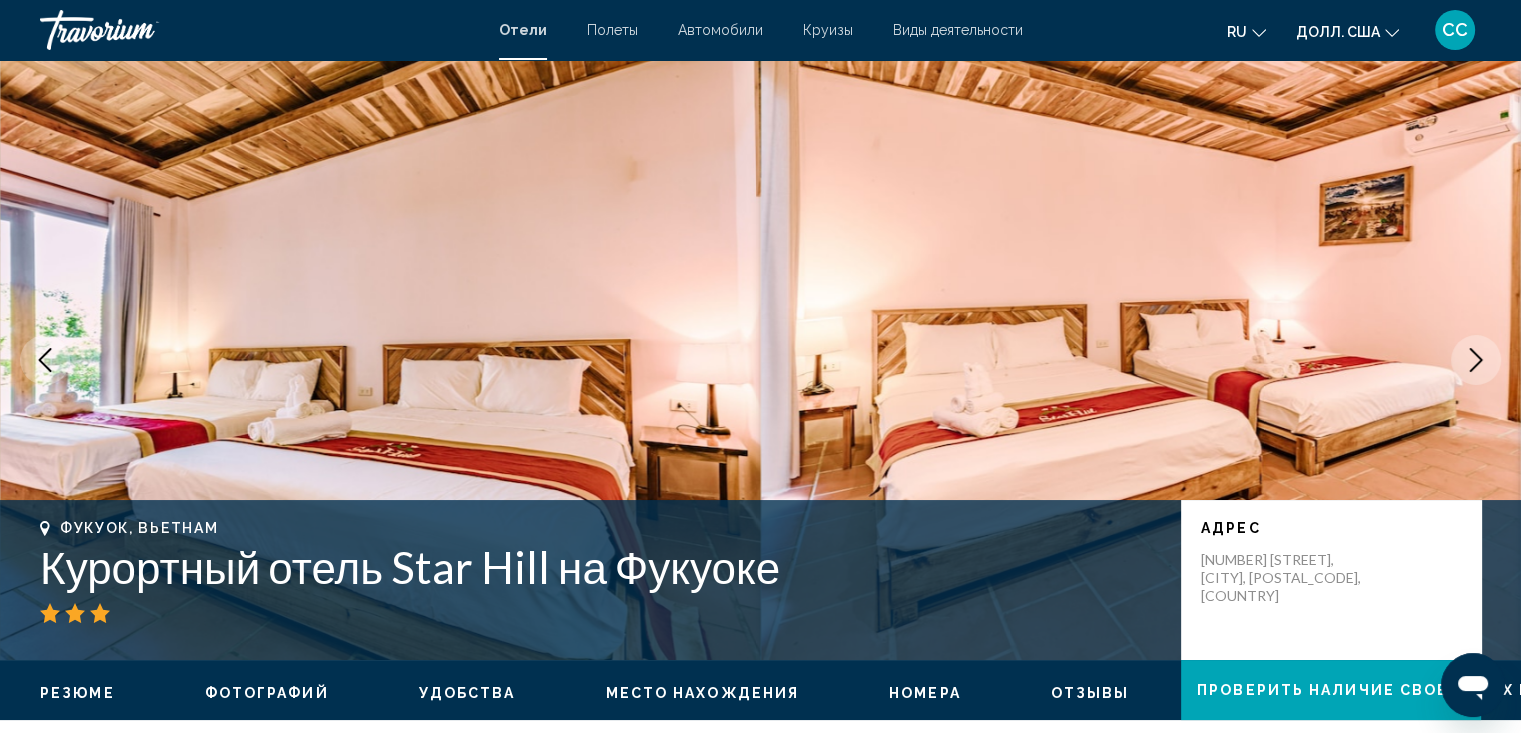 click 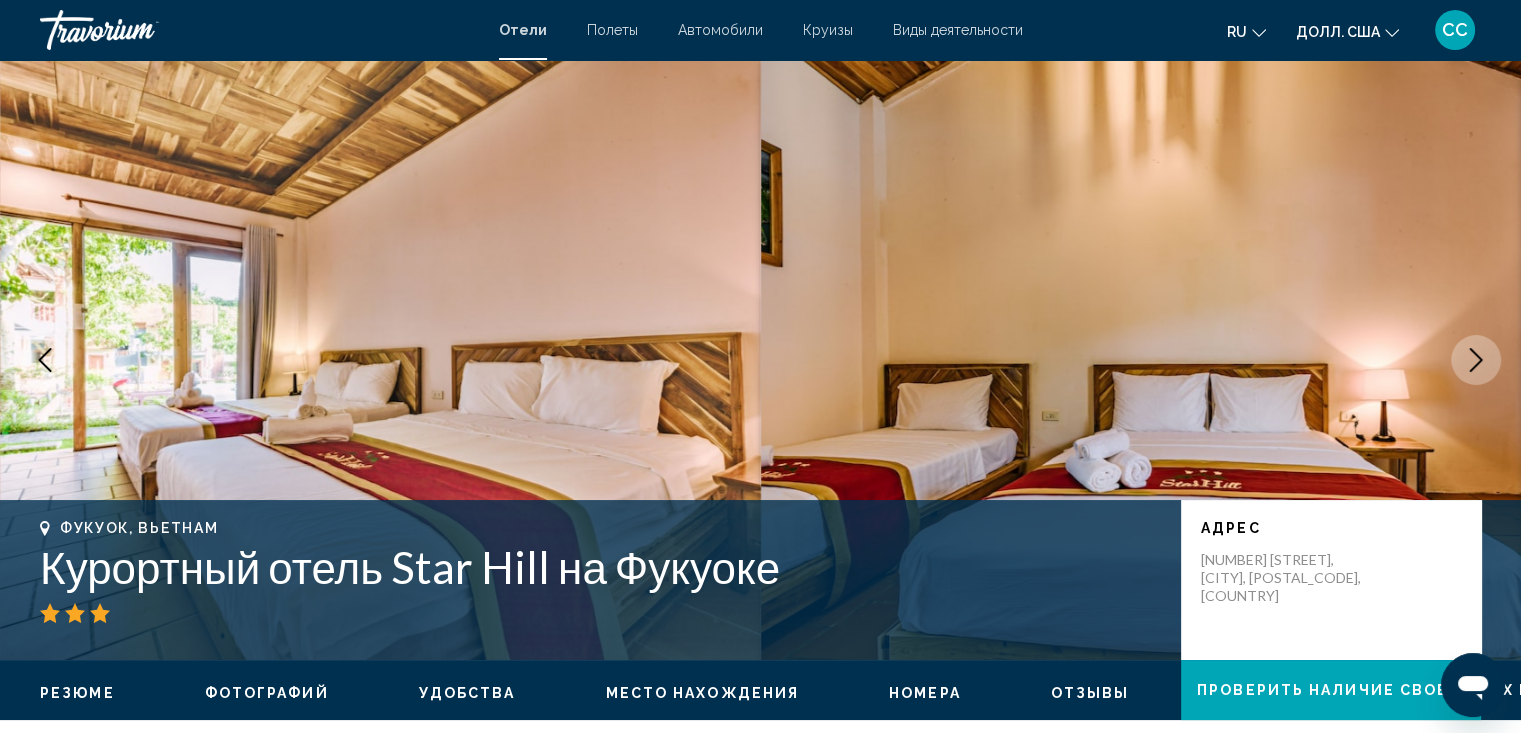 click 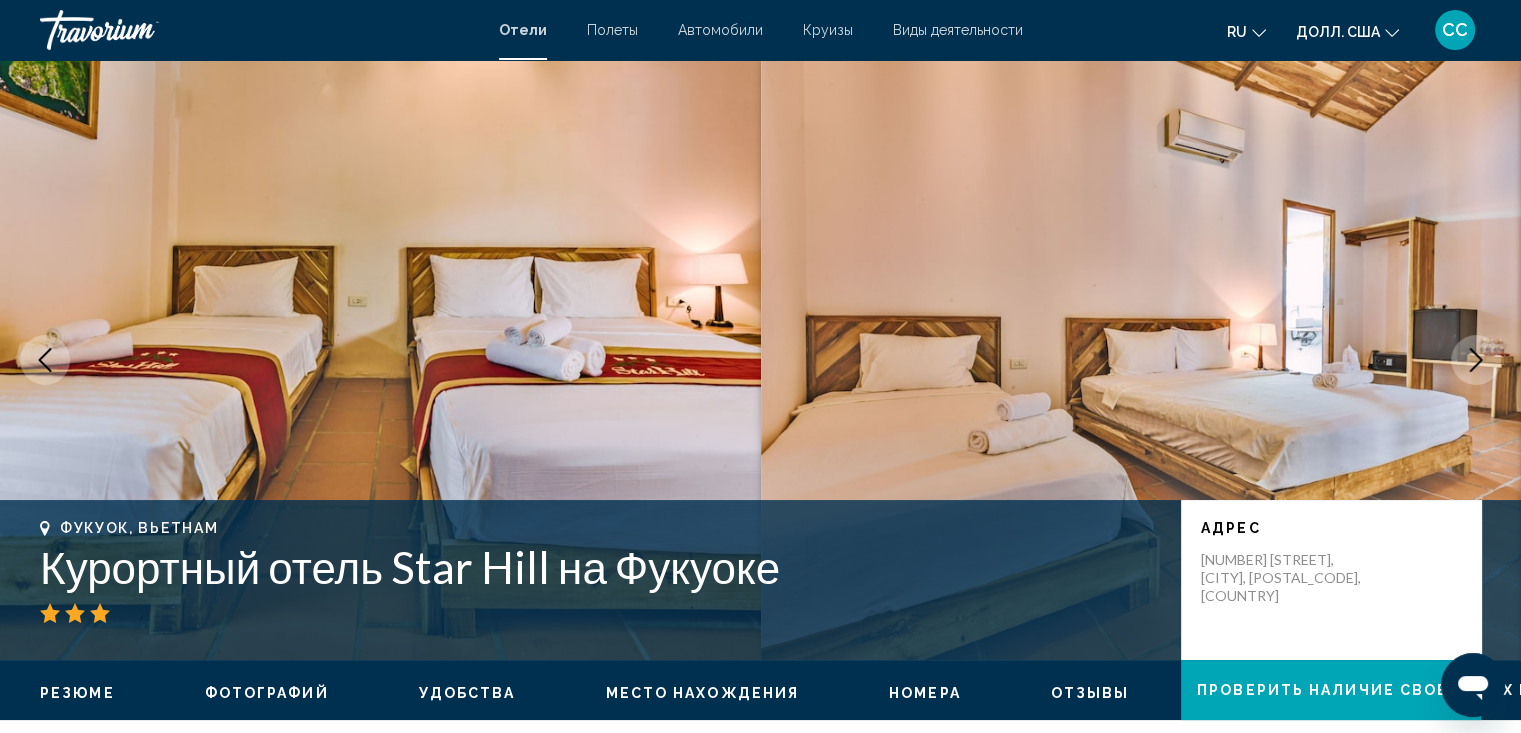 click 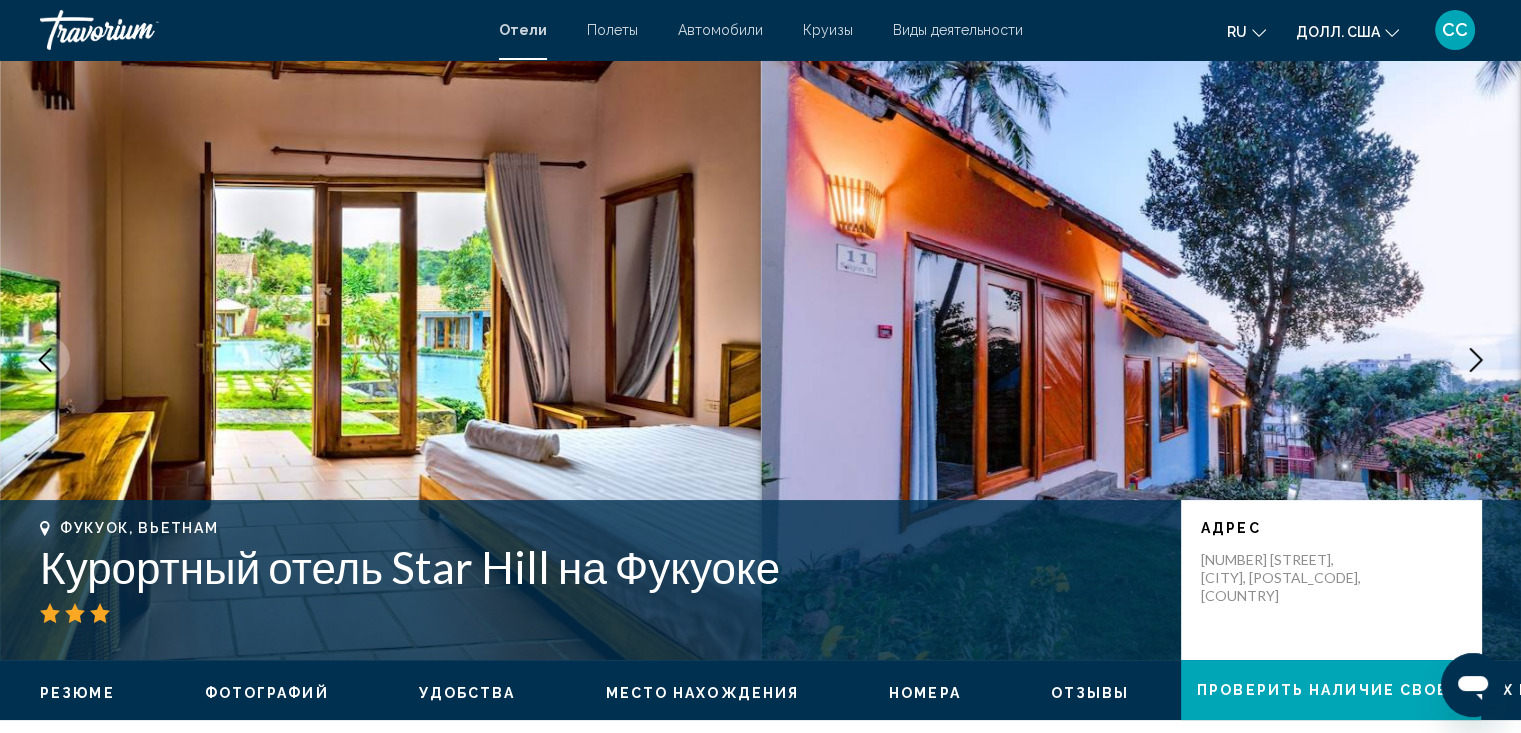 click 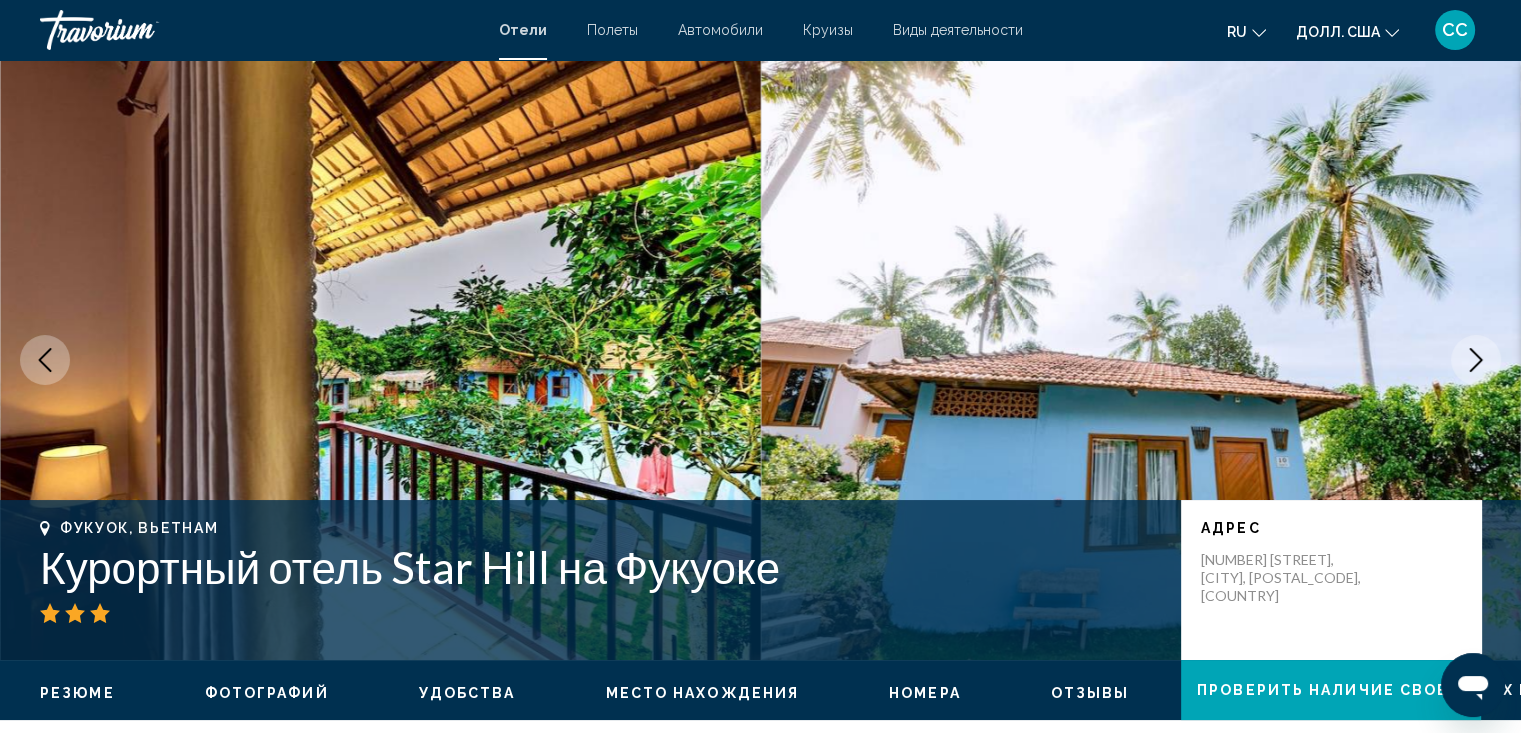 click 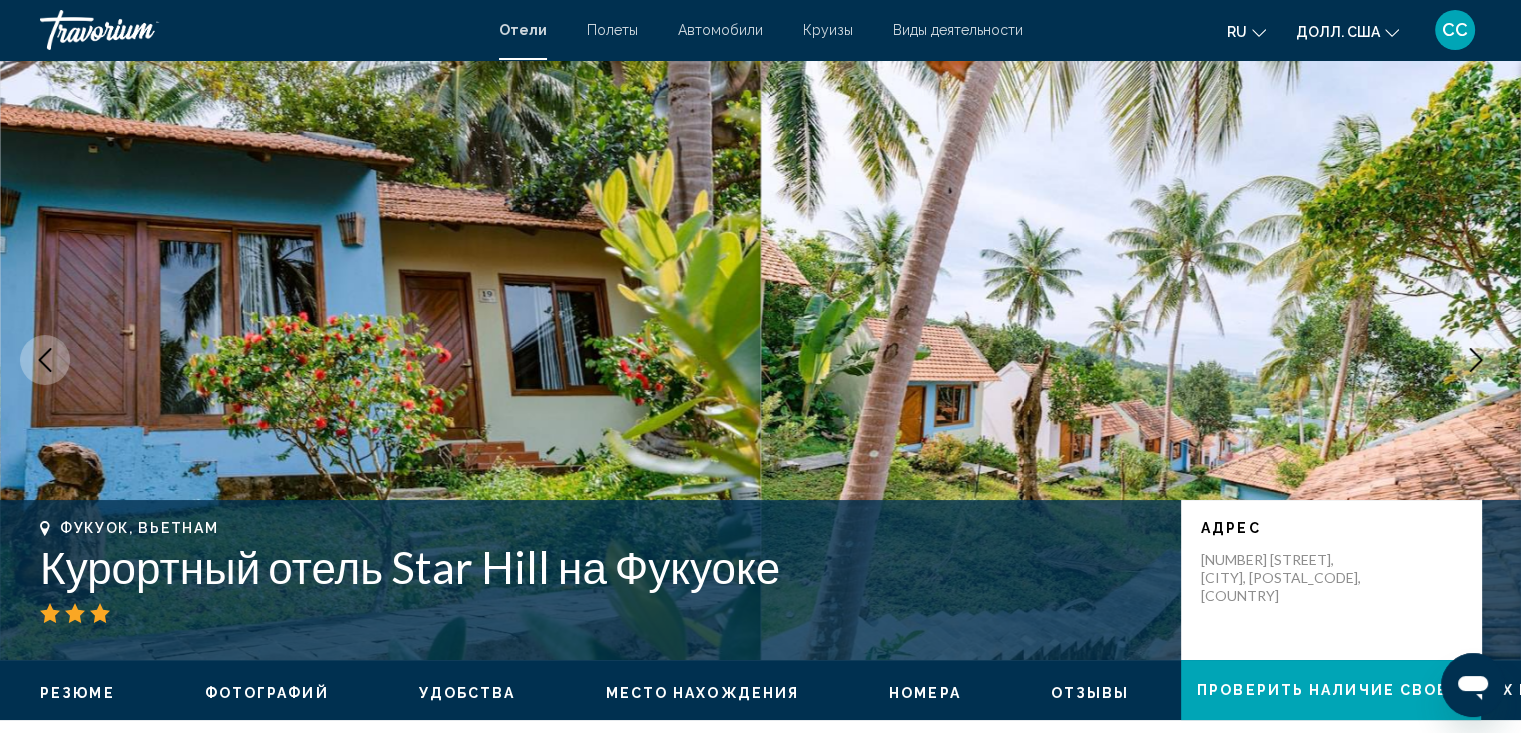 click 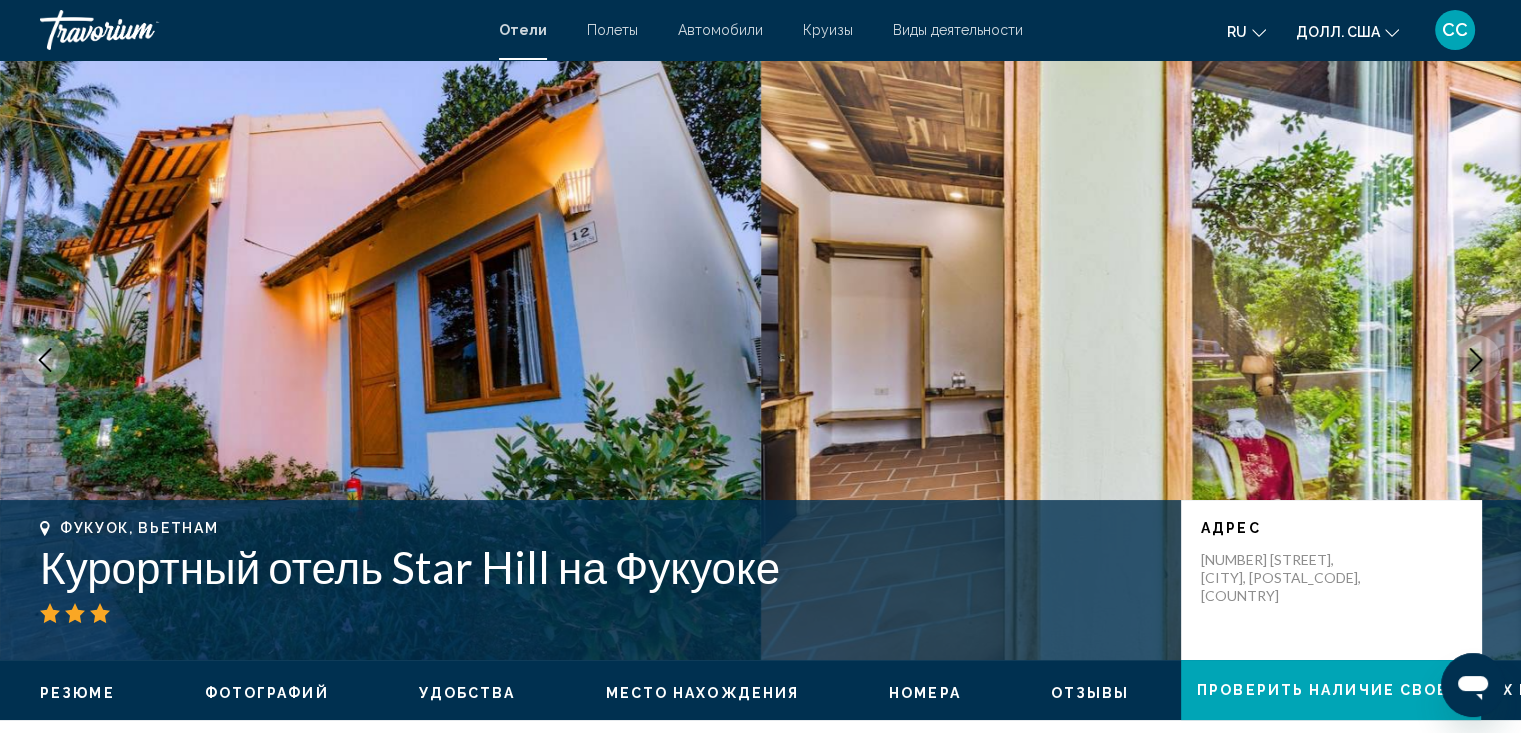 click 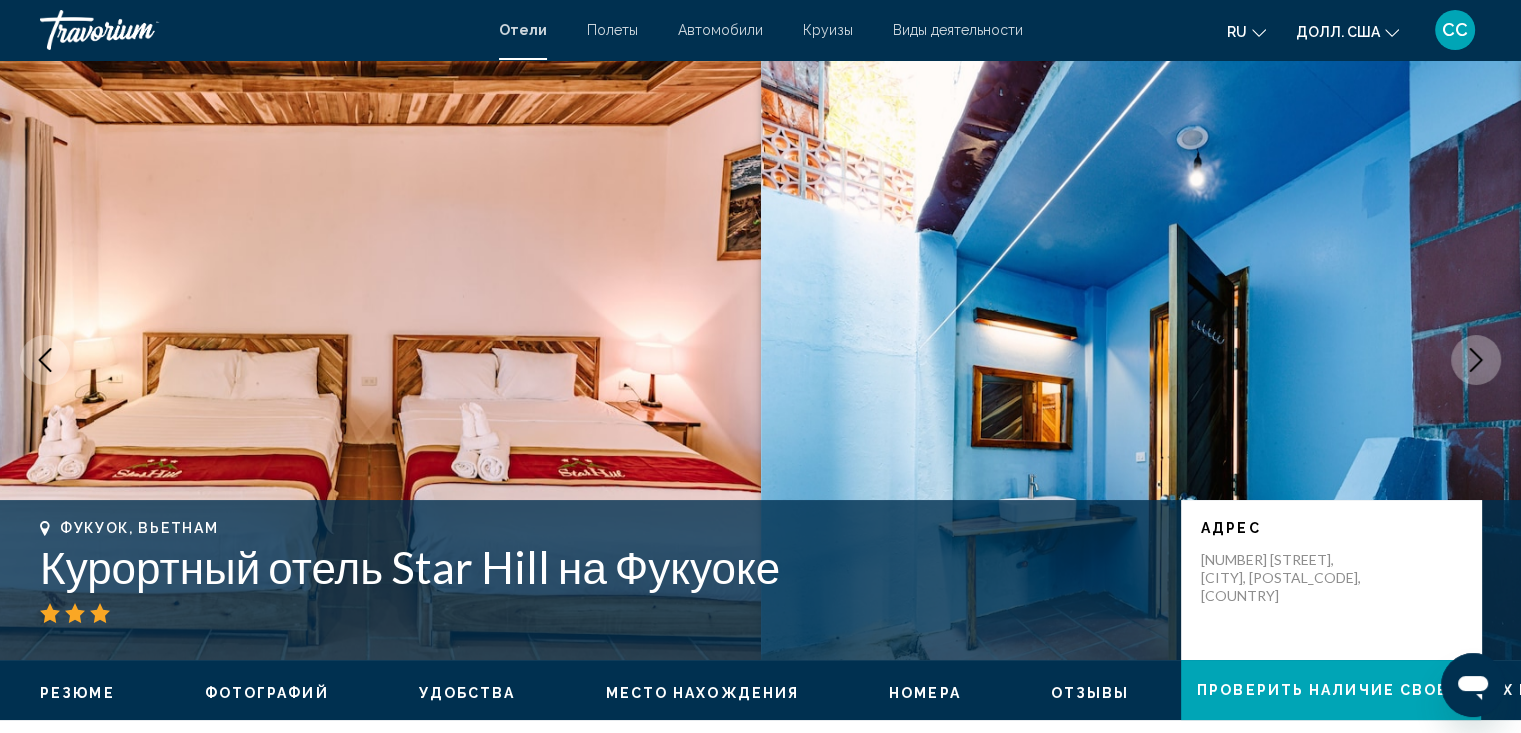 click 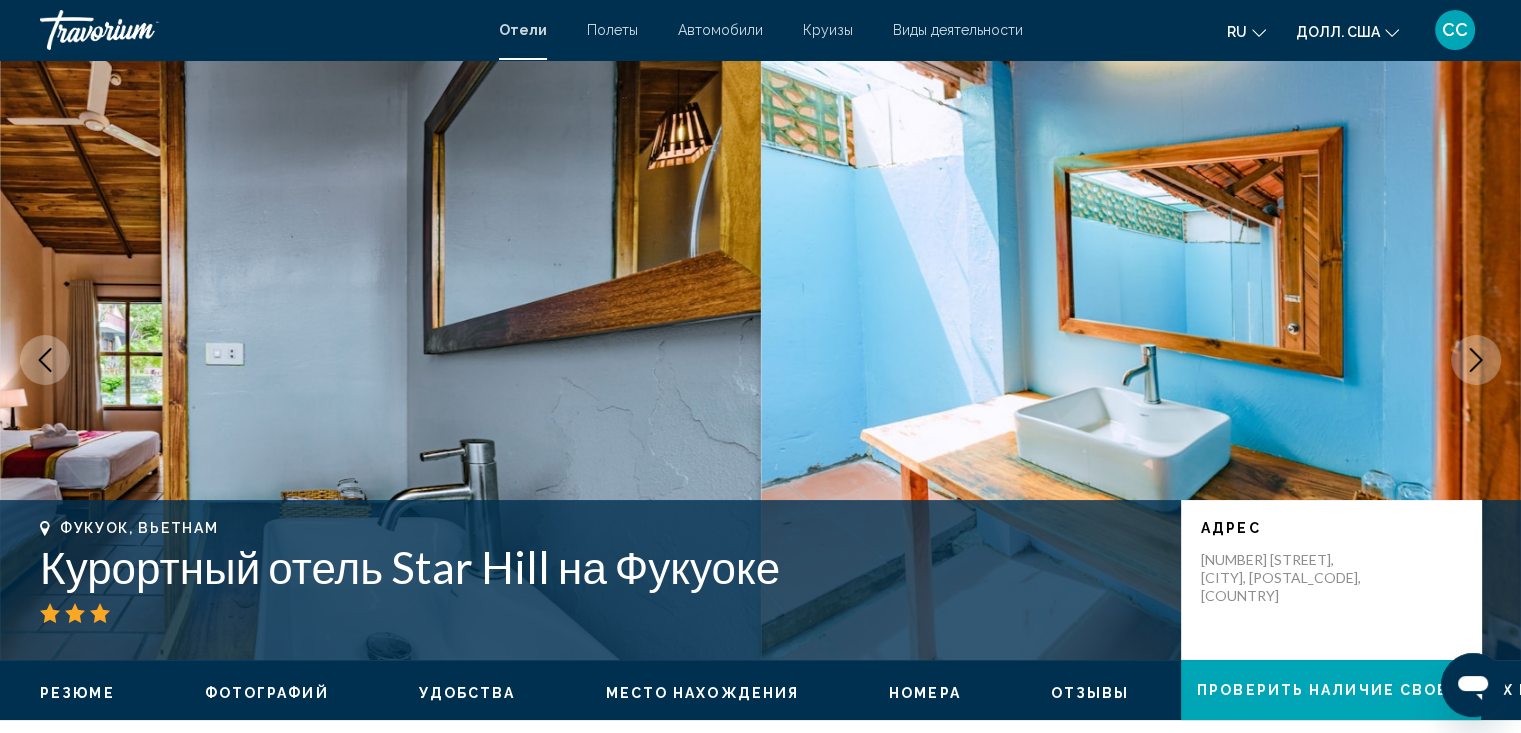 click 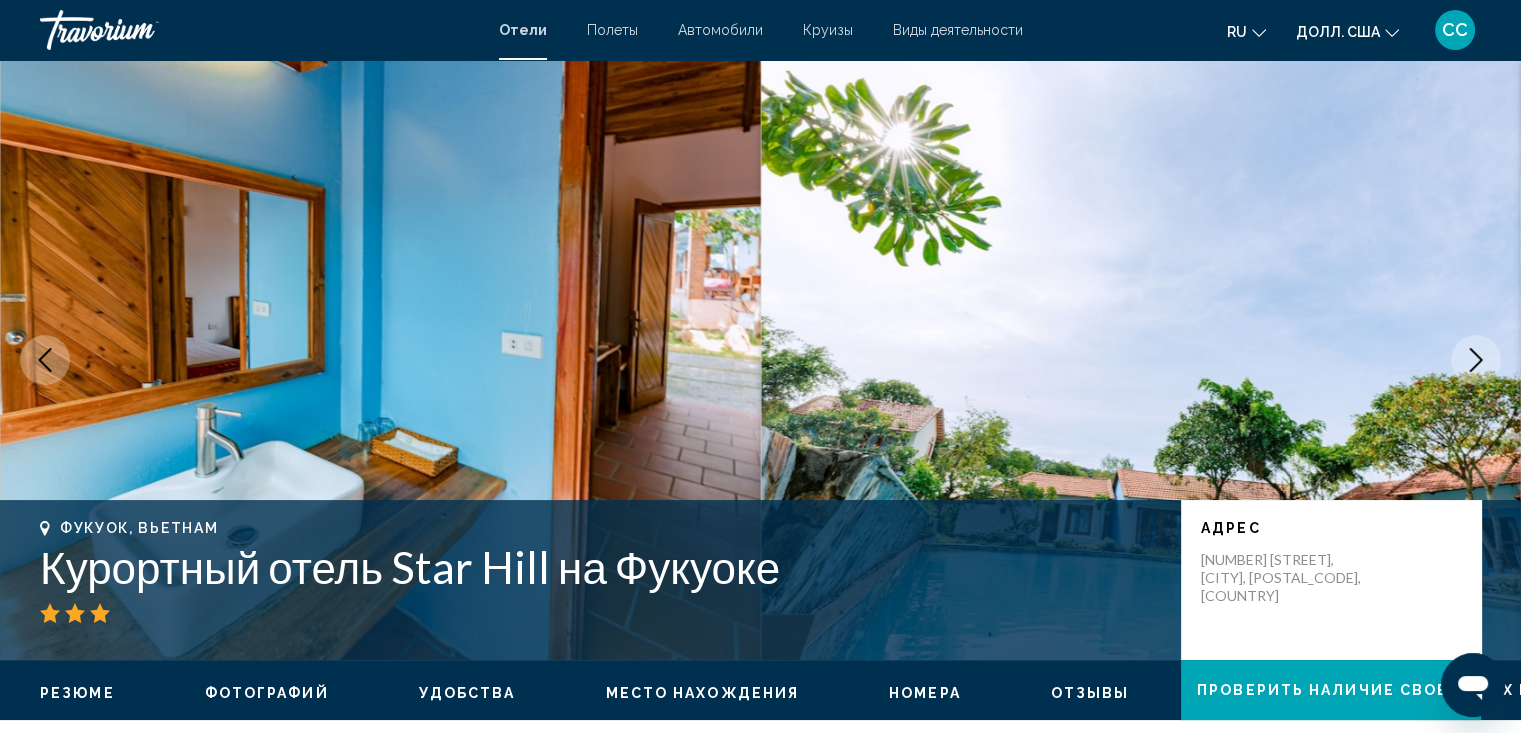 click 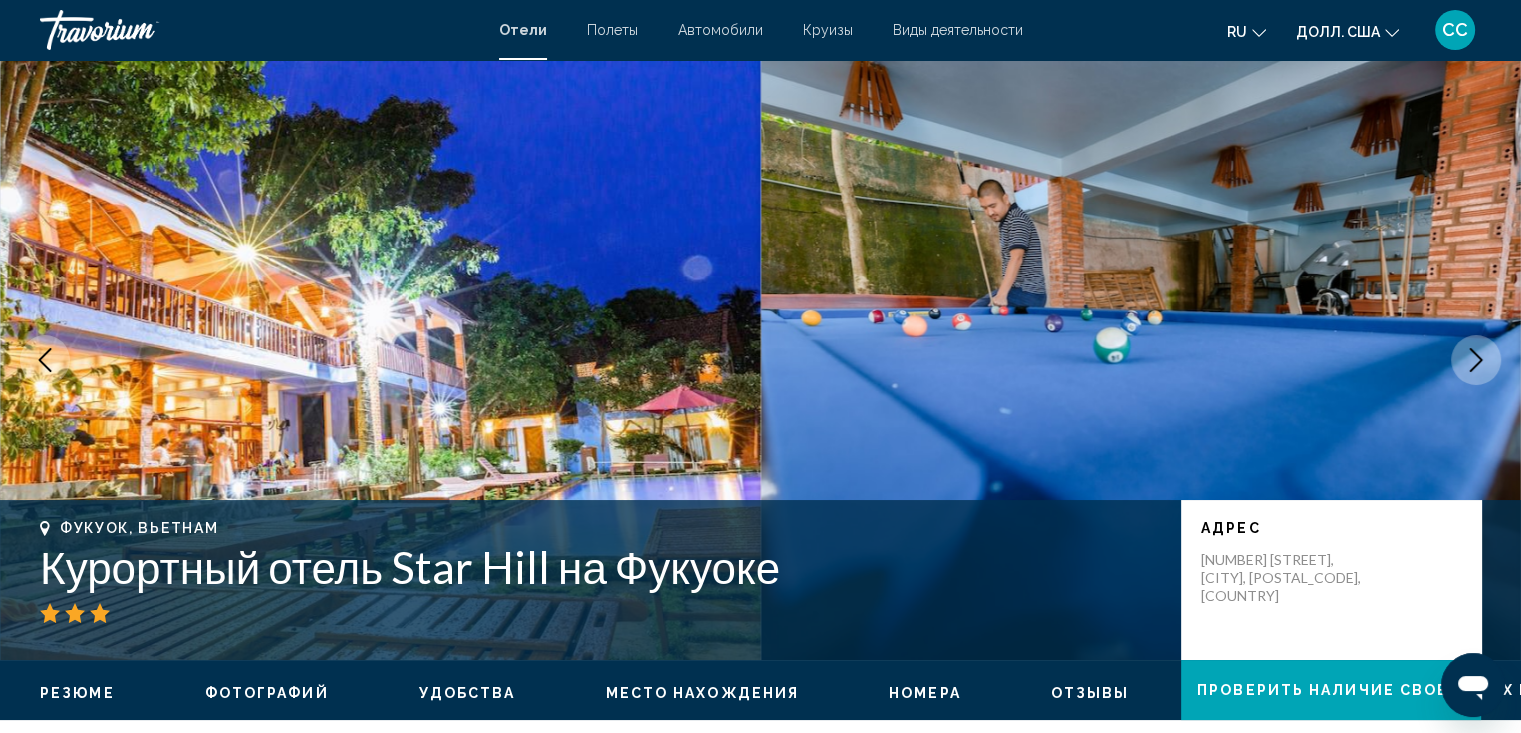 click 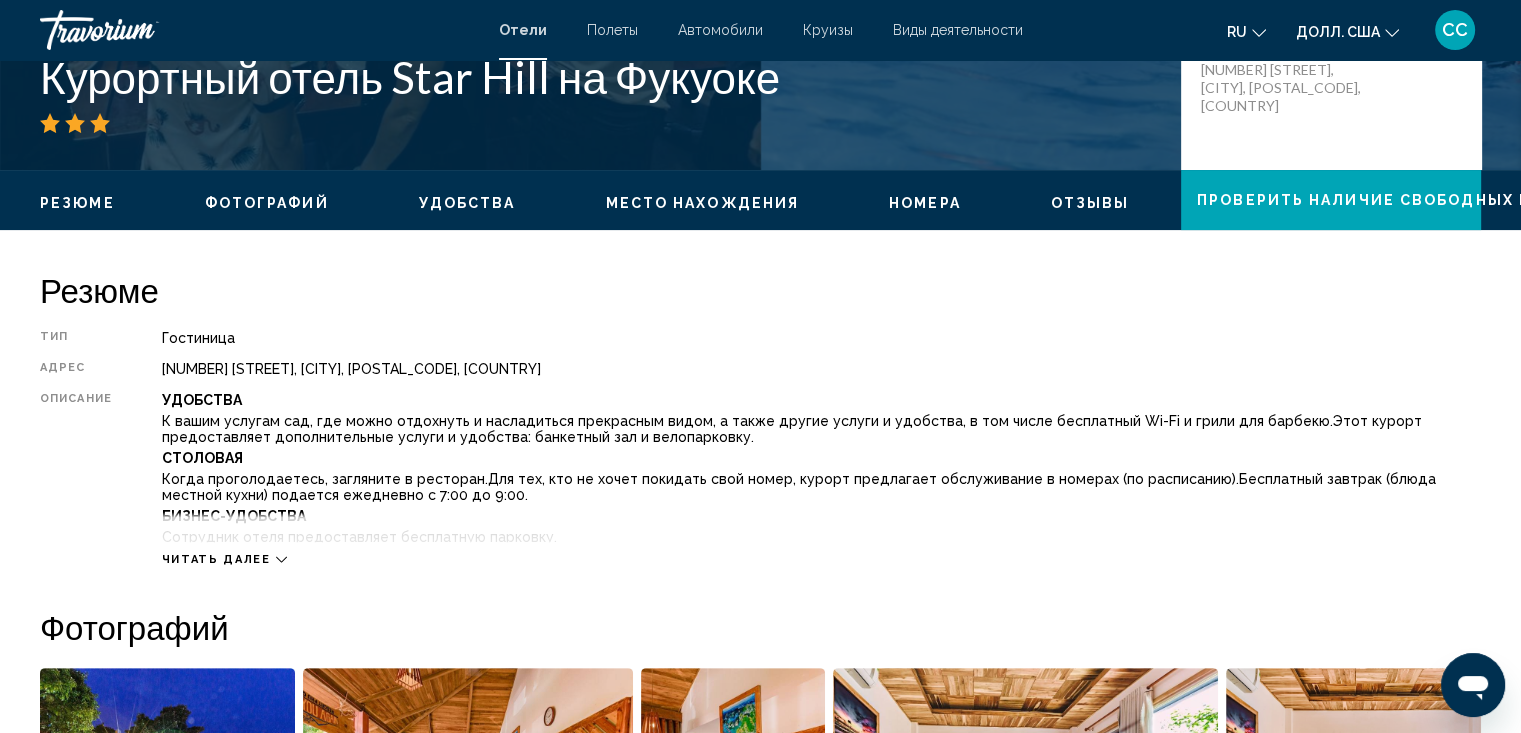 scroll, scrollTop: 561, scrollLeft: 0, axis: vertical 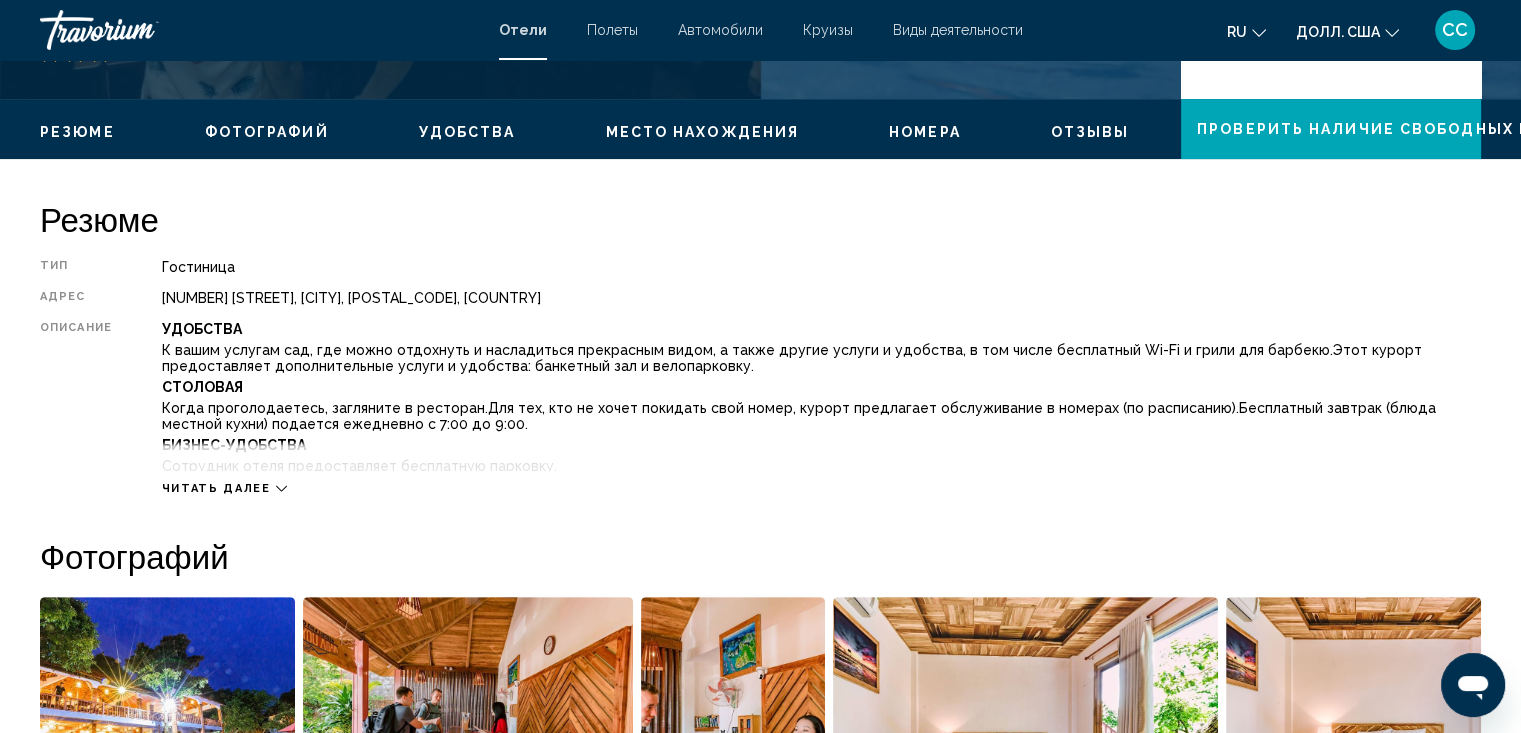 click on "Резюме
Фотографий
Удобства
Место нахождения
Номера
Отзывы
Проверить наличие свободных мест" 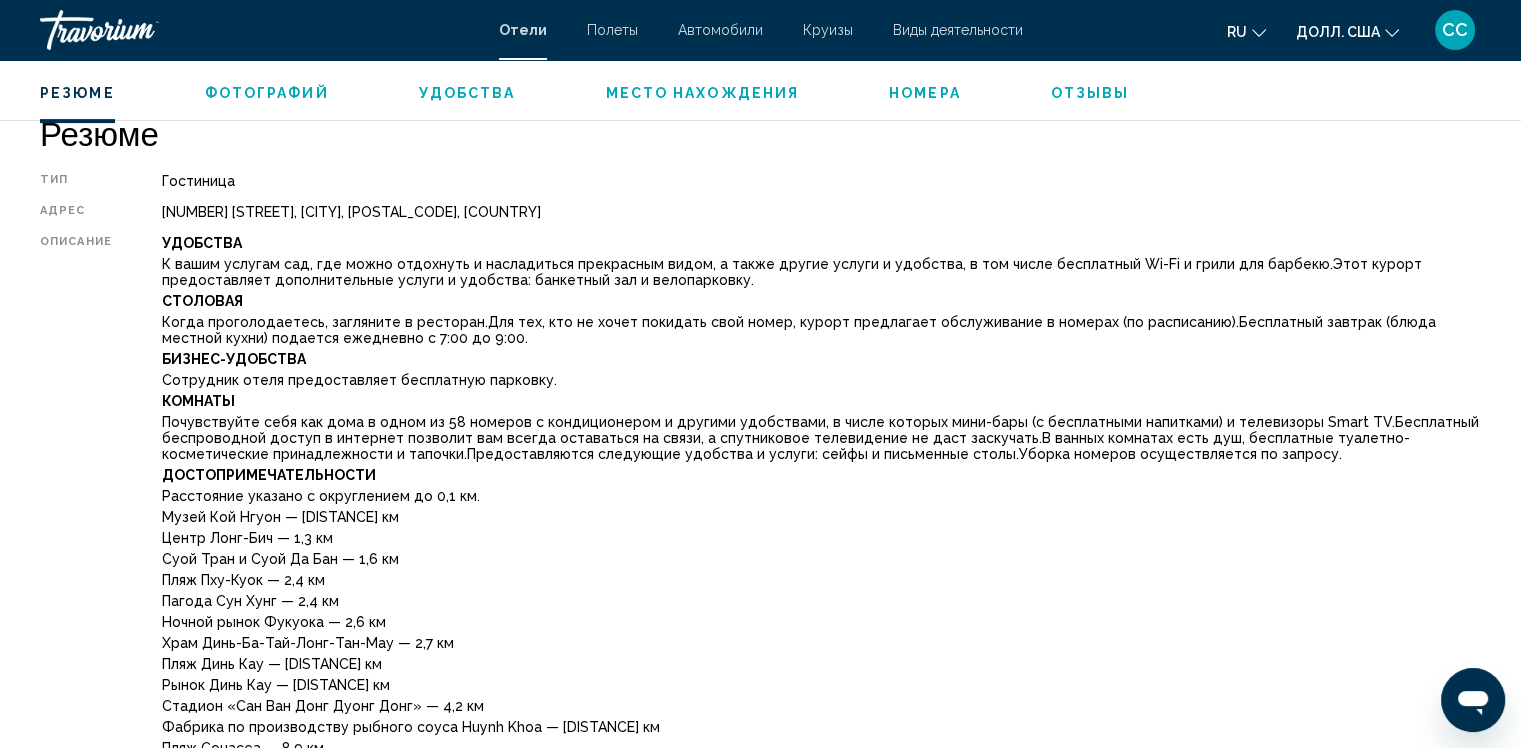 scroll, scrollTop: 672, scrollLeft: 0, axis: vertical 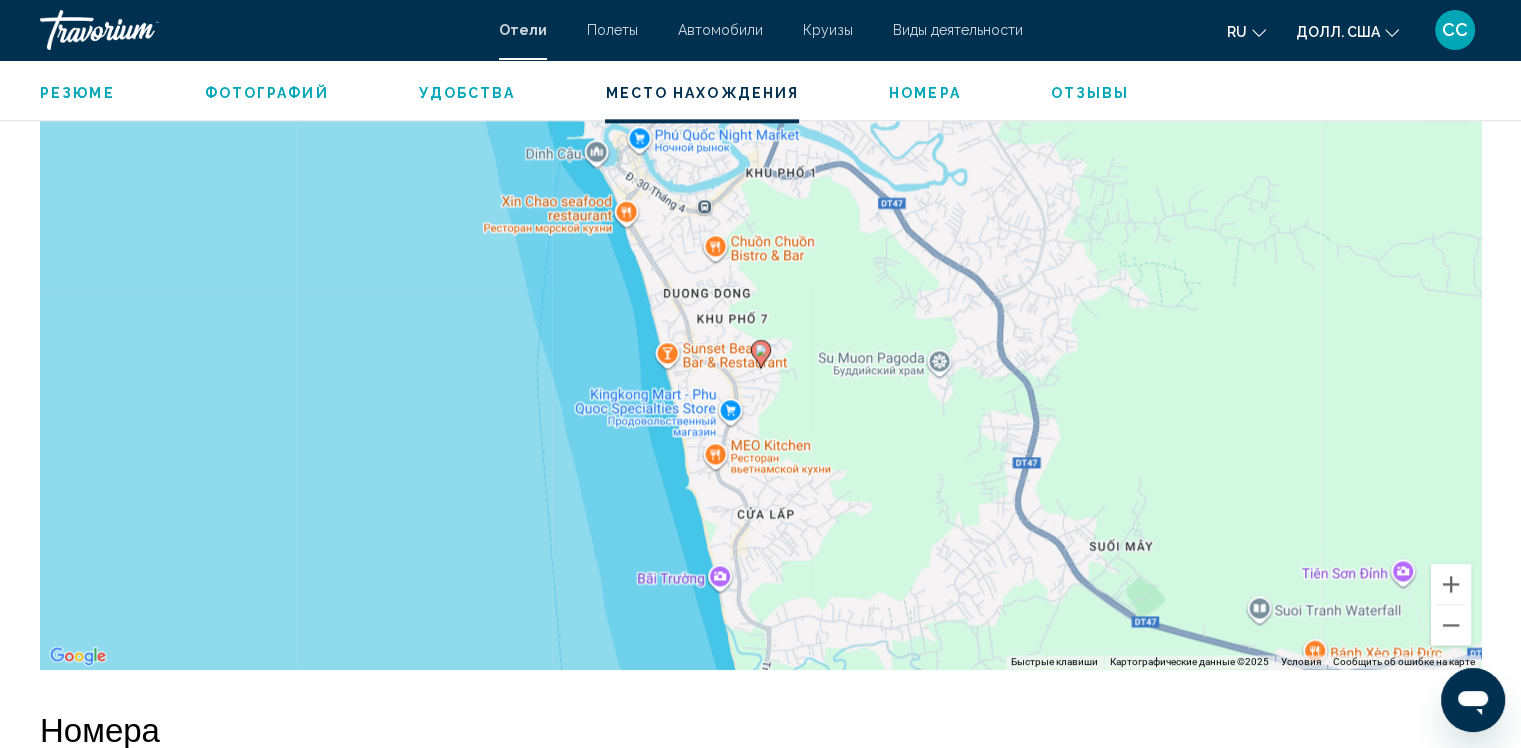 click on "Чтобы активировать перетаскивание с помощью клавиатуры, нажмите Alt + Enter.  После этого перемещайте маркер с помощью клавиш со стрелками.  Чтобы завершить перетаскивание, нажмите клавишу Enter.  Чтобы отменить действие, нажмите клавишу Esc." at bounding box center [760, 369] 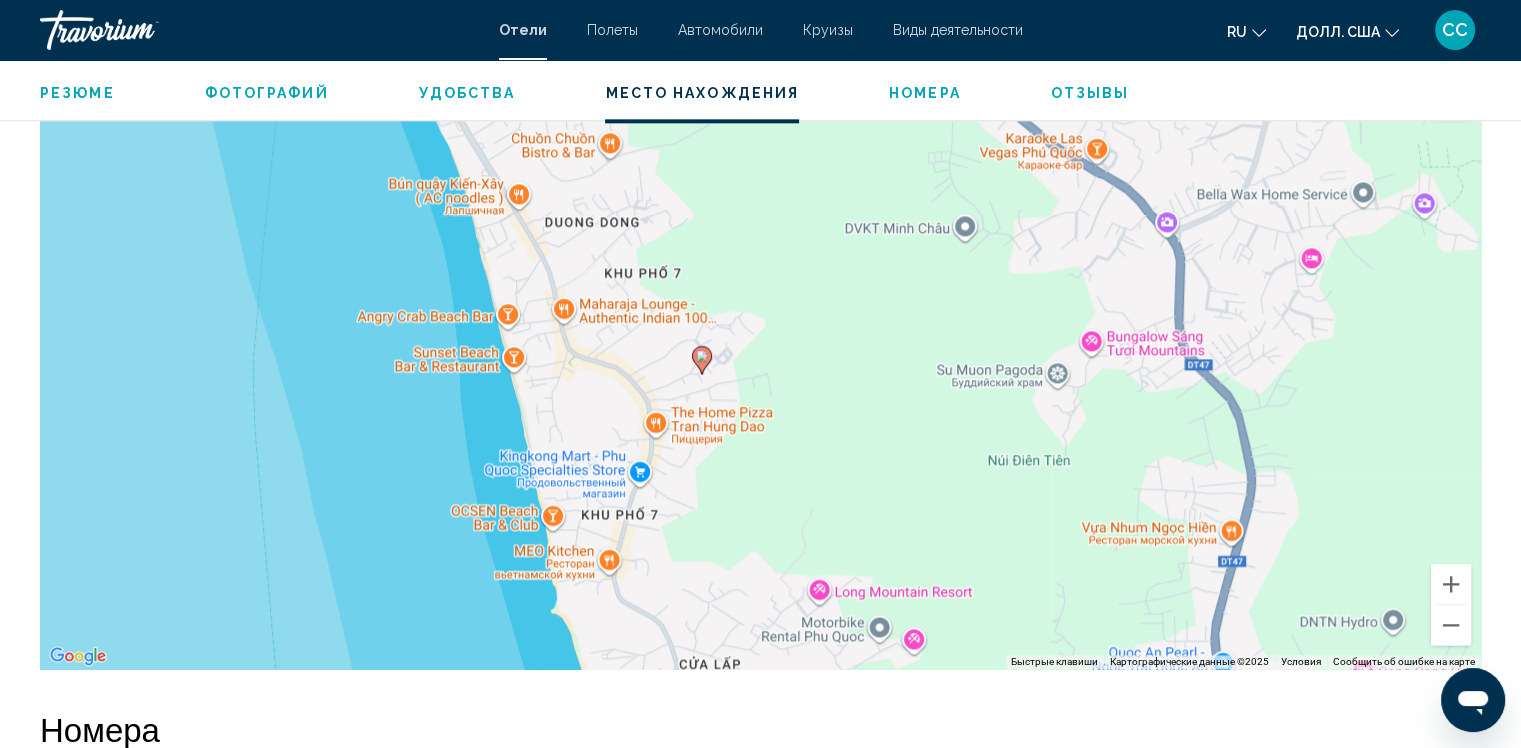 click at bounding box center [702, 360] 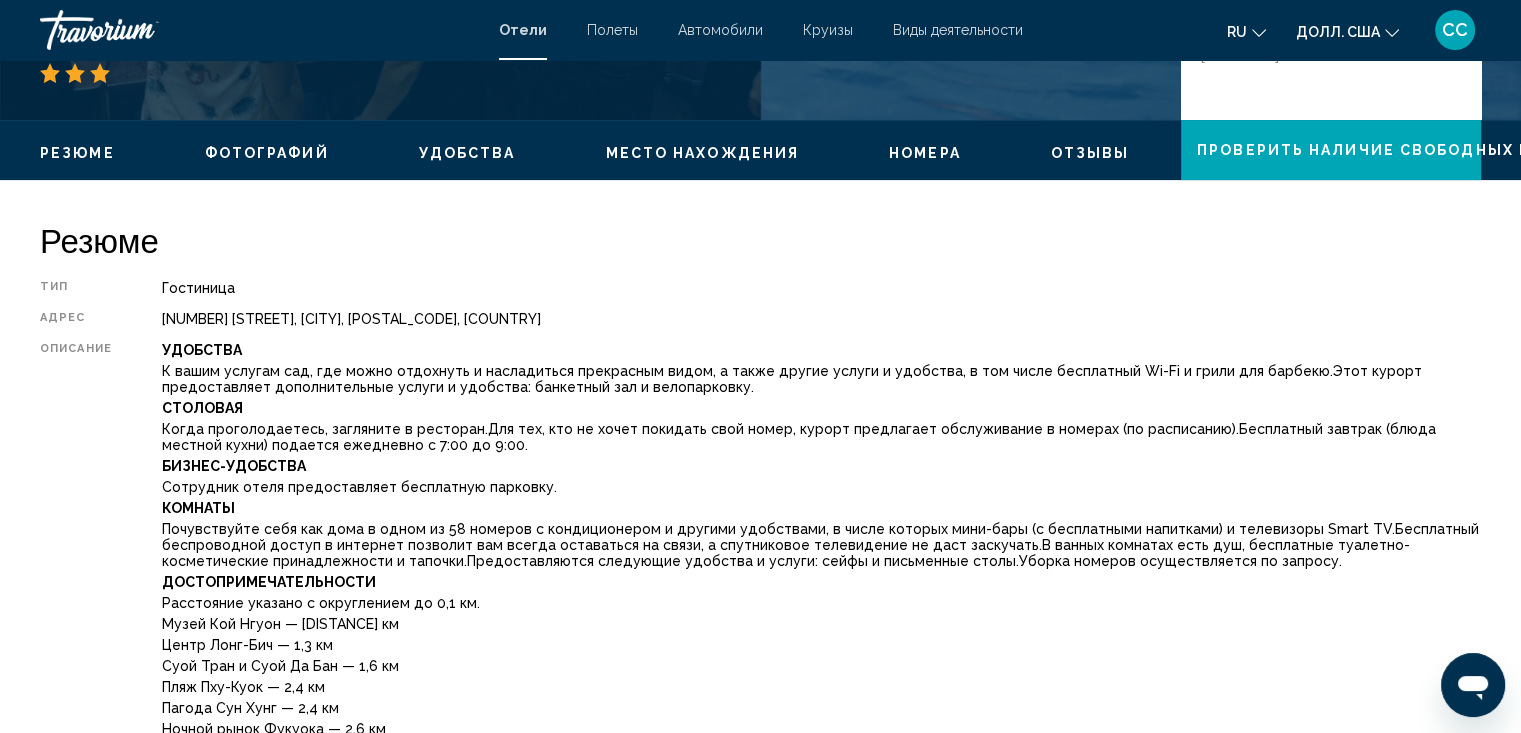 scroll, scrollTop: 104, scrollLeft: 0, axis: vertical 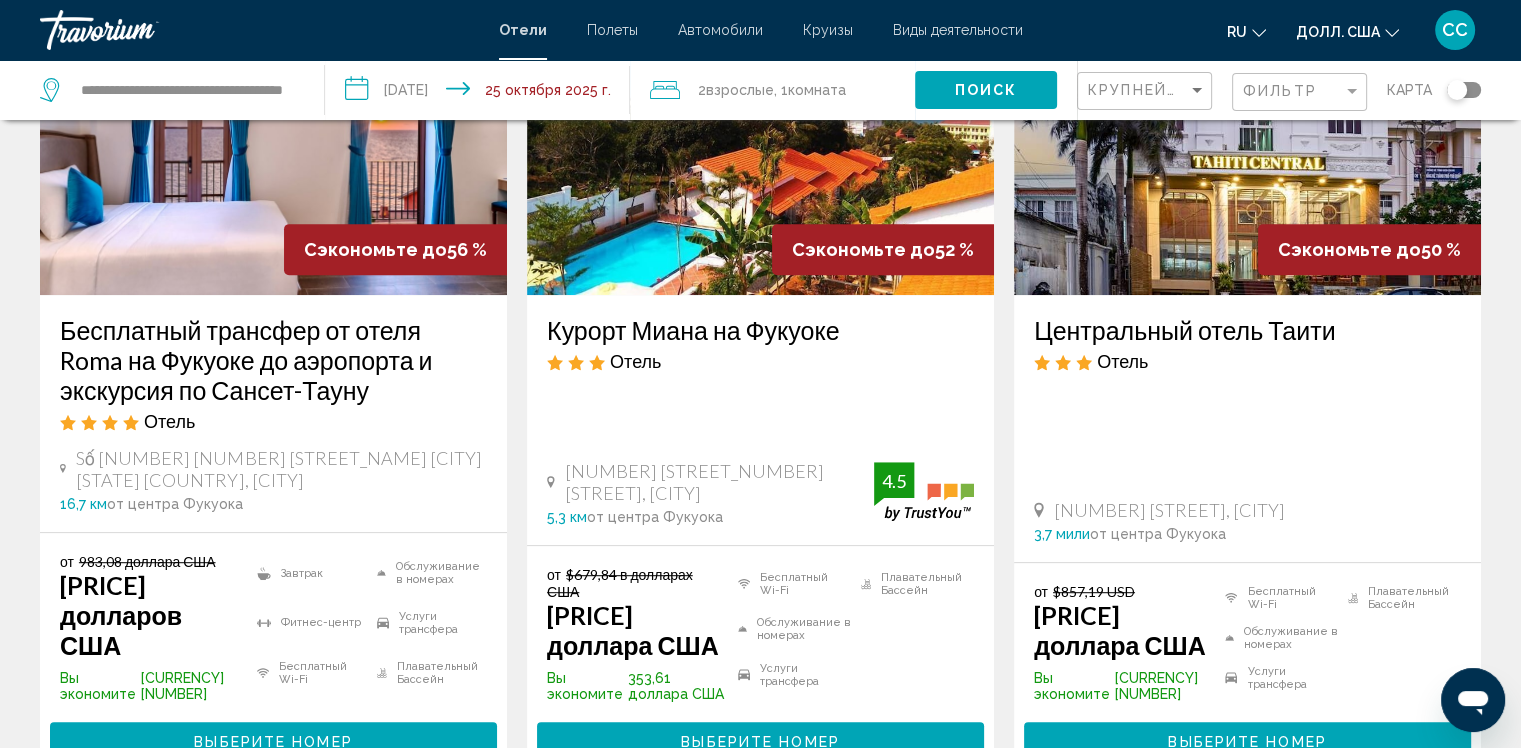 click at bounding box center (760, 135) 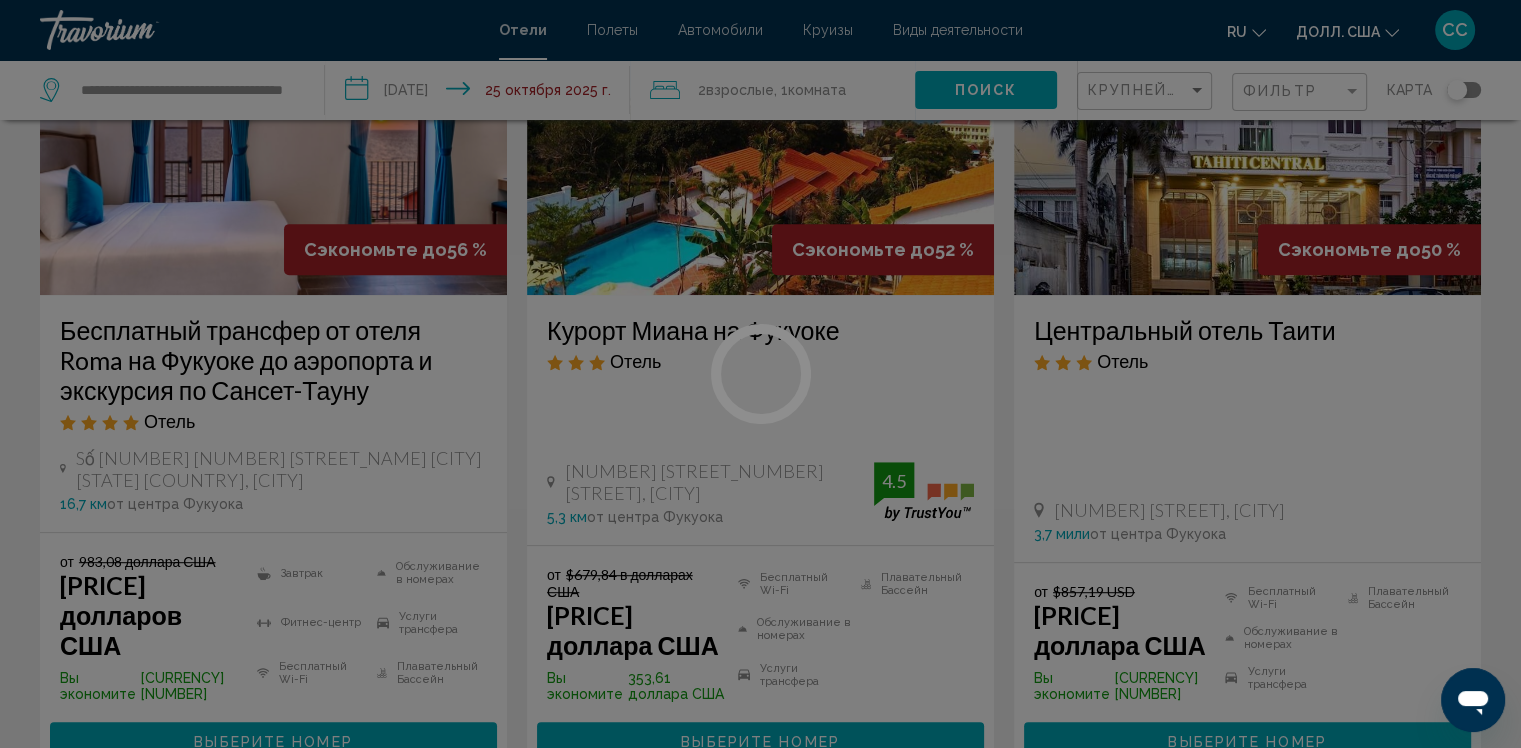 click on "**********" at bounding box center (760, -606) 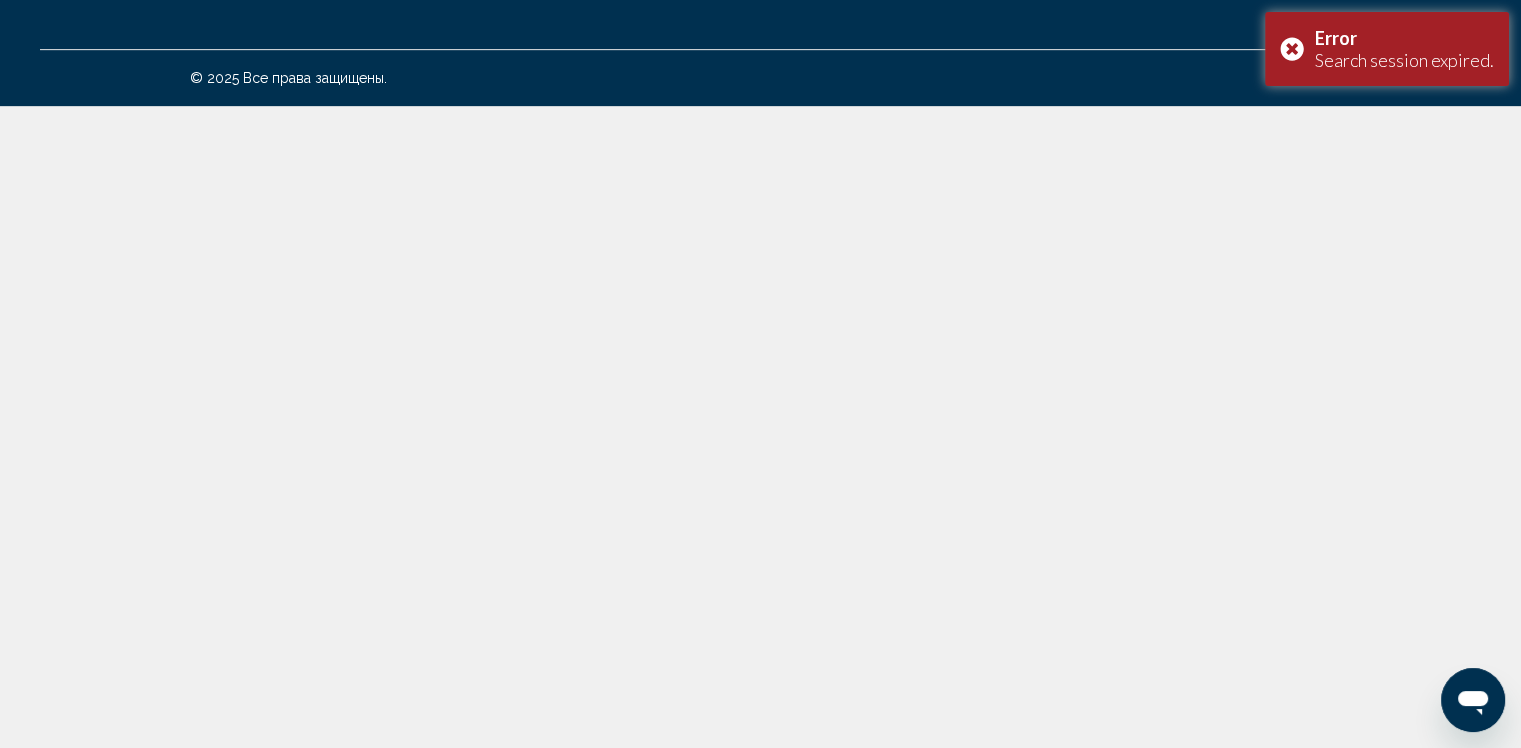 scroll, scrollTop: 0, scrollLeft: 0, axis: both 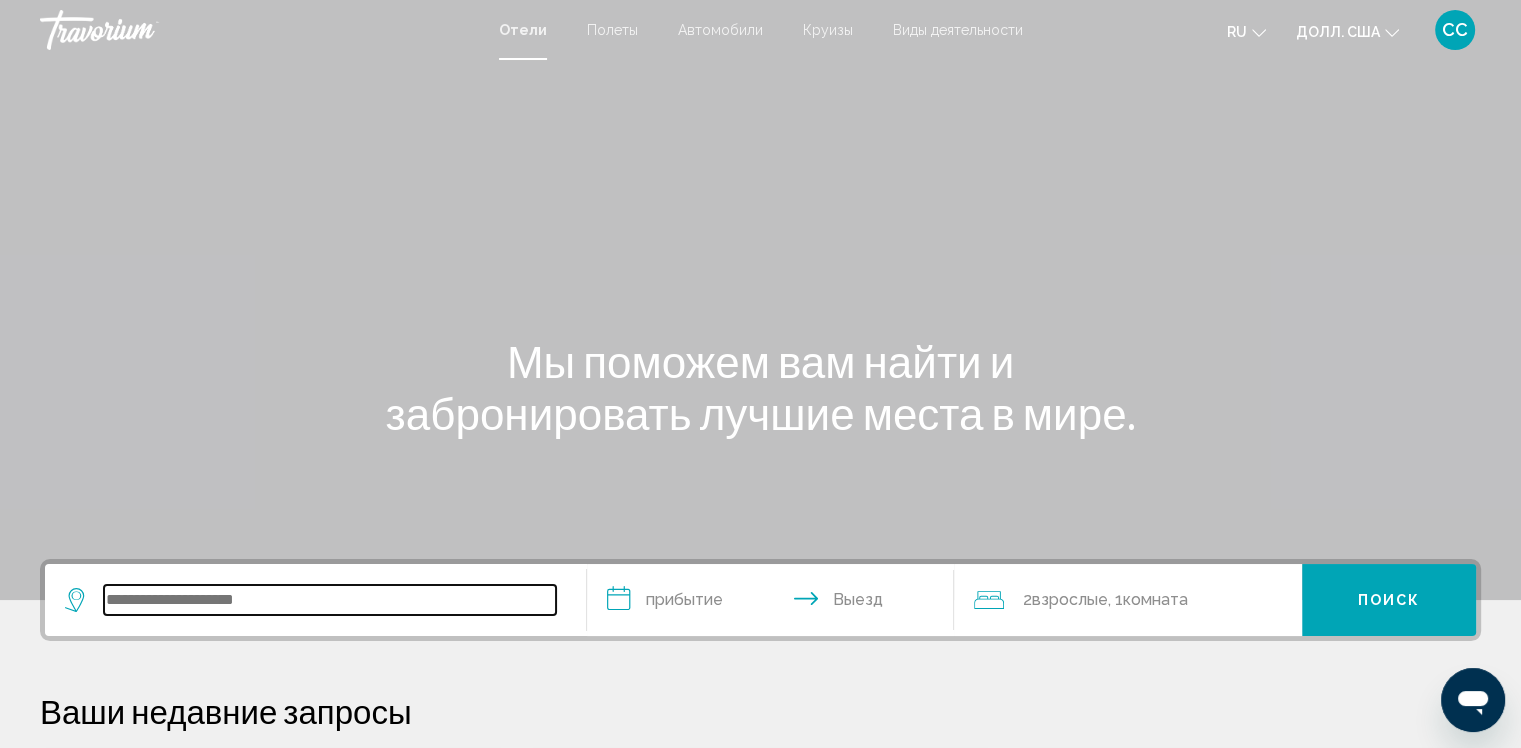 click at bounding box center (330, 600) 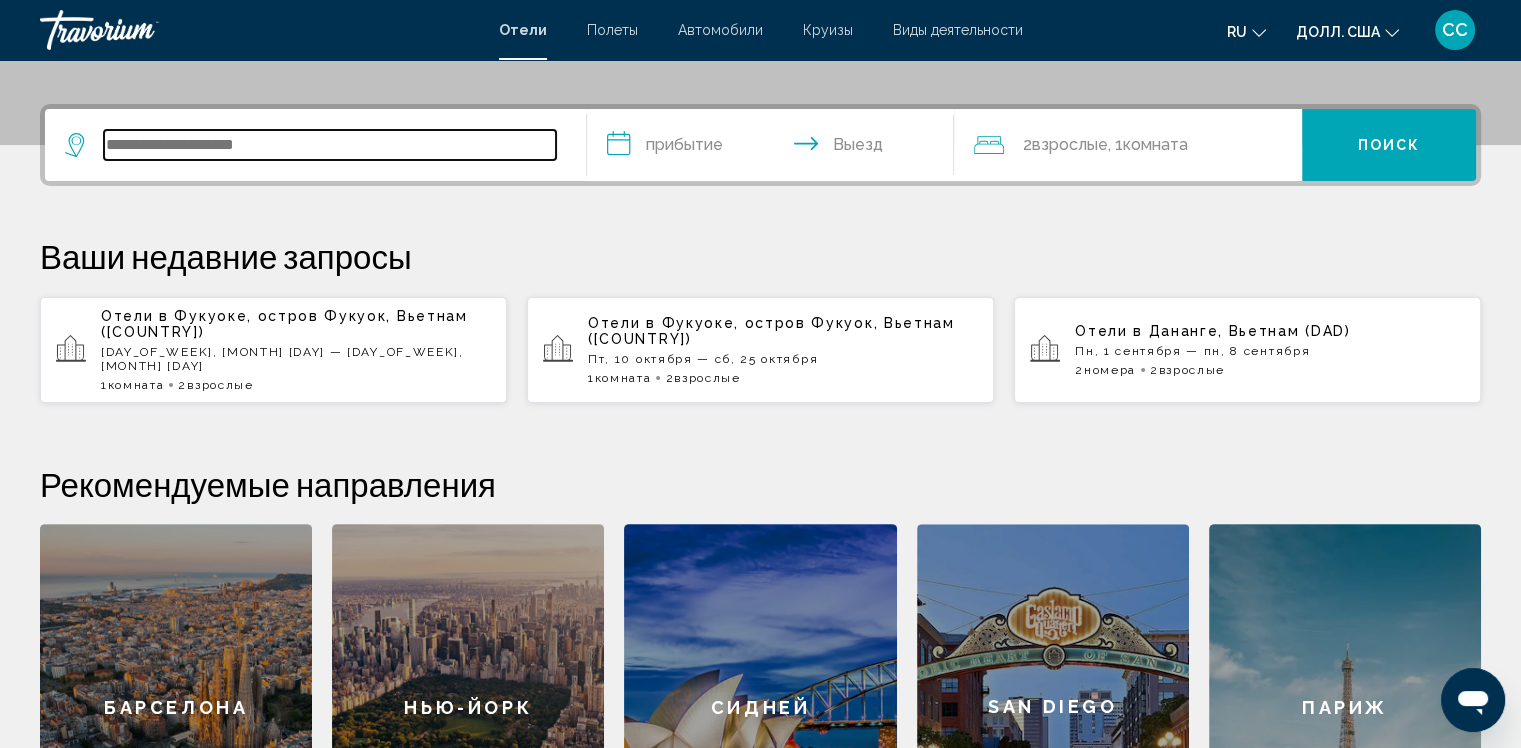 scroll, scrollTop: 493, scrollLeft: 0, axis: vertical 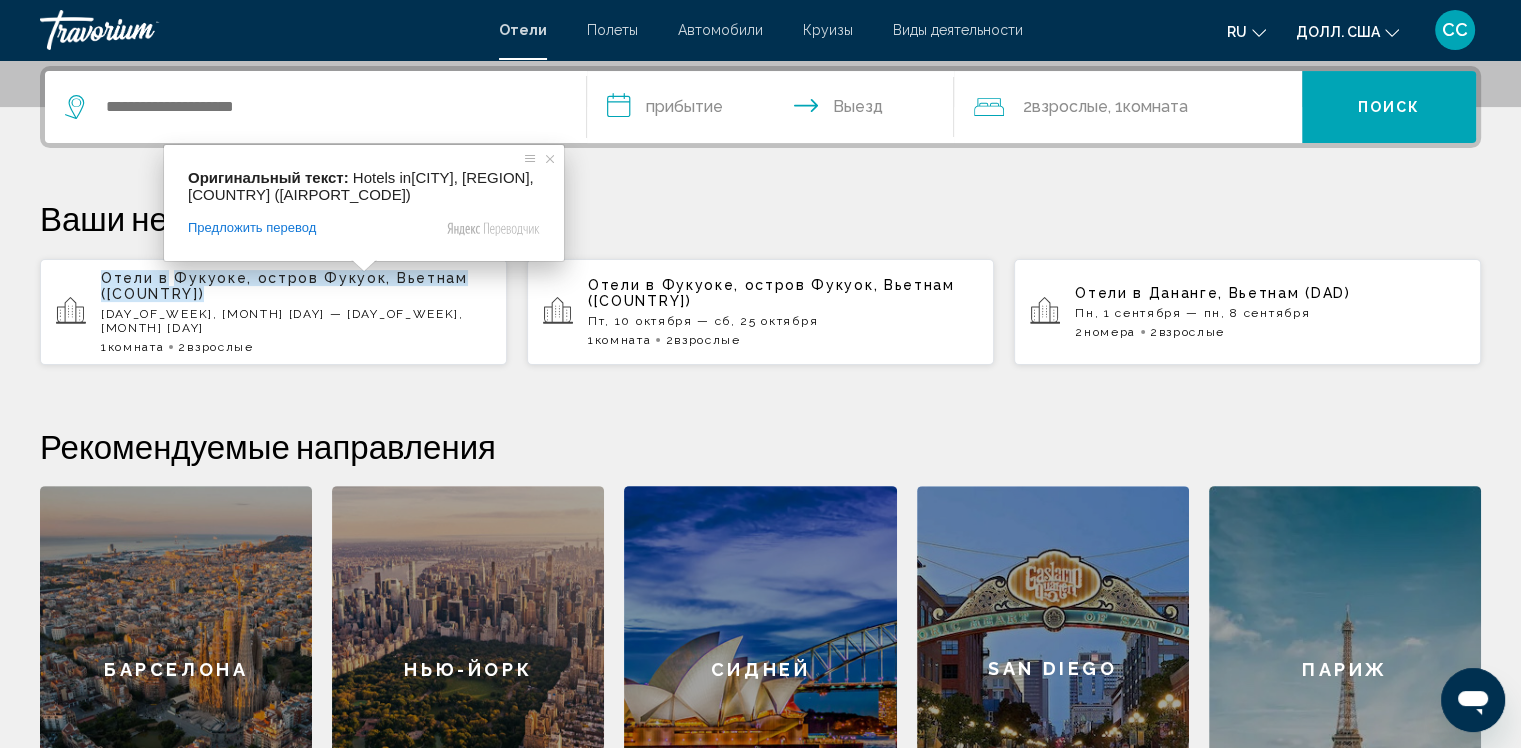 click at bounding box center (364, 266) 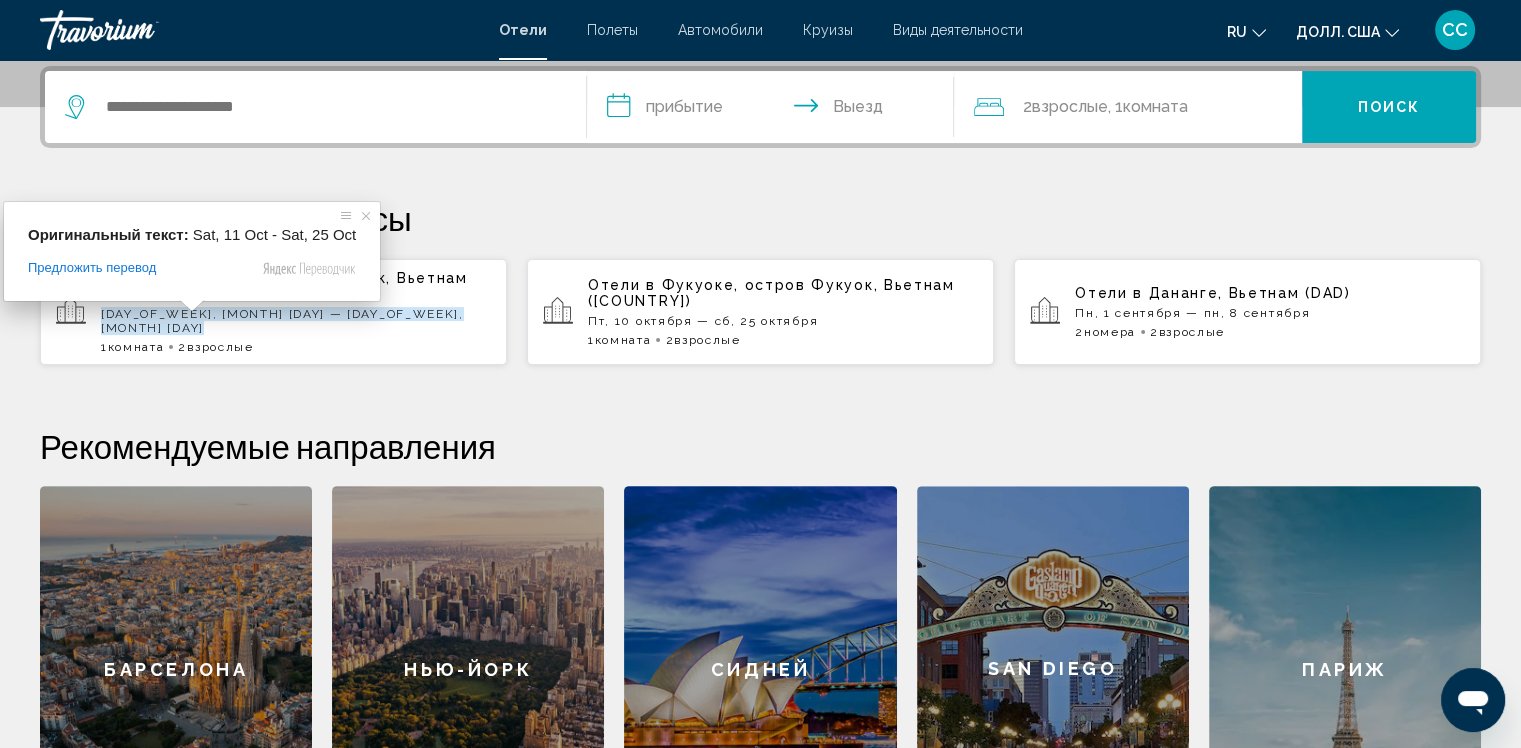 click on "[DAY_OF_WEEK], [MONTH] [DAY] — [DAY_OF_WEEK], [MONTH] [DAY]" at bounding box center [282, 321] 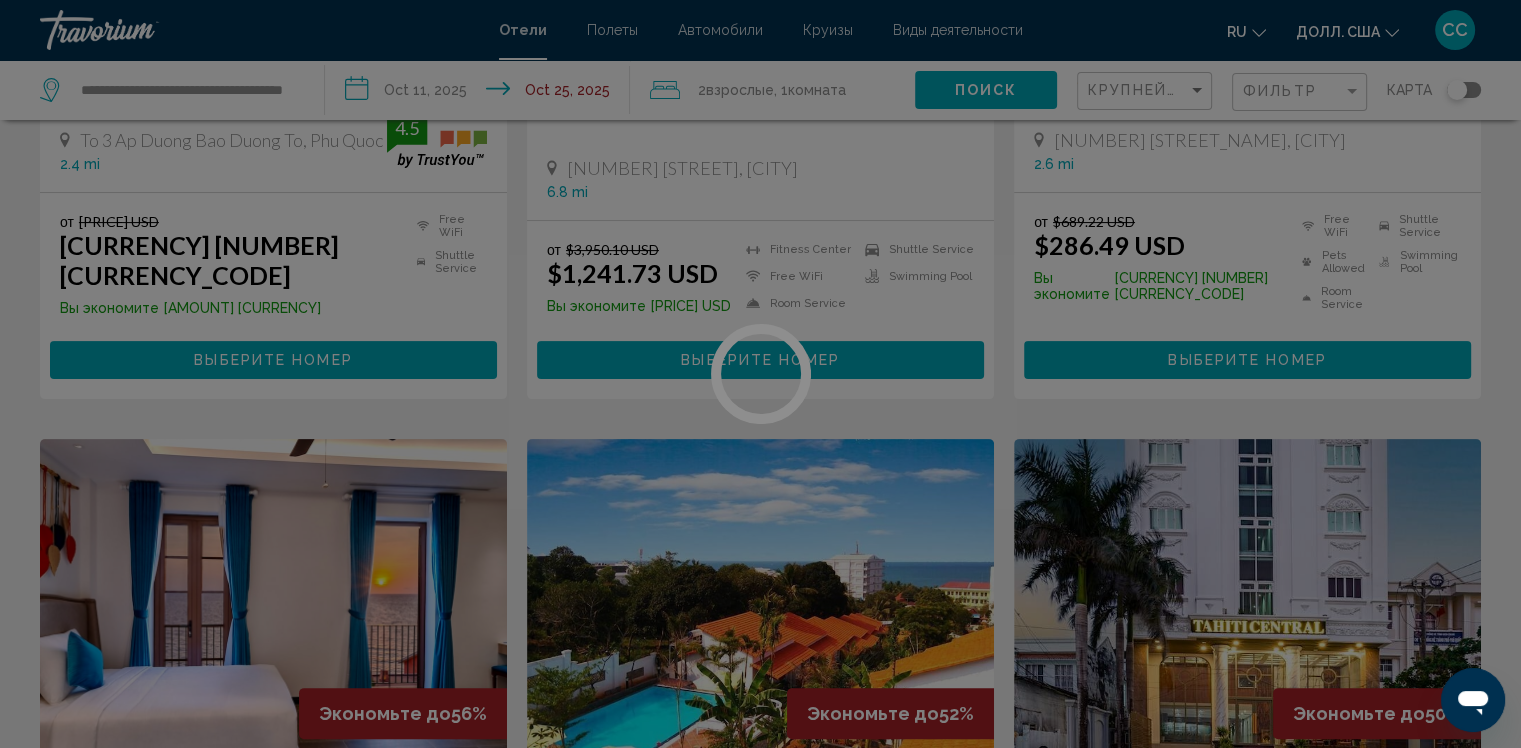 scroll, scrollTop: 0, scrollLeft: 0, axis: both 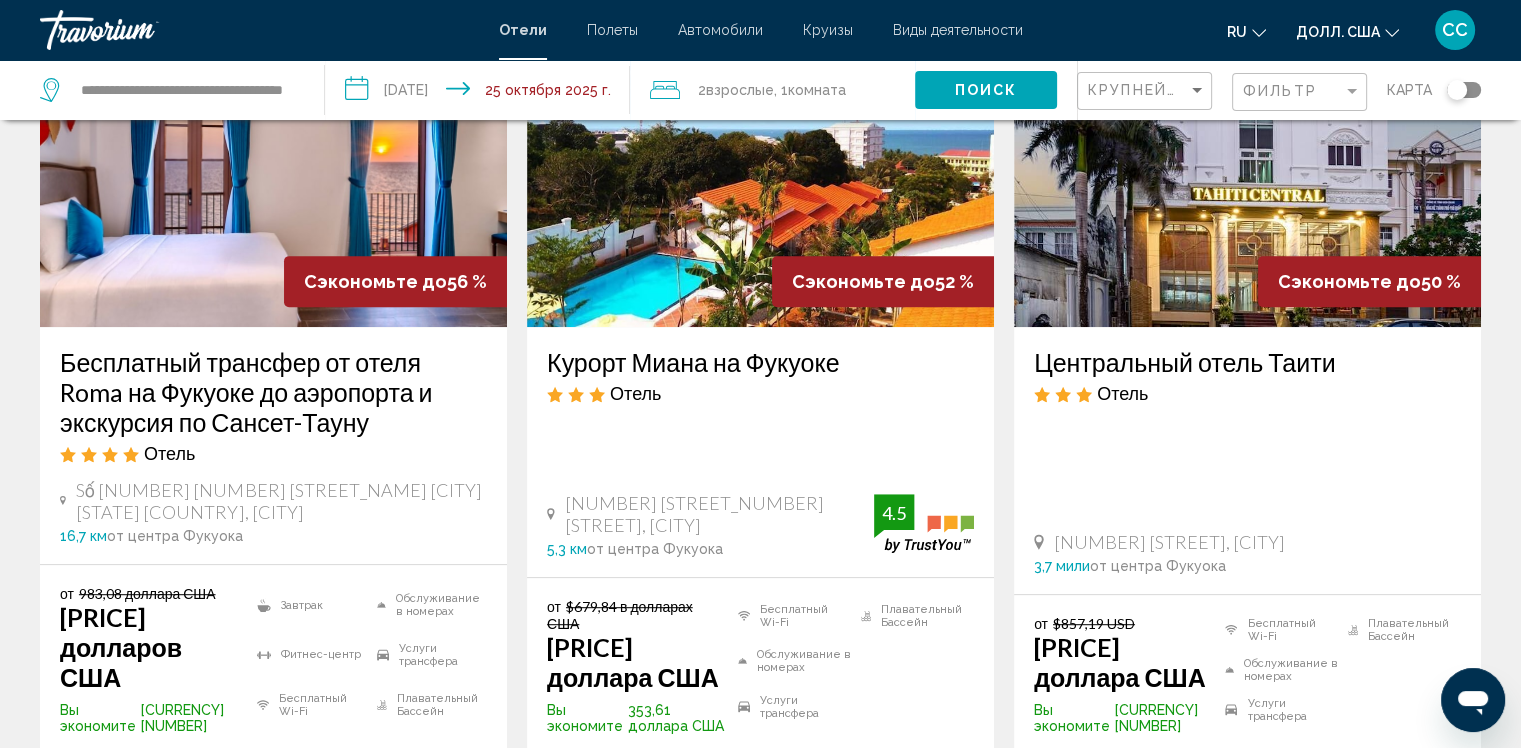 click at bounding box center [760, 167] 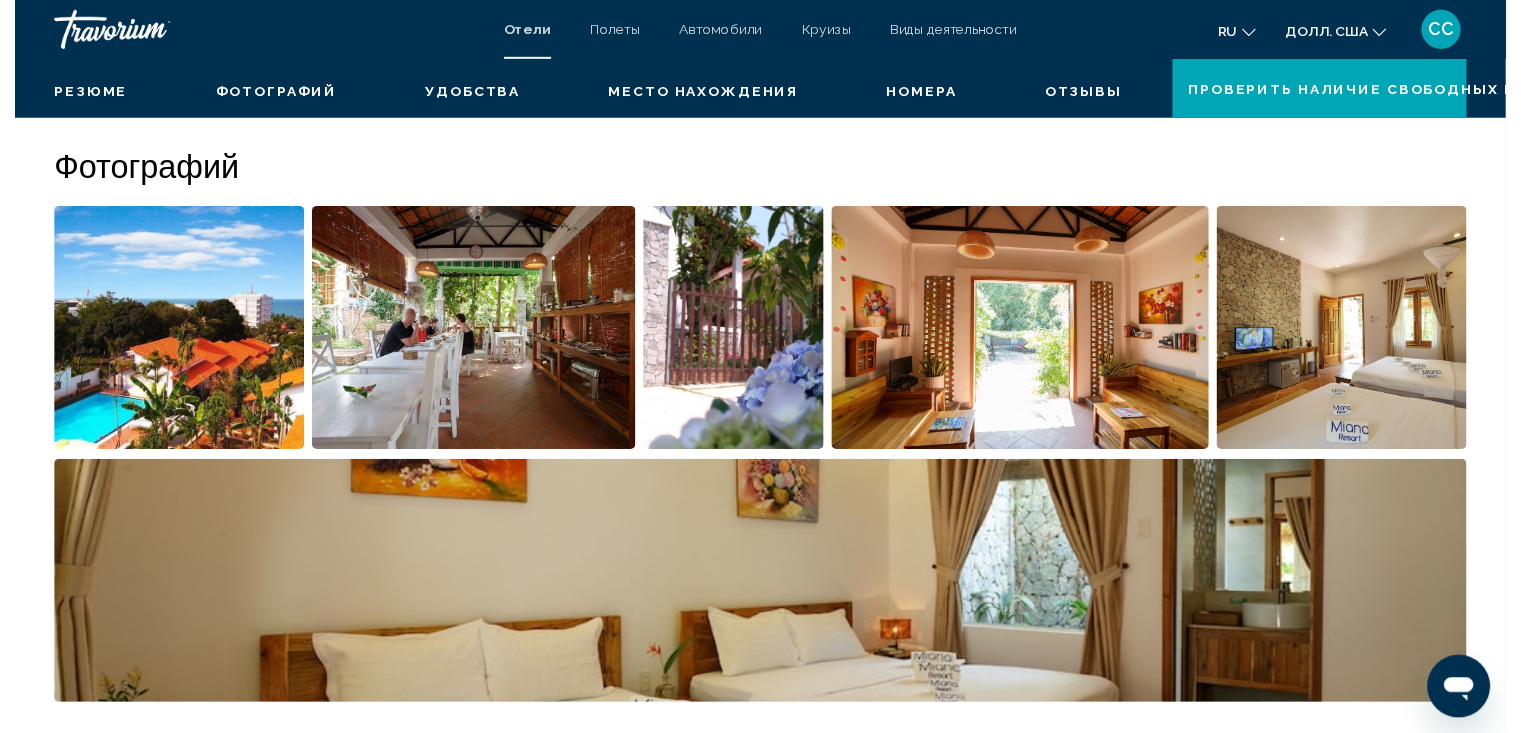 scroll, scrollTop: 0, scrollLeft: 0, axis: both 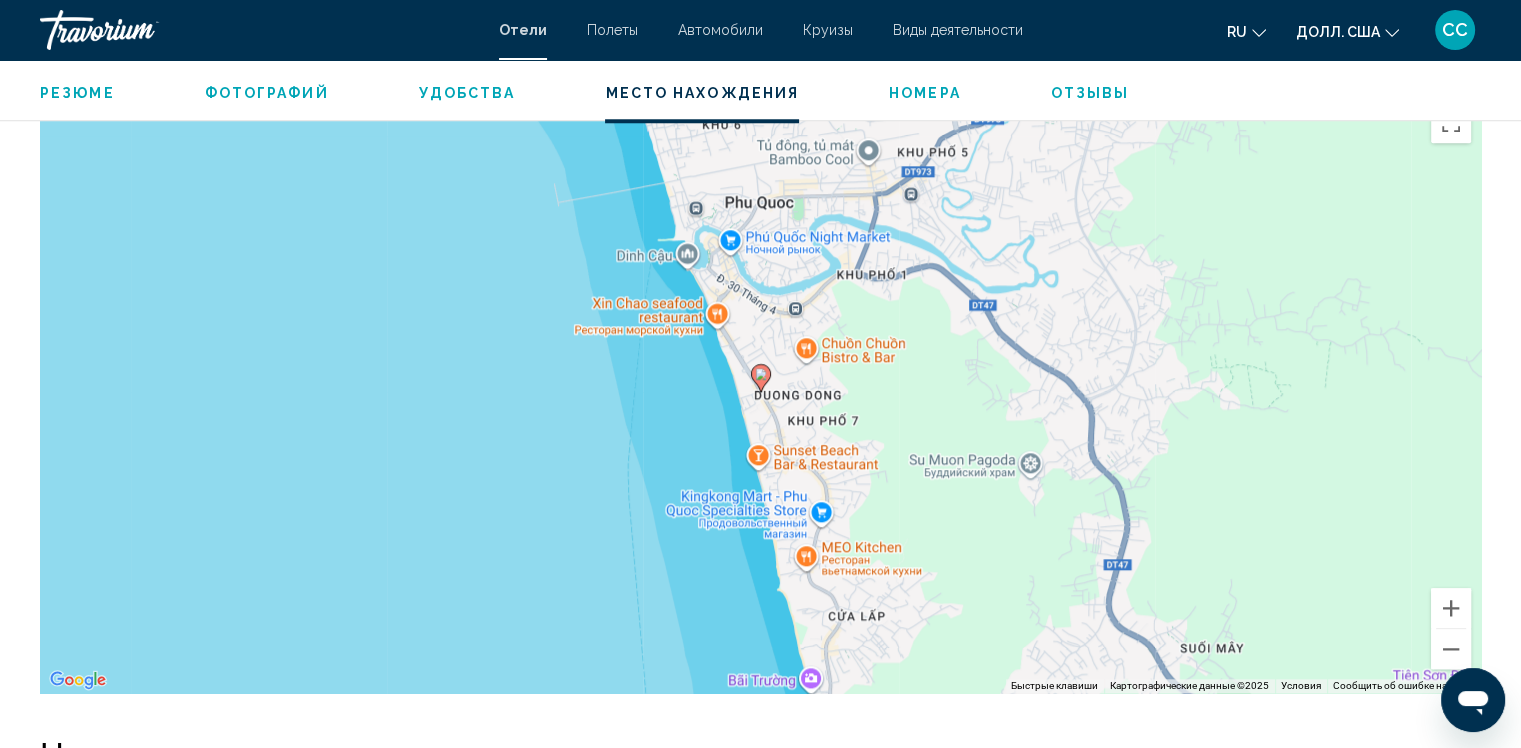 click on "Чтобы активировать перетаскивание с помощью клавиатуры, нажмите Alt + Enter.  После этого перемещайте маркер с помощью клавиш со стрелками.  Чтобы завершить перетаскивание, нажмите клавишу Enter.  Чтобы отменить действие, нажмите клавишу Esc." at bounding box center [760, 393] 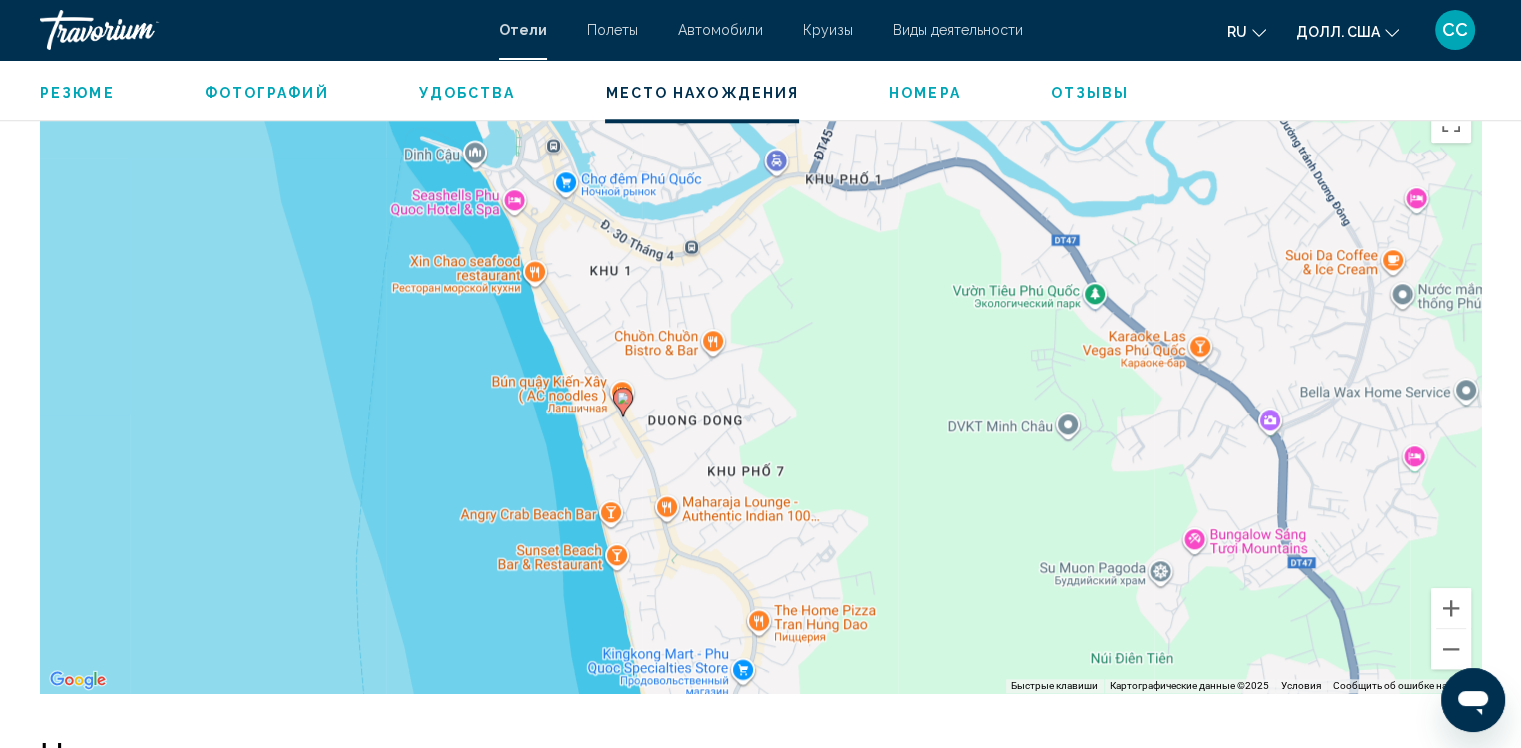 click on "Чтобы активировать перетаскивание с помощью клавиатуры, нажмите Alt + Enter.  После этого перемещайте маркер с помощью клавиш со стрелками.  Чтобы завершить перетаскивание, нажмите клавишу Enter.  Чтобы отменить действие, нажмите клавишу Esc." at bounding box center (760, 393) 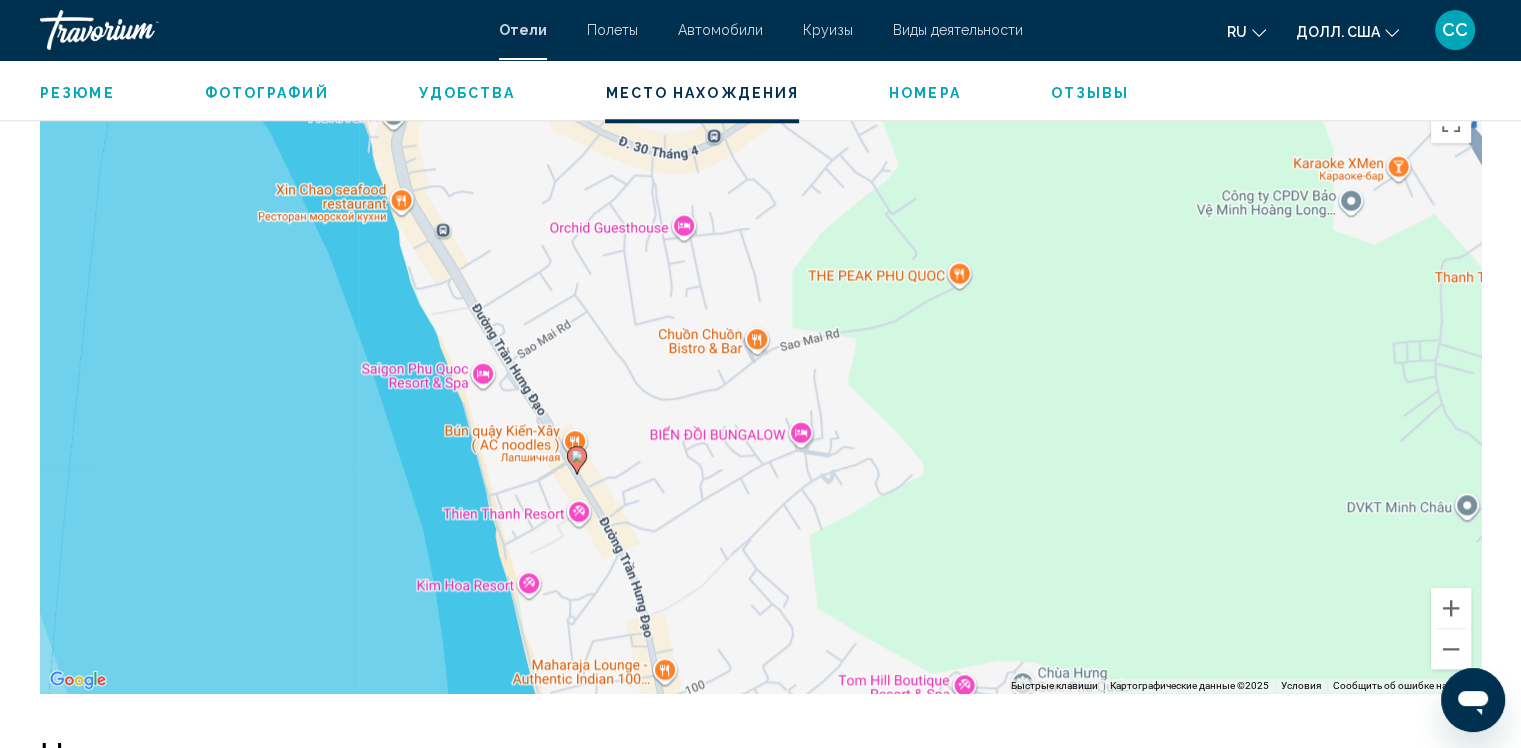 scroll, scrollTop: 1264, scrollLeft: 0, axis: vertical 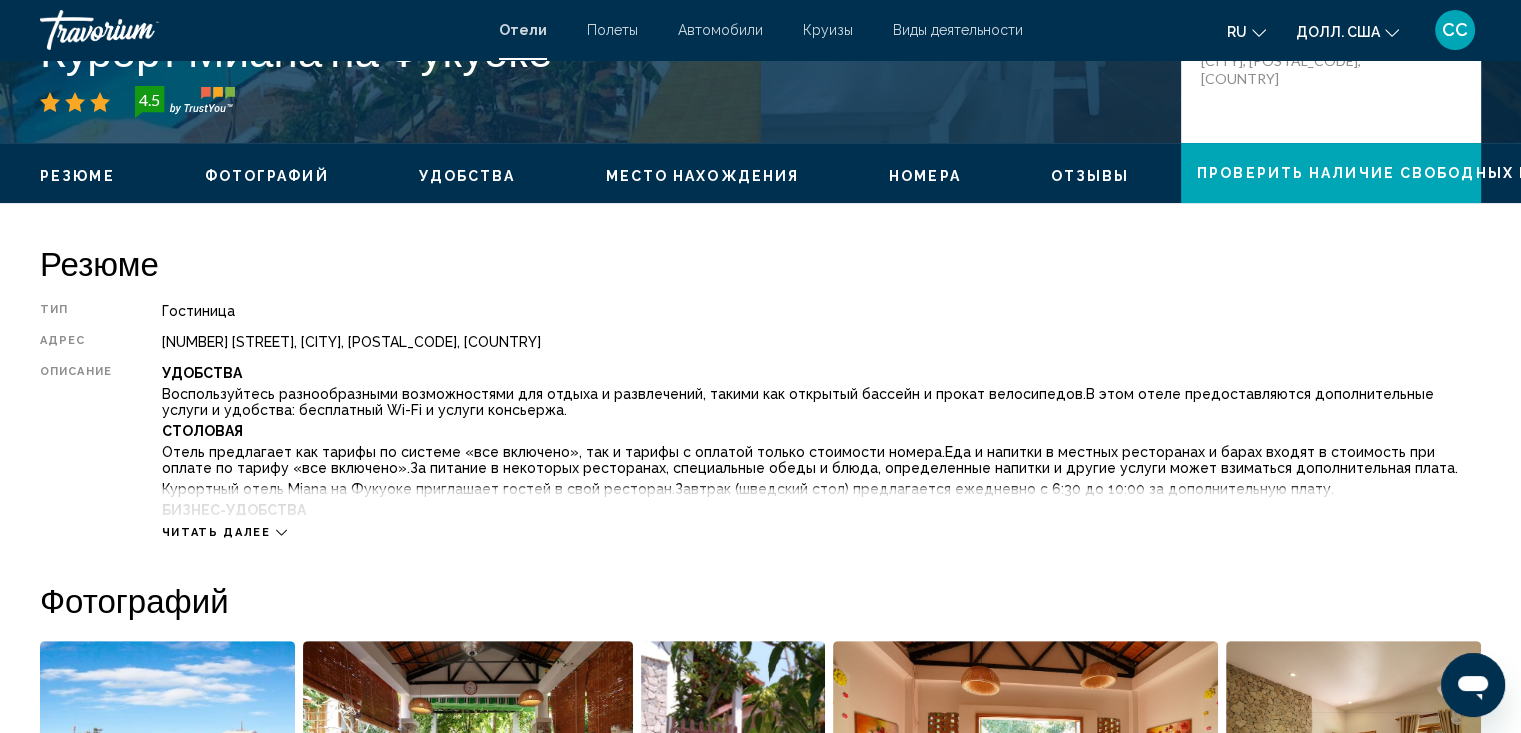 click 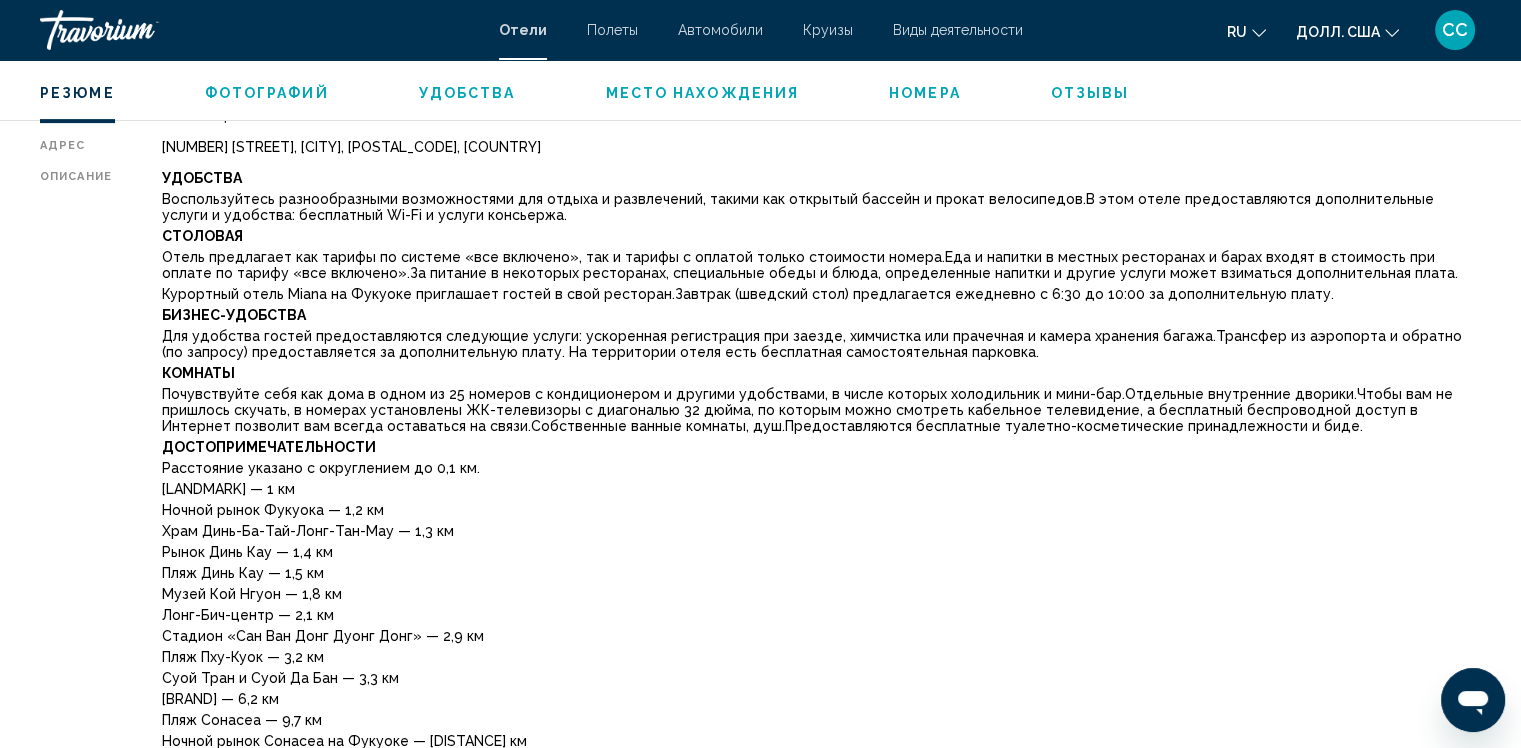 scroll, scrollTop: 720, scrollLeft: 0, axis: vertical 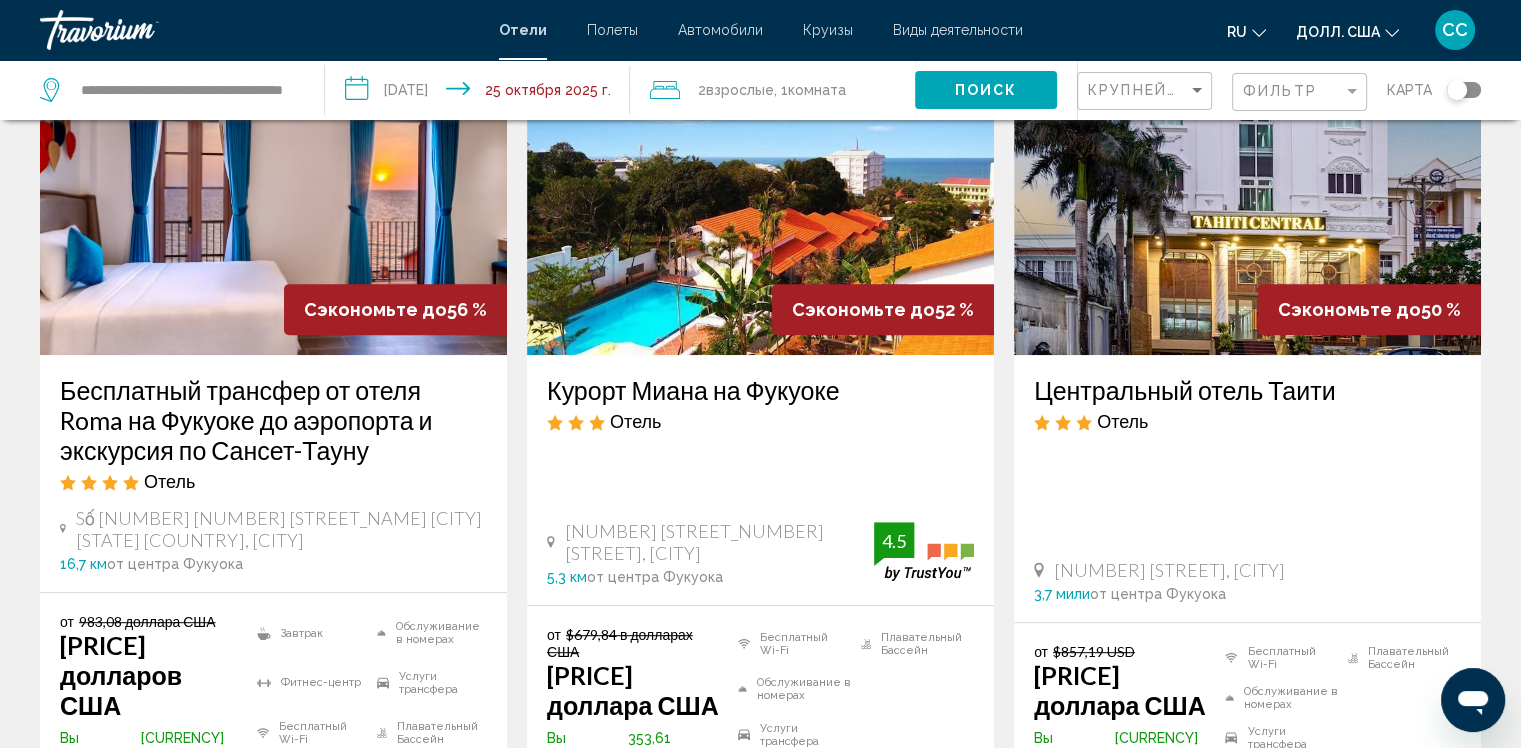 click on "Сэкономьте до  50 %" at bounding box center (1369, 309) 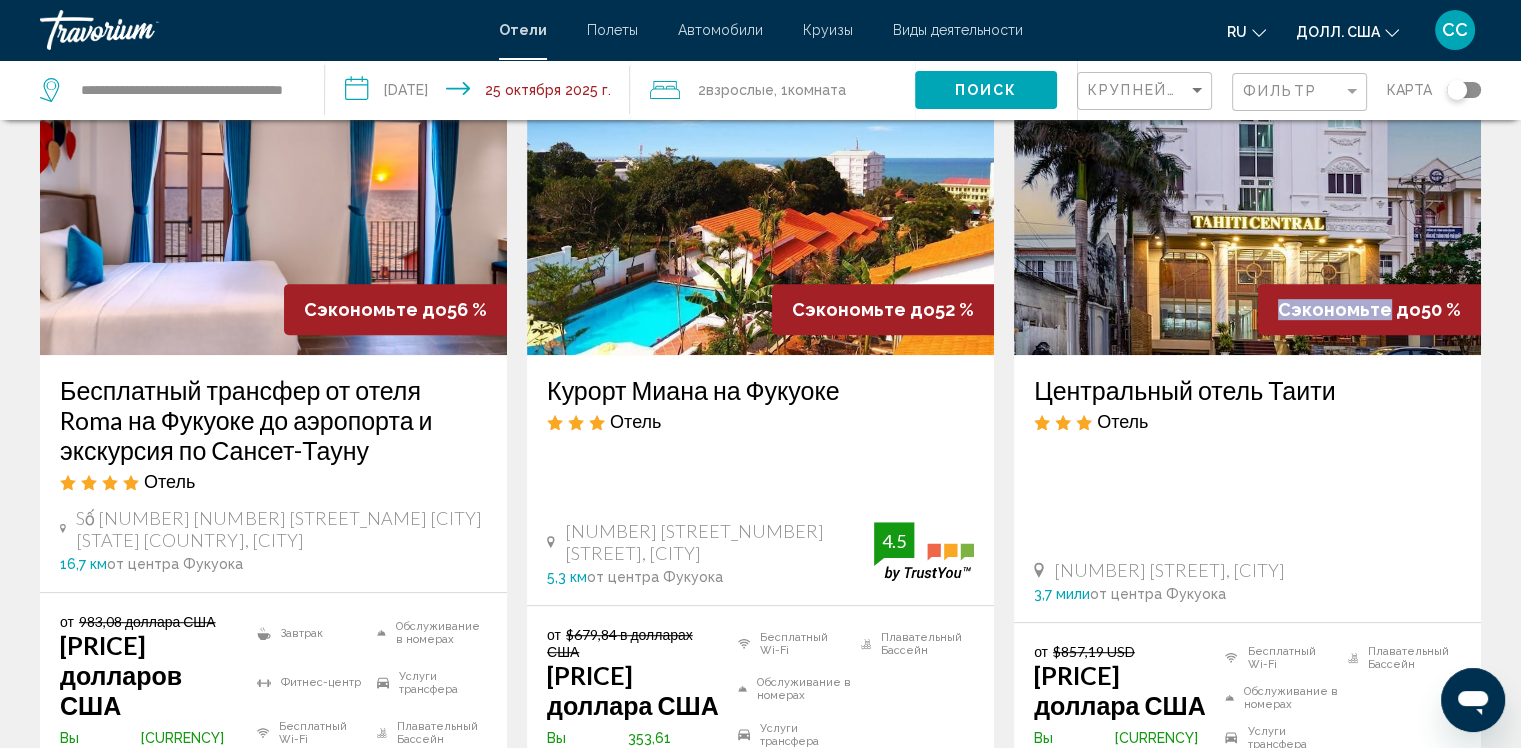 click on "Сэкономьте до  50 %" at bounding box center (1369, 309) 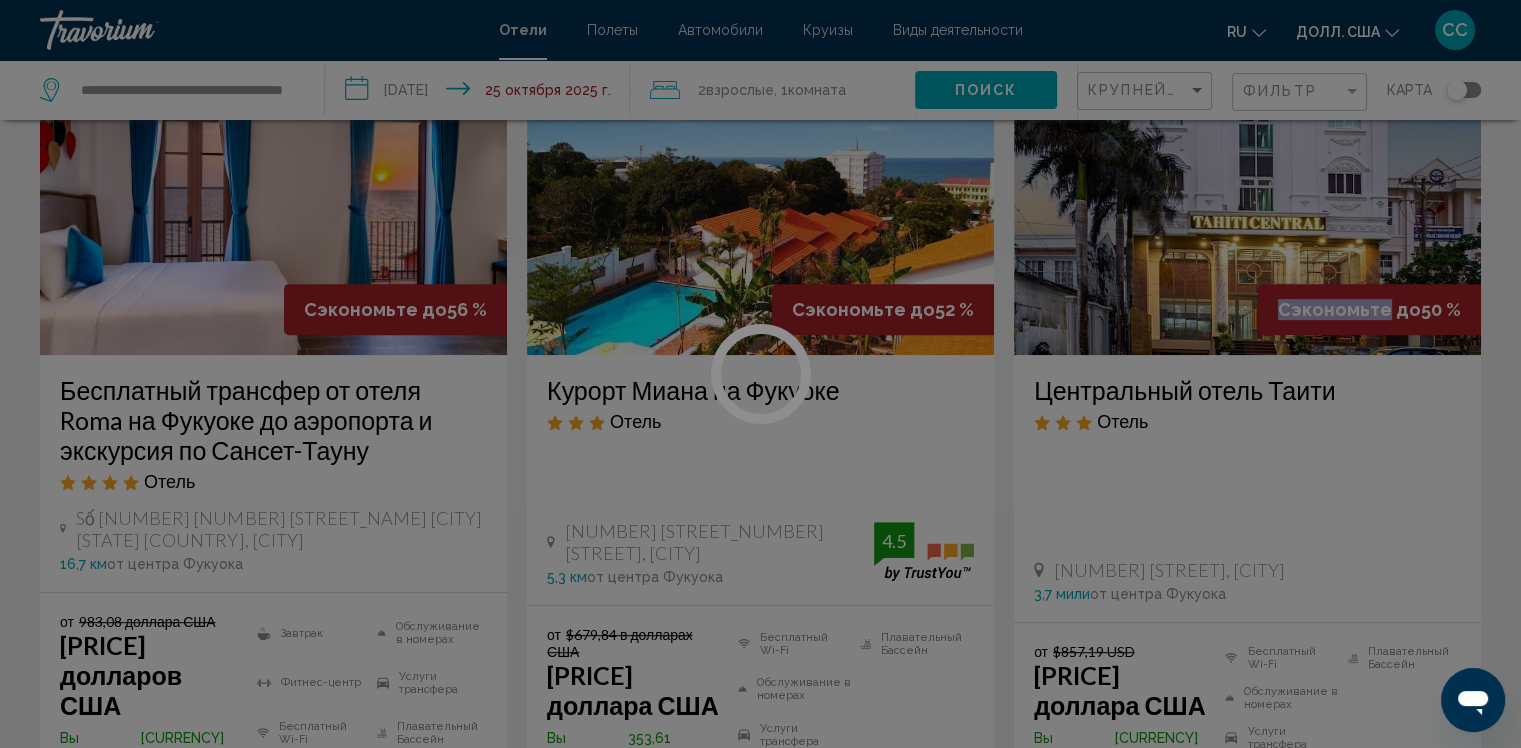click on "**********" at bounding box center (760, -546) 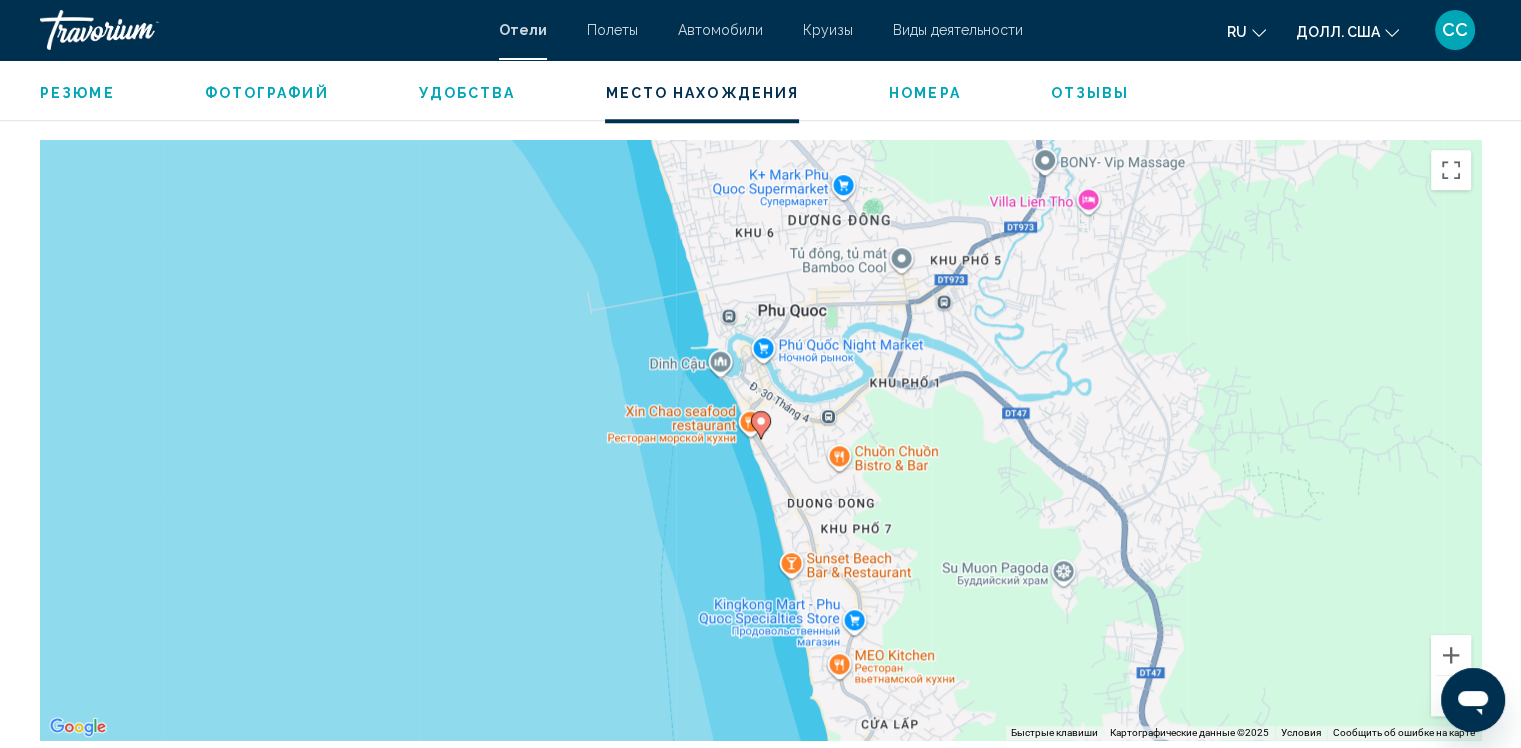 scroll, scrollTop: 1919, scrollLeft: 0, axis: vertical 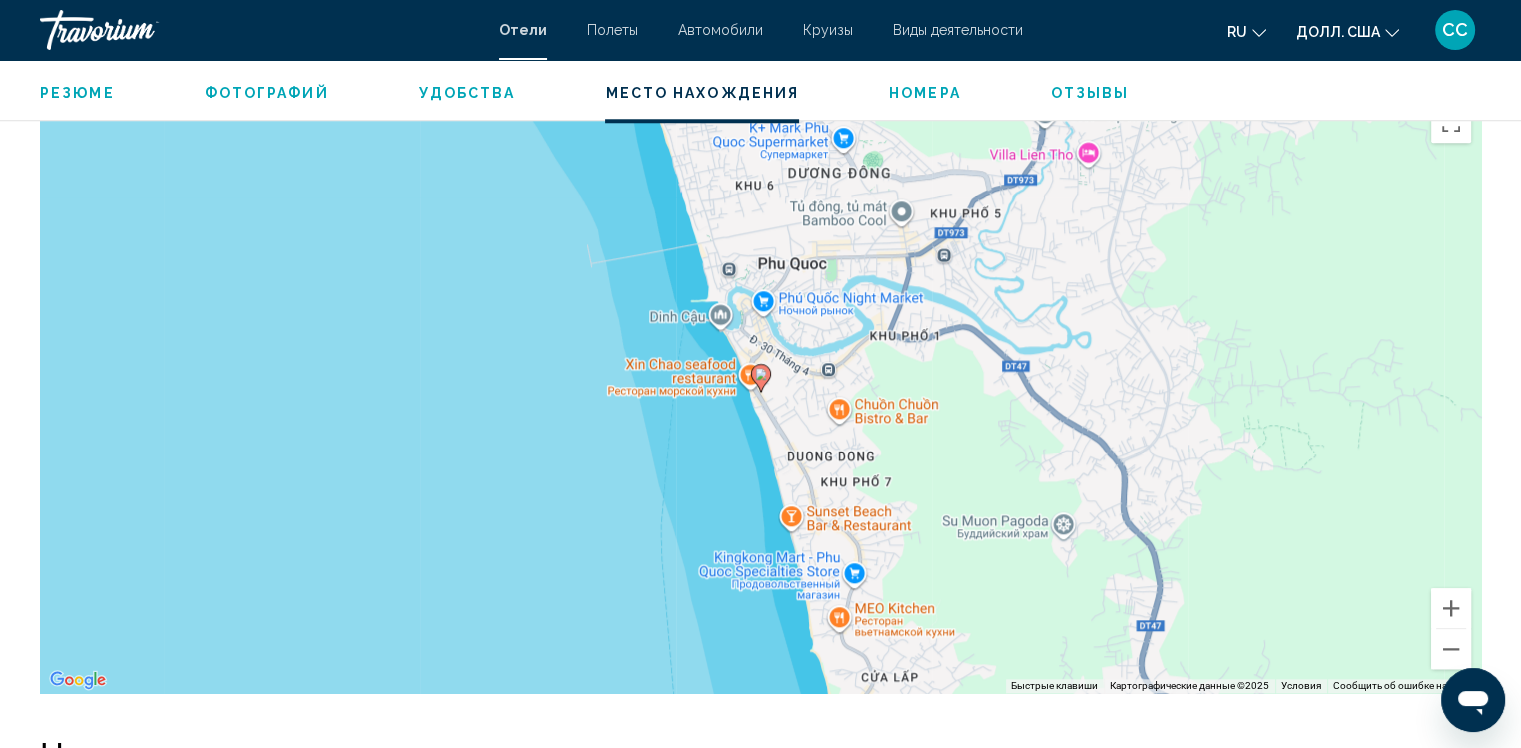 click on "Чтобы активировать перетаскивание с помощью клавиатуры, нажмите Alt + Enter.  После этого перемещайте маркер с помощью клавиш со стрелками.  Чтобы завершить перетаскивание, нажмите клавишу Enter.  Чтобы отменить действие, нажмите клавишу Esc." at bounding box center [760, 393] 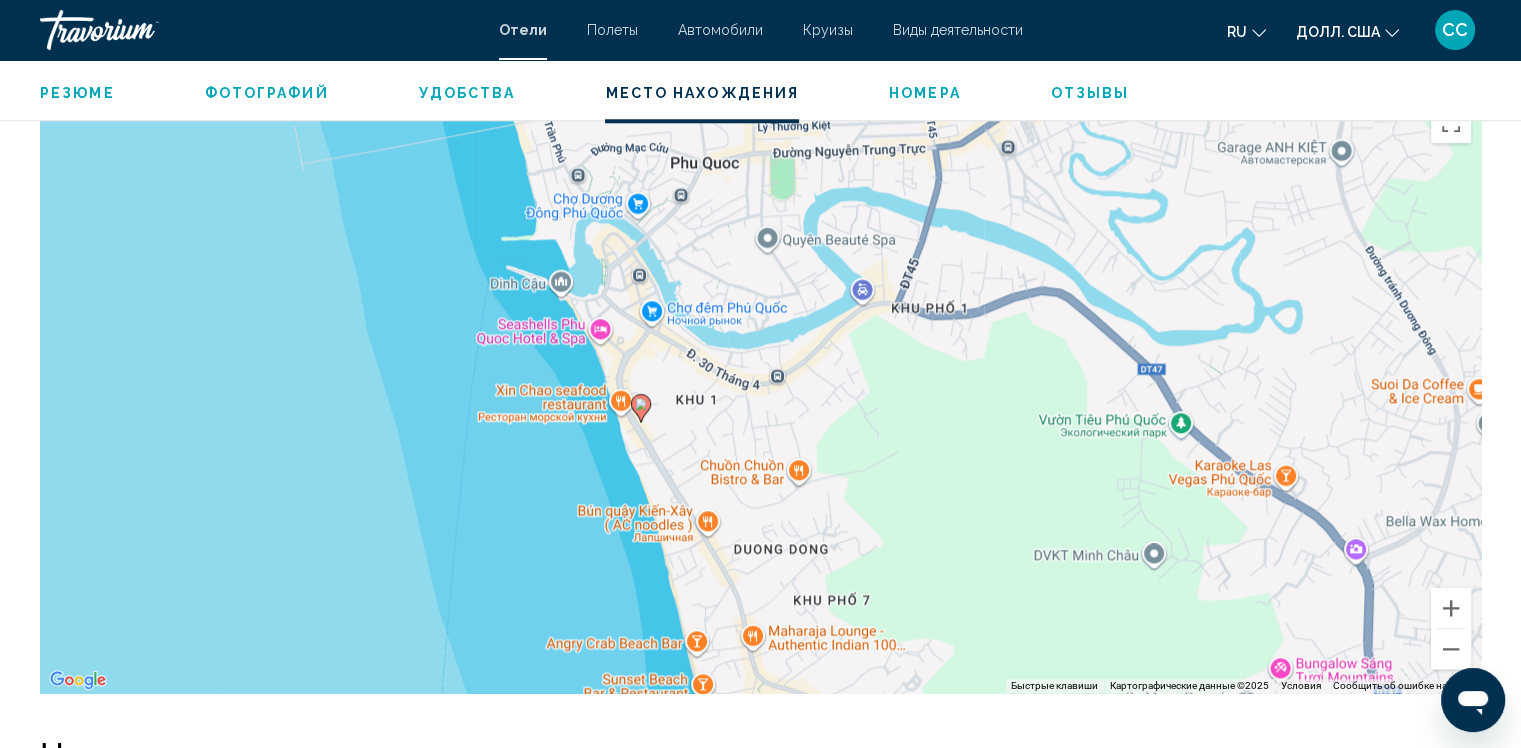 click on "Чтобы активировать перетаскивание с помощью клавиатуры, нажмите Alt + Enter.  После этого перемещайте маркер с помощью клавиш со стрелками.  Чтобы завершить перетаскивание, нажмите клавишу Enter.  Чтобы отменить действие, нажмите клавишу Esc." at bounding box center (760, 393) 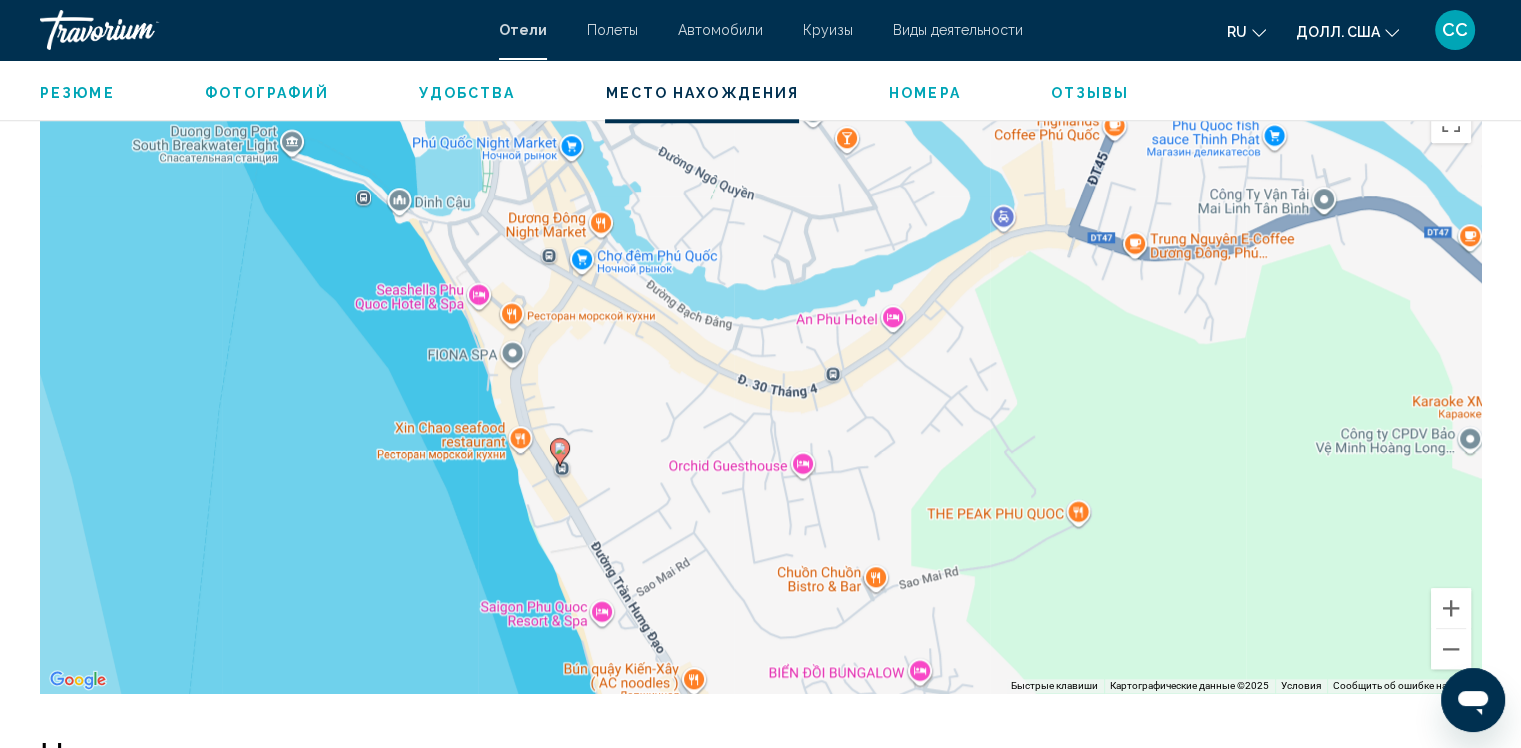 click on "Чтобы активировать перетаскивание с помощью клавиатуры, нажмите Alt + Enter.  После этого перемещайте маркер с помощью клавиш со стрелками.  Чтобы завершить перетаскивание, нажмите клавишу Enter.  Чтобы отменить действие, нажмите клавишу Esc." at bounding box center (760, 393) 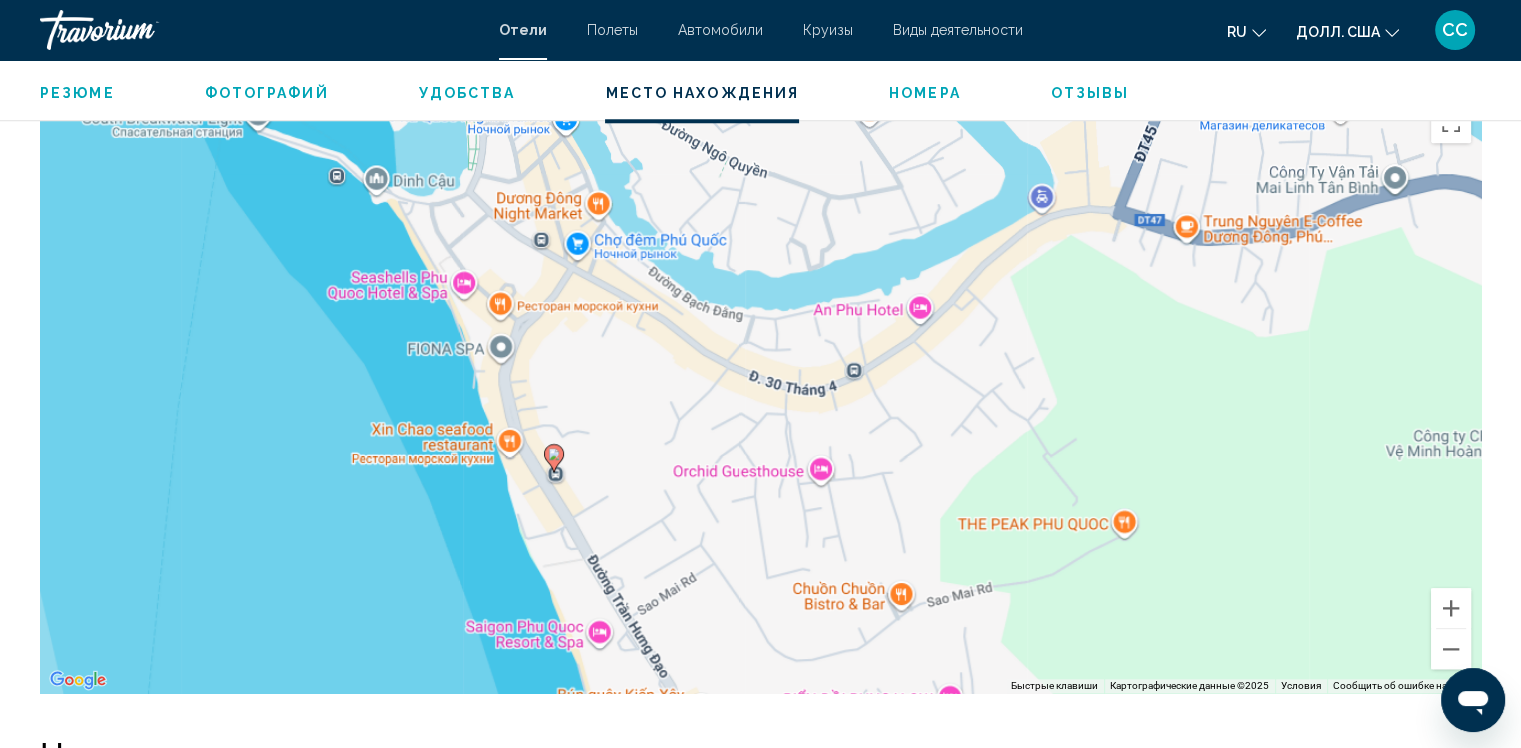 click on "Чтобы активировать перетаскивание с помощью клавиатуры, нажмите Alt + Enter.  После этого перемещайте маркер с помощью клавиш со стрелками.  Чтобы завершить перетаскивание, нажмите клавишу Enter.  Чтобы отменить действие, нажмите клавишу Esc." at bounding box center (760, 393) 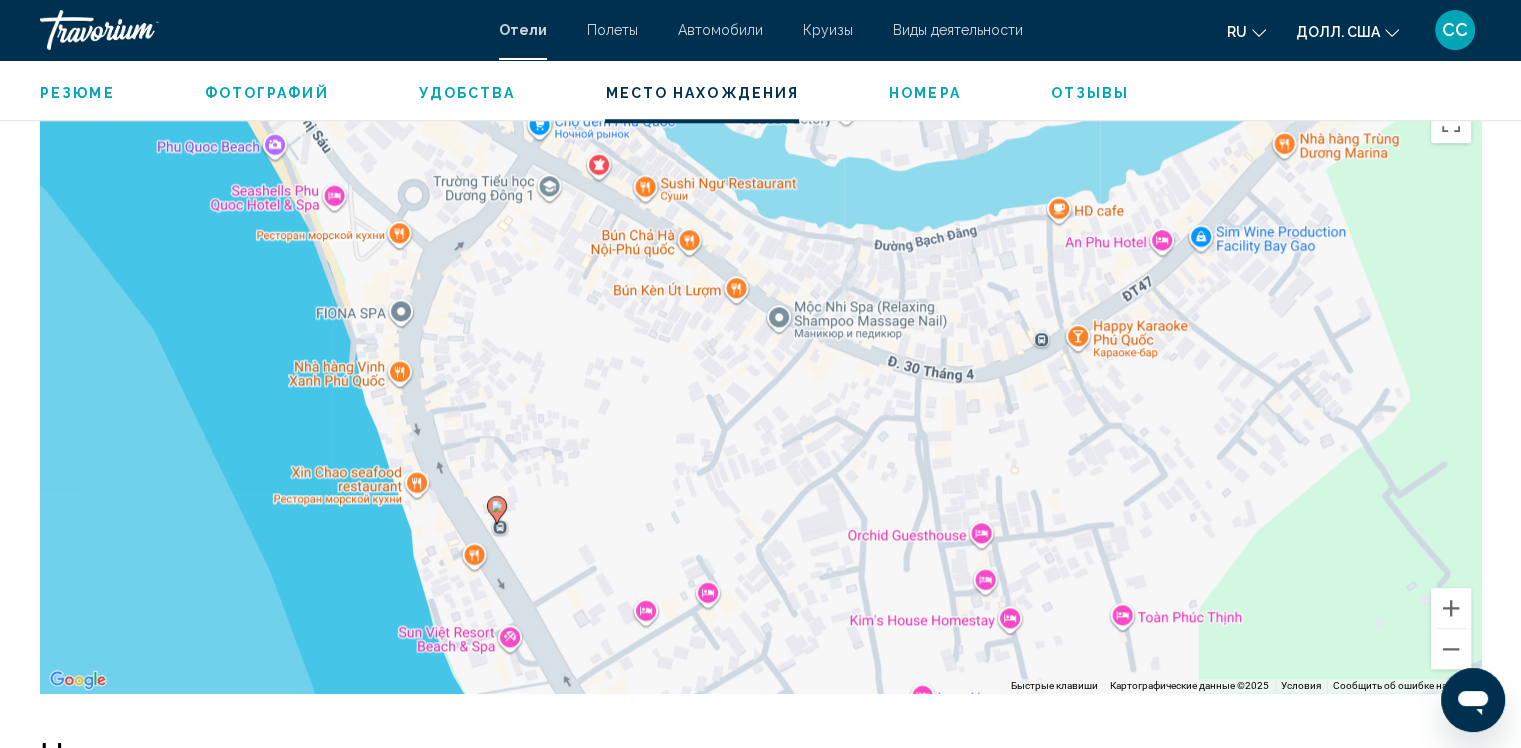 click on "Чтобы активировать перетаскивание с помощью клавиатуры, нажмите Alt + Enter.  После этого перемещайте маркер с помощью клавиш со стрелками.  Чтобы завершить перетаскивание, нажмите клавишу Enter.  Чтобы отменить действие, нажмите клавишу Esc." at bounding box center (760, 393) 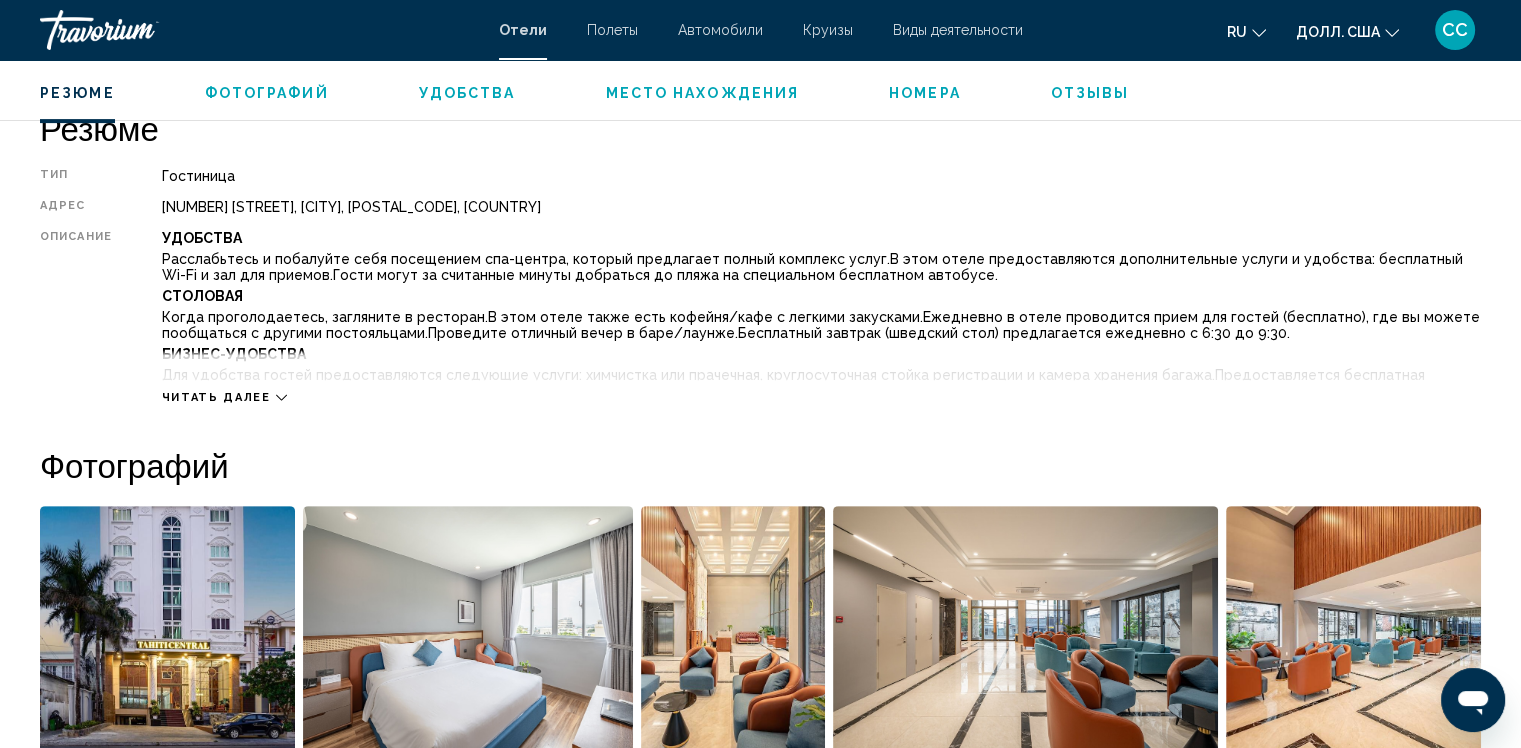 scroll, scrollTop: 616, scrollLeft: 0, axis: vertical 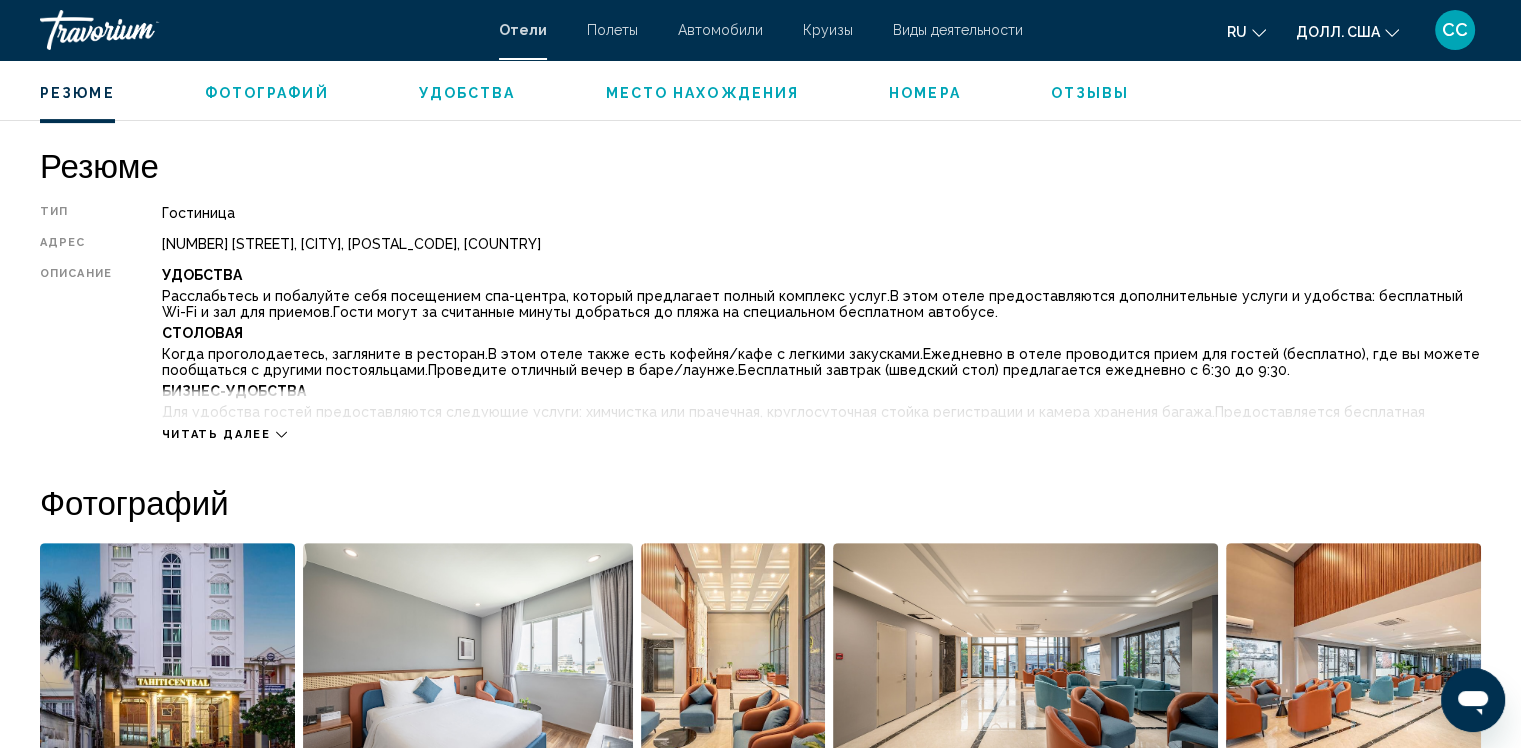 click 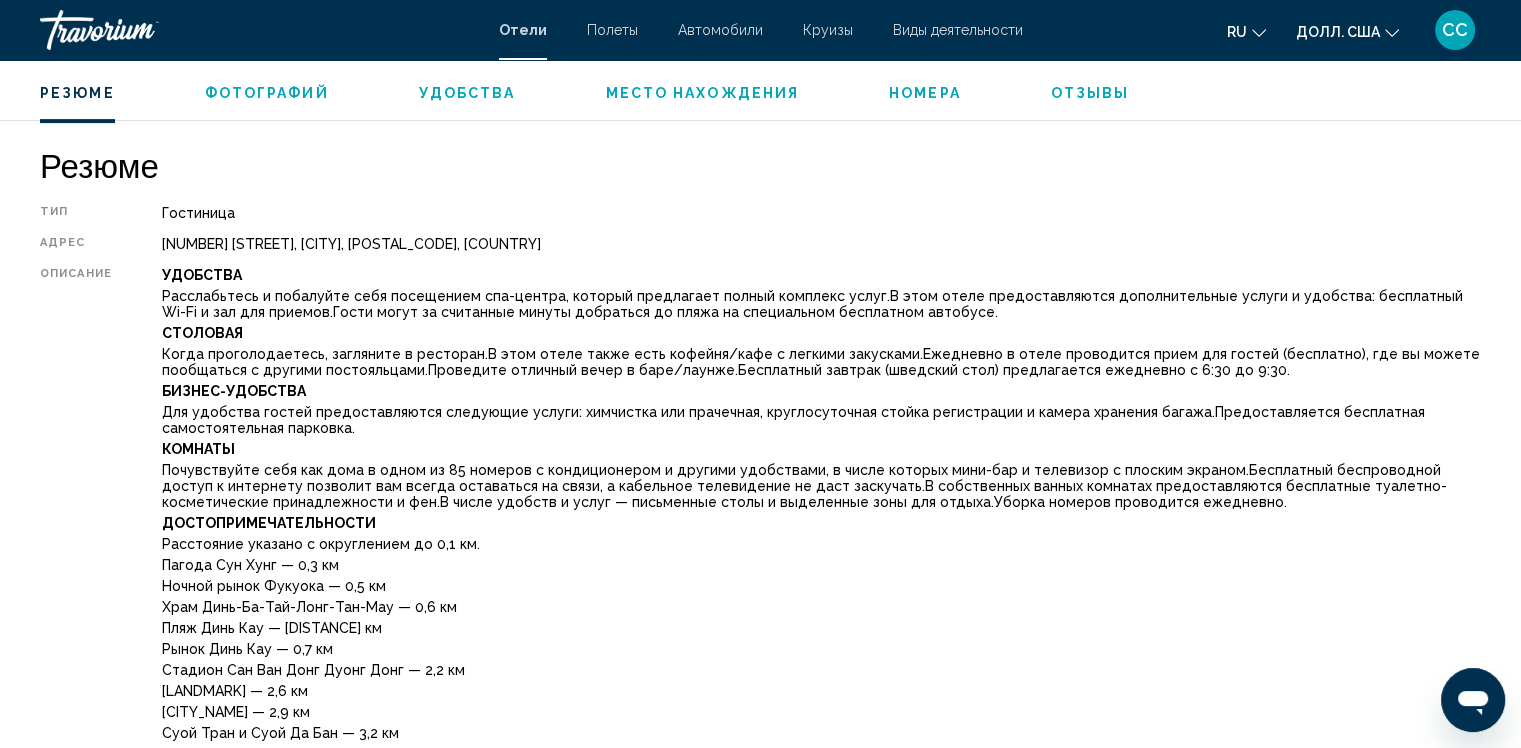 click on "[CITY_NAME] — 2,9 км" at bounding box center [821, 712] 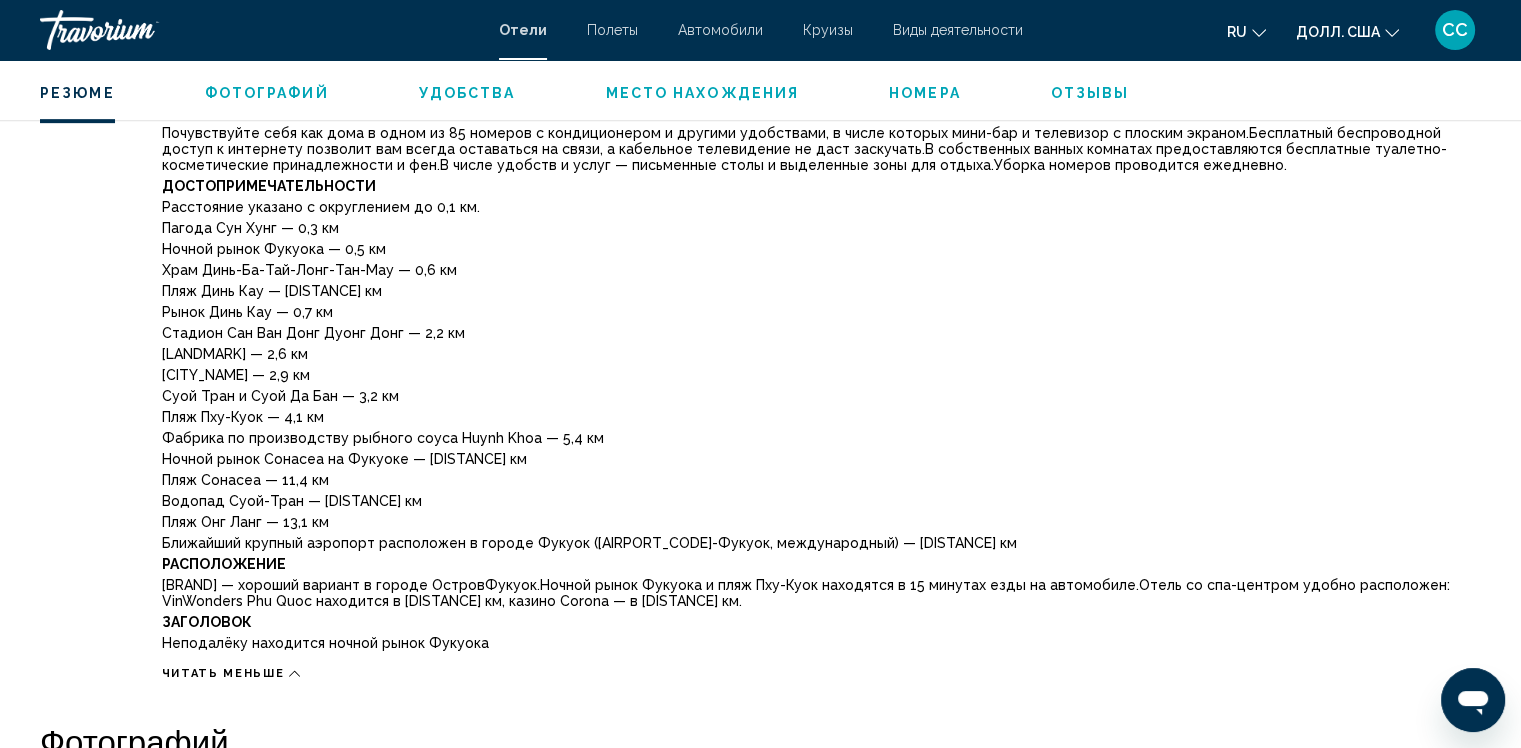 scroll, scrollTop: 965, scrollLeft: 0, axis: vertical 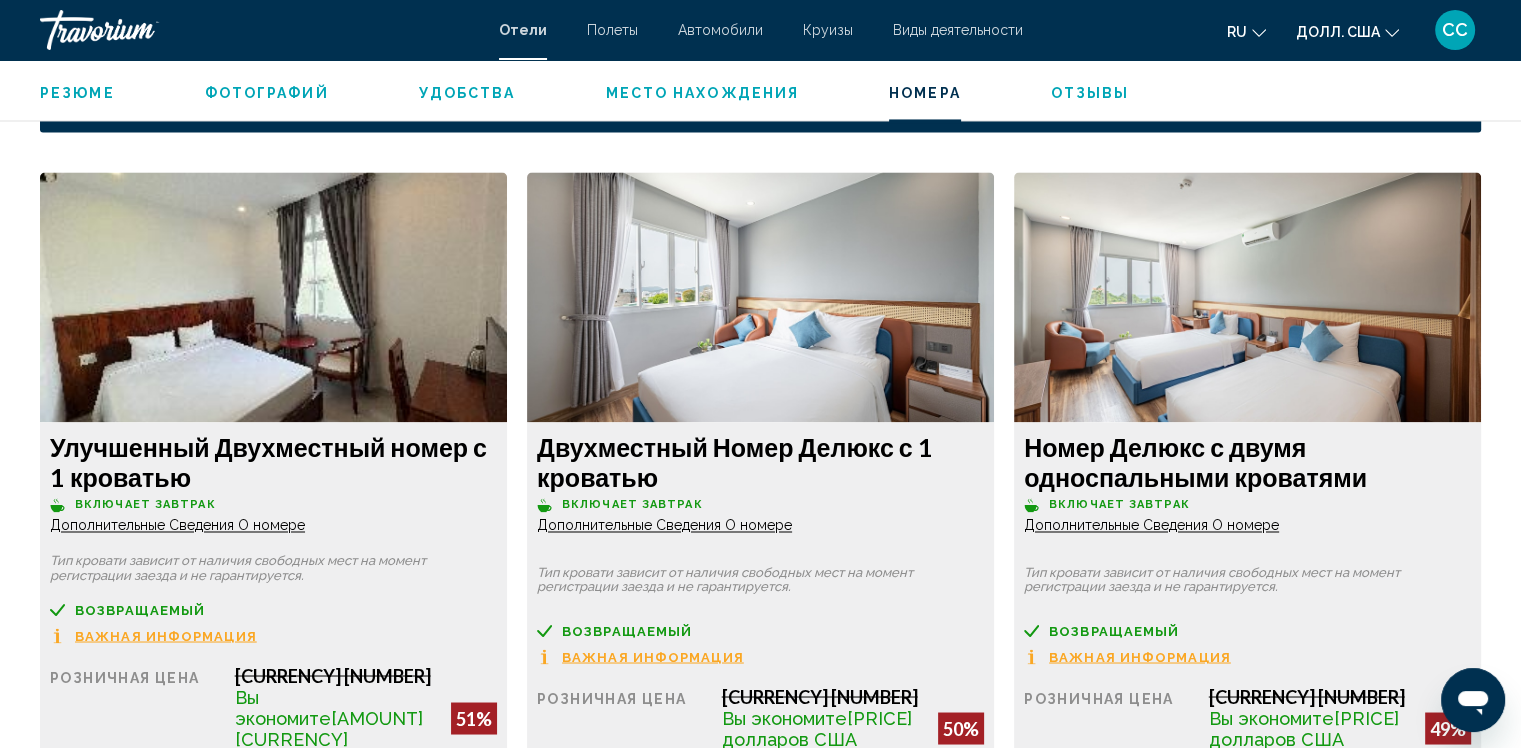 click at bounding box center (273, 297) 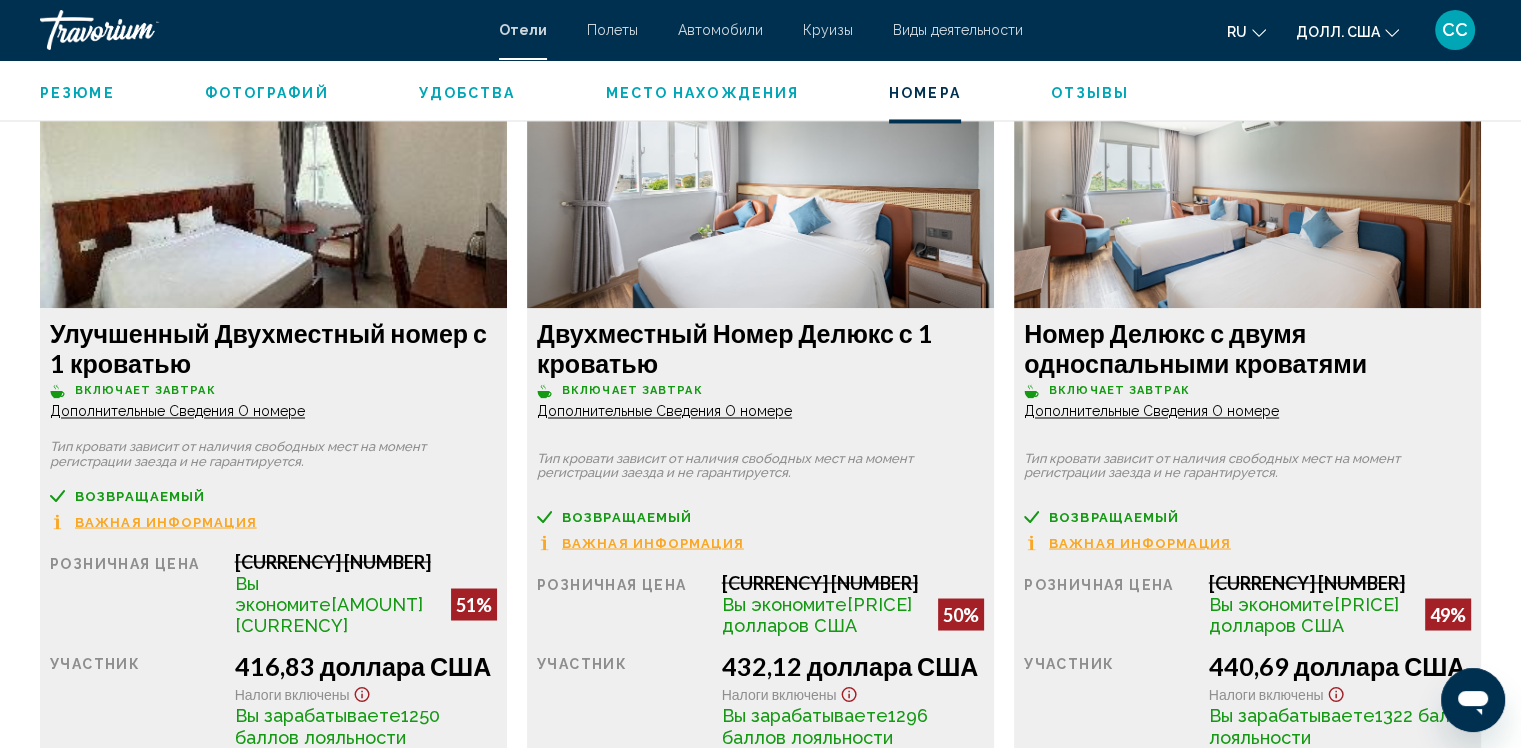 scroll, scrollTop: 3362, scrollLeft: 0, axis: vertical 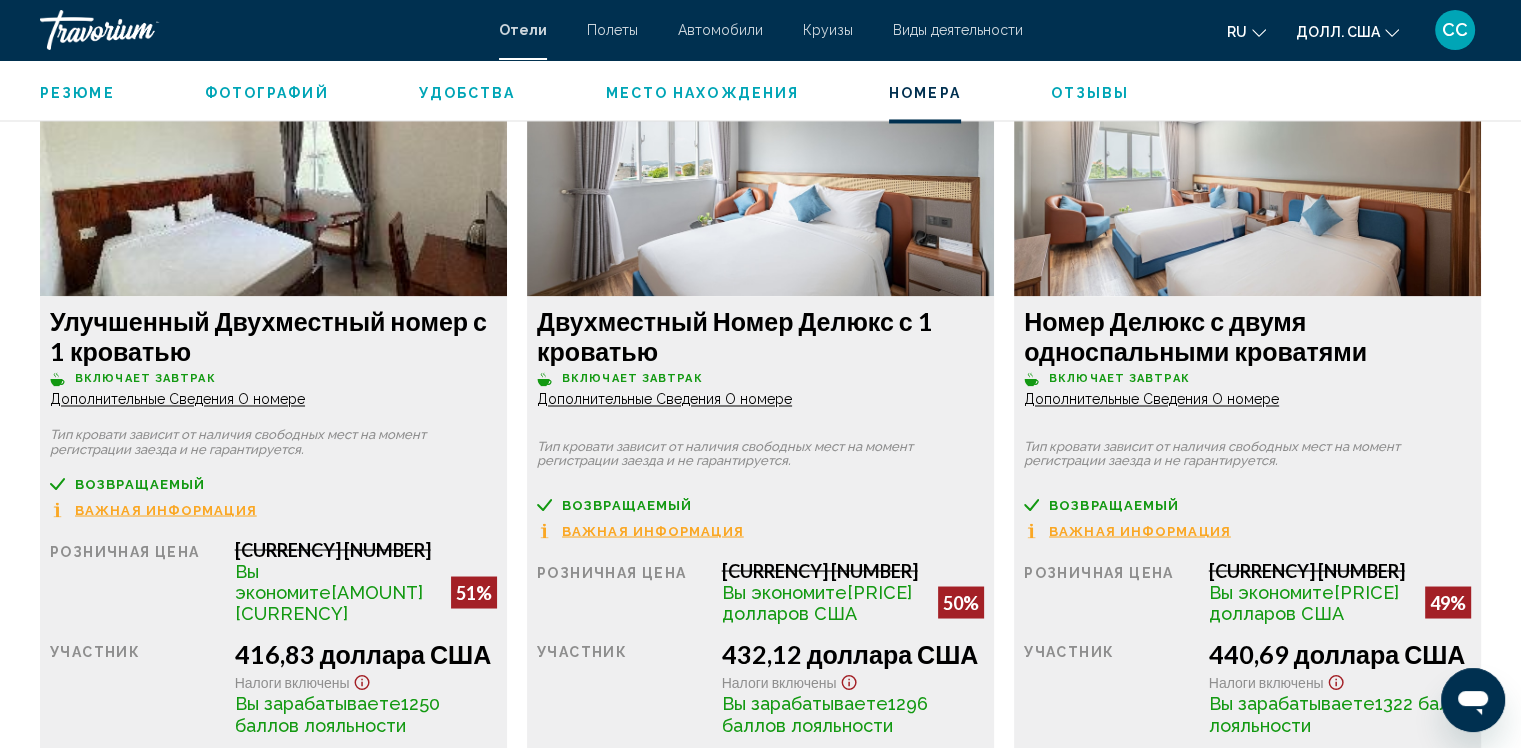 click at bounding box center (273, 171) 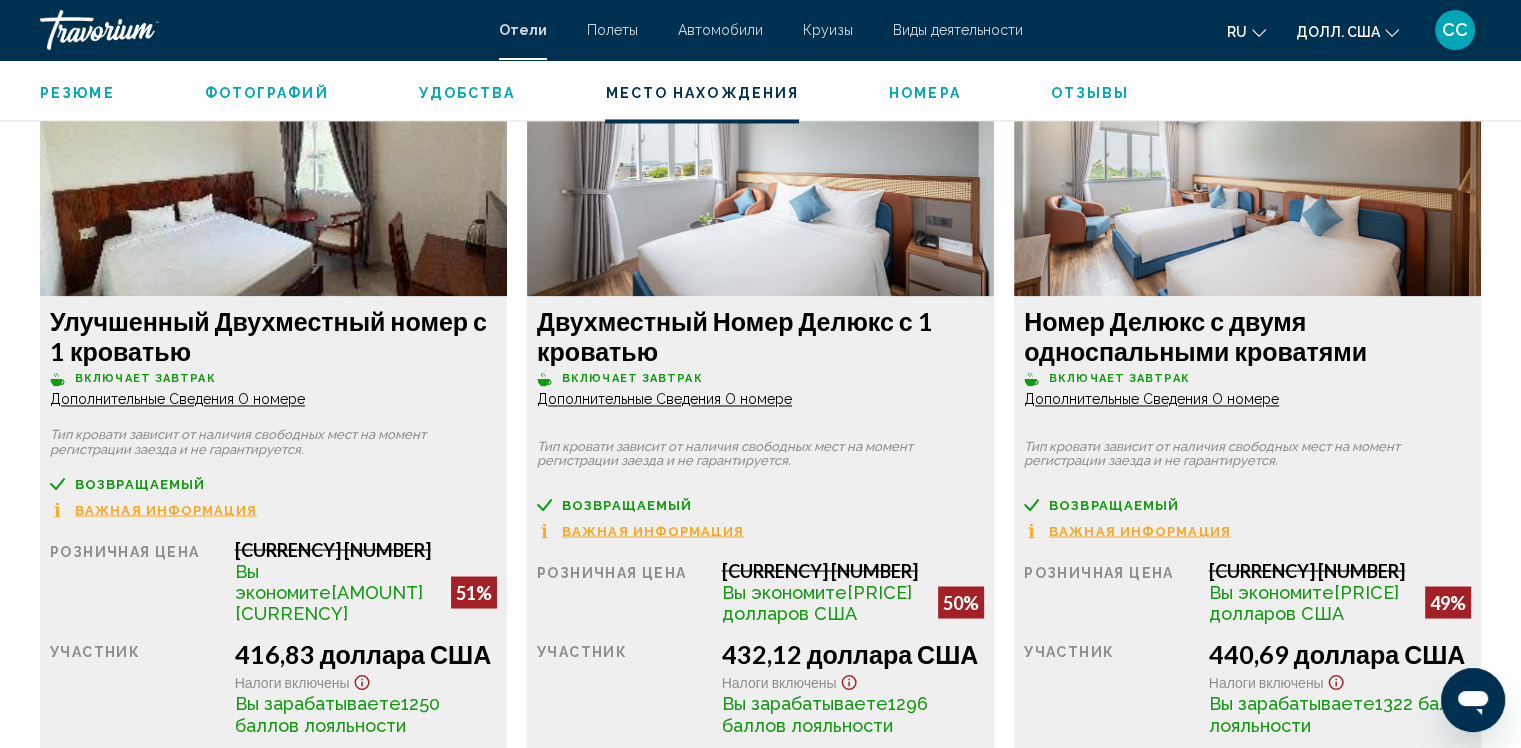 scroll, scrollTop: 2708, scrollLeft: 0, axis: vertical 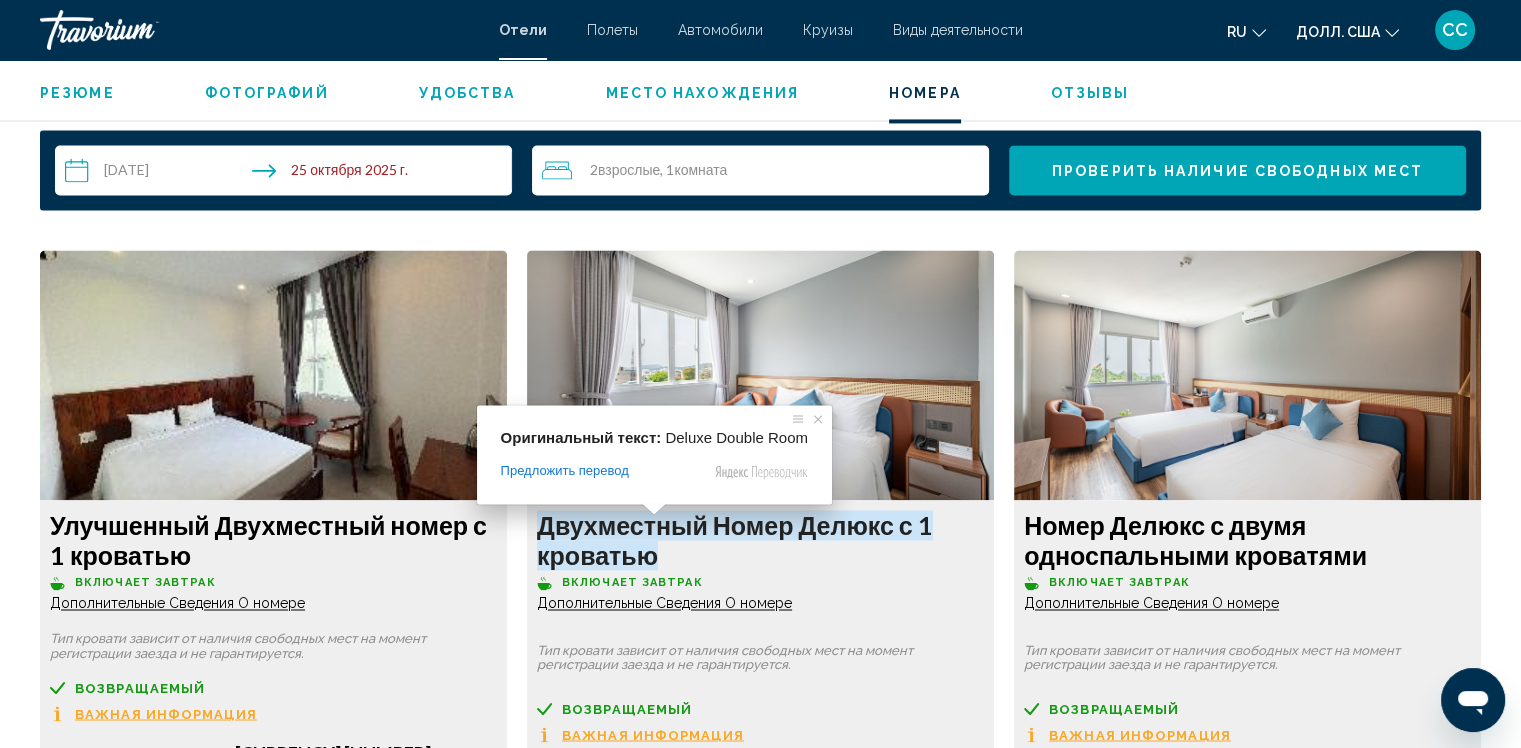 click on "Двухместный Номер Делюкс с 1 кроватью" at bounding box center (735, 540) 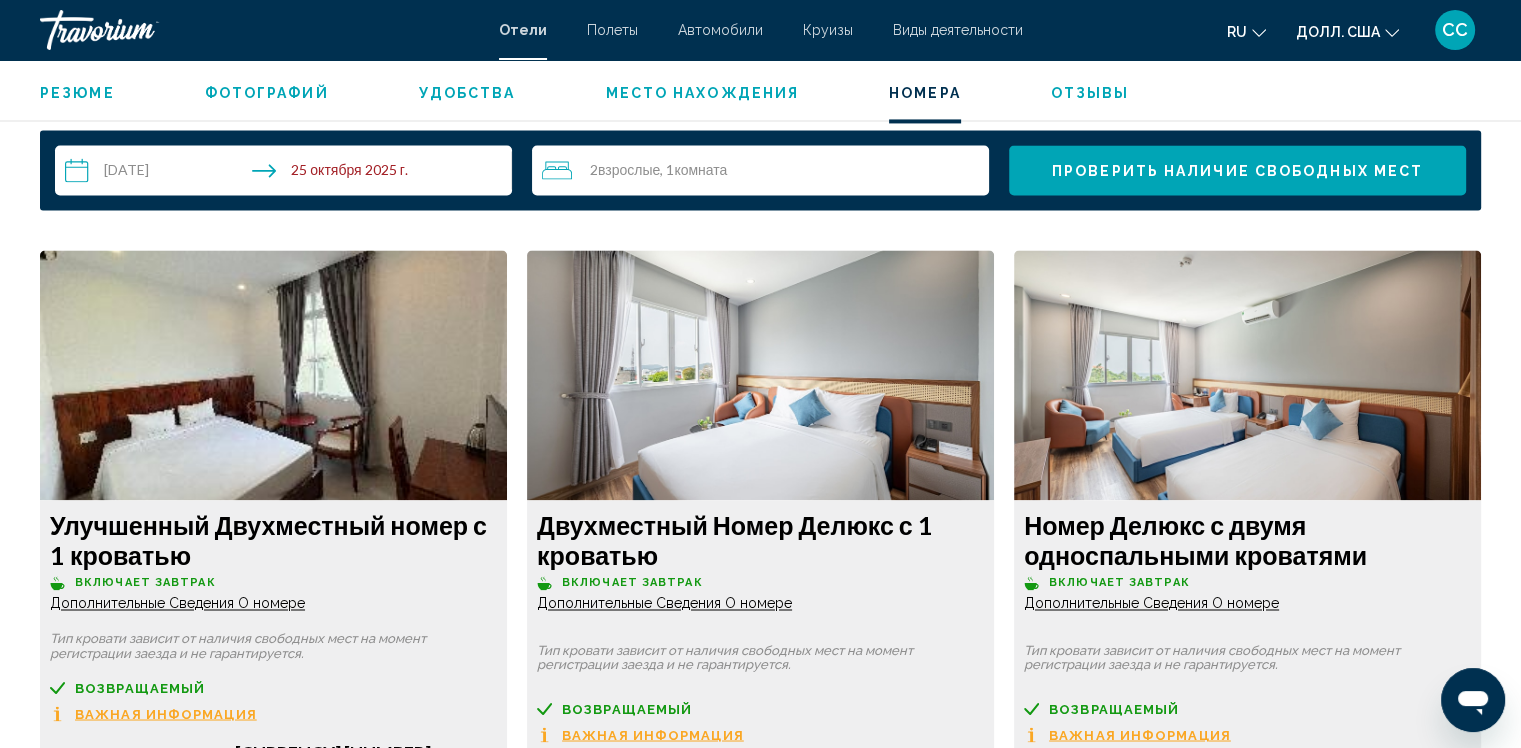 click on "Двухместный Номер Делюкс с 1 кроватью" at bounding box center (735, 540) 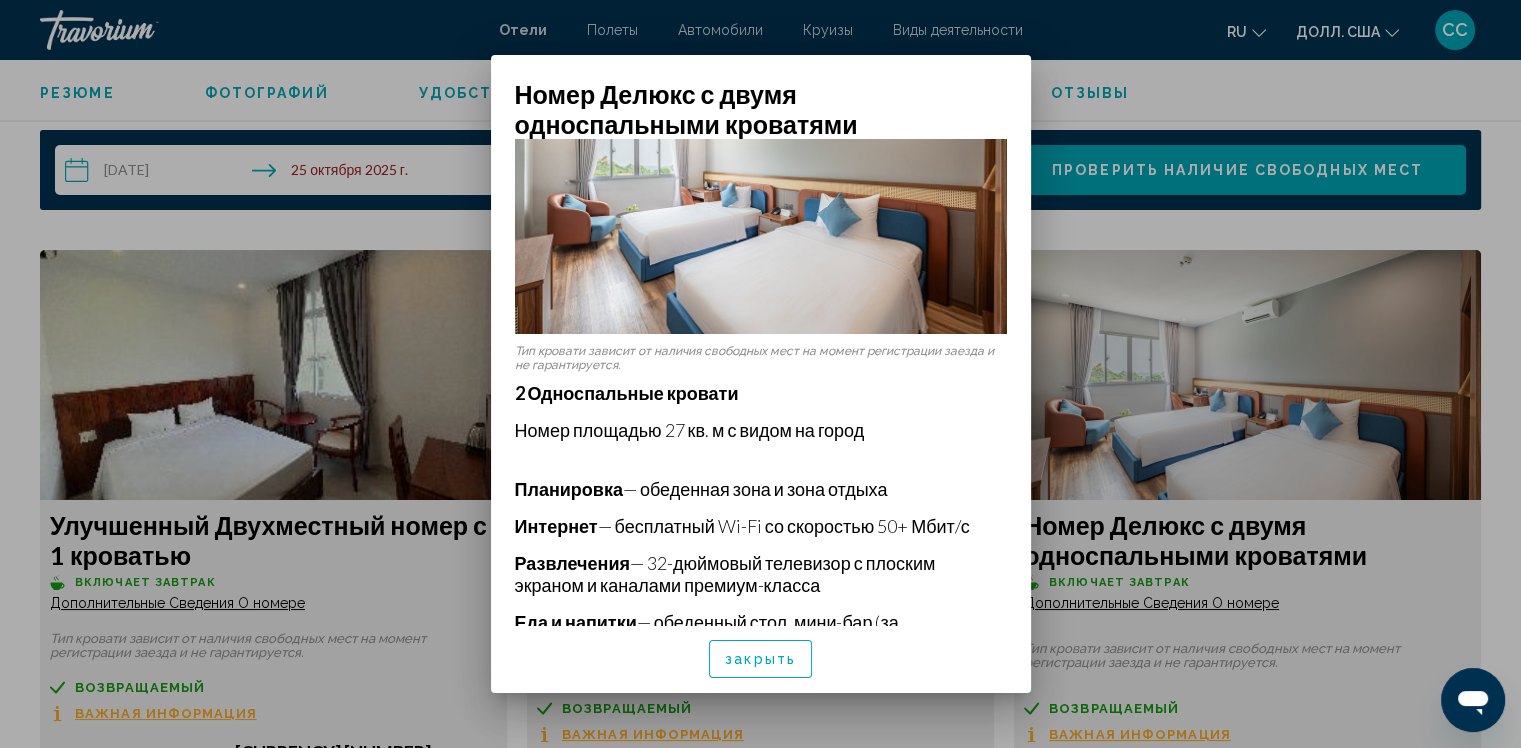 scroll, scrollTop: 0, scrollLeft: 0, axis: both 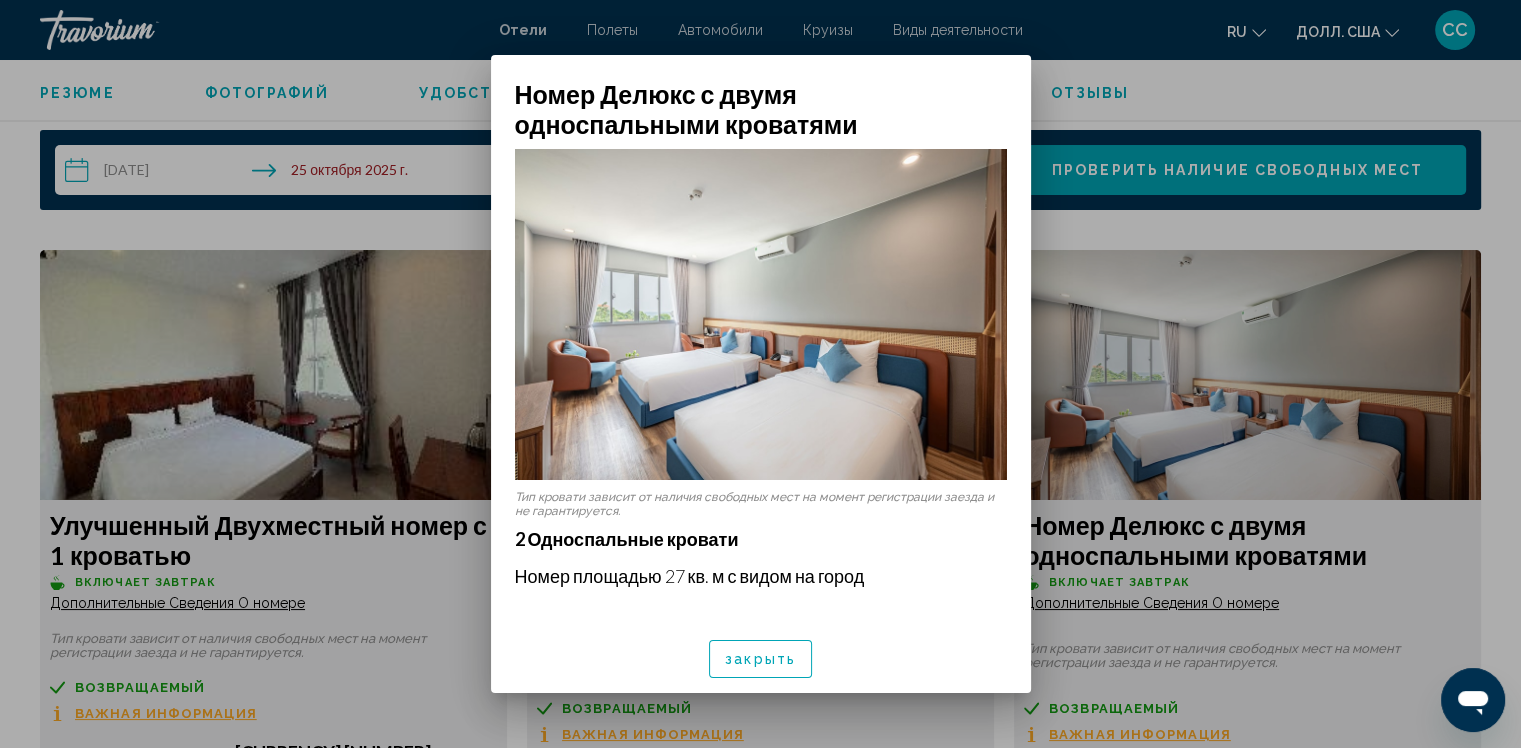 click at bounding box center [760, 374] 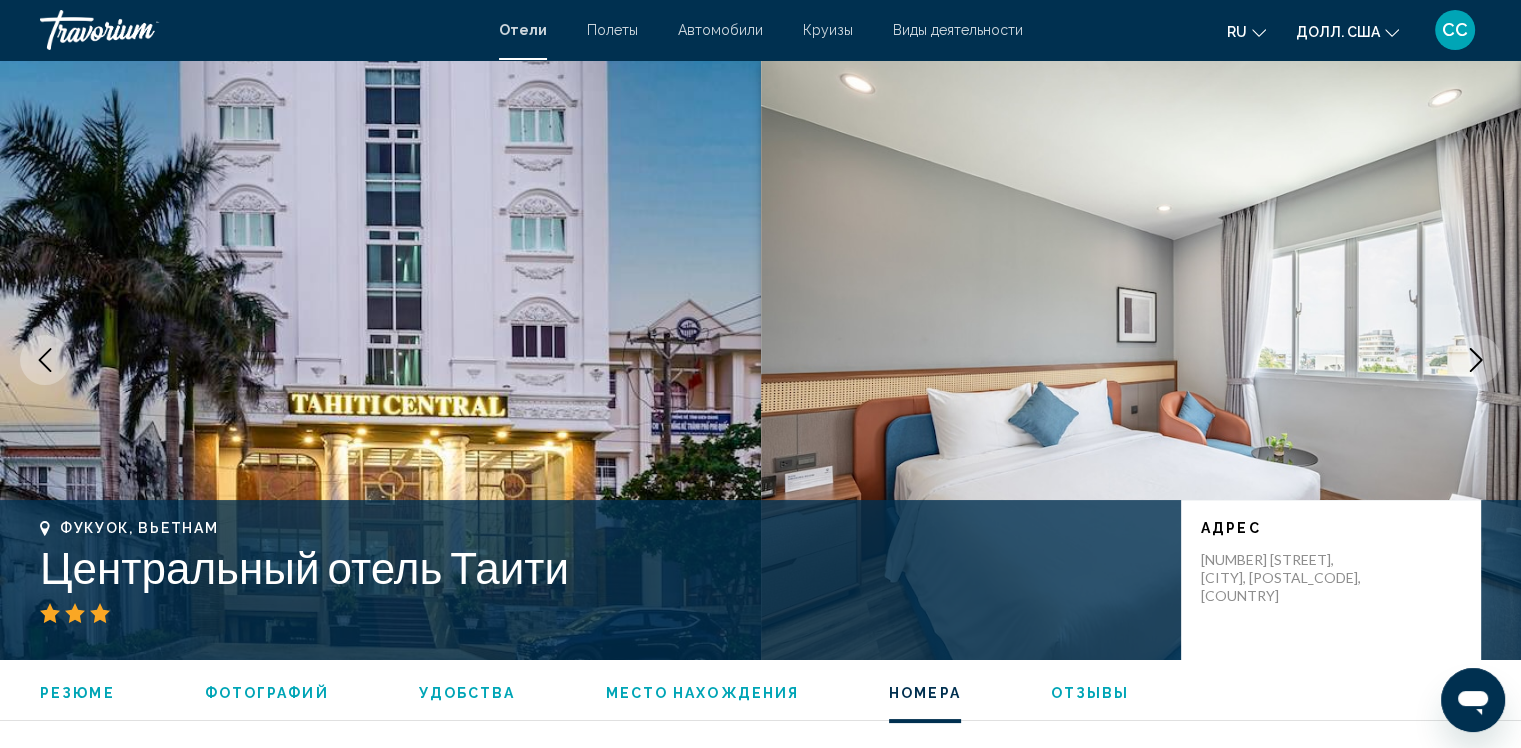 scroll, scrollTop: 3158, scrollLeft: 0, axis: vertical 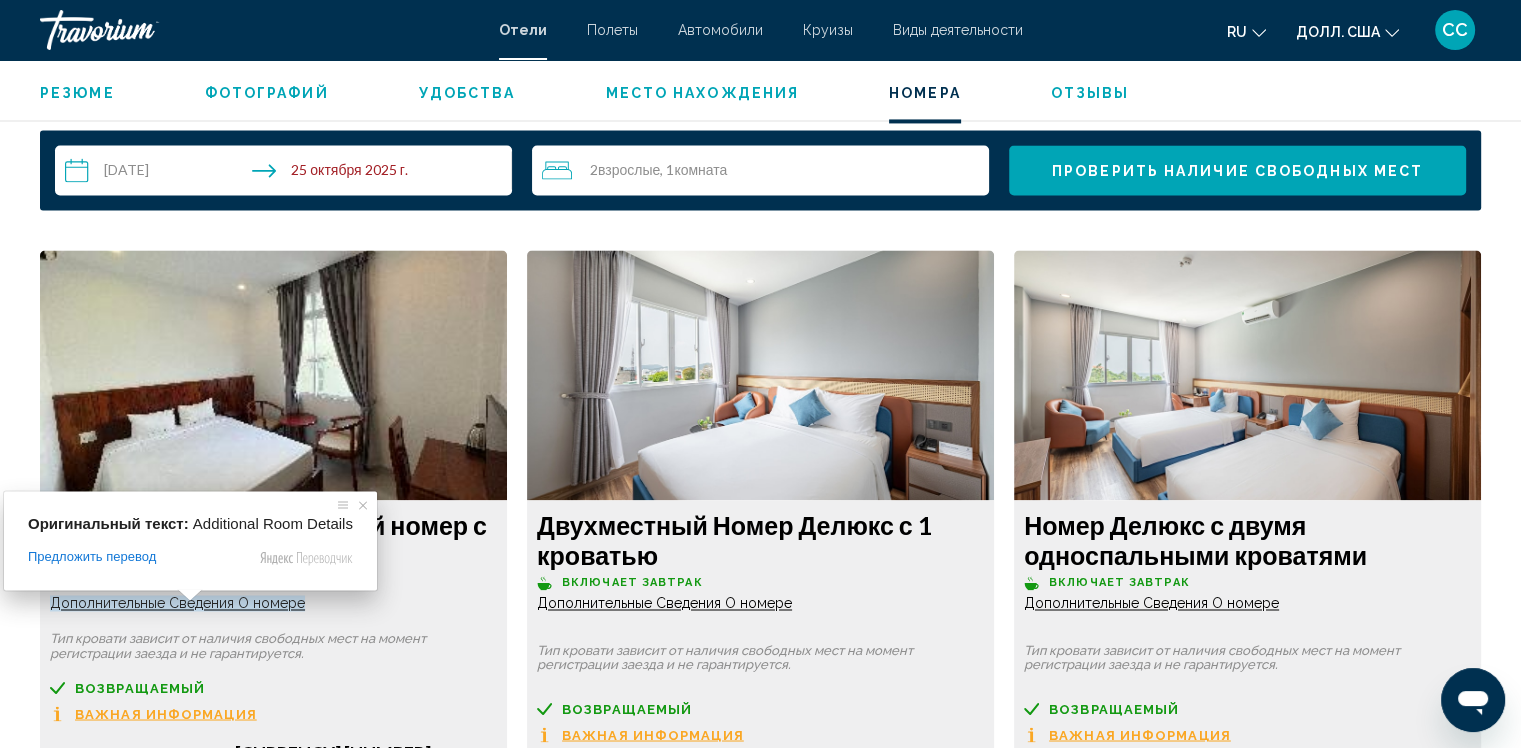 click on "Дополнительные Сведения О номере" at bounding box center (177, 603) 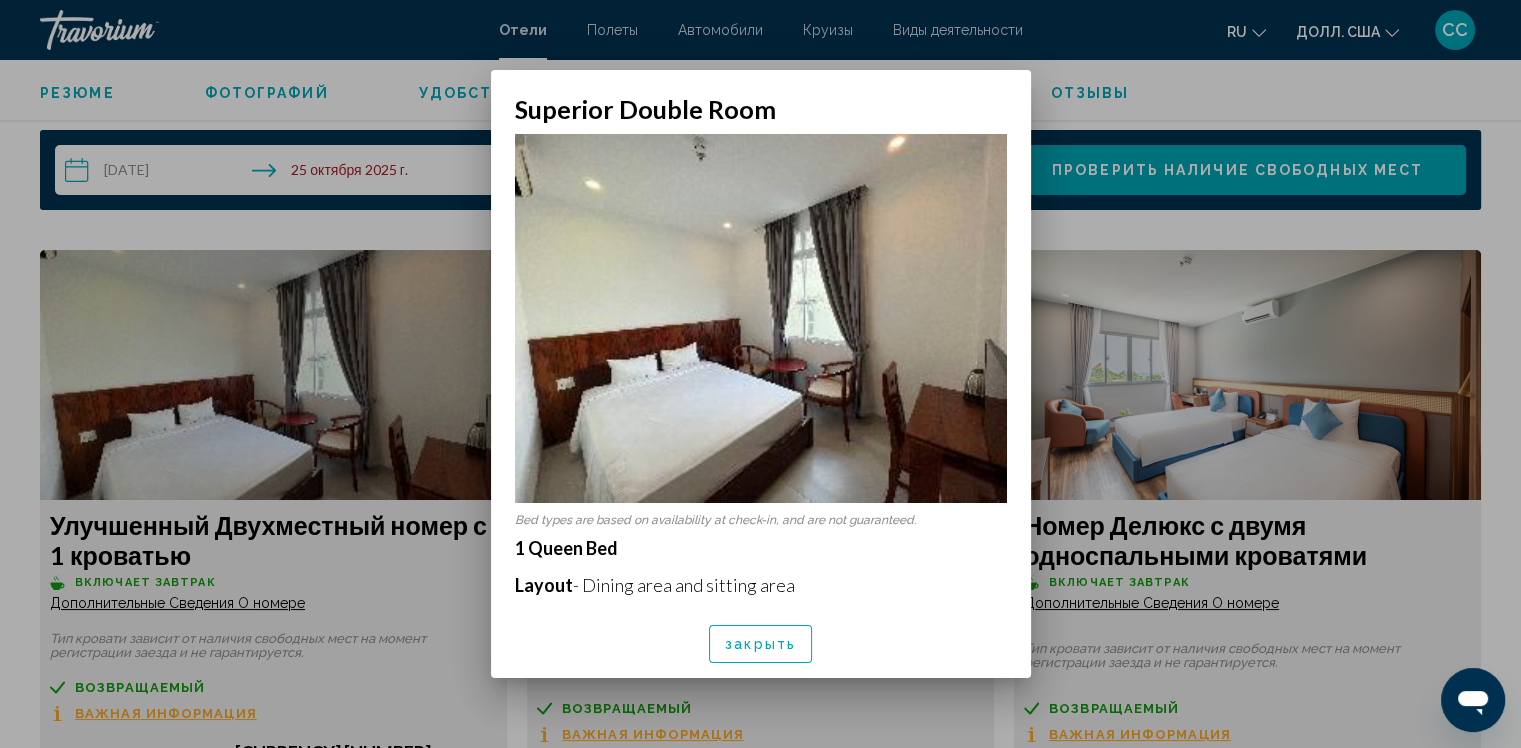 scroll, scrollTop: 0, scrollLeft: 0, axis: both 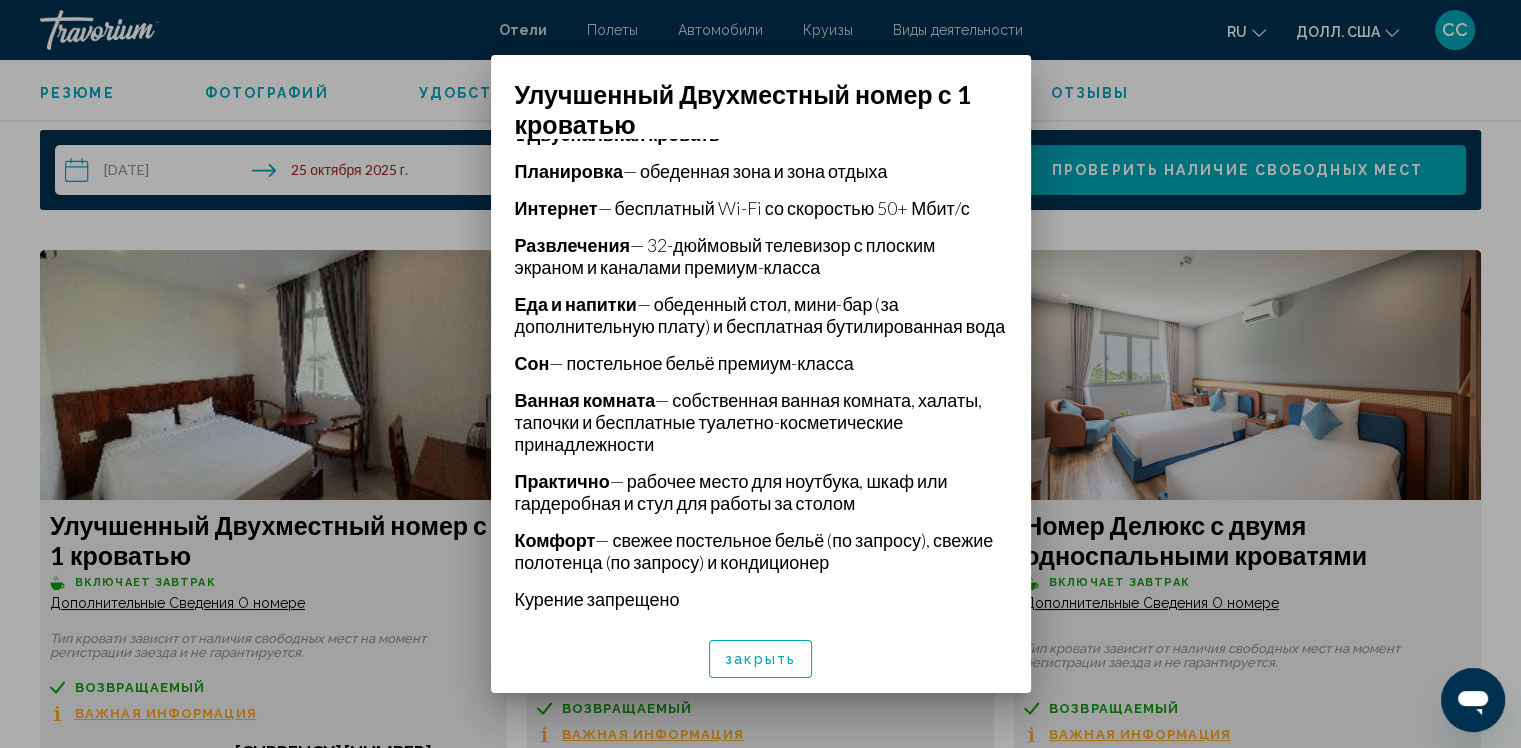 click on "Улучшенный Двухместный номер с 1 кроватью Тип кровати зависит от наличия свободных мест на момент регистрации заезда и не гарантируется. 1 Двуспальная кровать Планировка  — обеденная зона и зона отдыха Интернет  — бесплатный беспроводной доступ в интернет со скоростью 50+ Мбит/с  Развлечения  — 32-дюймовый телевизор с плоским экраном и каналами премиум-класса Еда и напитки  — обеденный стол, мини-бар (за дополнительную плату) и бесплатная бутилированная вода Сон  — постельное бельё премиум-класса  Ванная комната Практично Комфорт Курение запрещено закрыть" at bounding box center [761, 374] 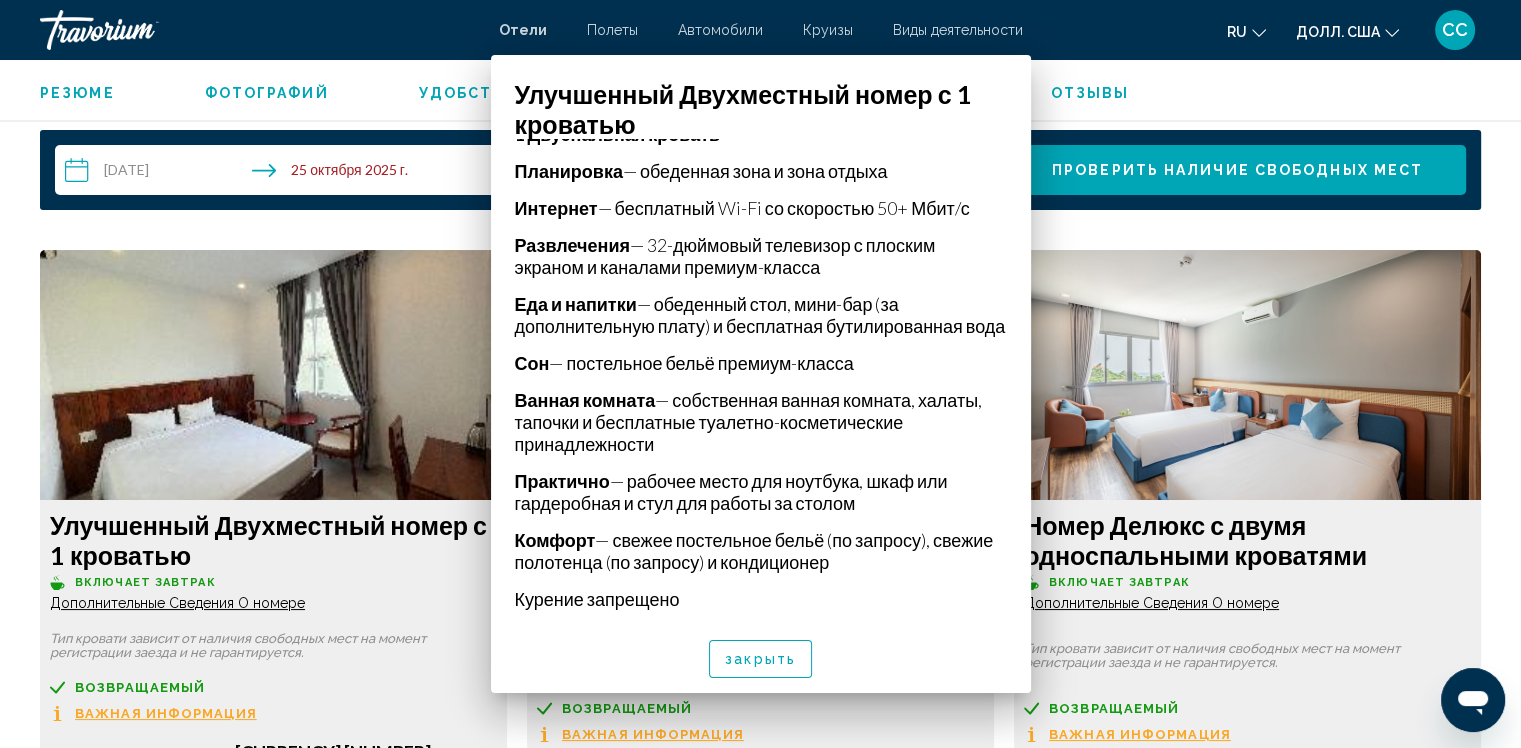 scroll, scrollTop: 3158, scrollLeft: 0, axis: vertical 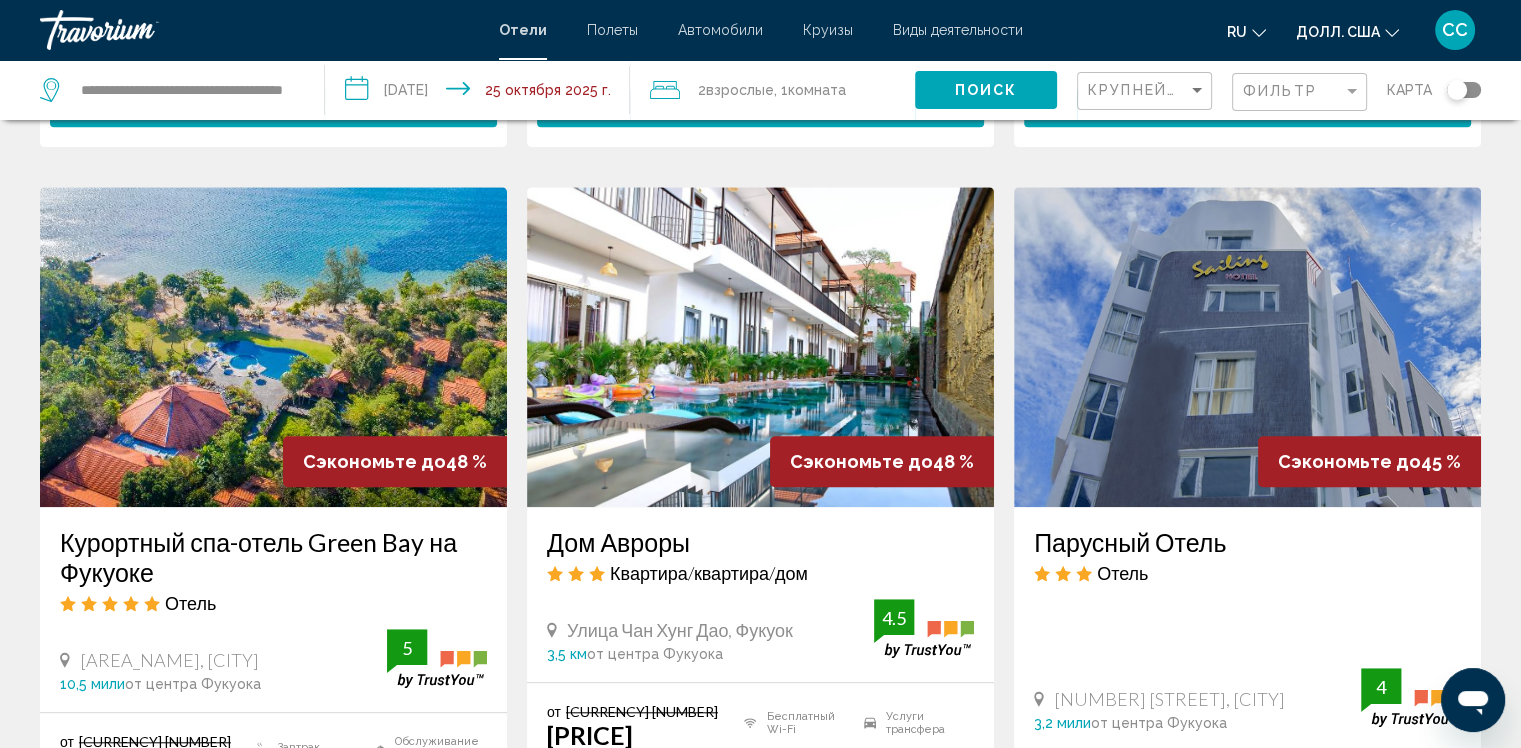 click at bounding box center [760, 347] 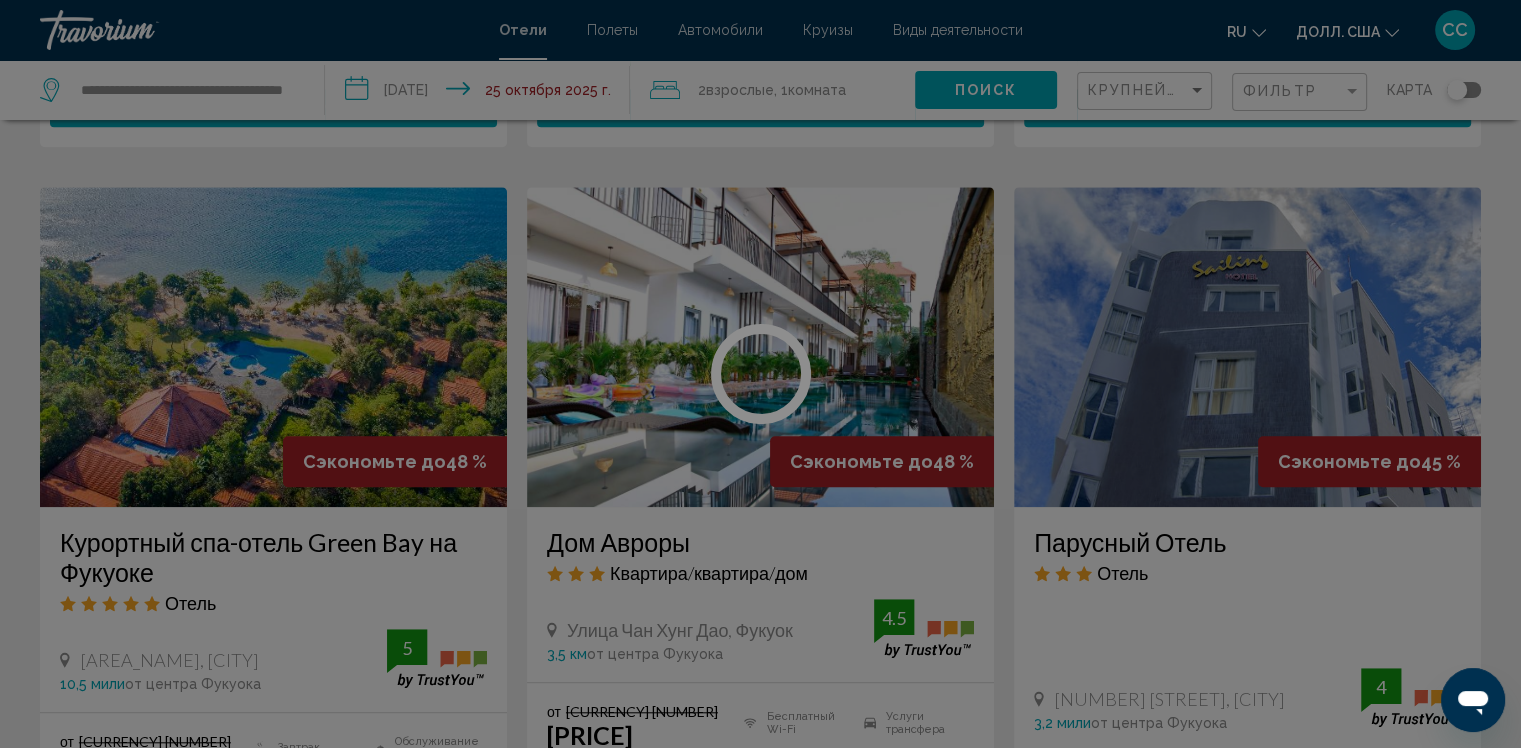 click on "**********" at bounding box center (760, -1239) 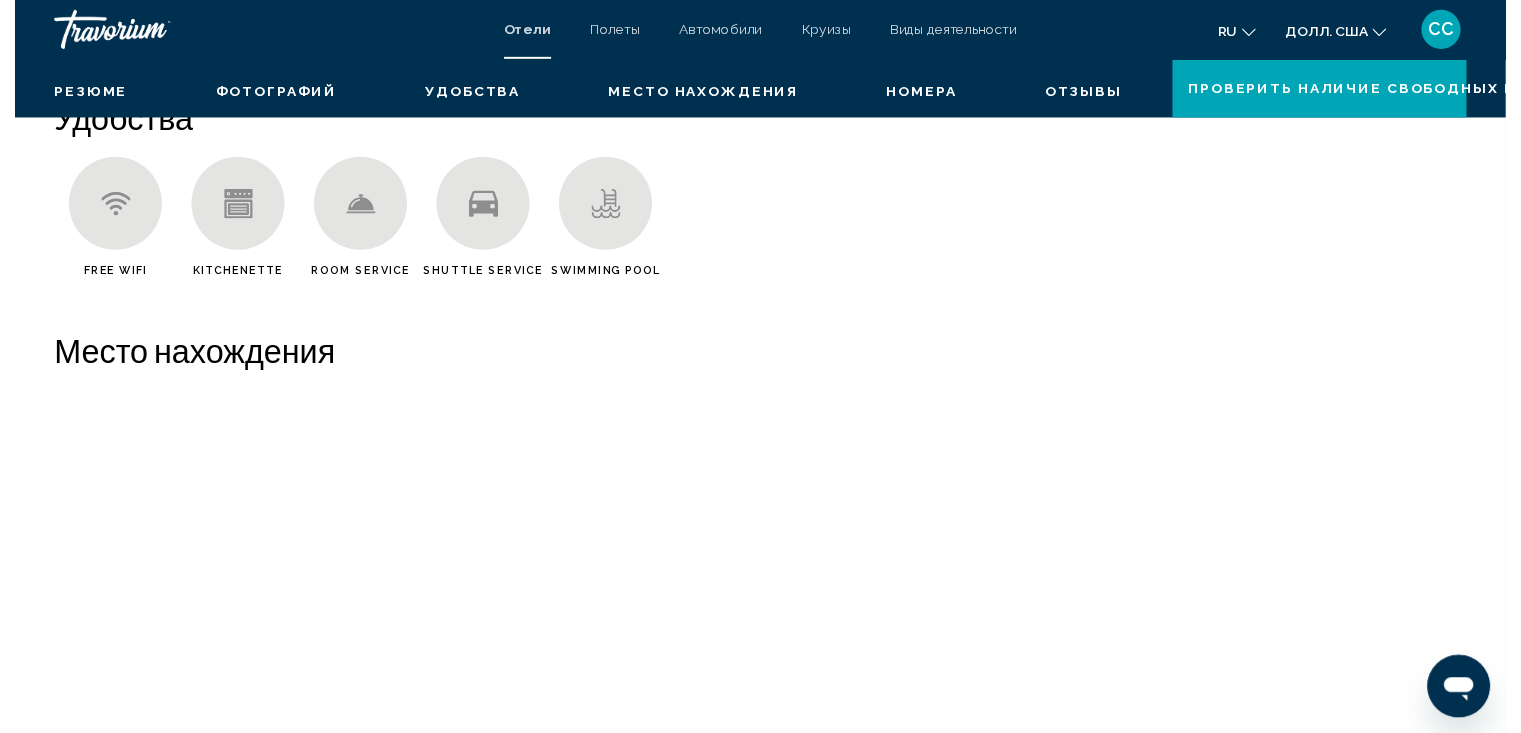 scroll, scrollTop: 0, scrollLeft: 0, axis: both 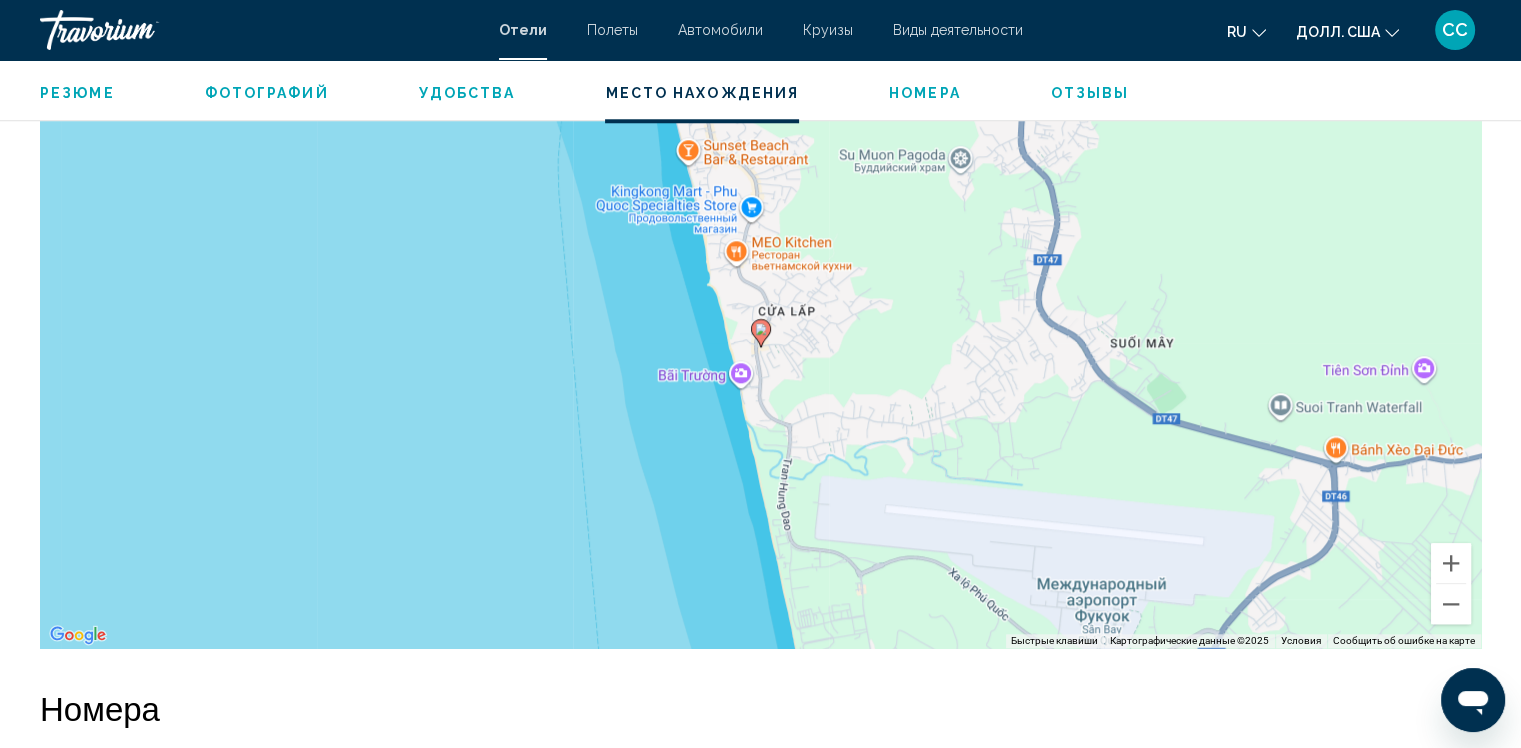 click on "Чтобы активировать перетаскивание с помощью клавиатуры, нажмите Alt + Enter.  После этого перемещайте маркер с помощью клавиш со стрелками.  Чтобы завершить перетаскивание, нажмите клавишу Enter.  Чтобы отменить действие, нажмите клавишу Esc." at bounding box center [760, 348] 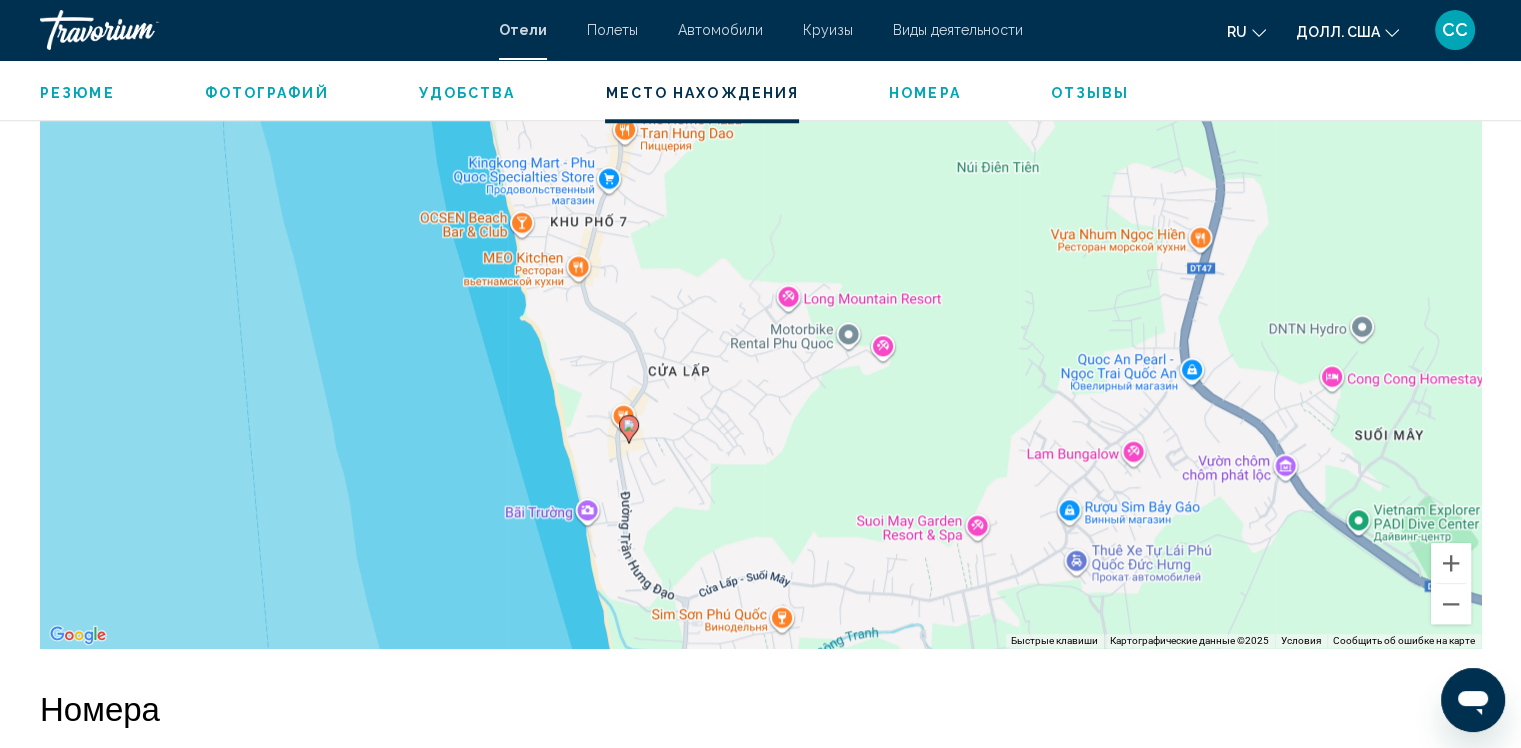 click on "Чтобы активировать перетаскивание с помощью клавиатуры, нажмите Alt + Enter.  После этого перемещайте маркер с помощью клавиш со стрелками.  Чтобы завершить перетаскивание, нажмите клавишу Enter.  Чтобы отменить действие, нажмите клавишу Esc." at bounding box center (760, 348) 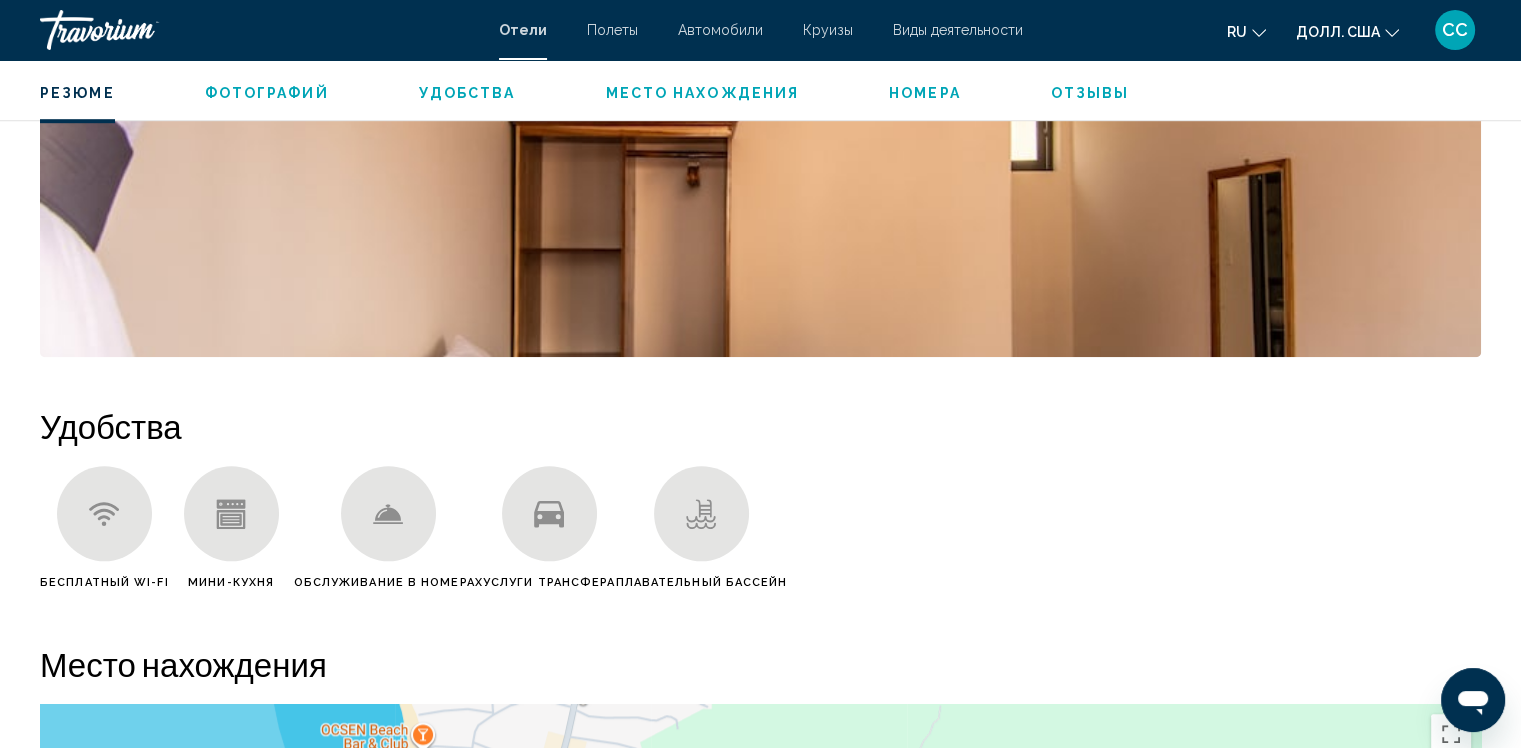 scroll, scrollTop: 654, scrollLeft: 0, axis: vertical 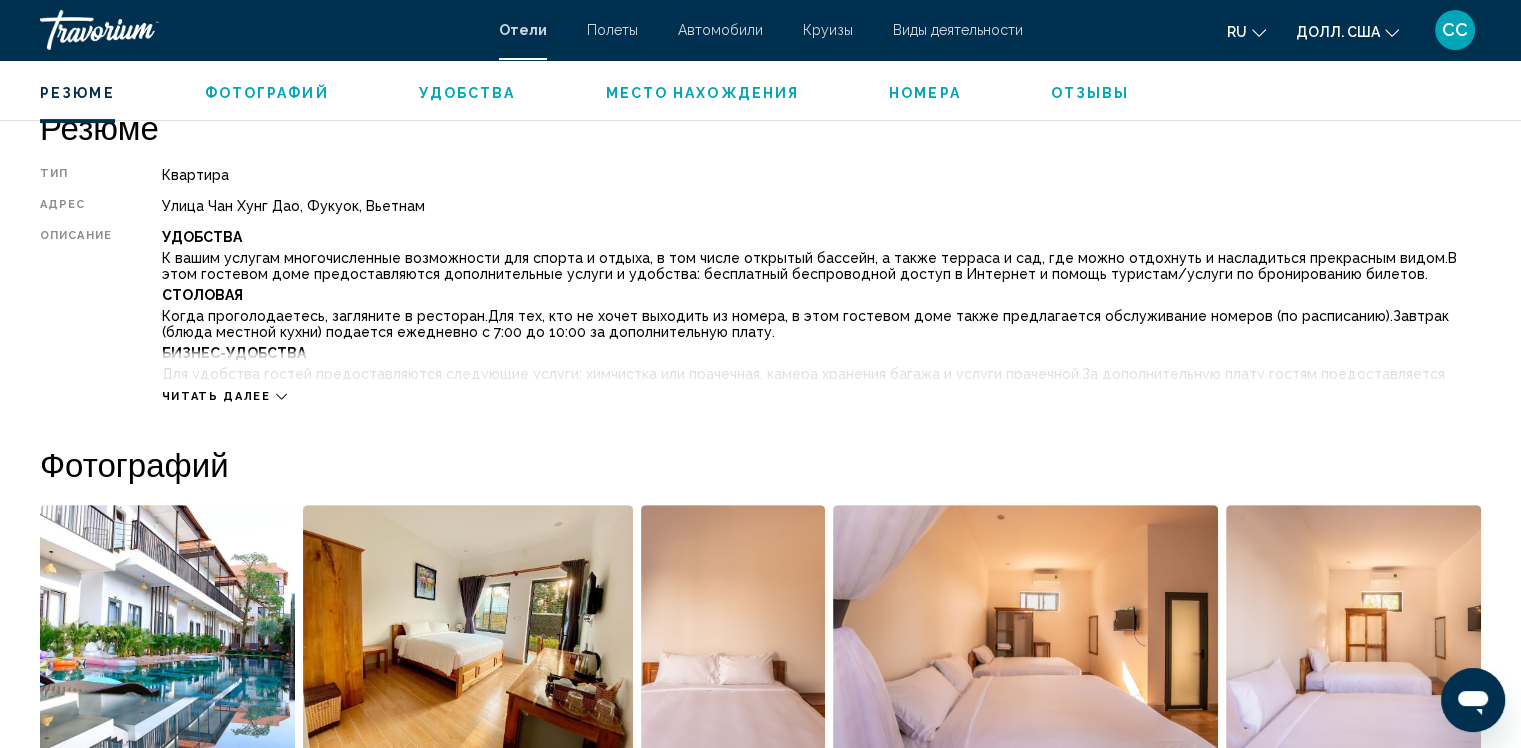 click 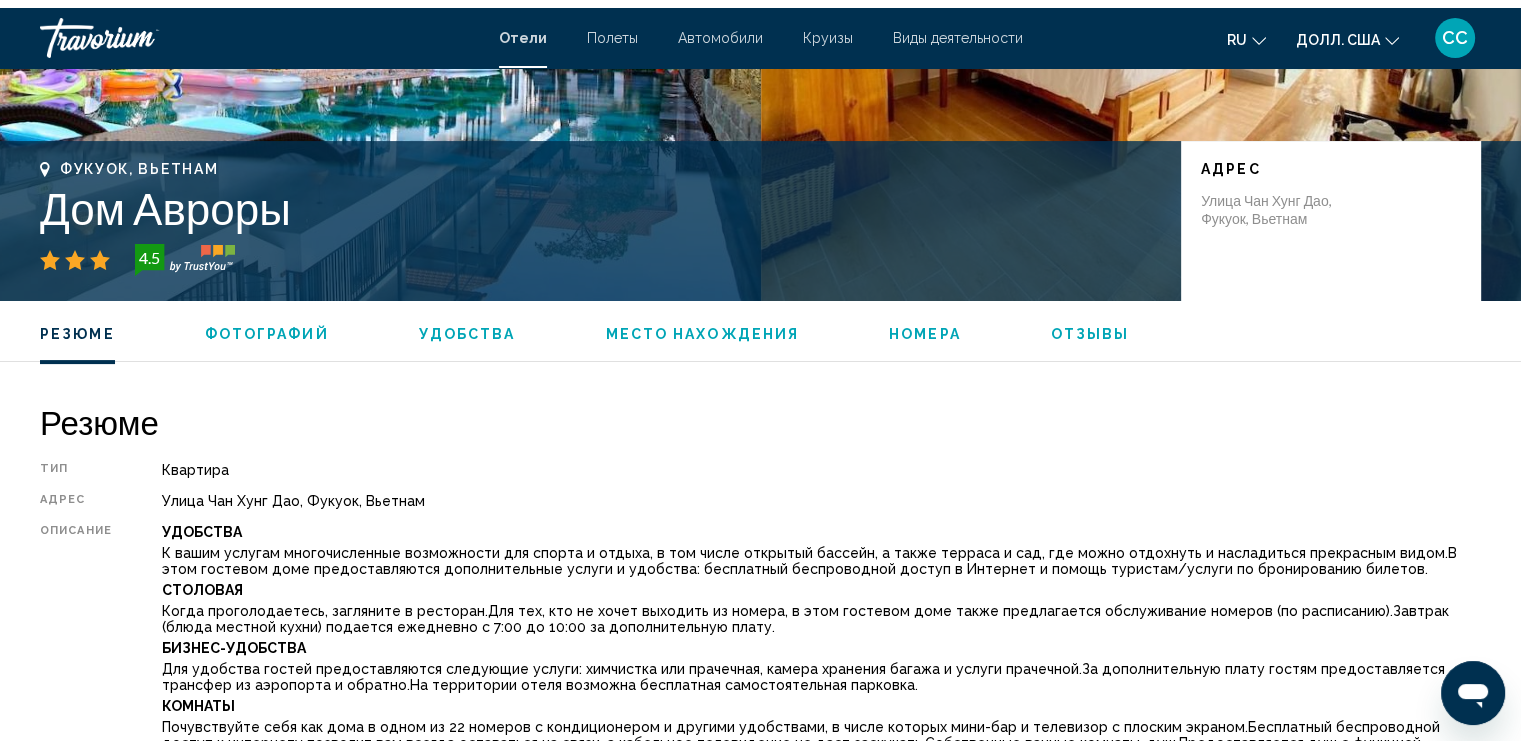 scroll, scrollTop: 0, scrollLeft: 0, axis: both 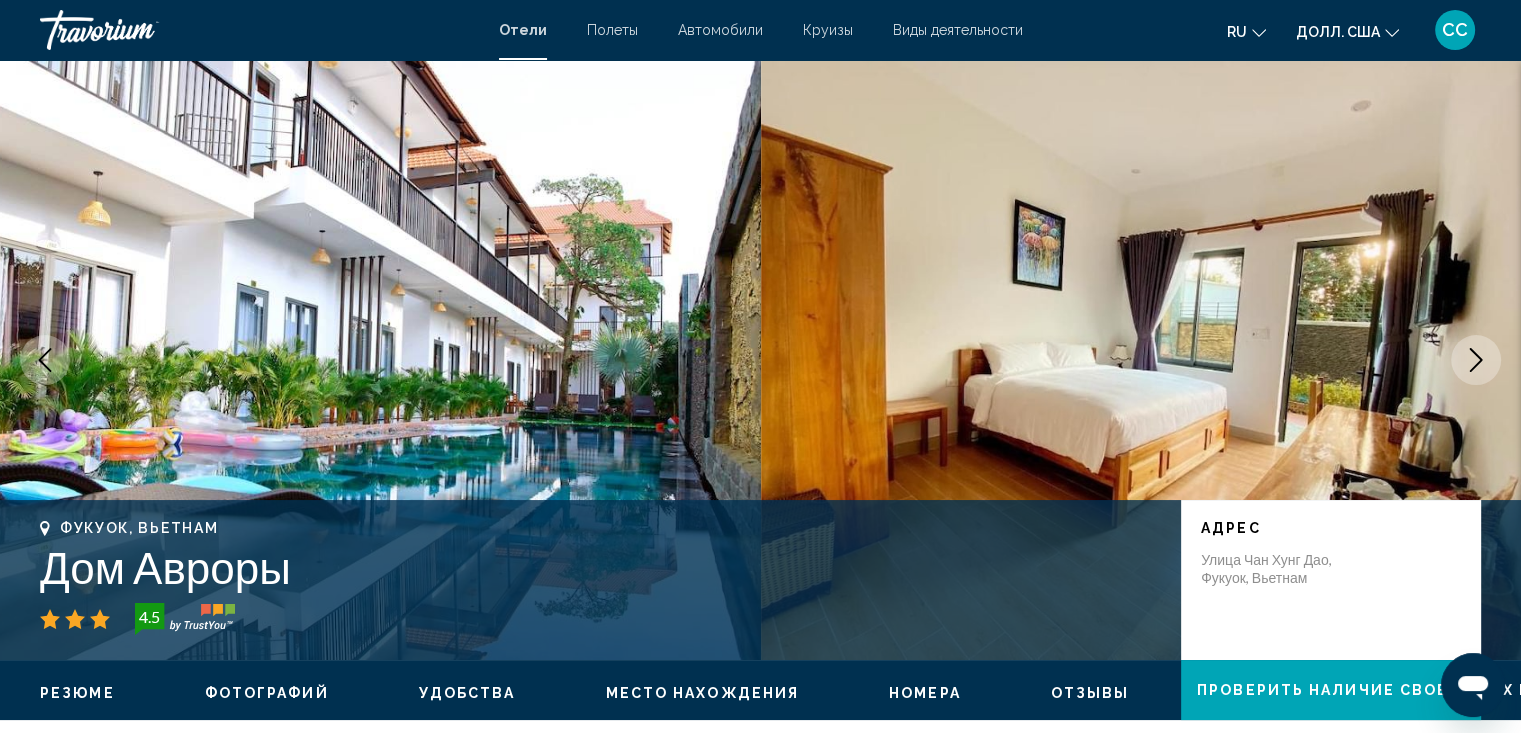 click 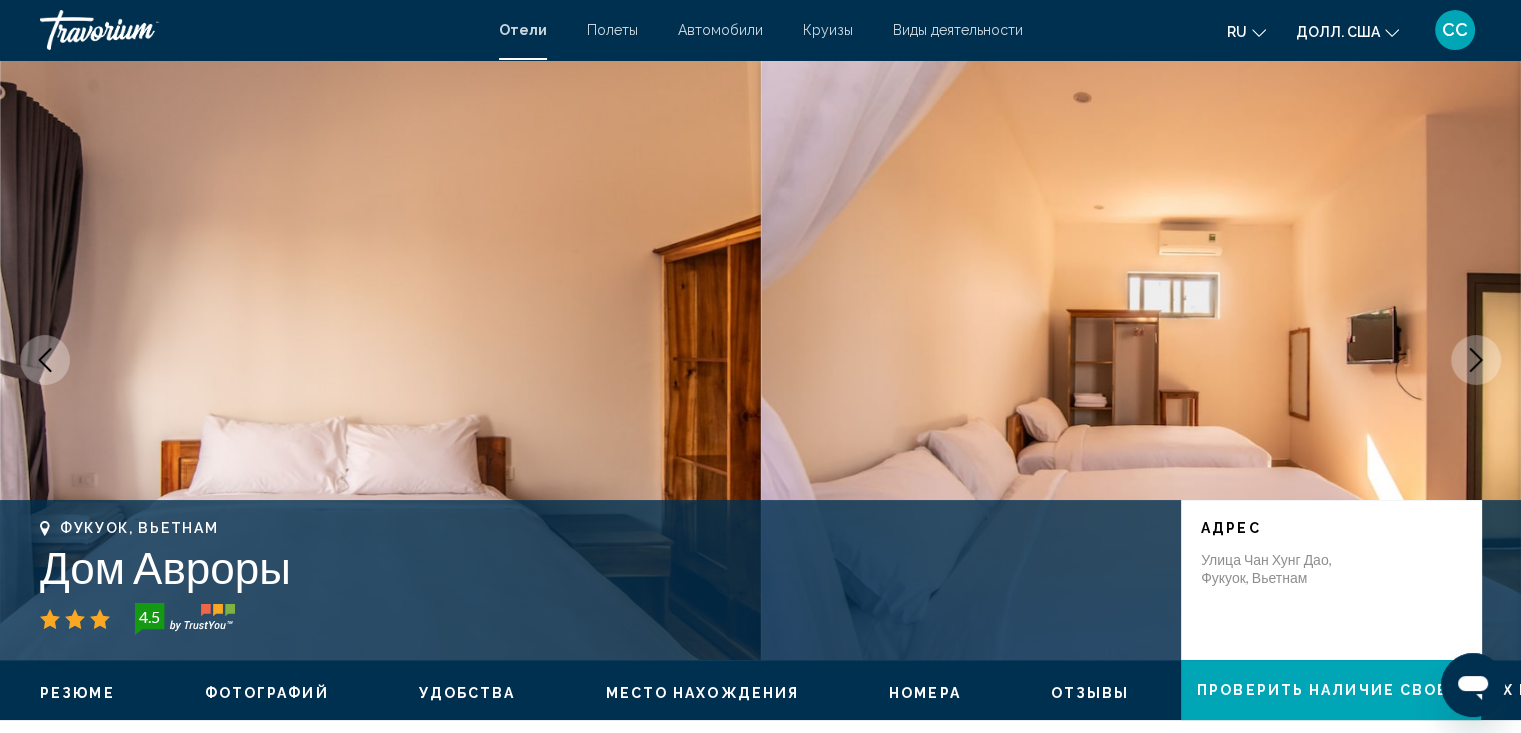click 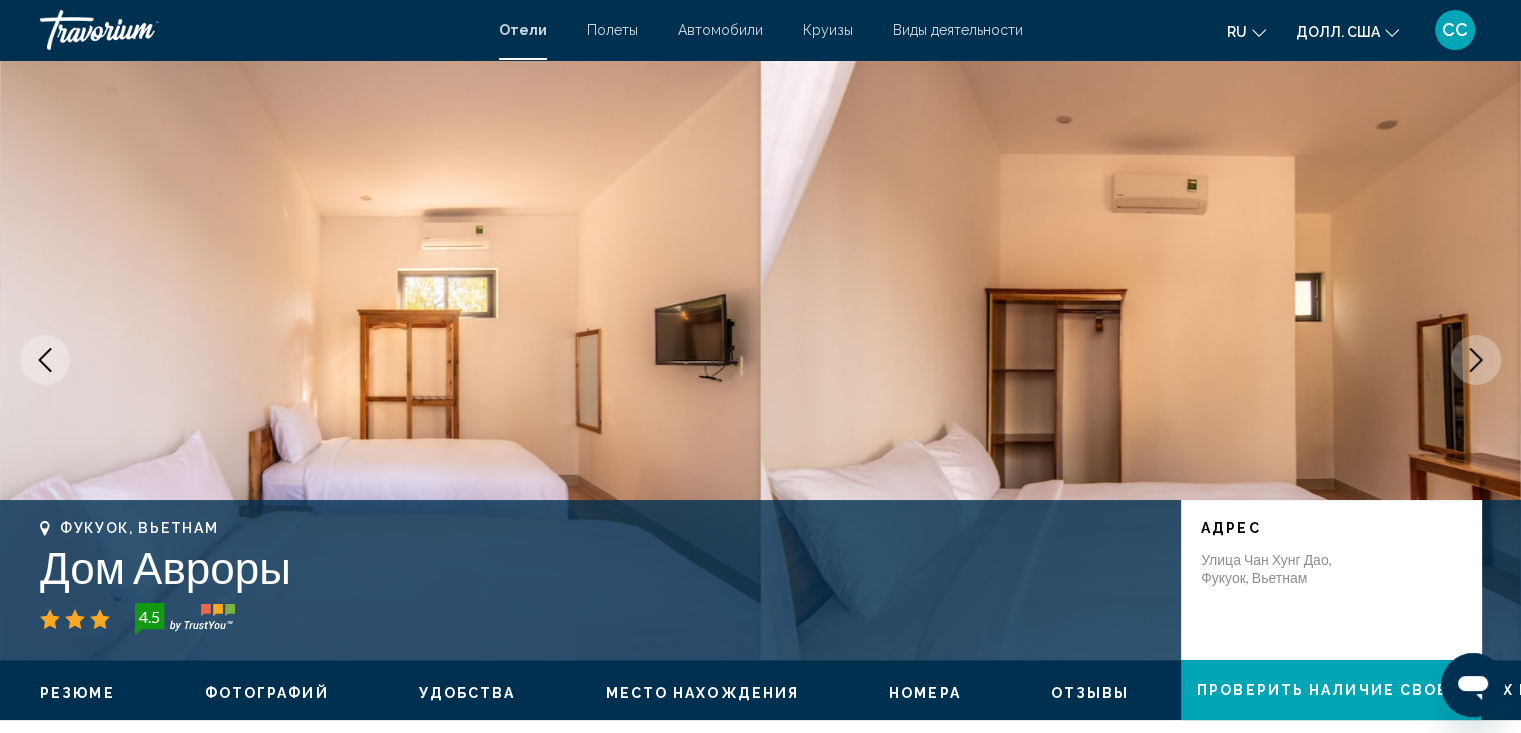 click 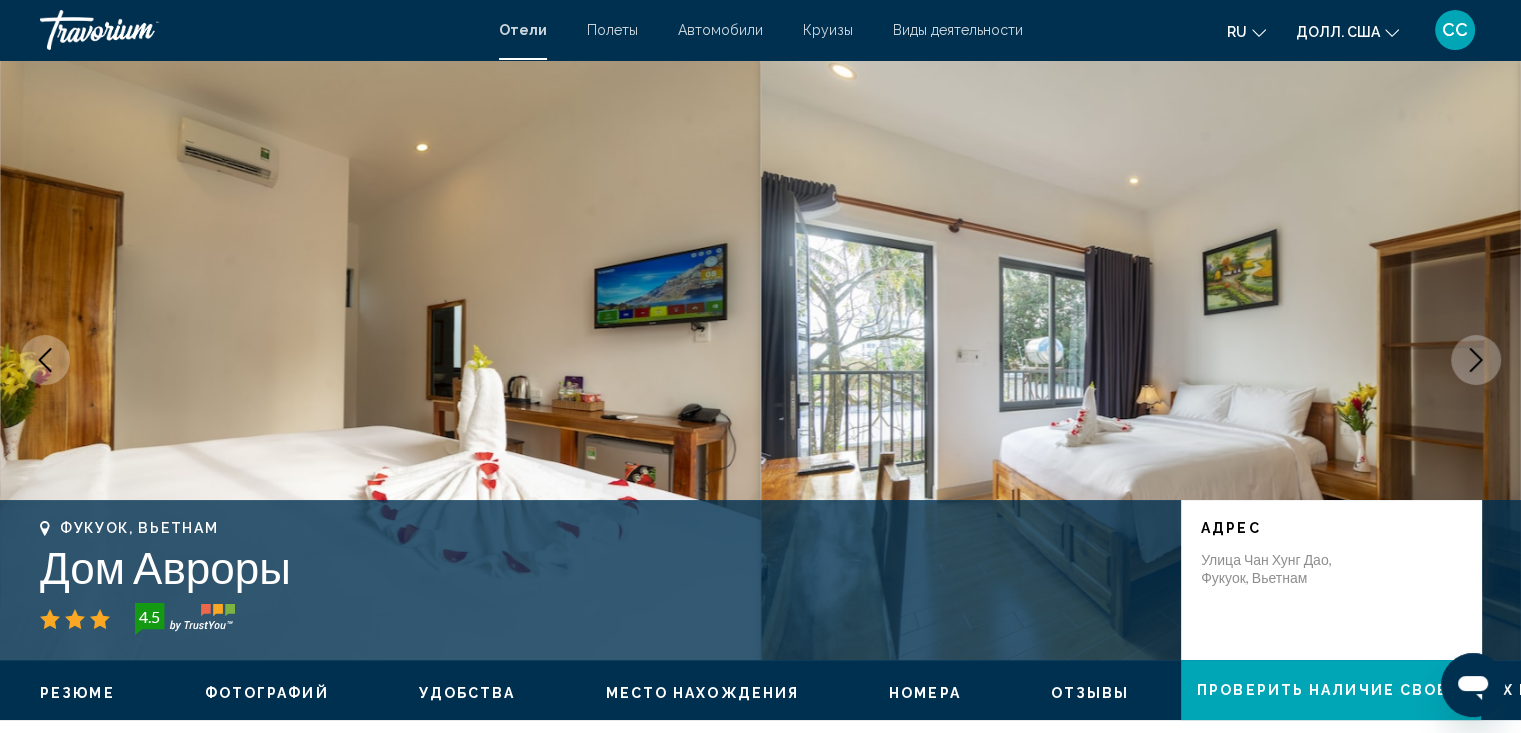 click 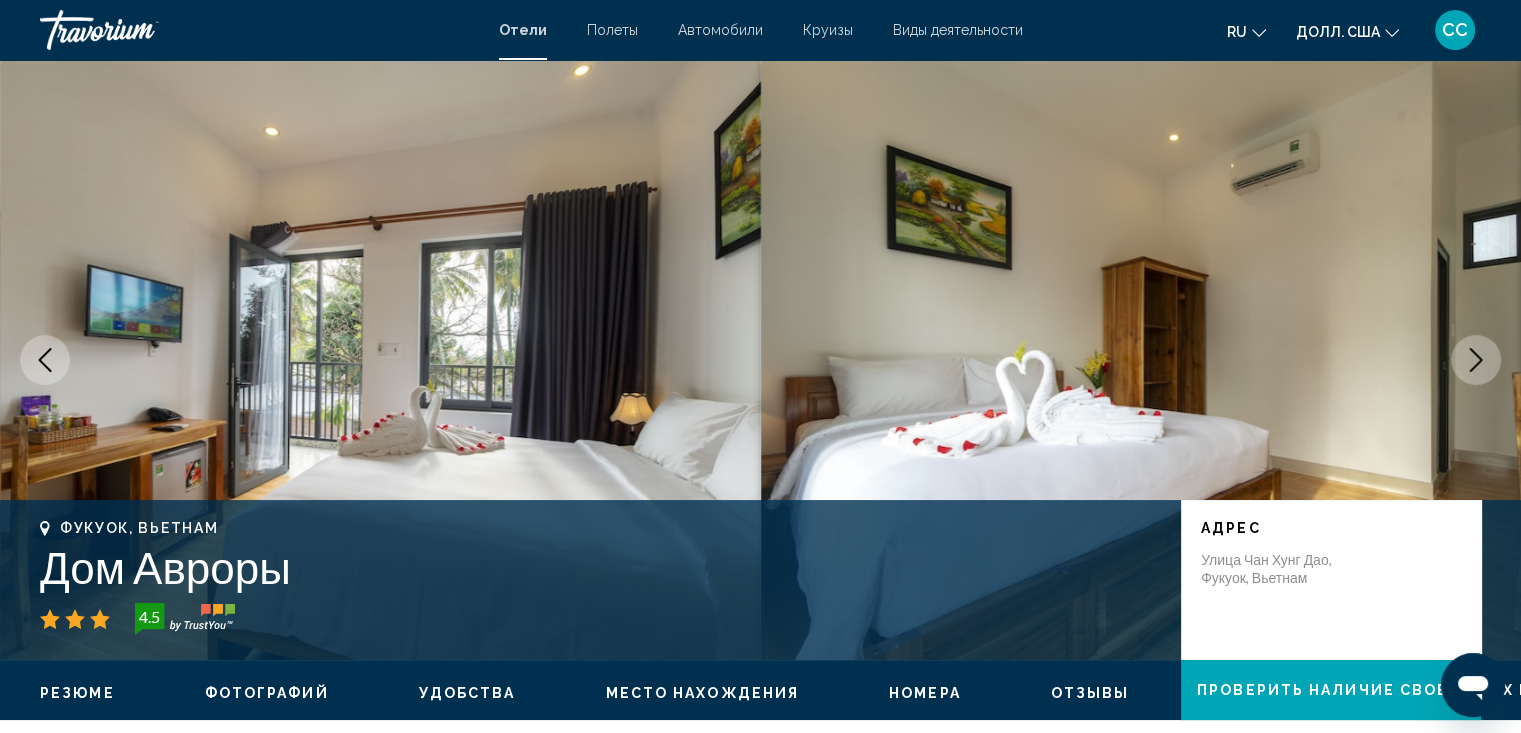 click 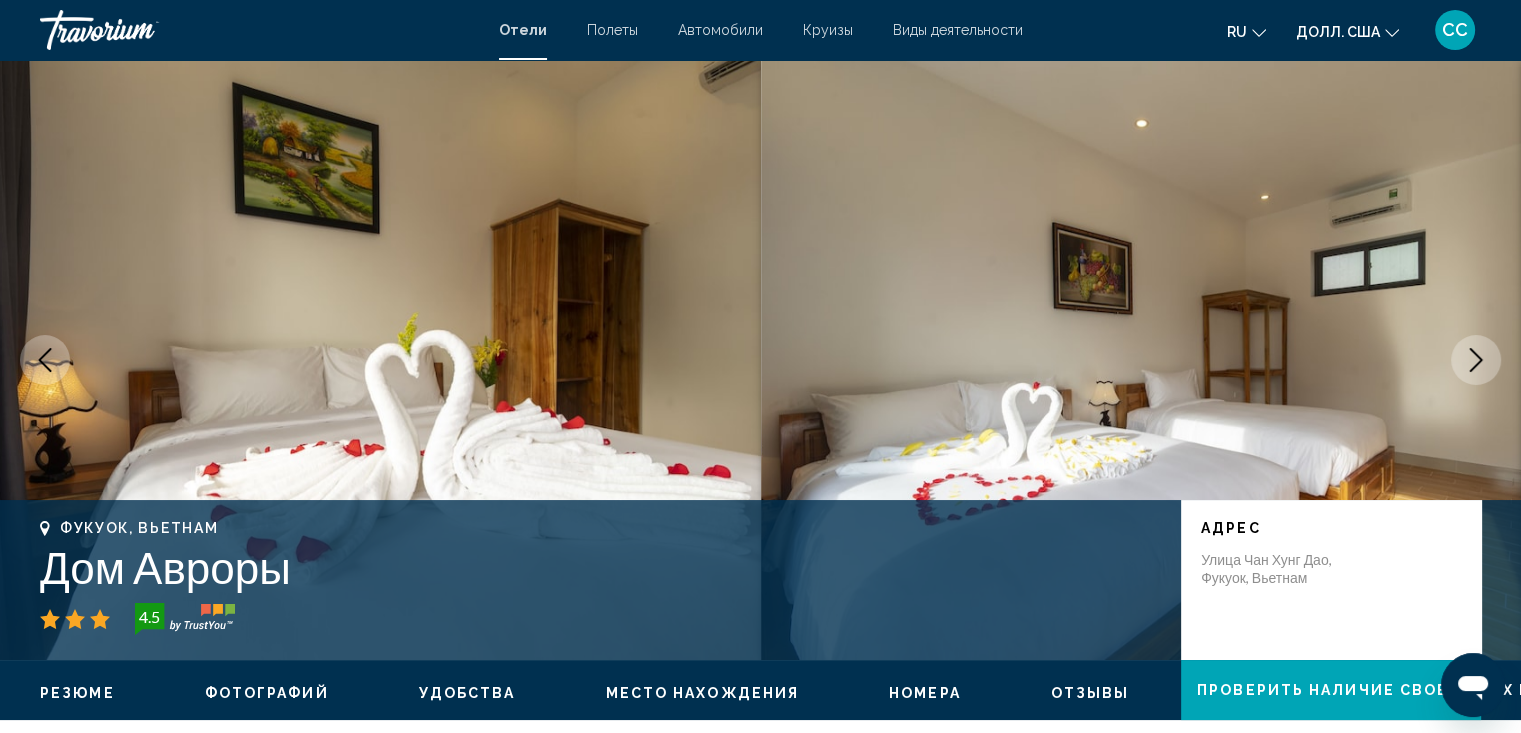 click 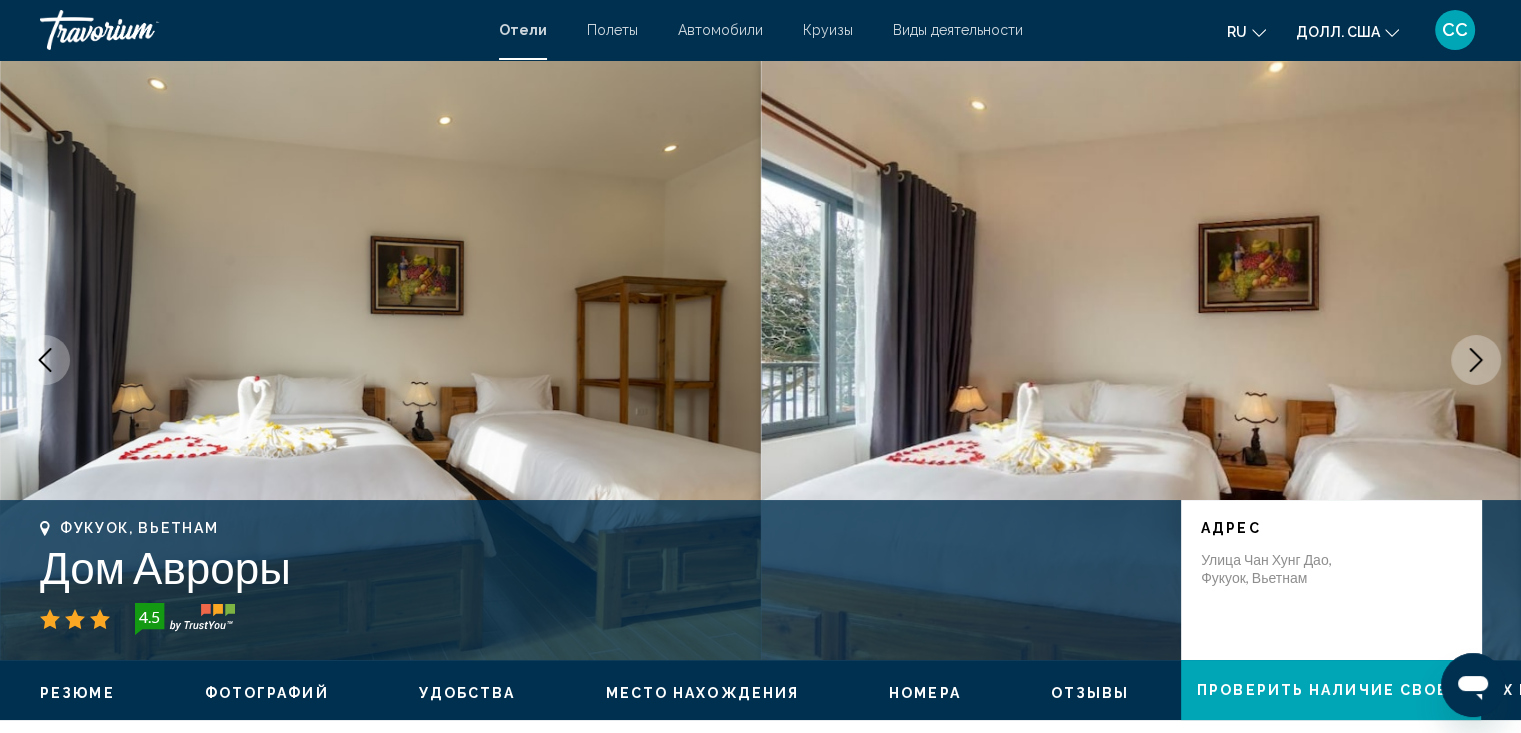 click 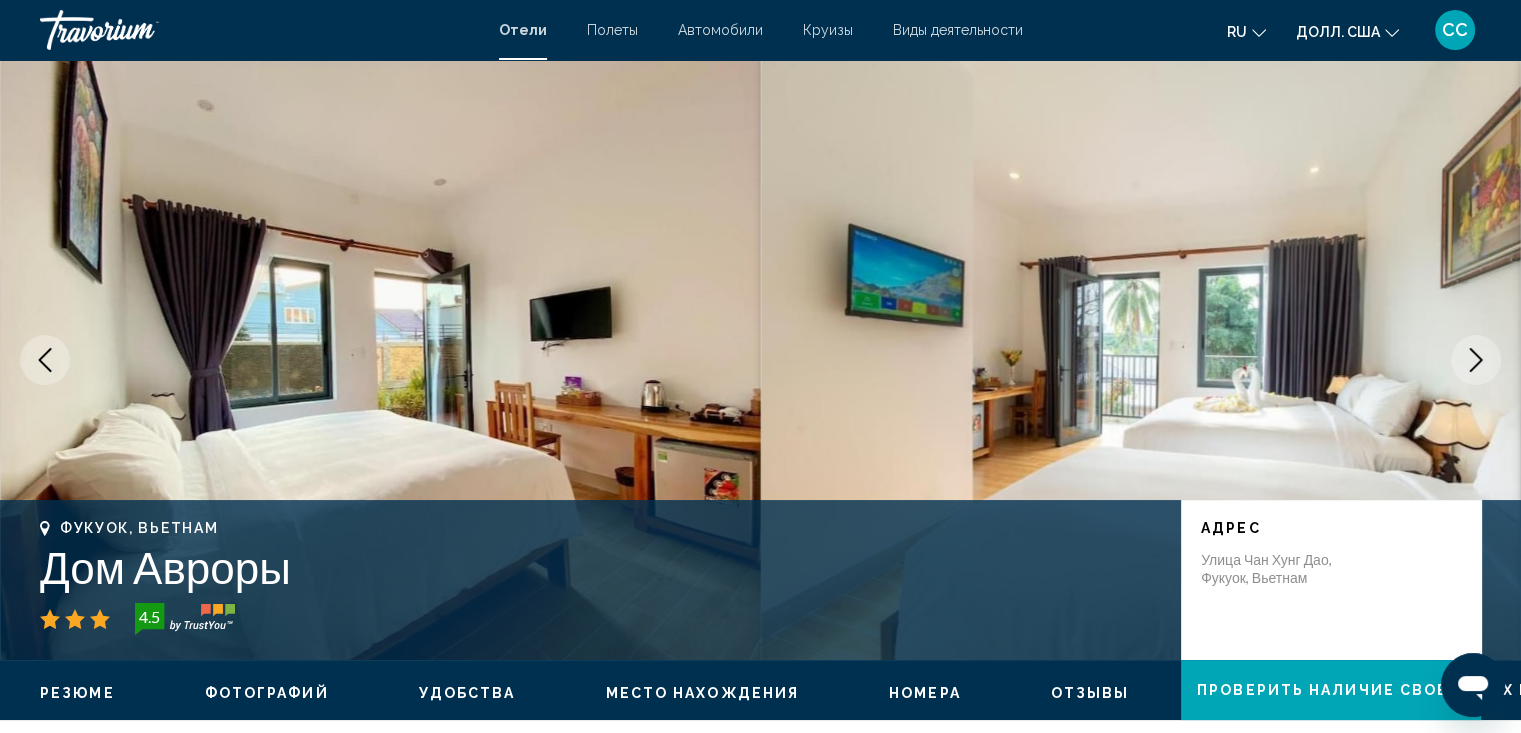 click 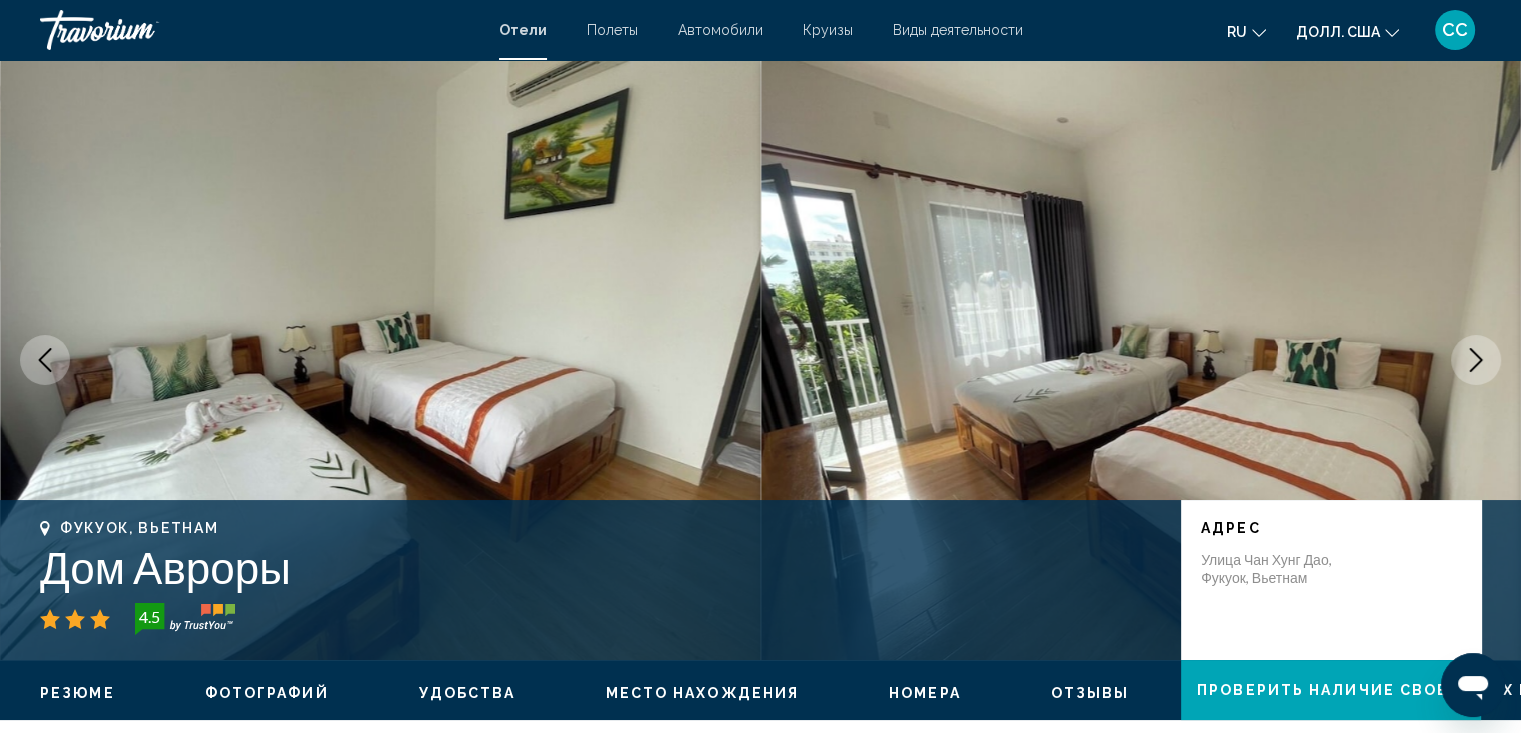 click 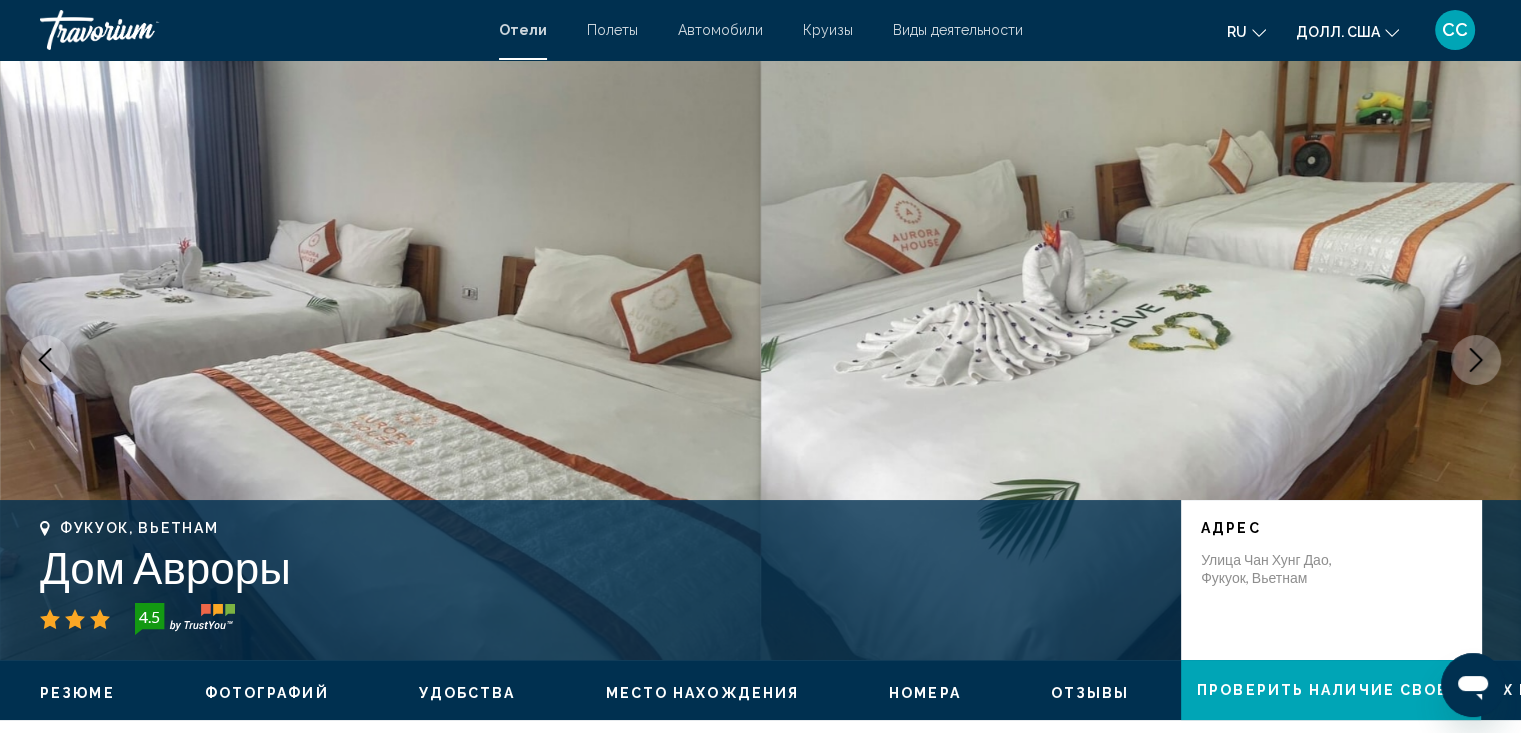 click 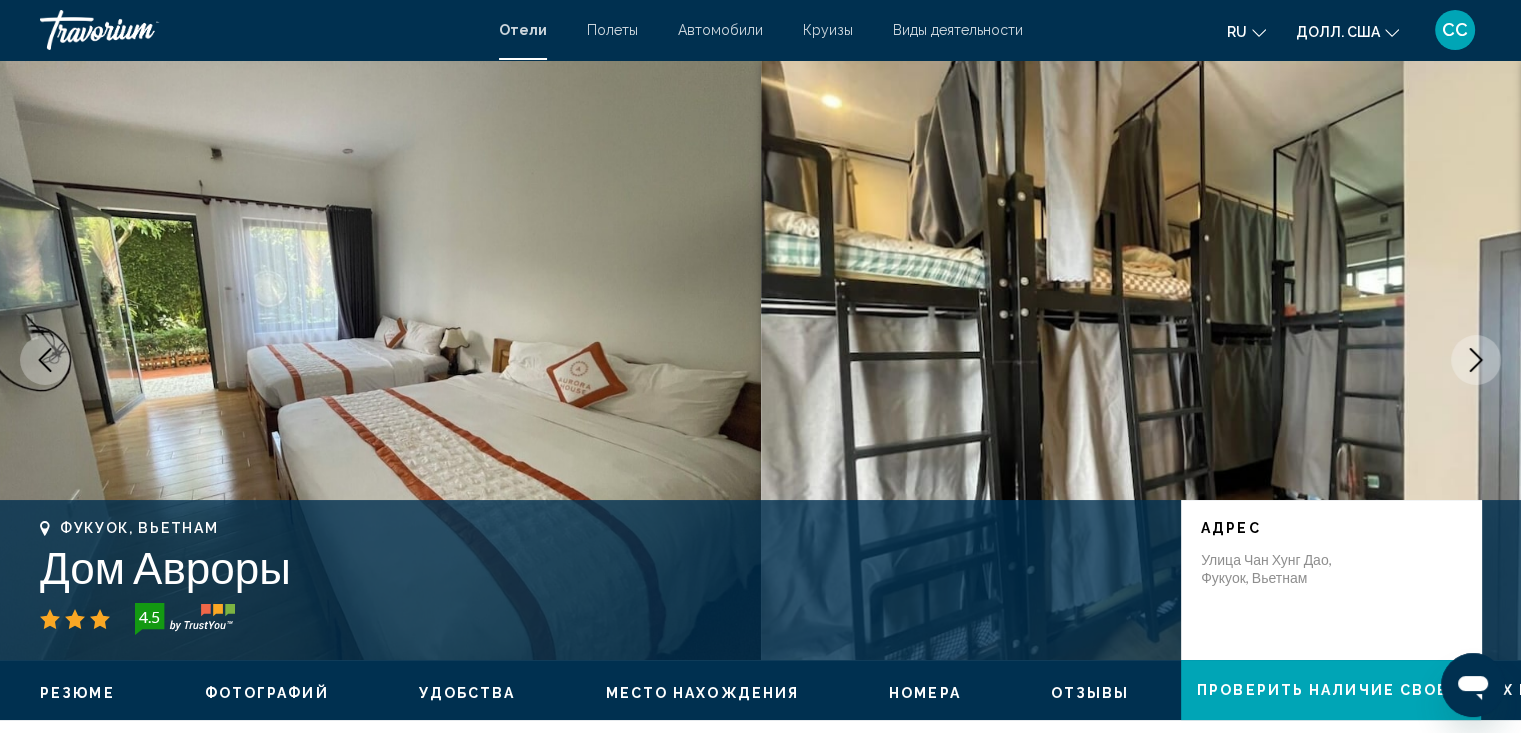 click 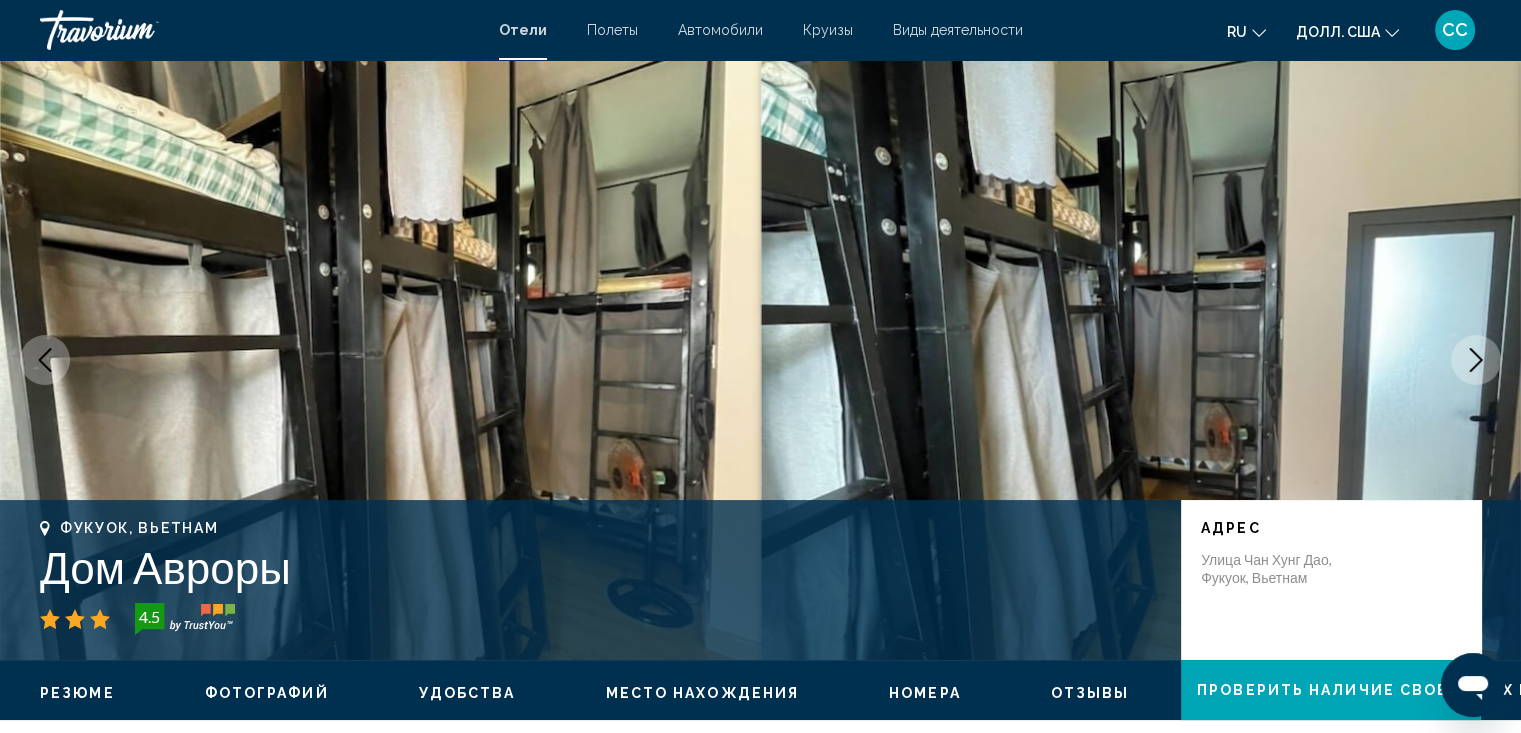 click 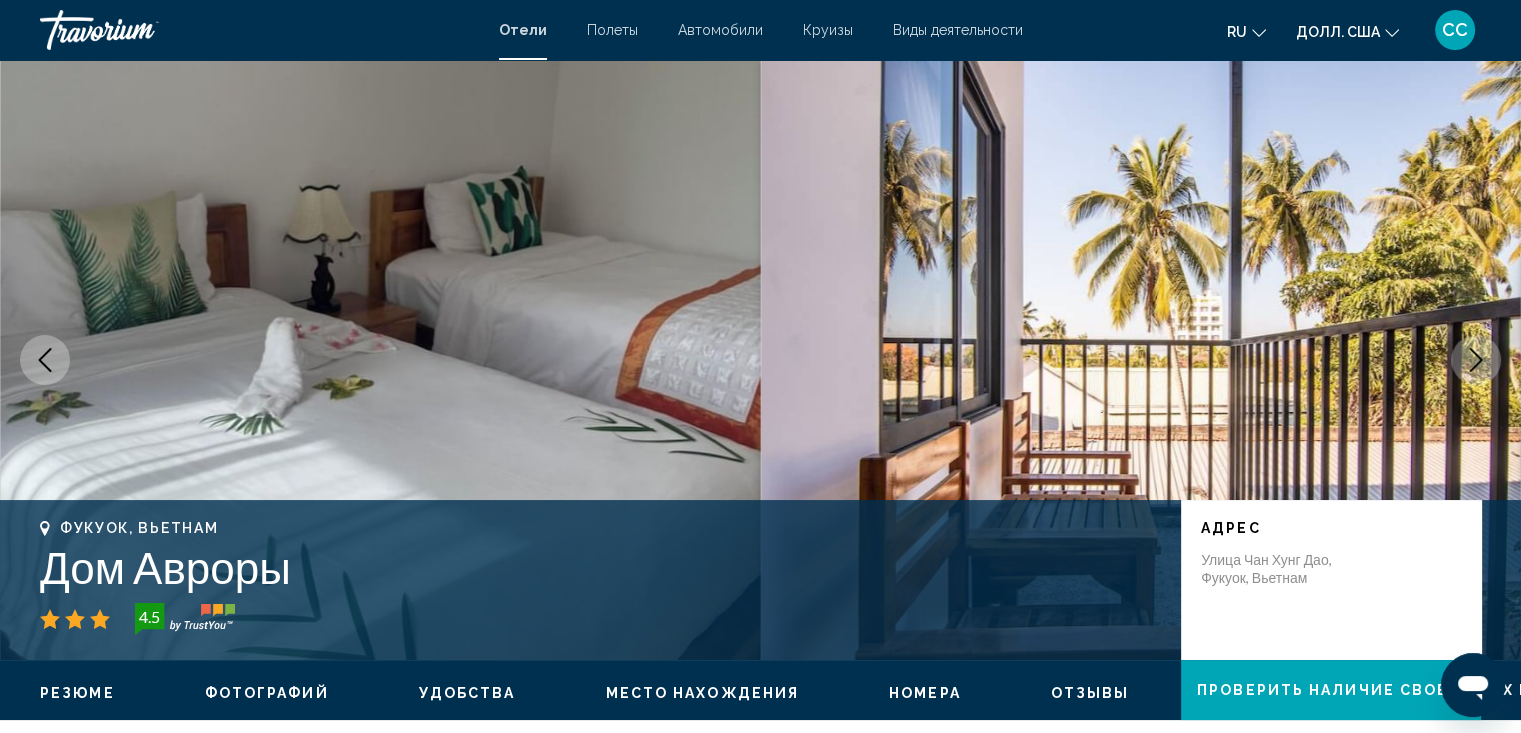 click 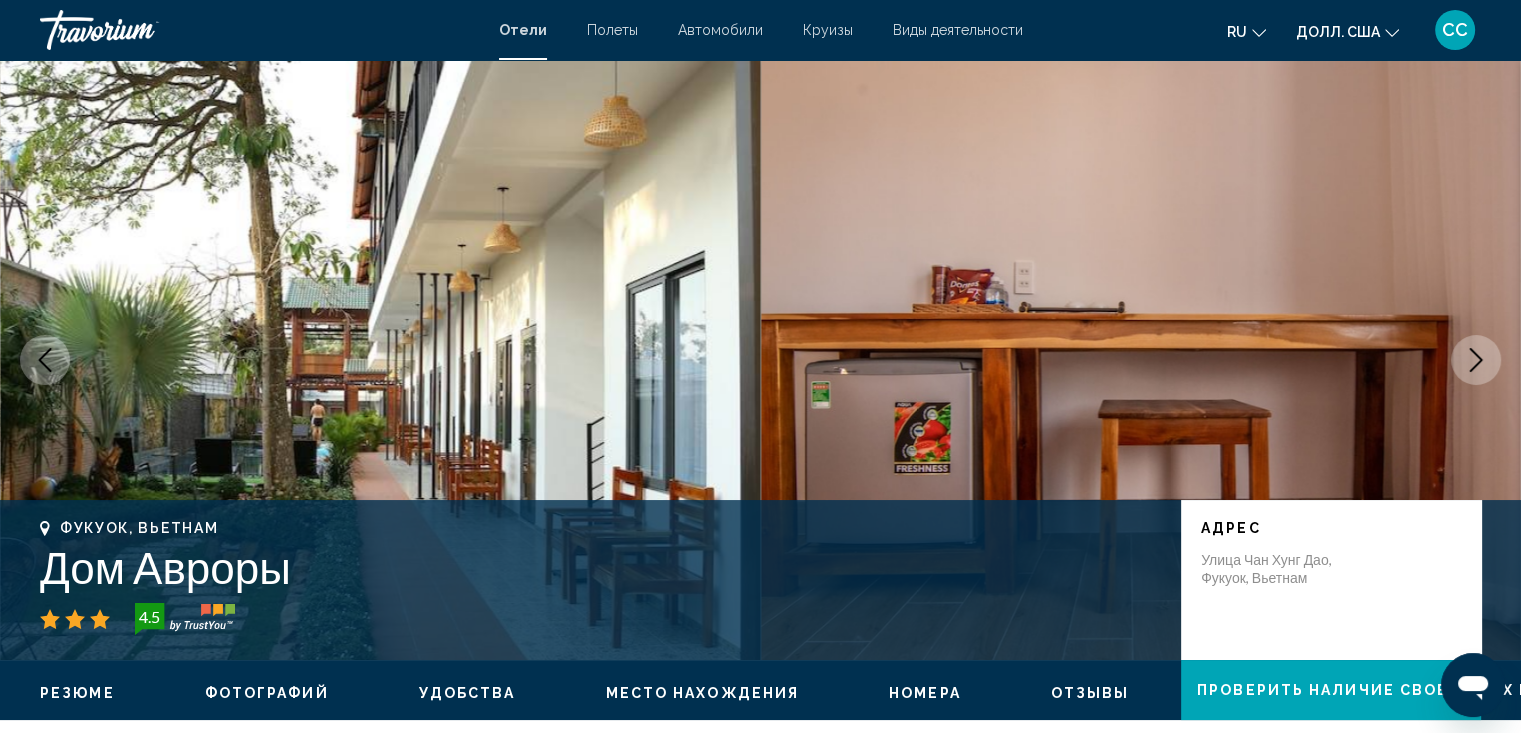 click 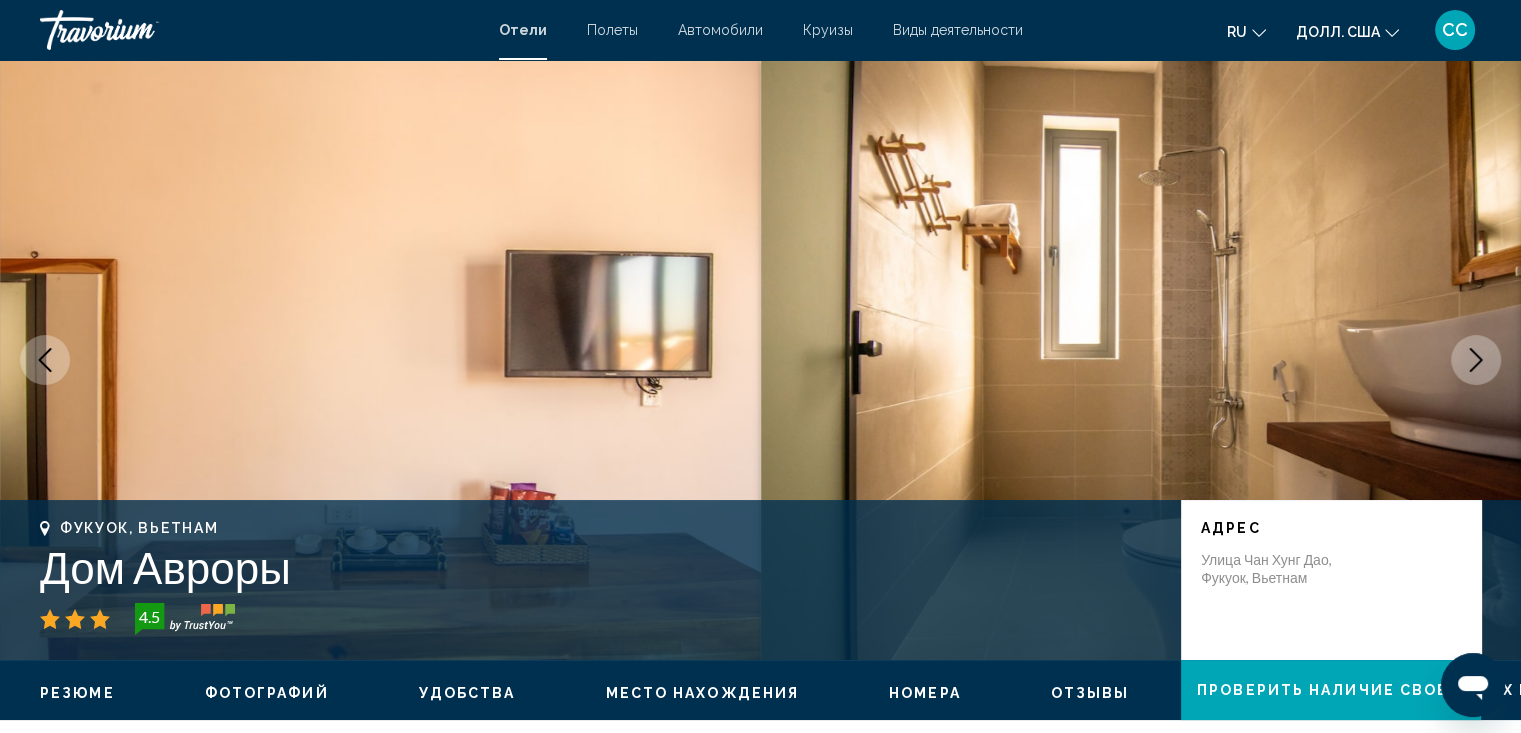 click 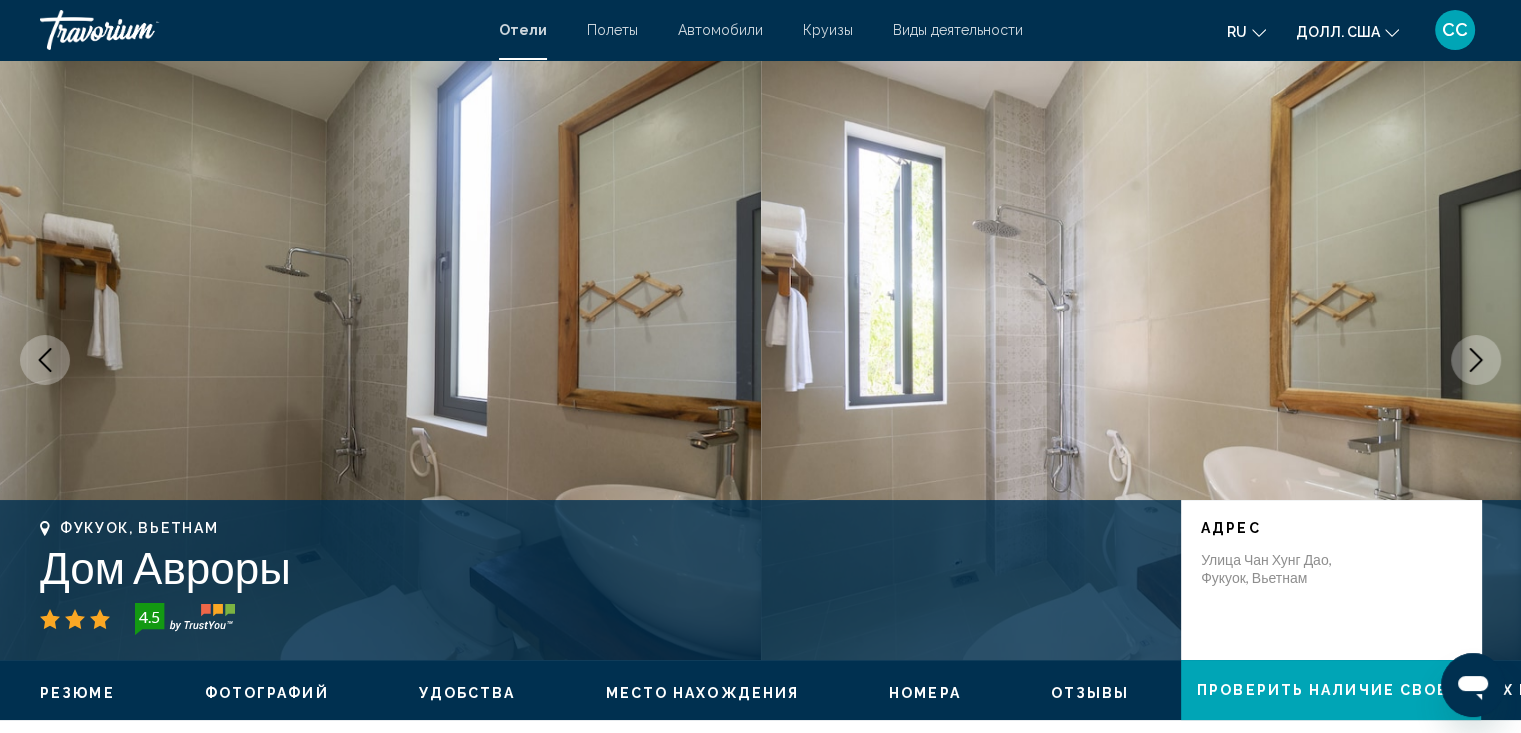 click at bounding box center (1141, 360) 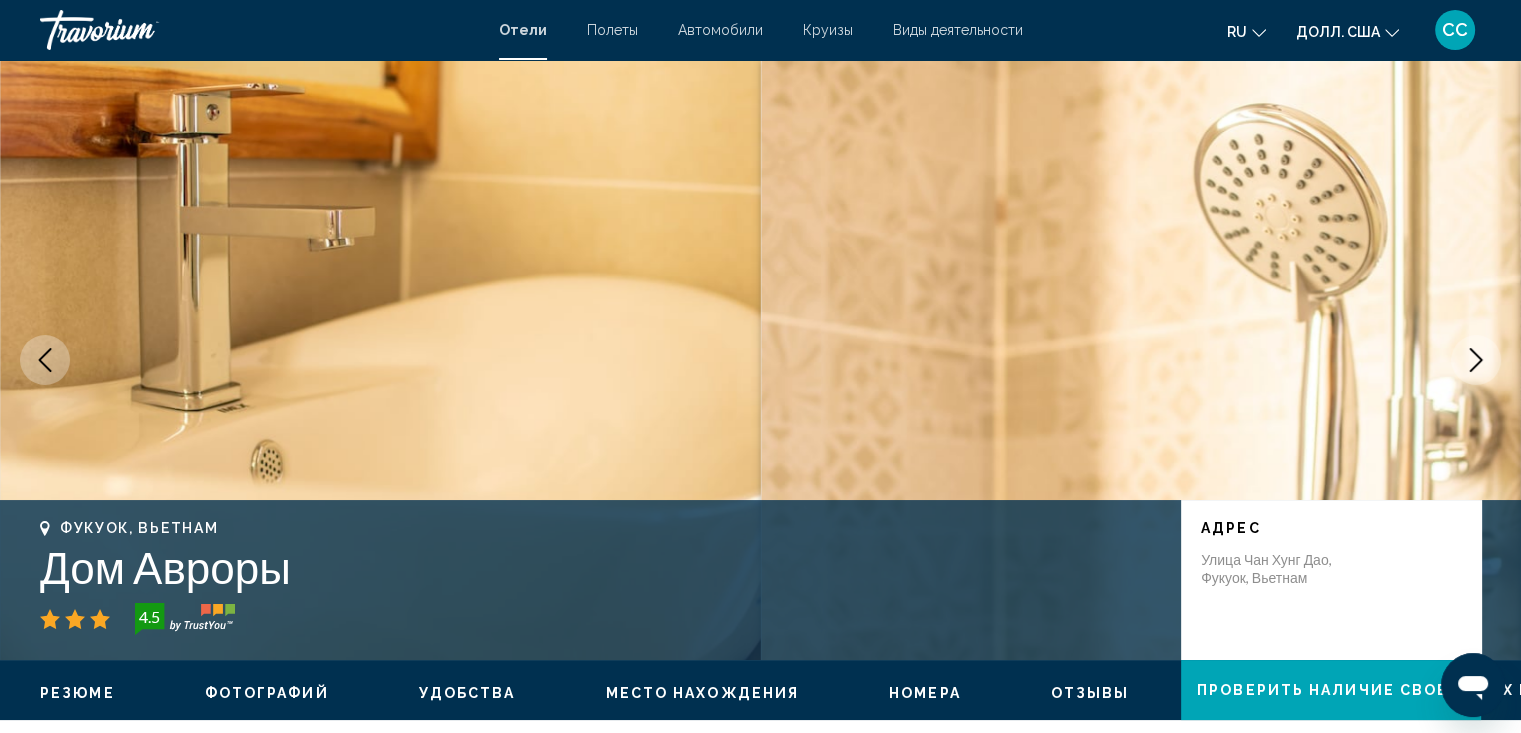 click 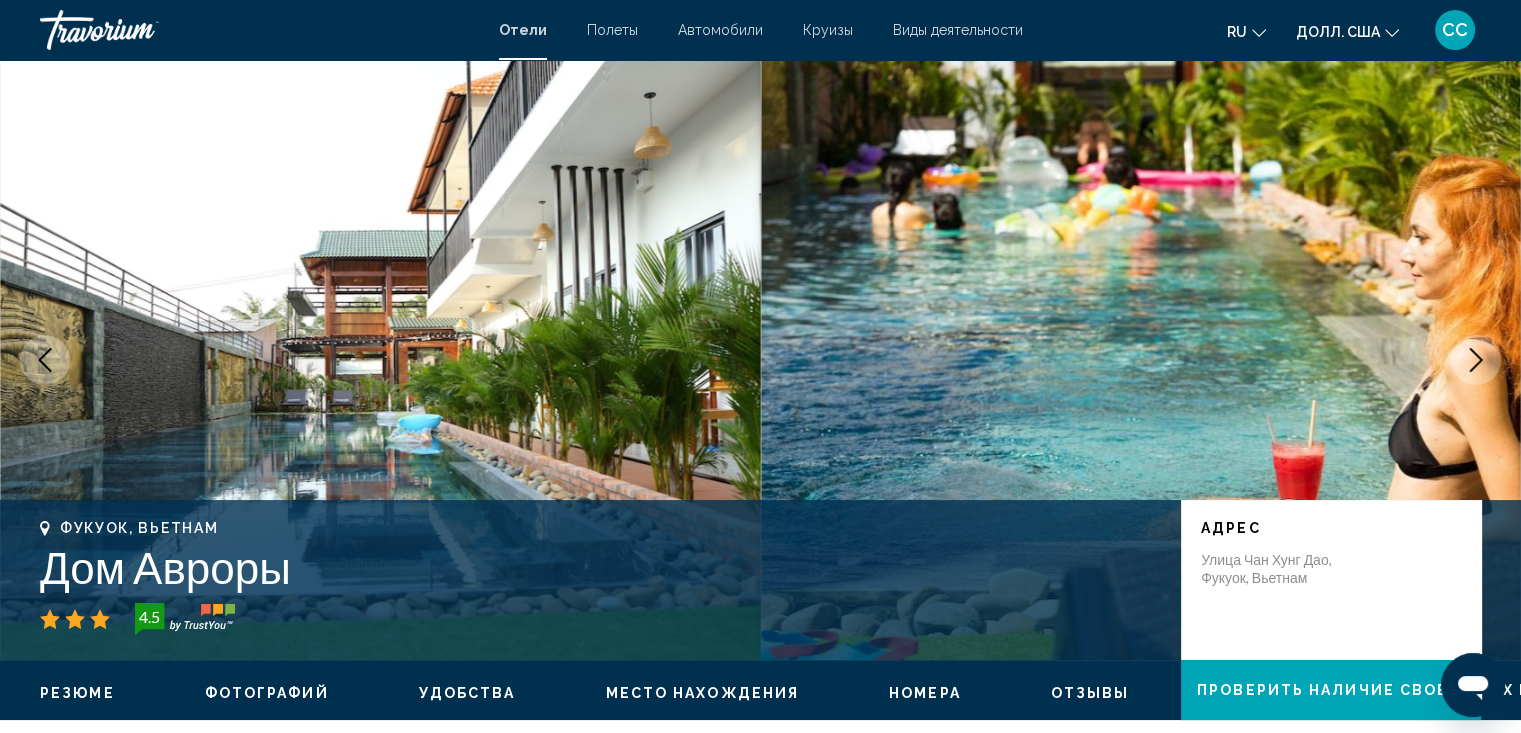 click 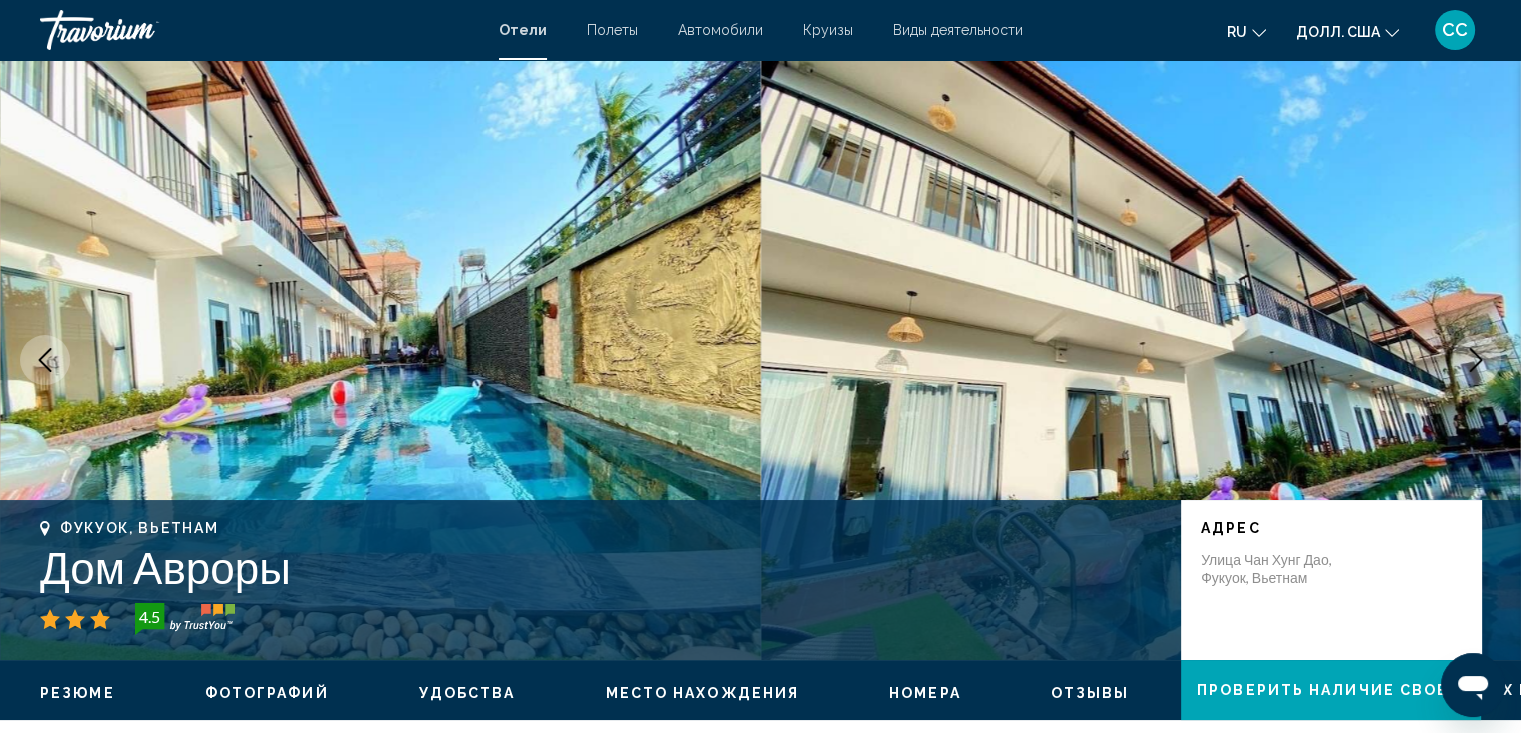 click 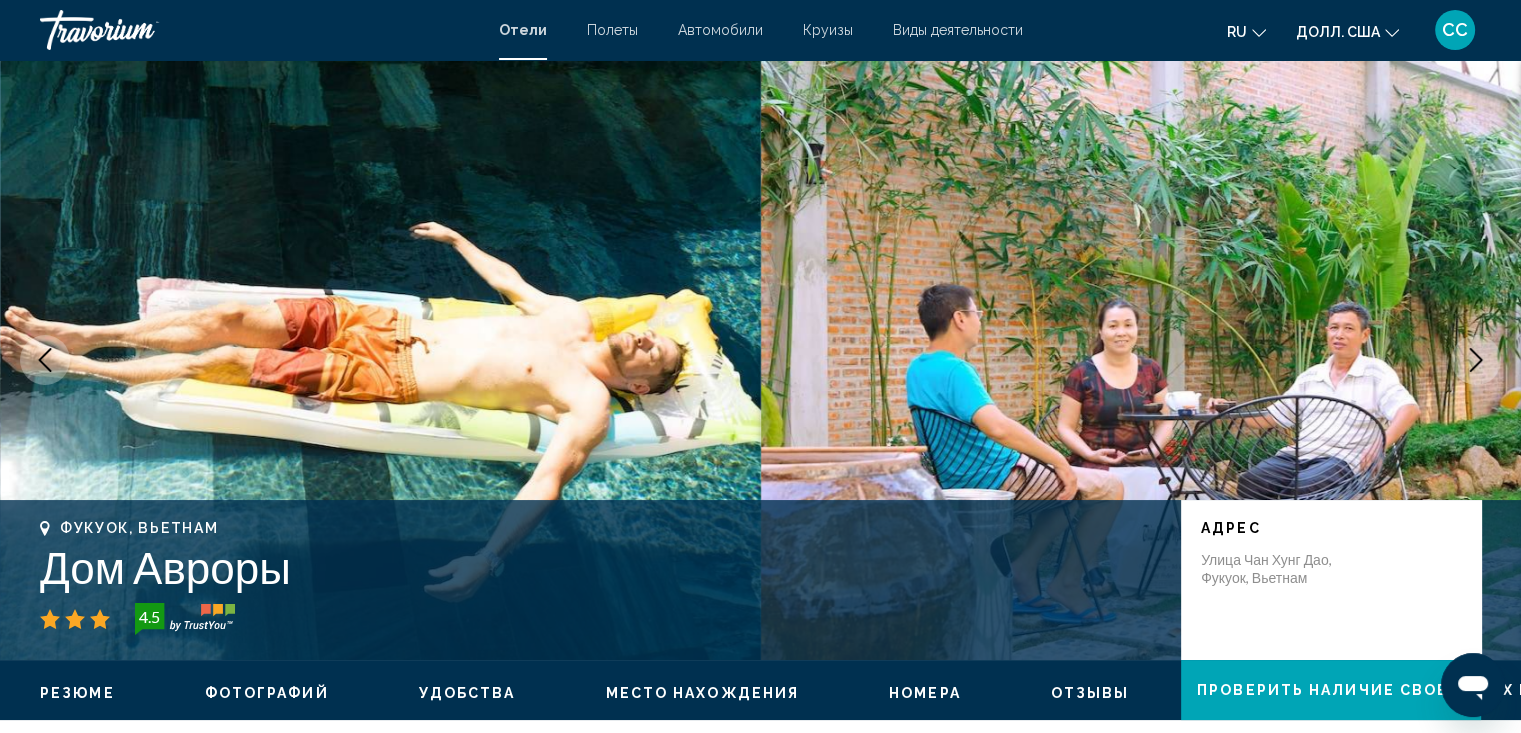 click 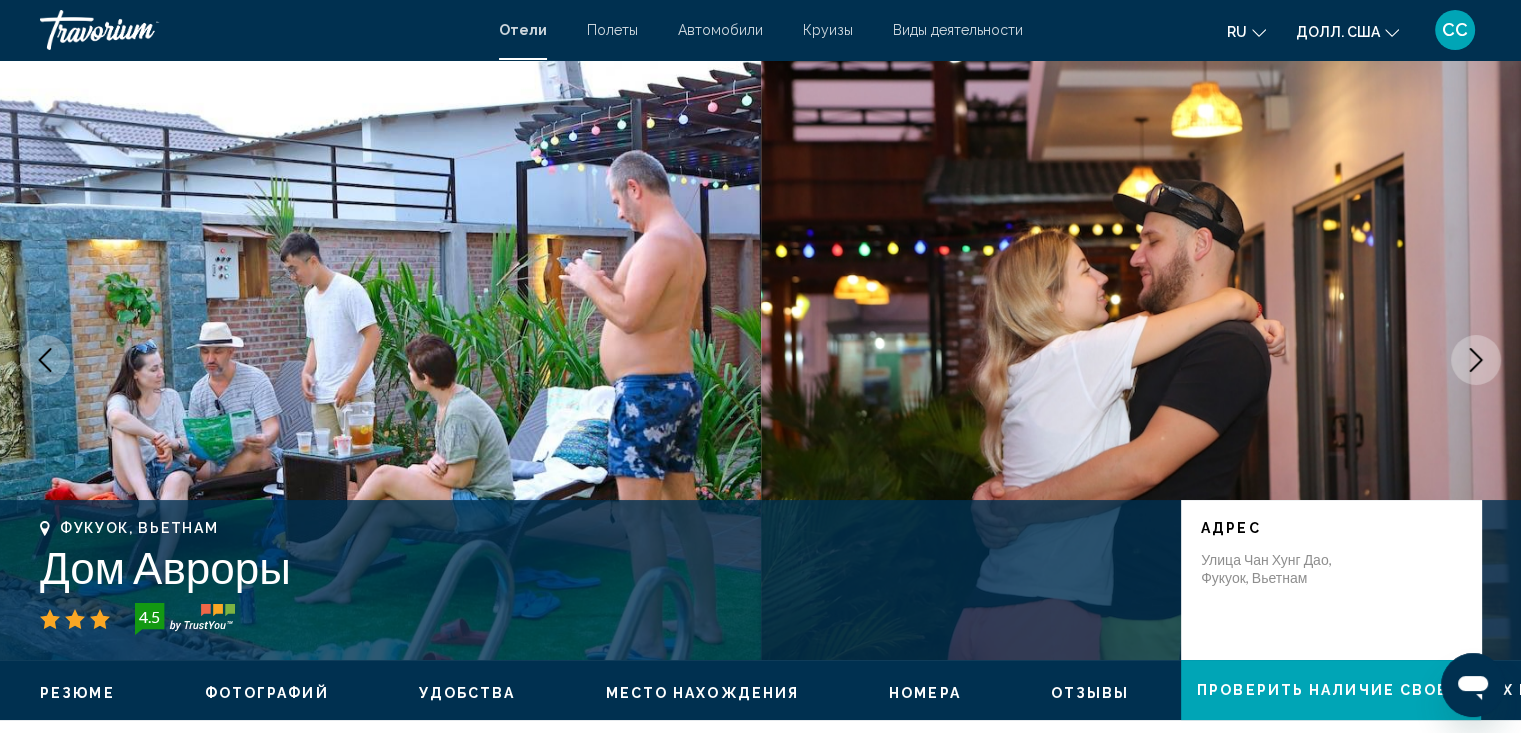 click 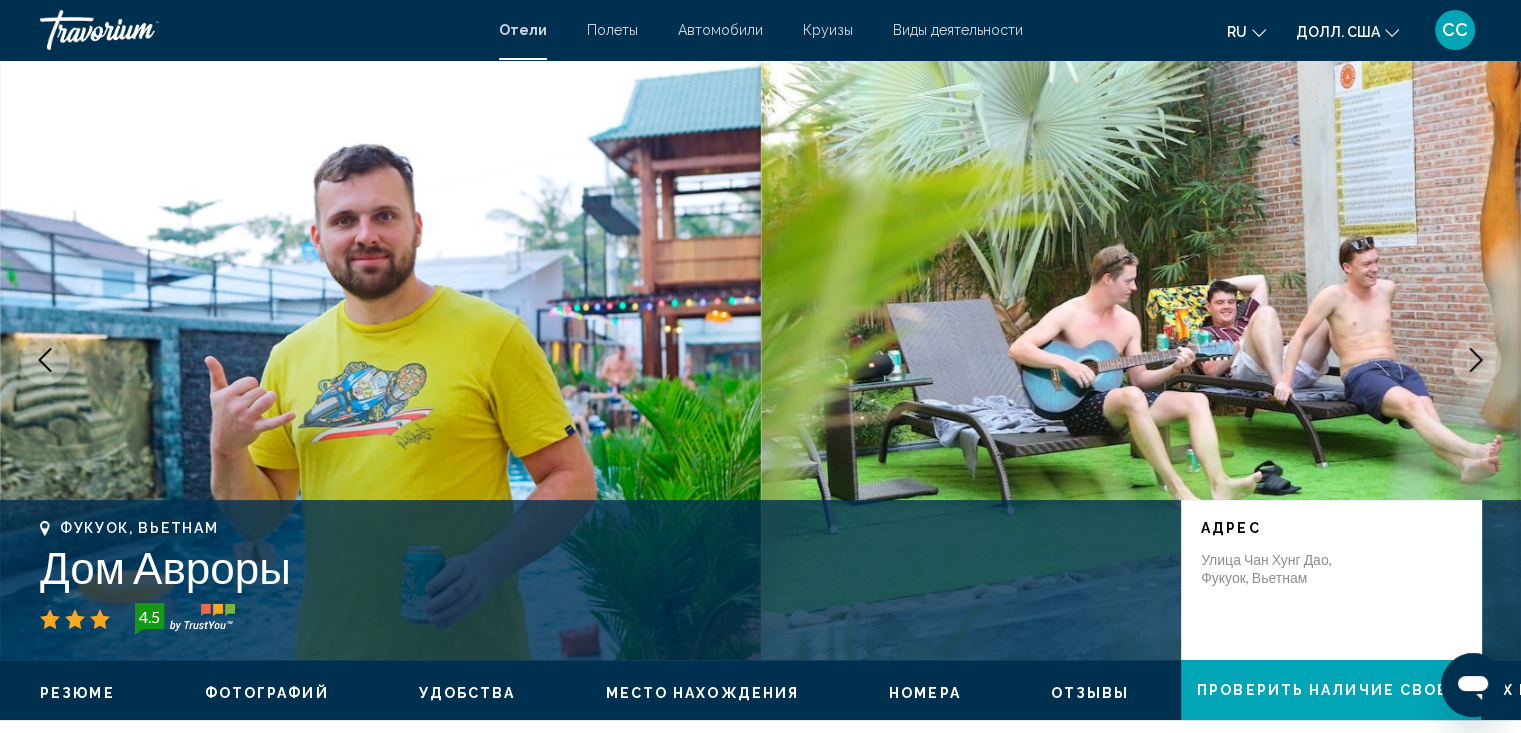click 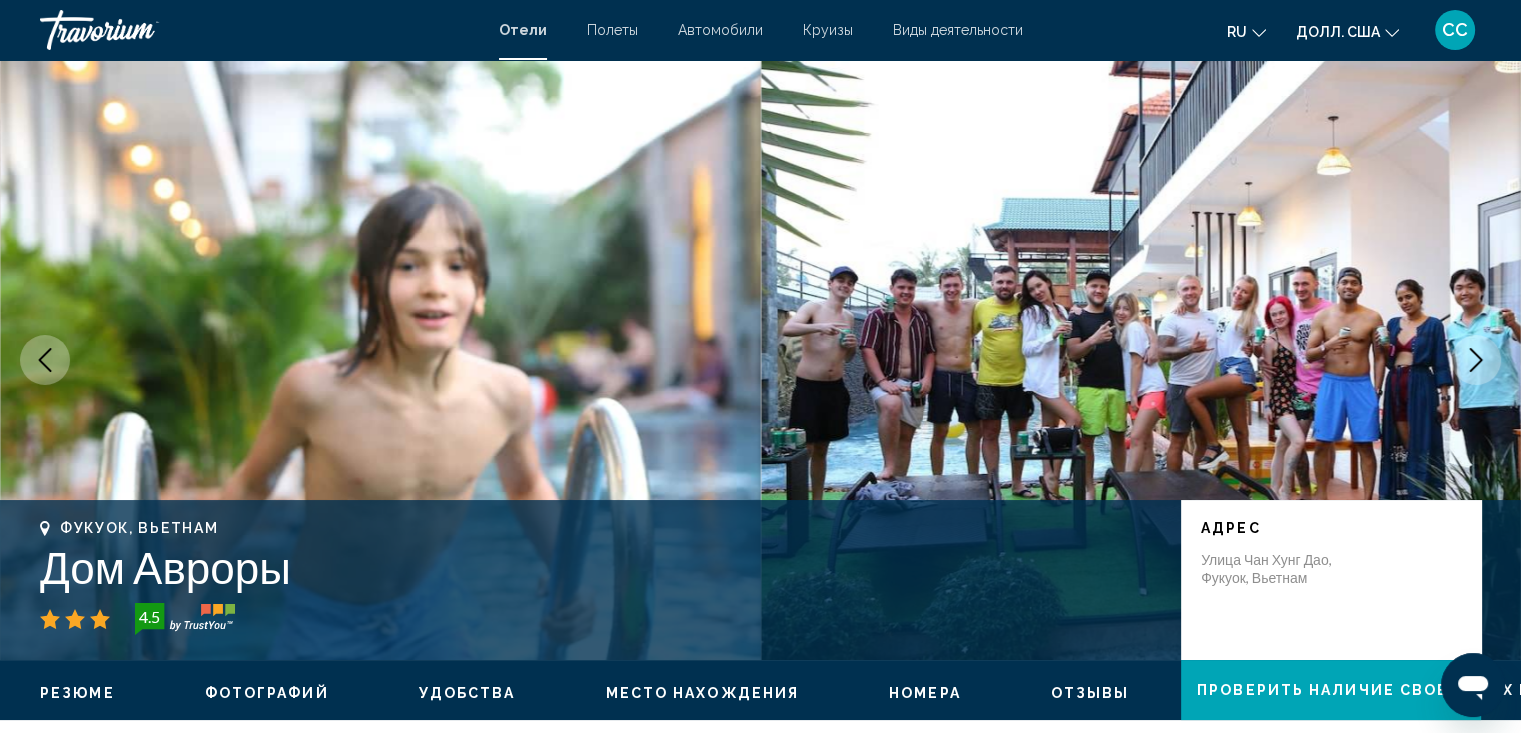 click 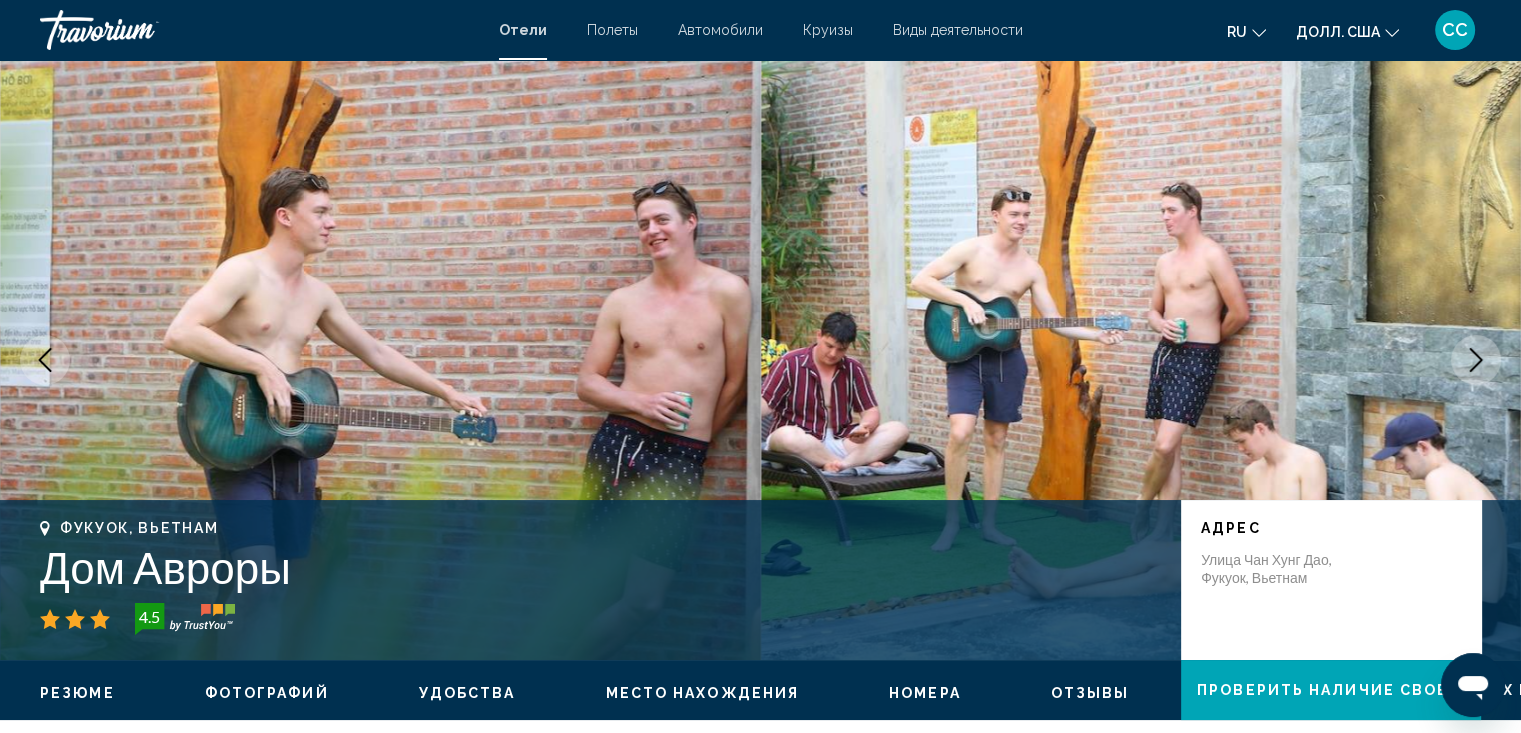click 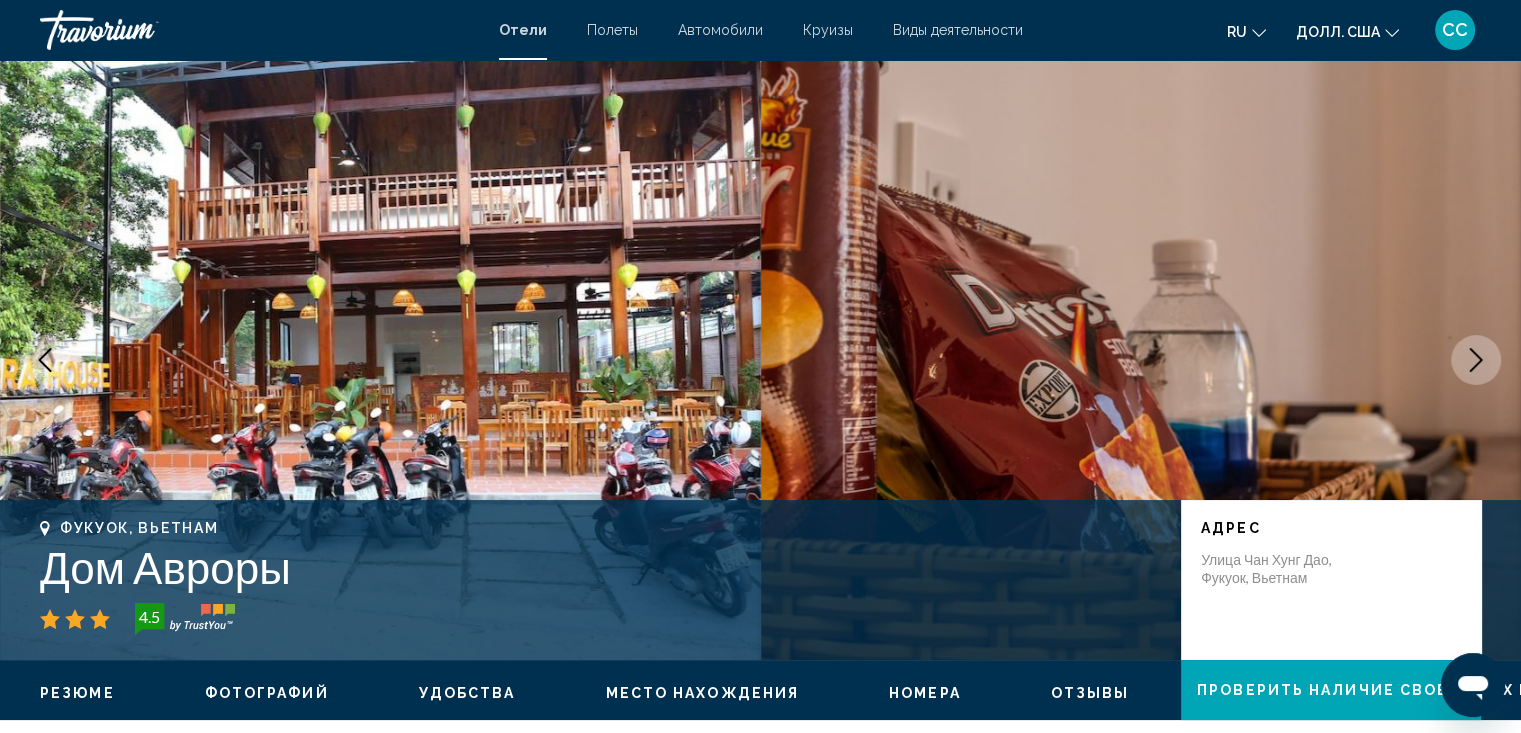click 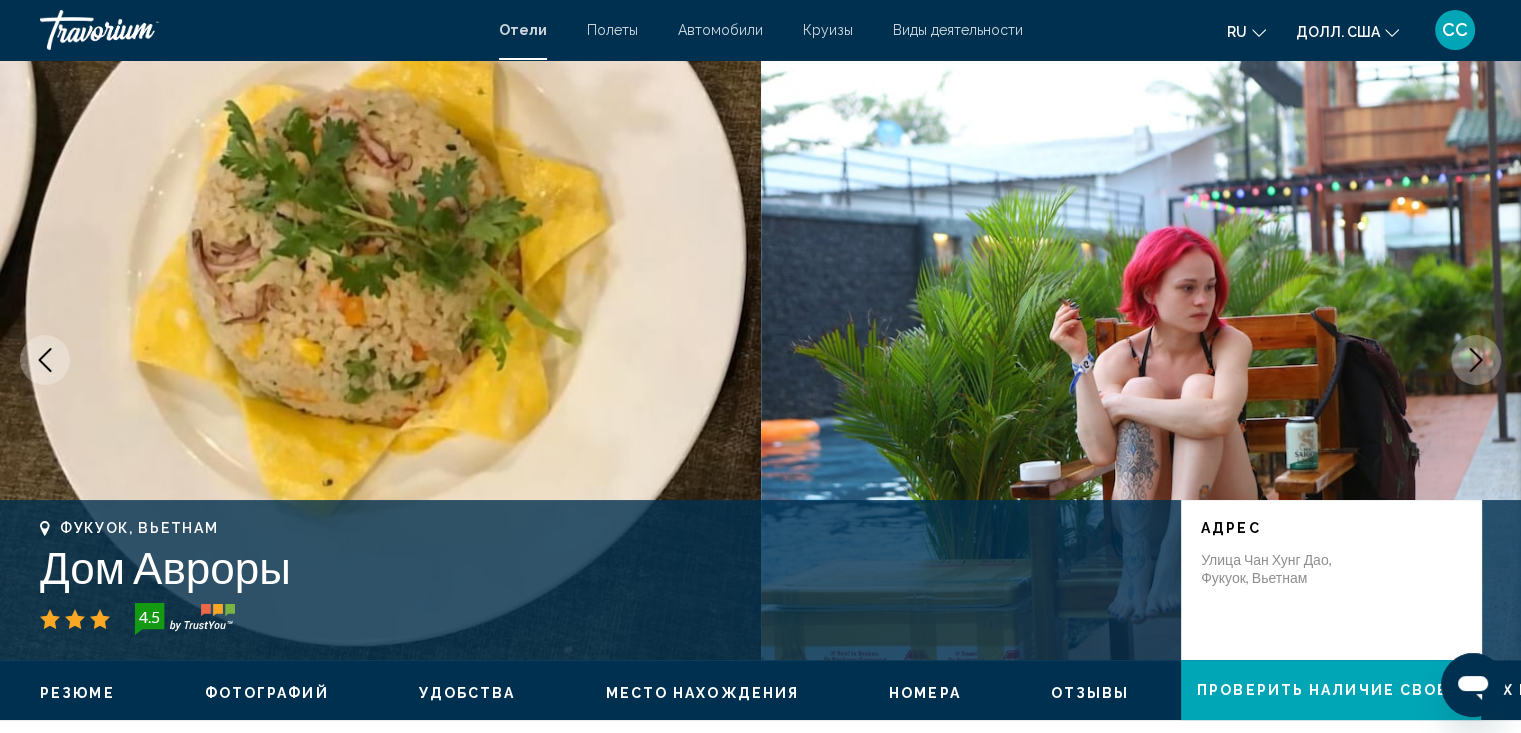 click 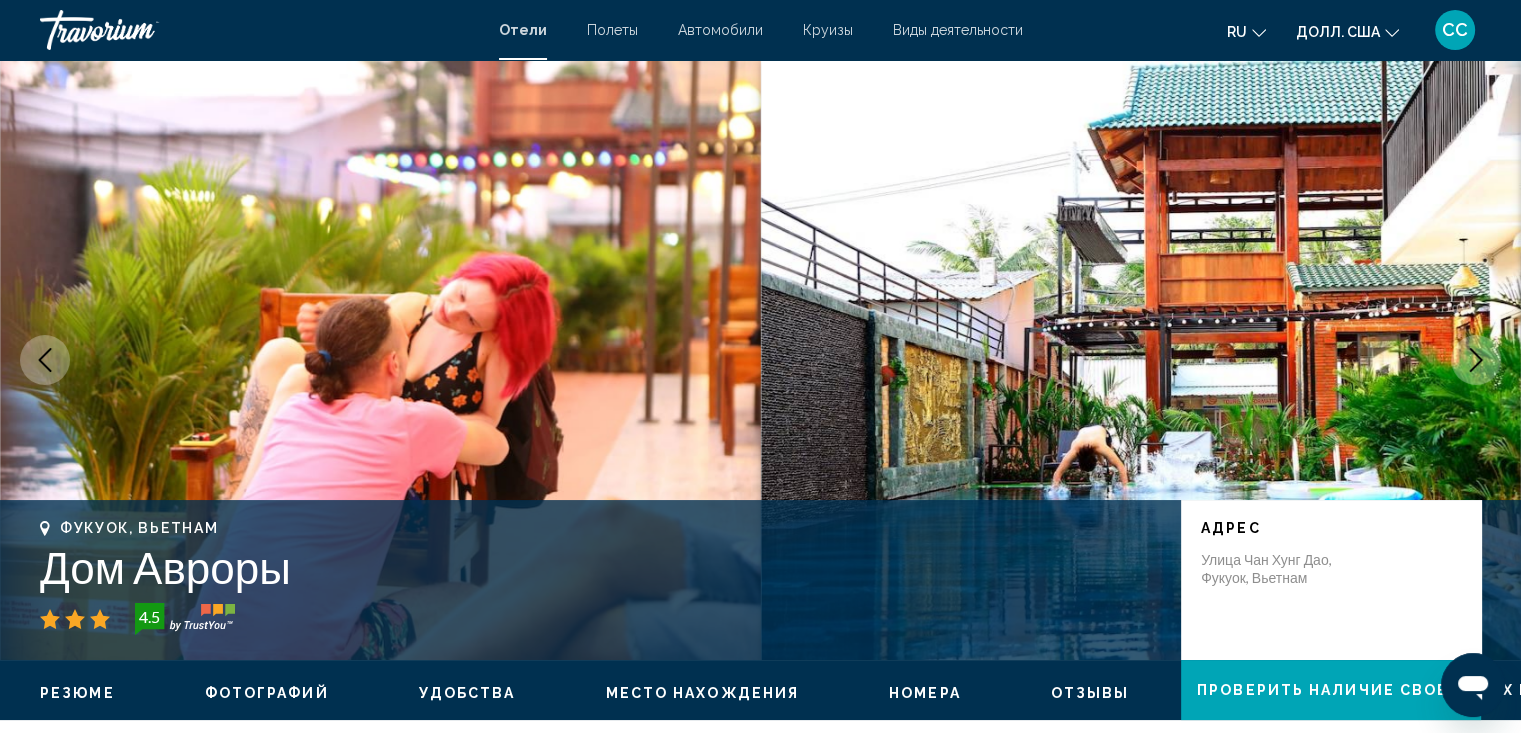 click 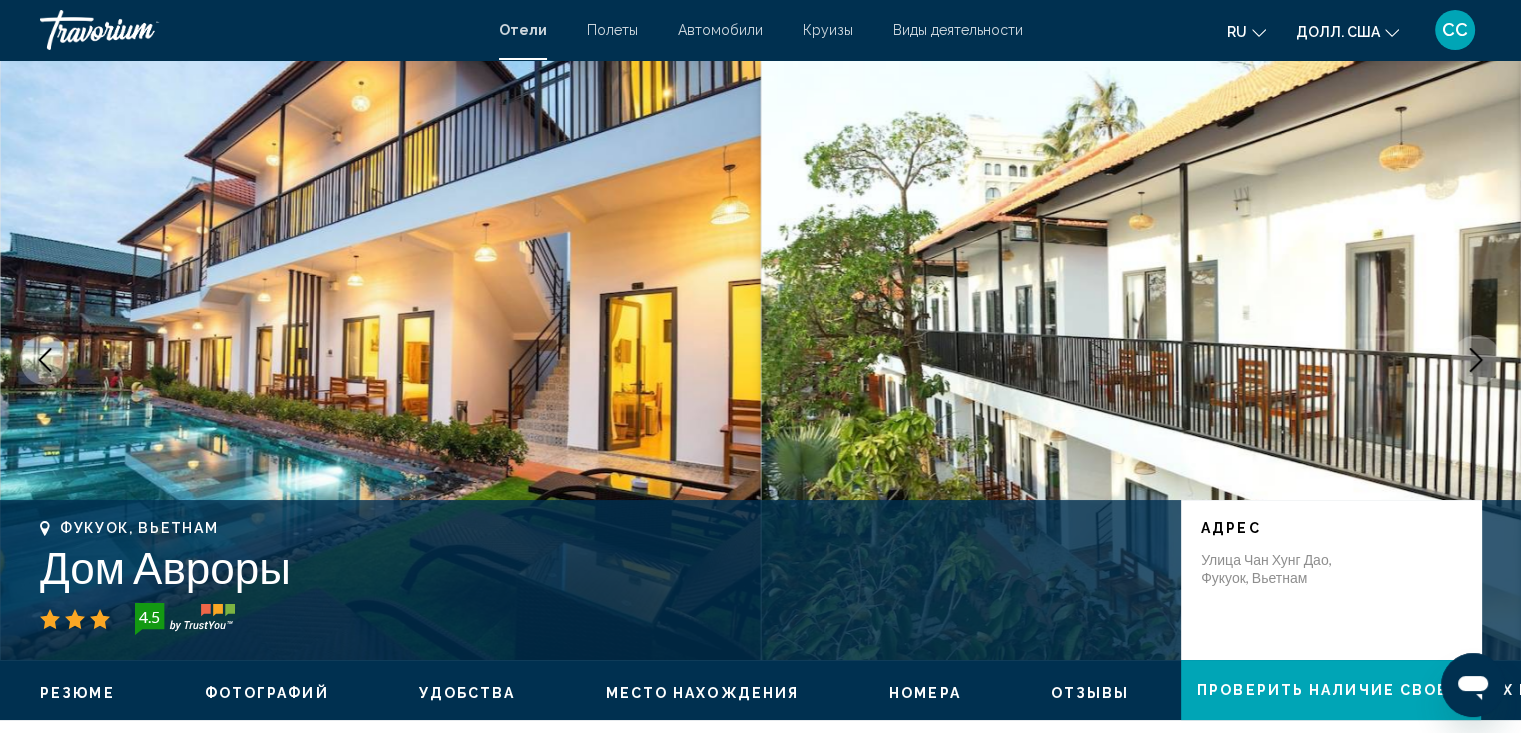 click 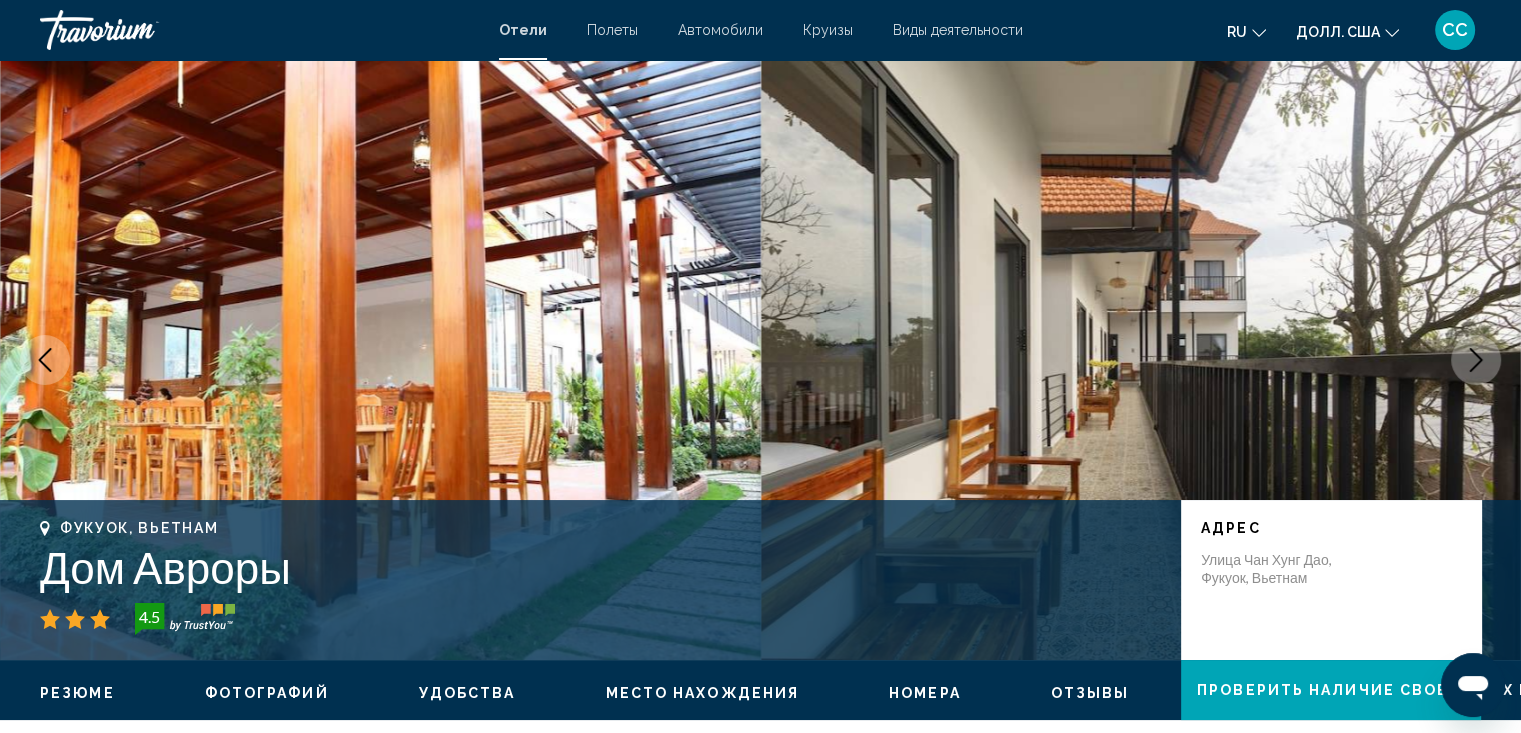 click 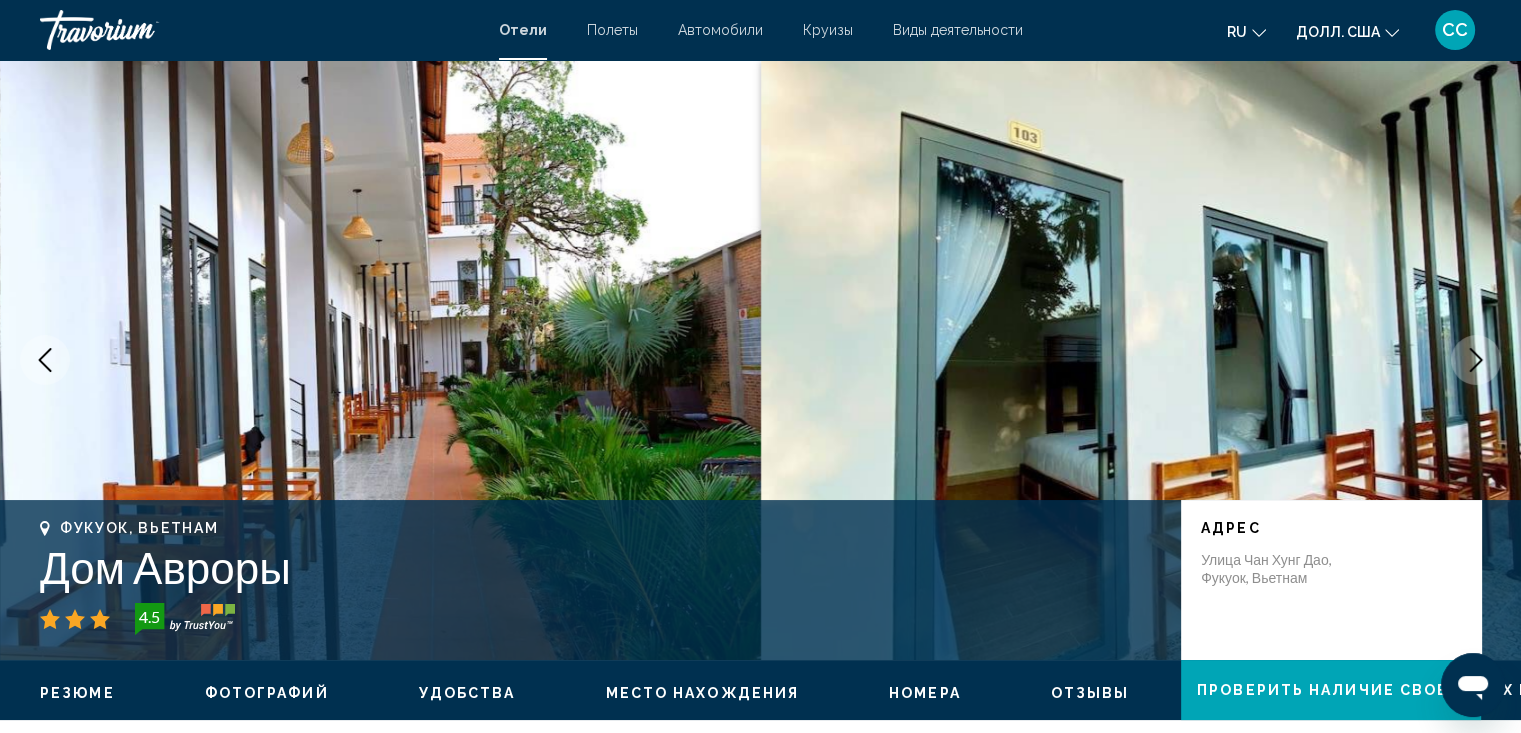click 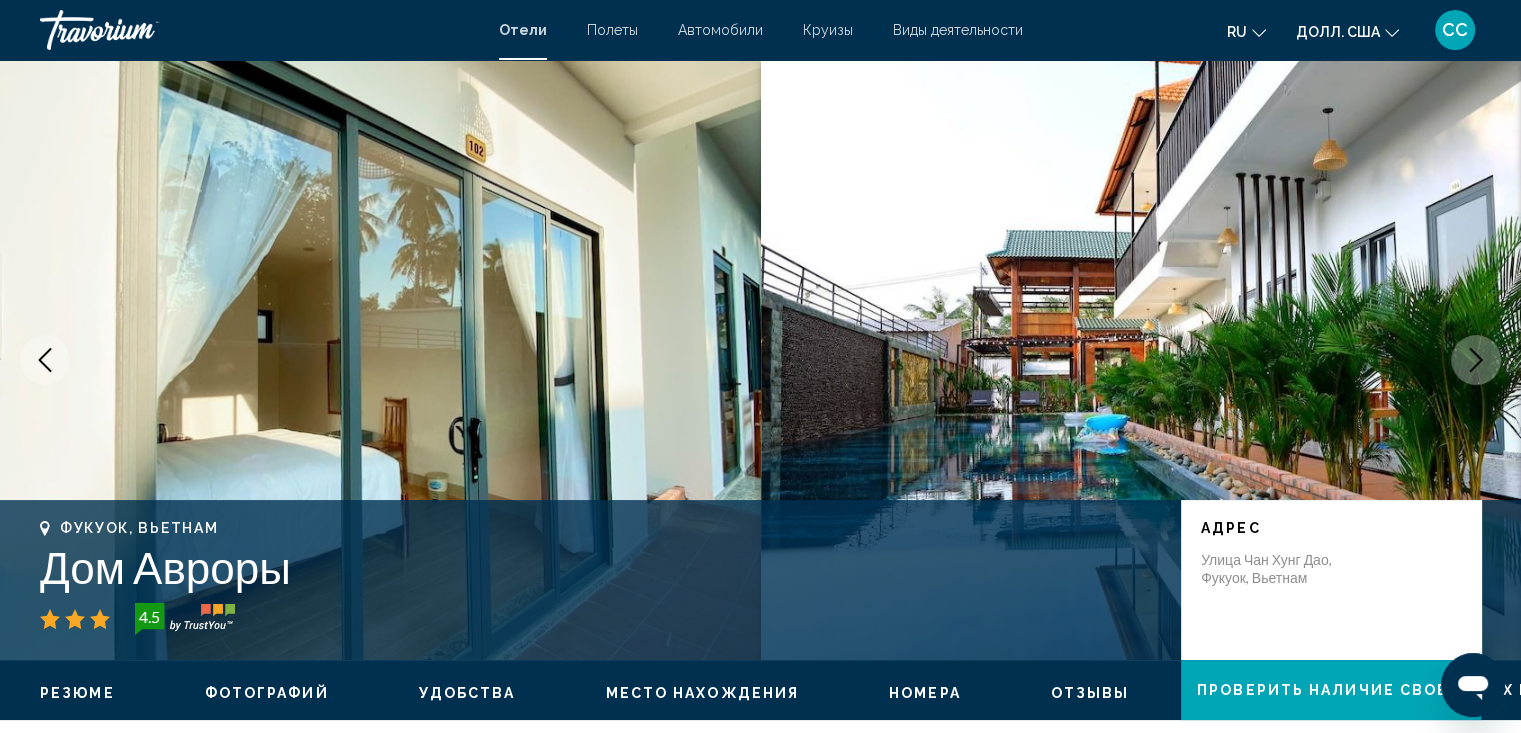 click 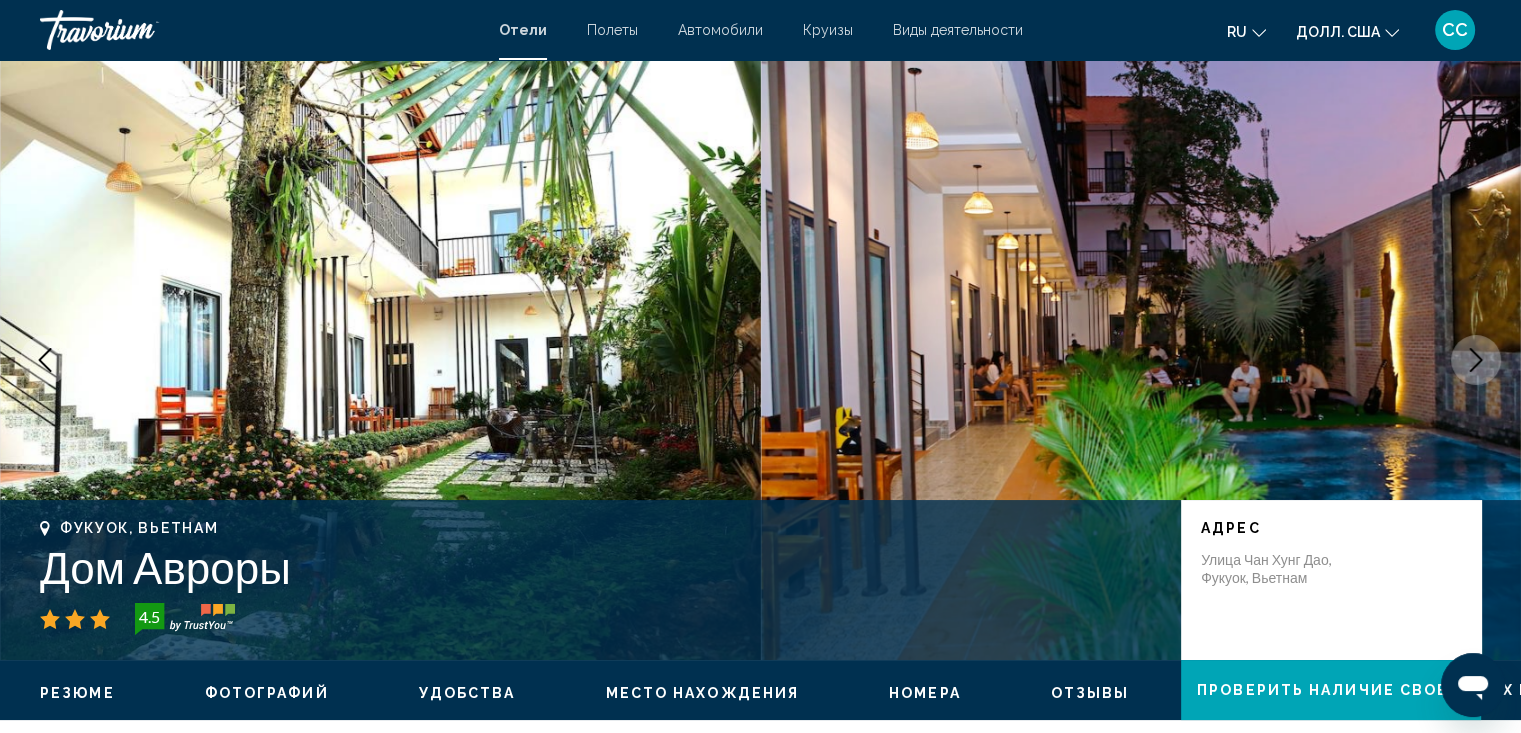 click 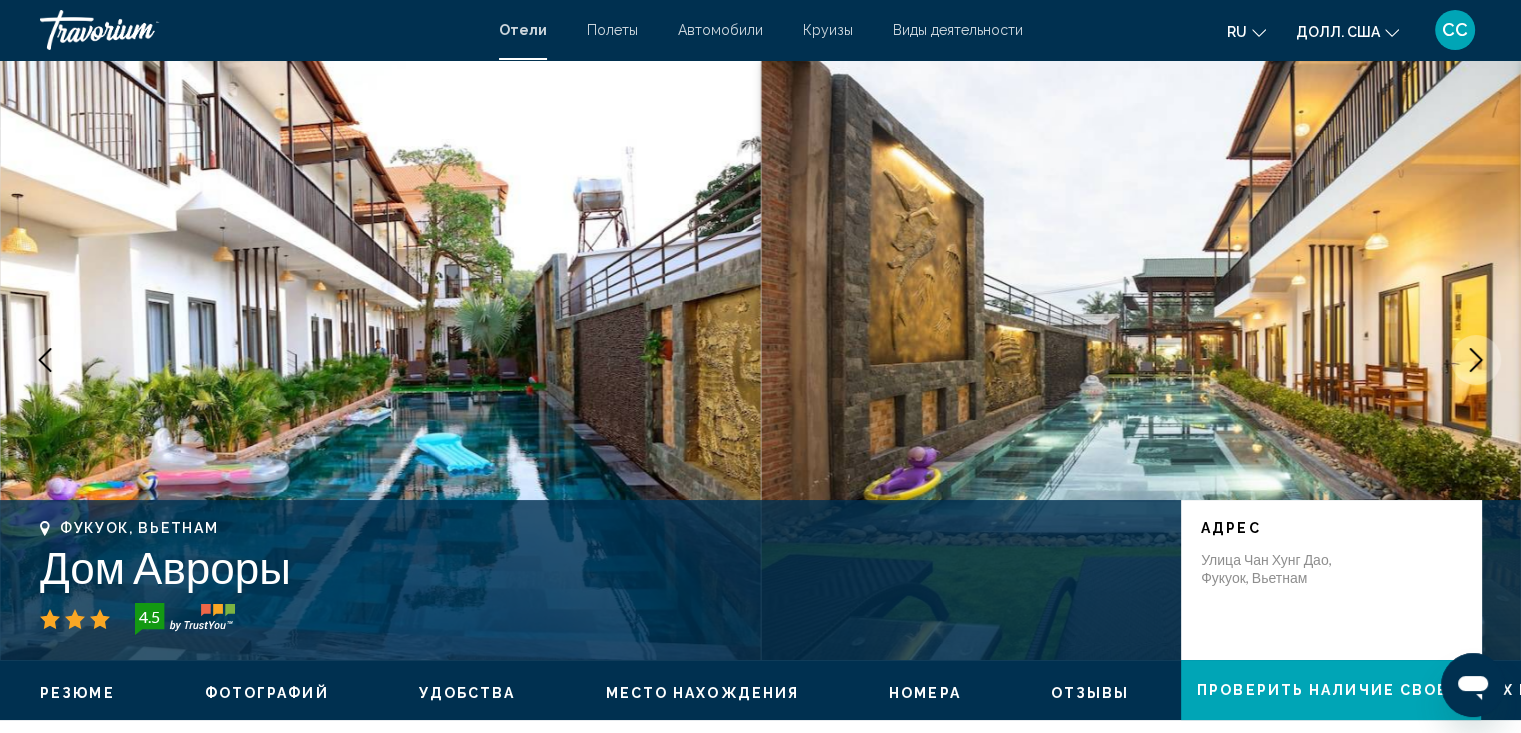 click 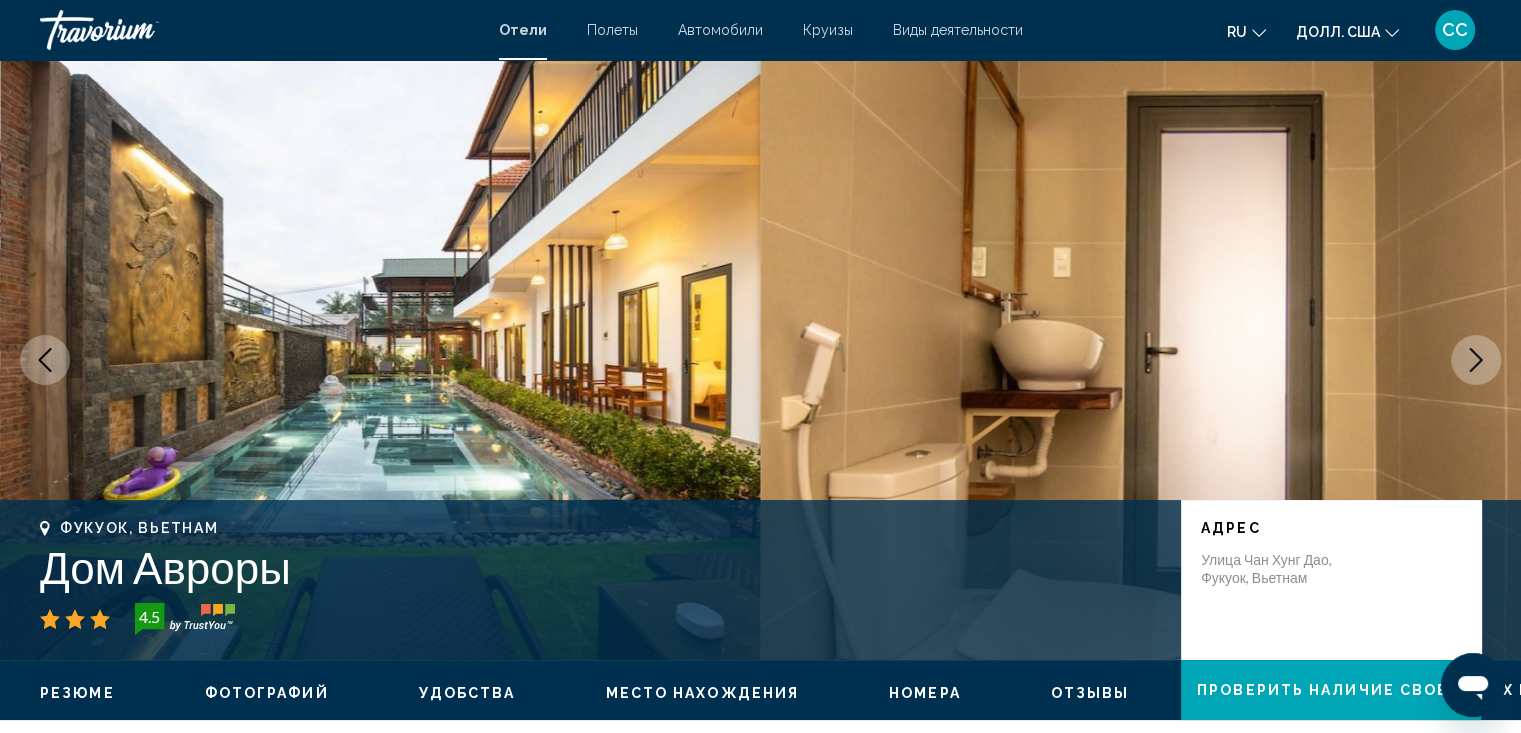 click 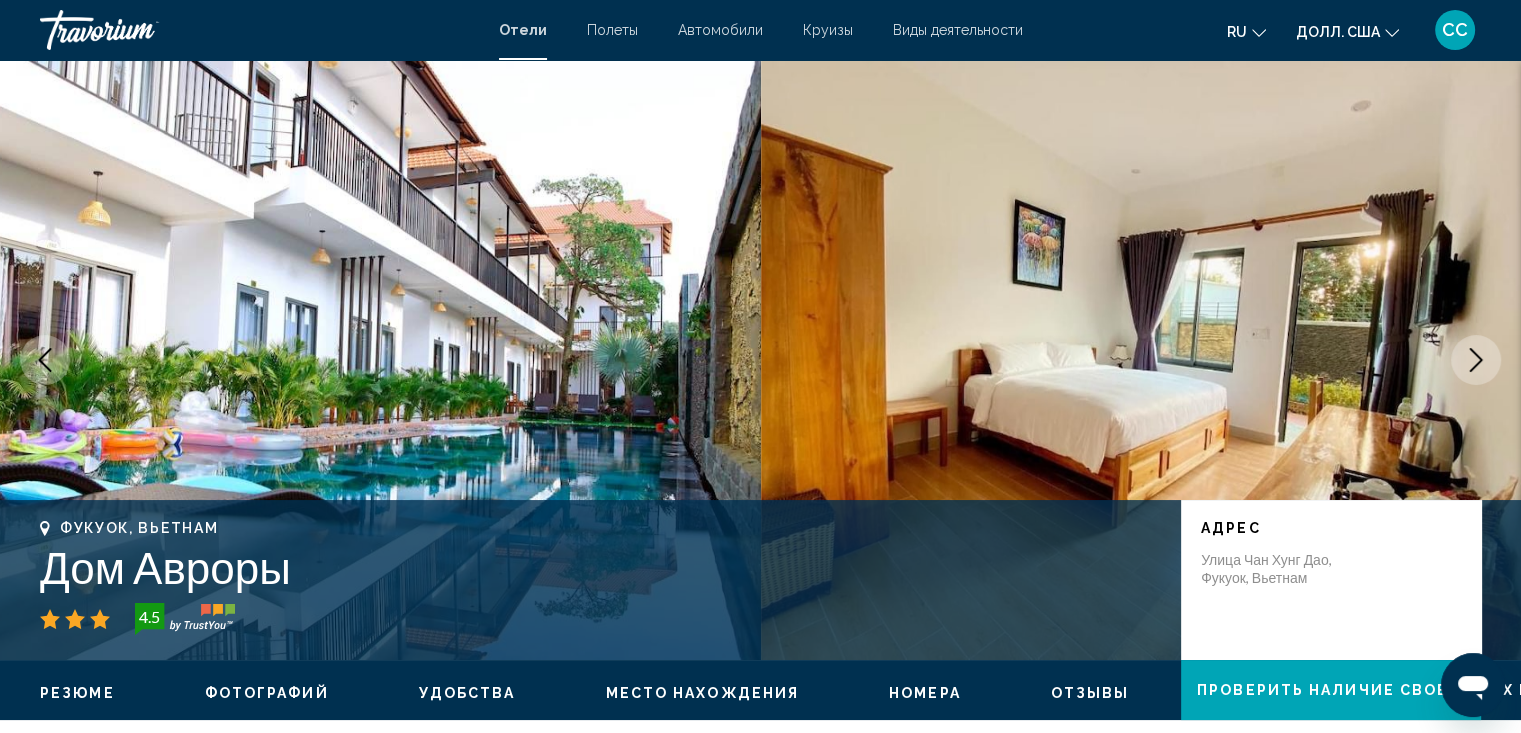 click 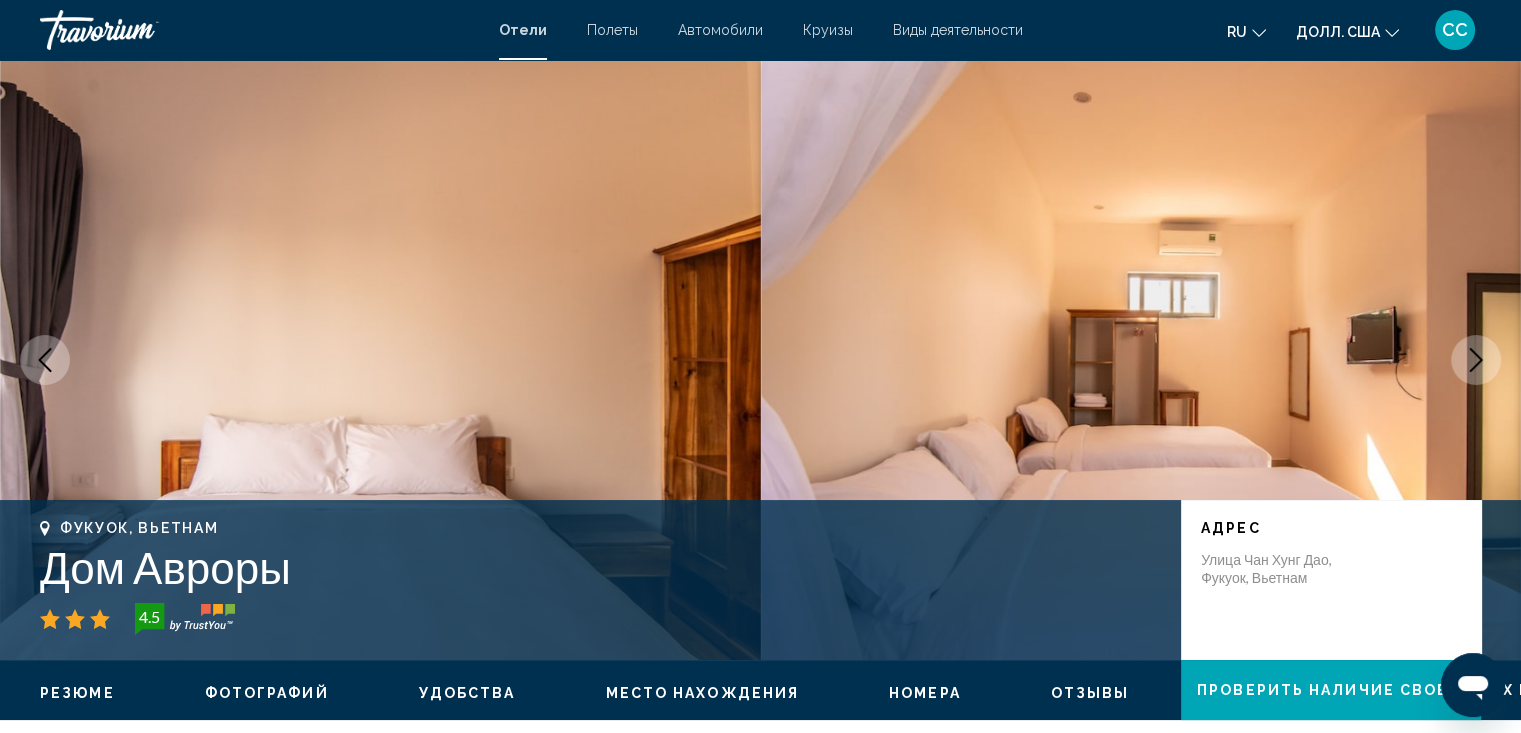 click 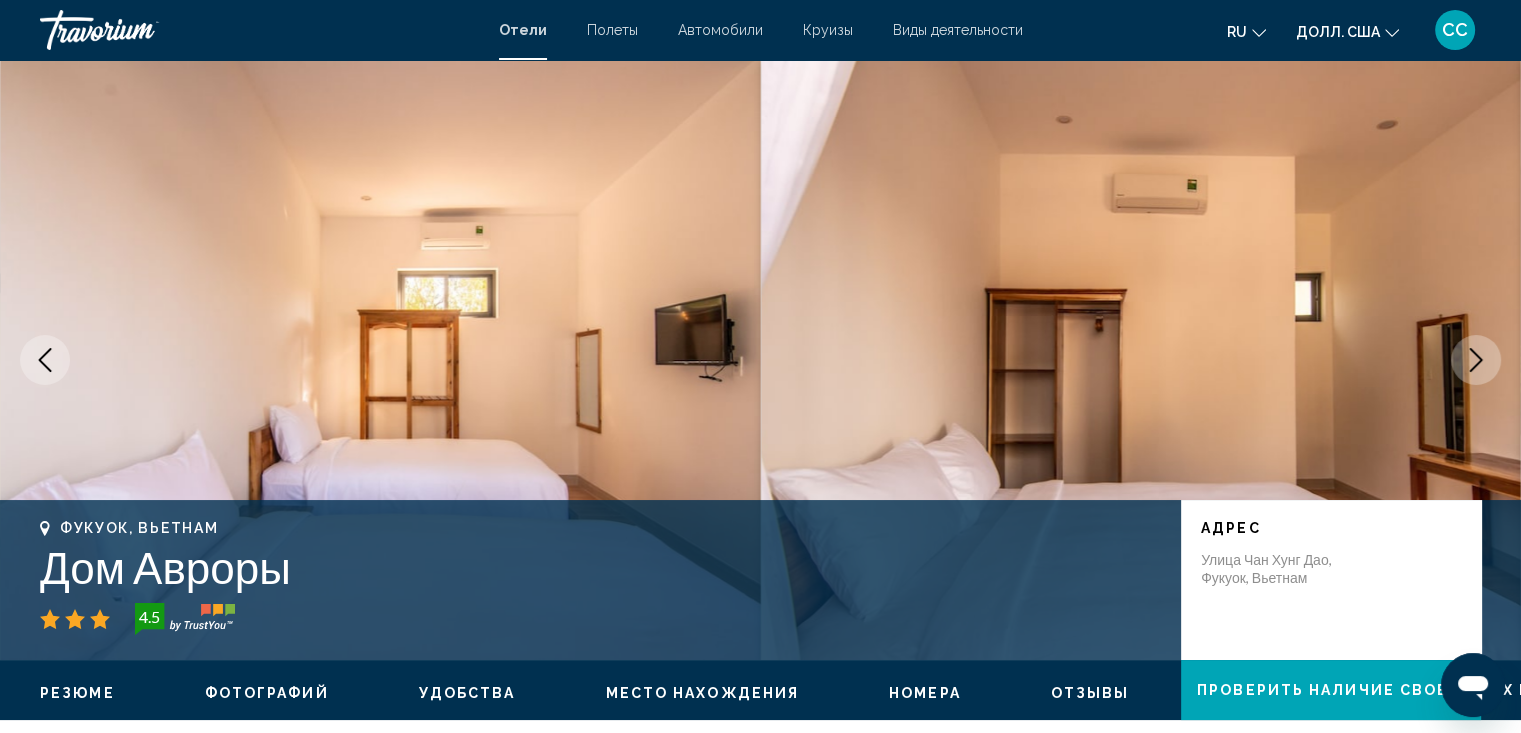 click 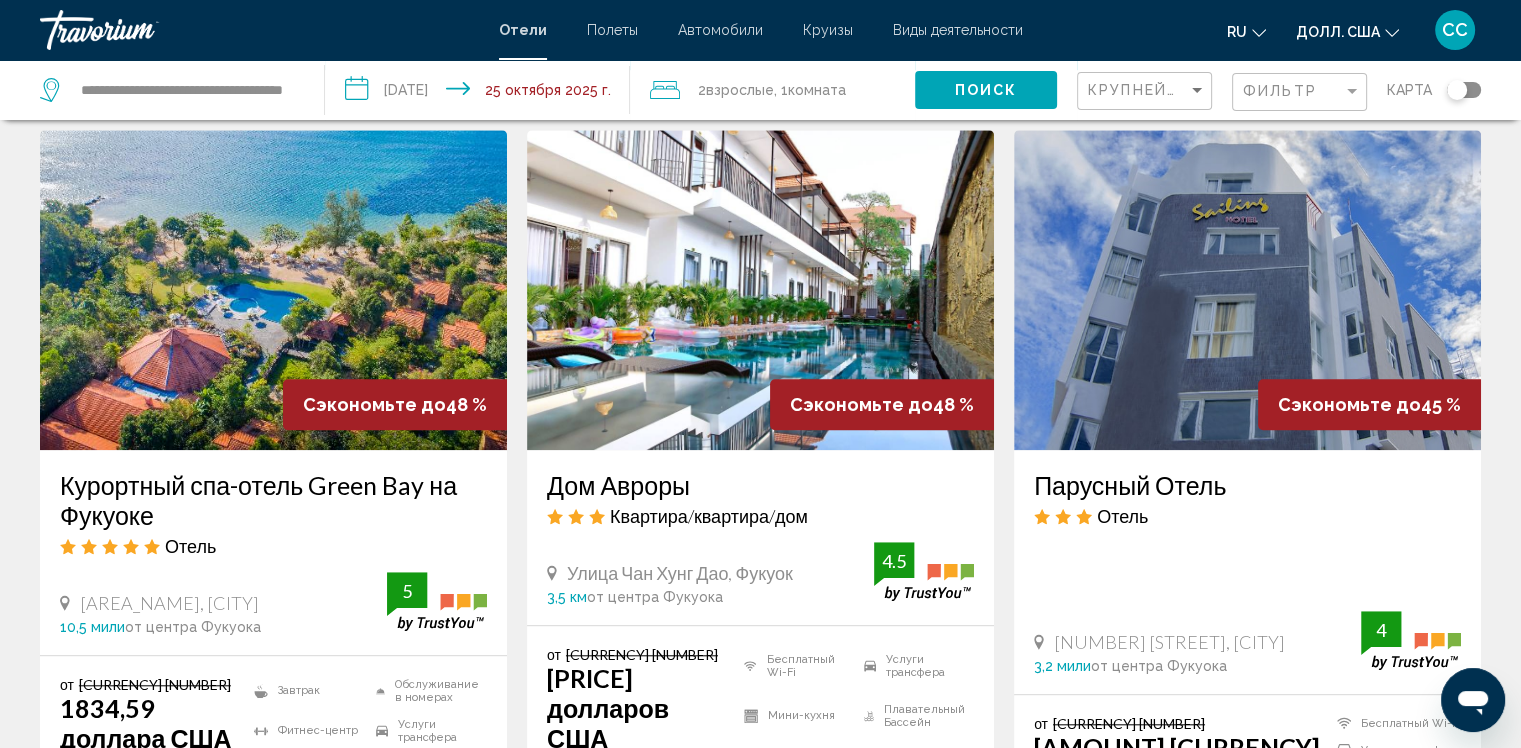 scroll, scrollTop: 1707, scrollLeft: 0, axis: vertical 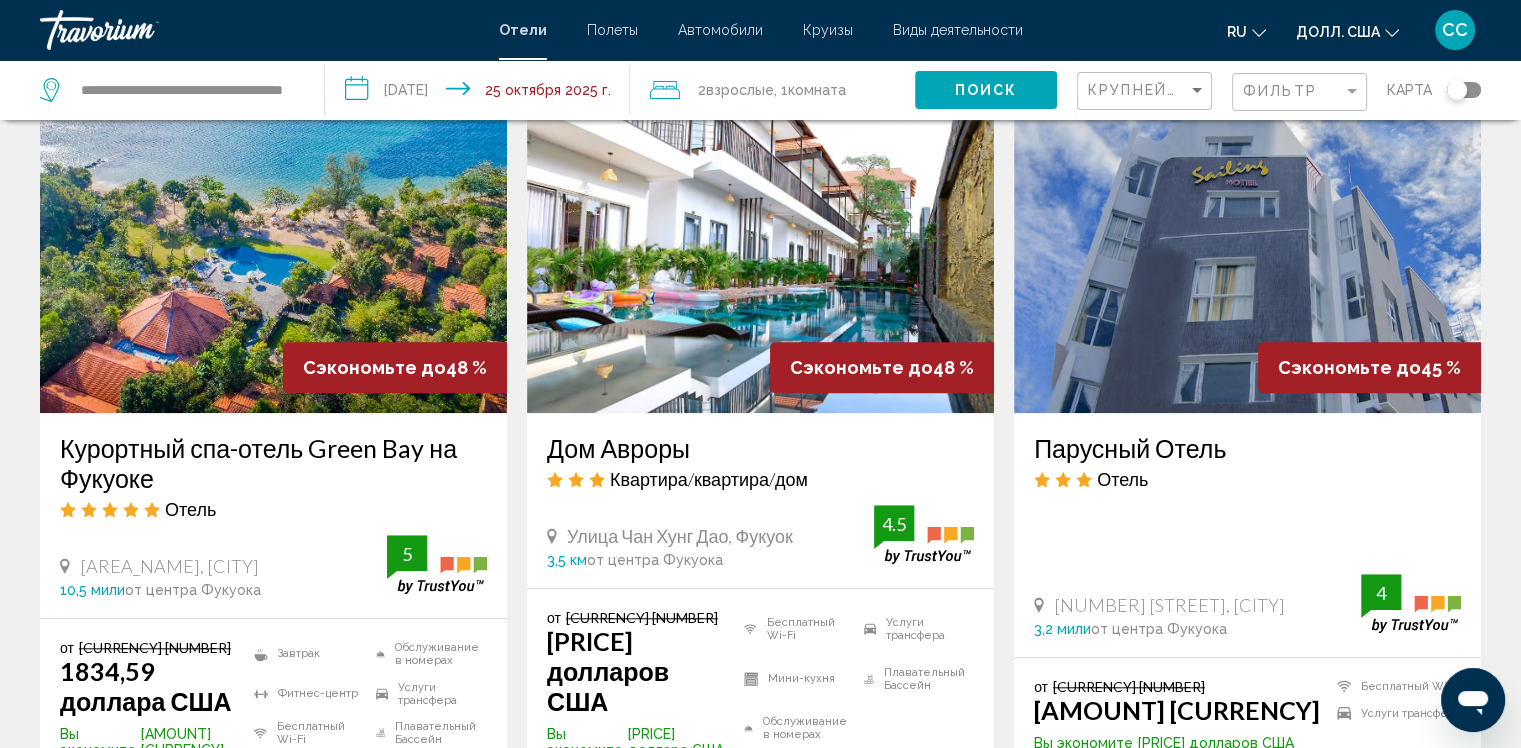 click at bounding box center [1247, 253] 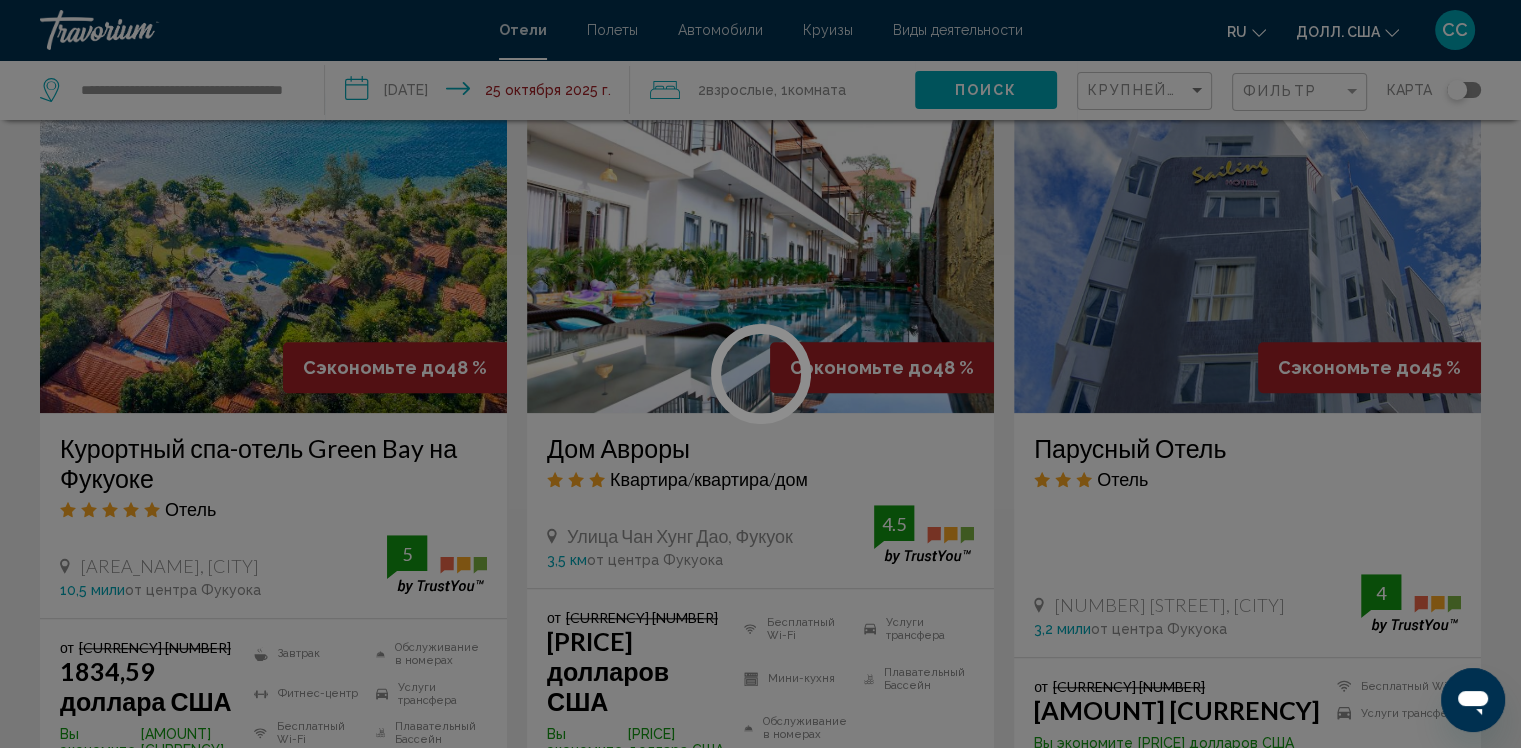 click on "**********" at bounding box center (760, -1333) 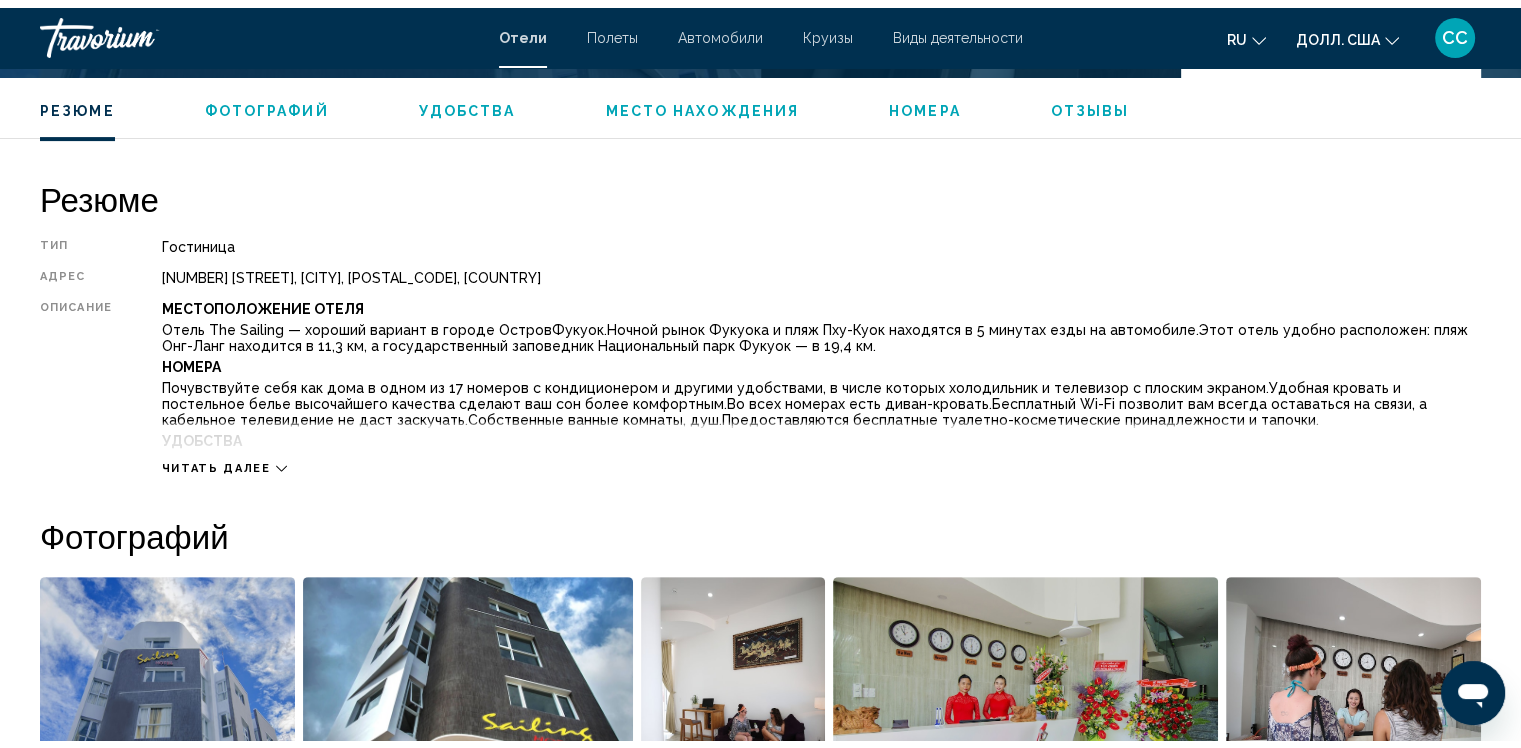 scroll, scrollTop: 646, scrollLeft: 0, axis: vertical 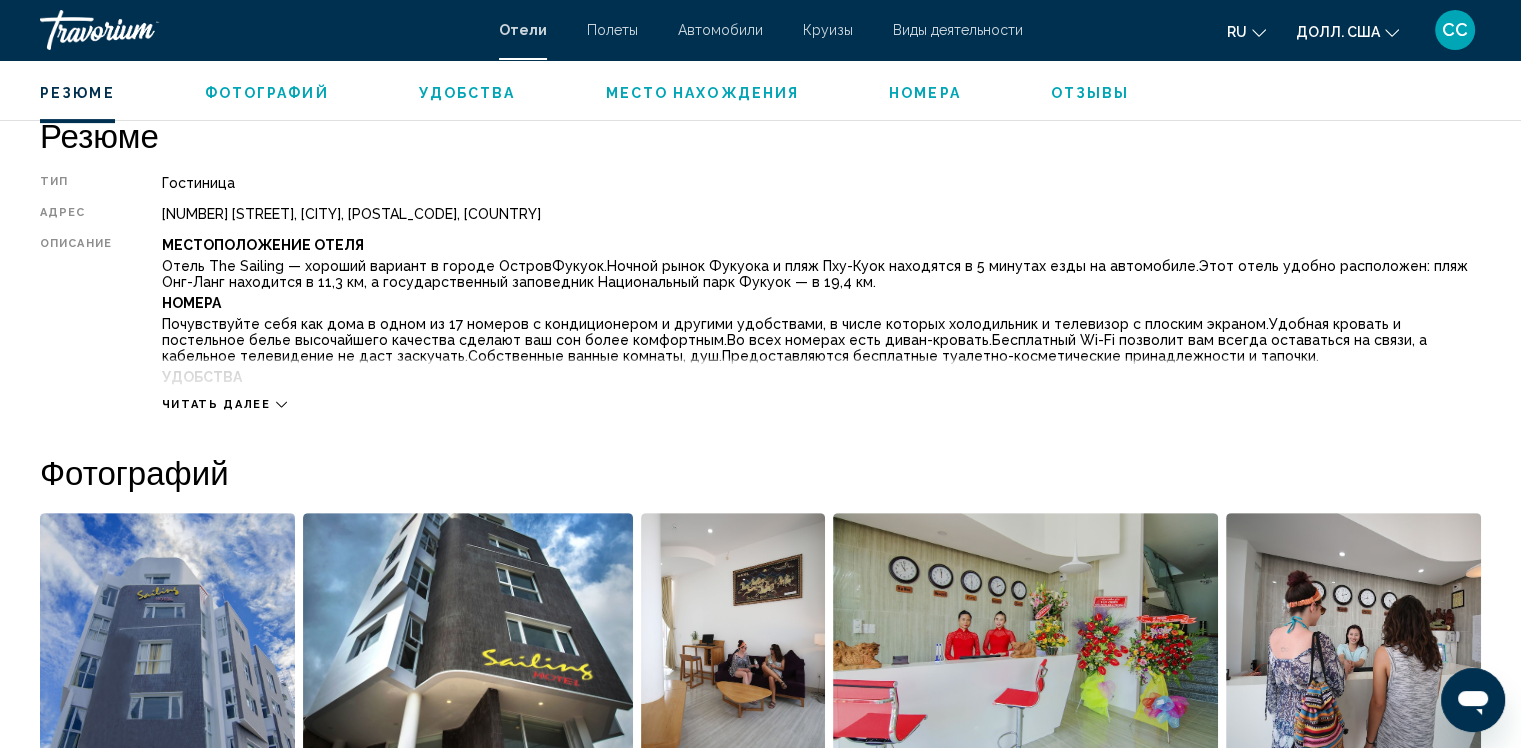 click 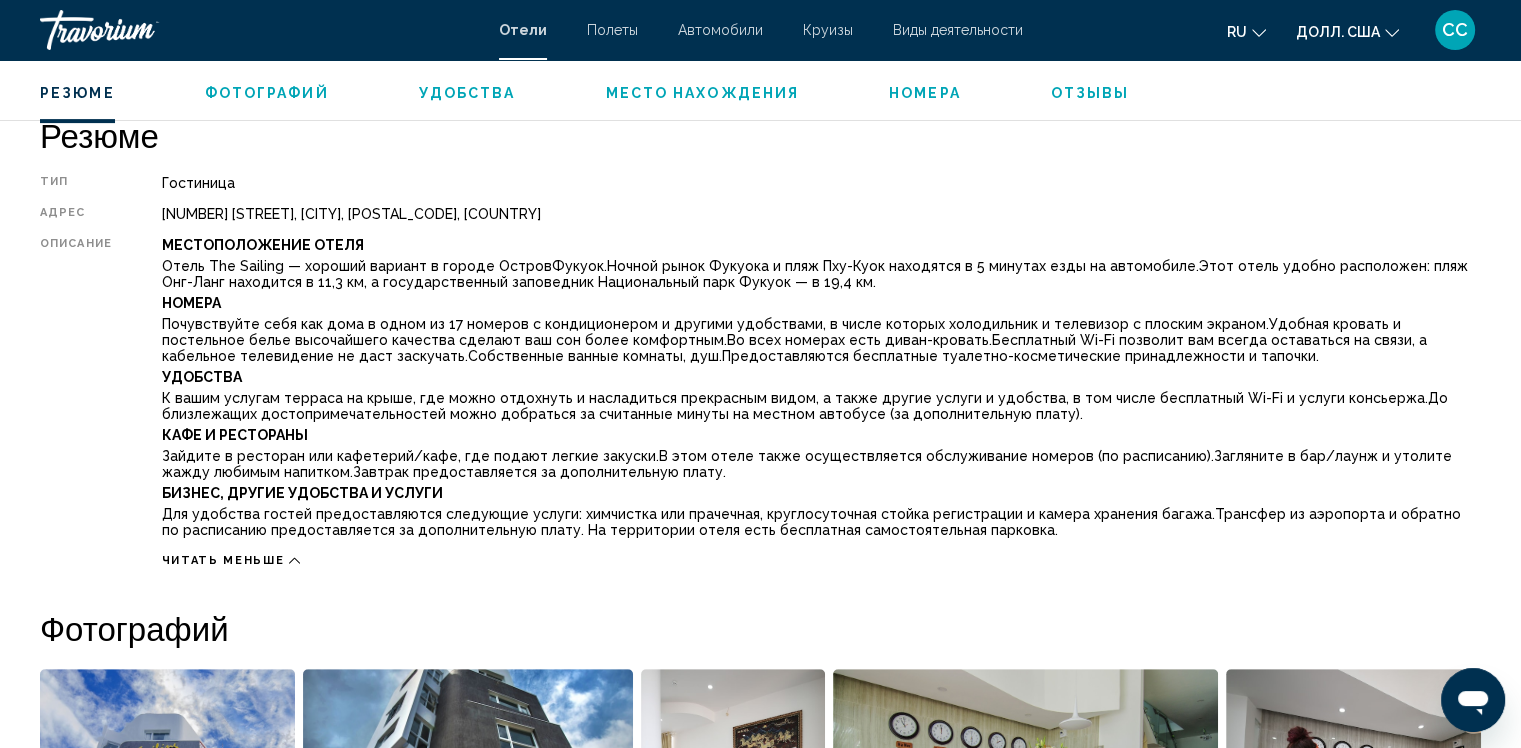 click on "Резюме" at bounding box center [760, 135] 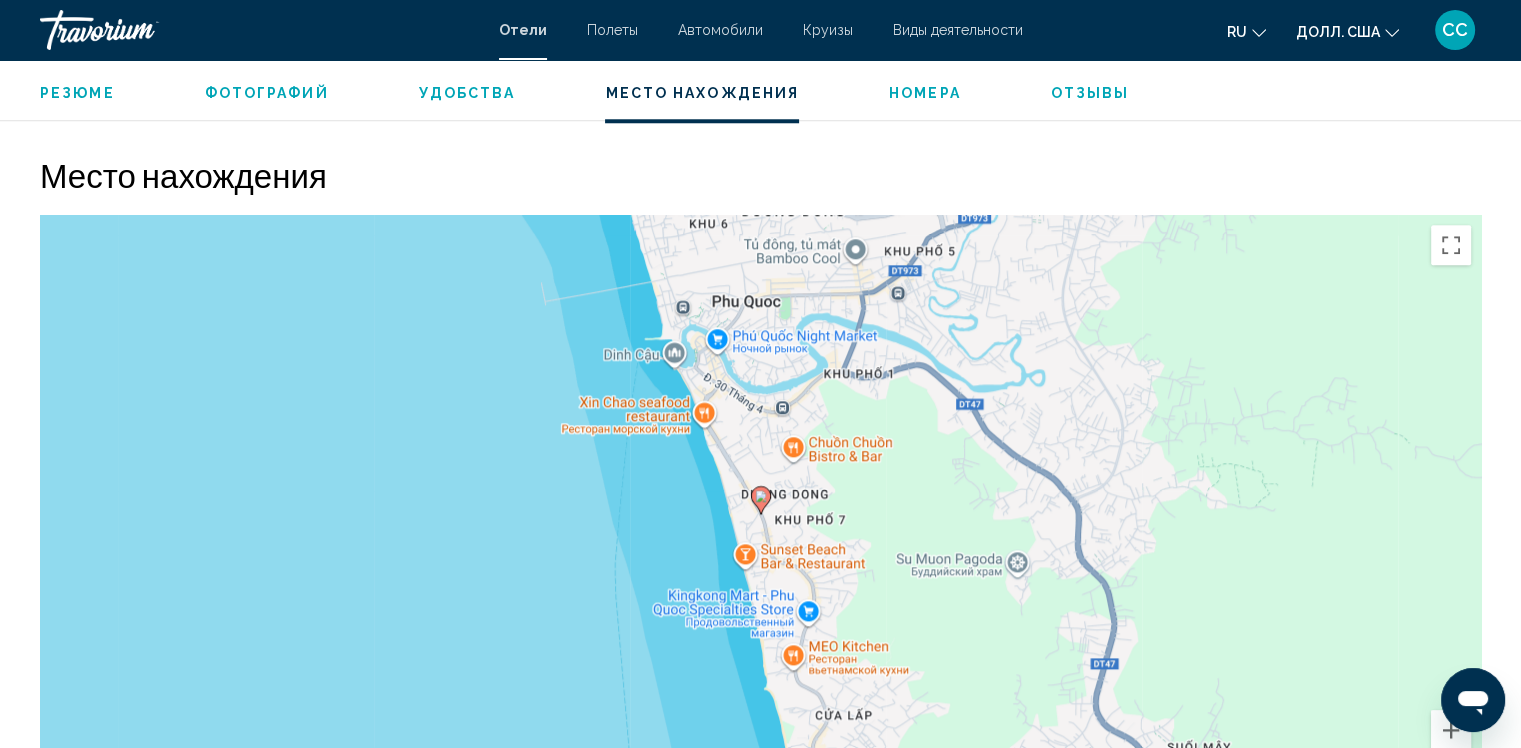 scroll, scrollTop: 1961, scrollLeft: 0, axis: vertical 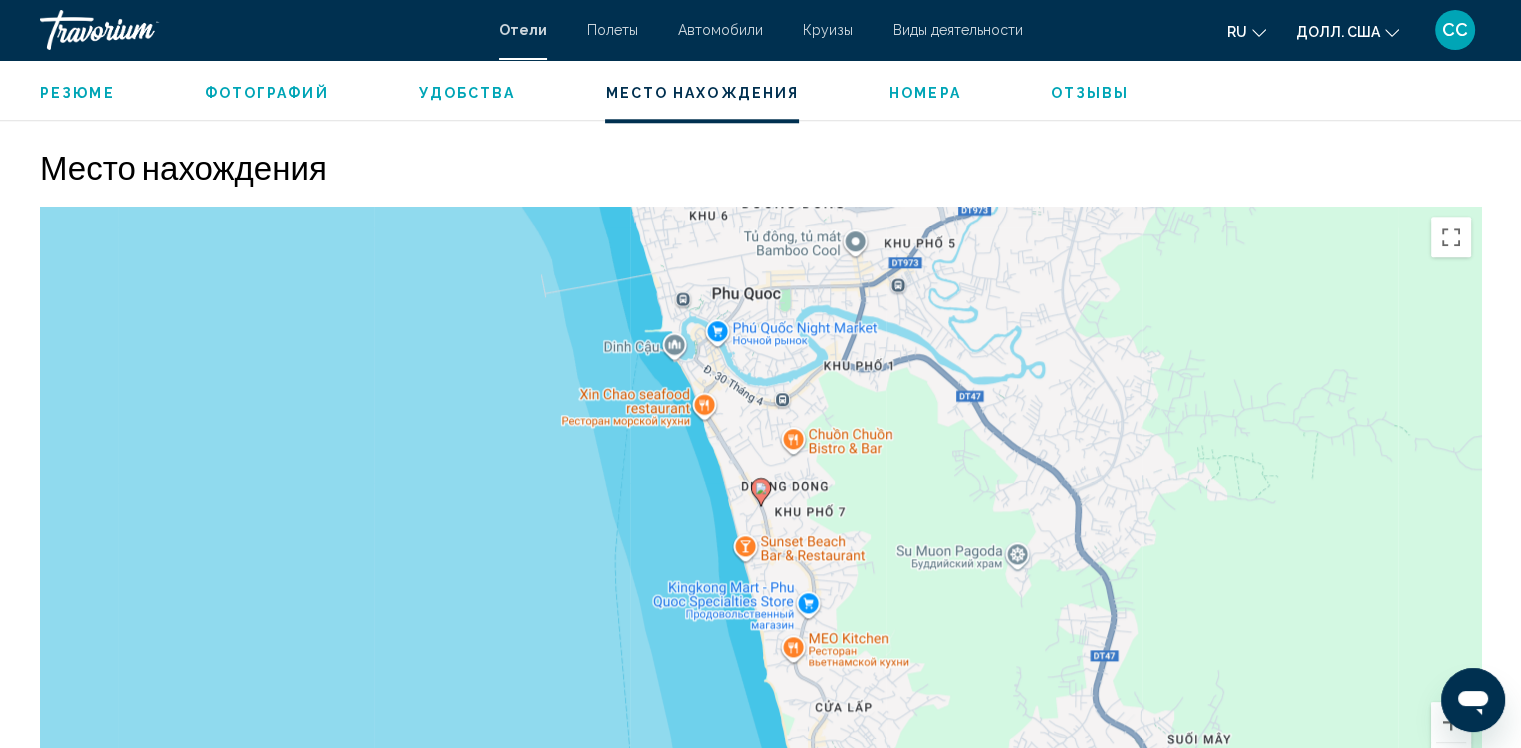 click on "Чтобы активировать перетаскивание с помощью клавиатуры, нажмите Alt + Enter.  После этого перемещайте маркер с помощью клавиш со стрелками.  Чтобы завершить перетаскивание, нажмите клавишу Enter.  Чтобы отменить действие, нажмите клавишу Esc." at bounding box center (760, 507) 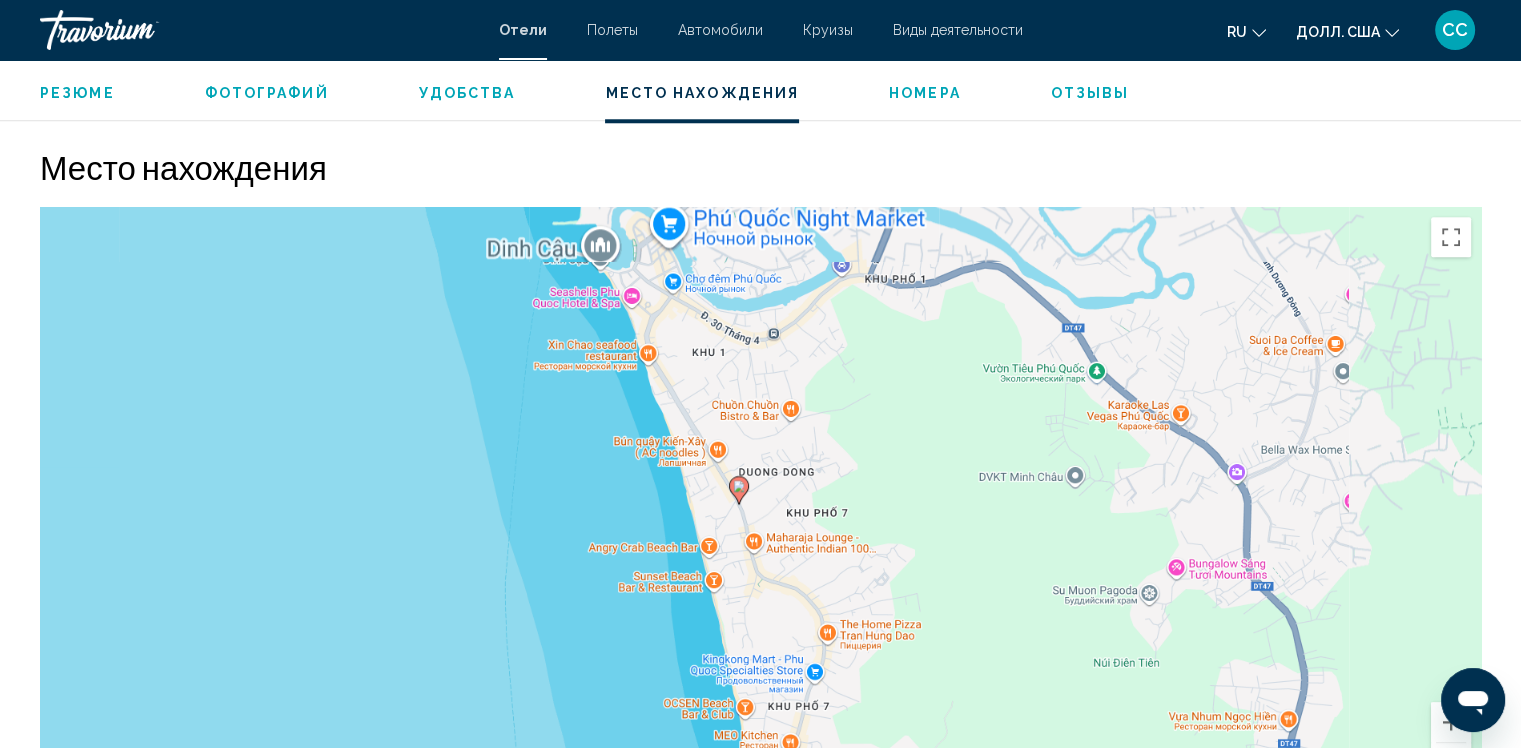 click on "Чтобы активировать перетаскивание с помощью клавиатуры, нажмите Alt + Enter.  После этого перемещайте маркер с помощью клавиш со стрелками.  Чтобы завершить перетаскивание, нажмите клавишу Enter.  Чтобы отменить действие, нажмите клавишу Esc." at bounding box center (760, 507) 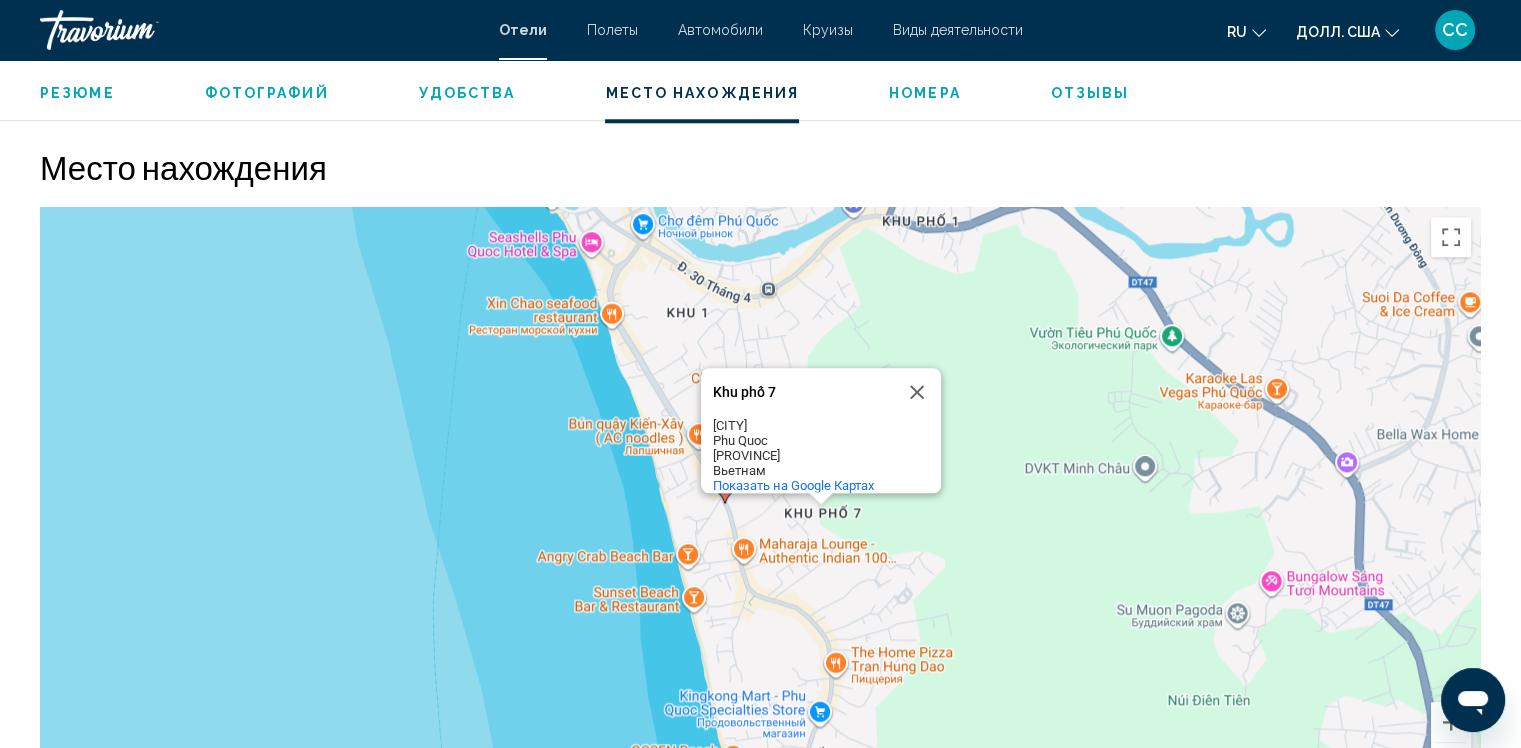 click on "Чтобы активировать перетаскивание с помощью клавиатуры, нажмите Alt + Enter.  После этого перемещайте маркер с помощью клавиш со стрелками.  Чтобы завершить перетаскивание, нажмите клавишу Enter.  Чтобы отменить действие, нажмите клавишу Esc.     [NEIGHBORHOOD]                     [NEIGHBORHOOD]                 [DISTRICT] [CITY] [REGION] Вьетнам             Показать на Google Картах" at bounding box center (760, 507) 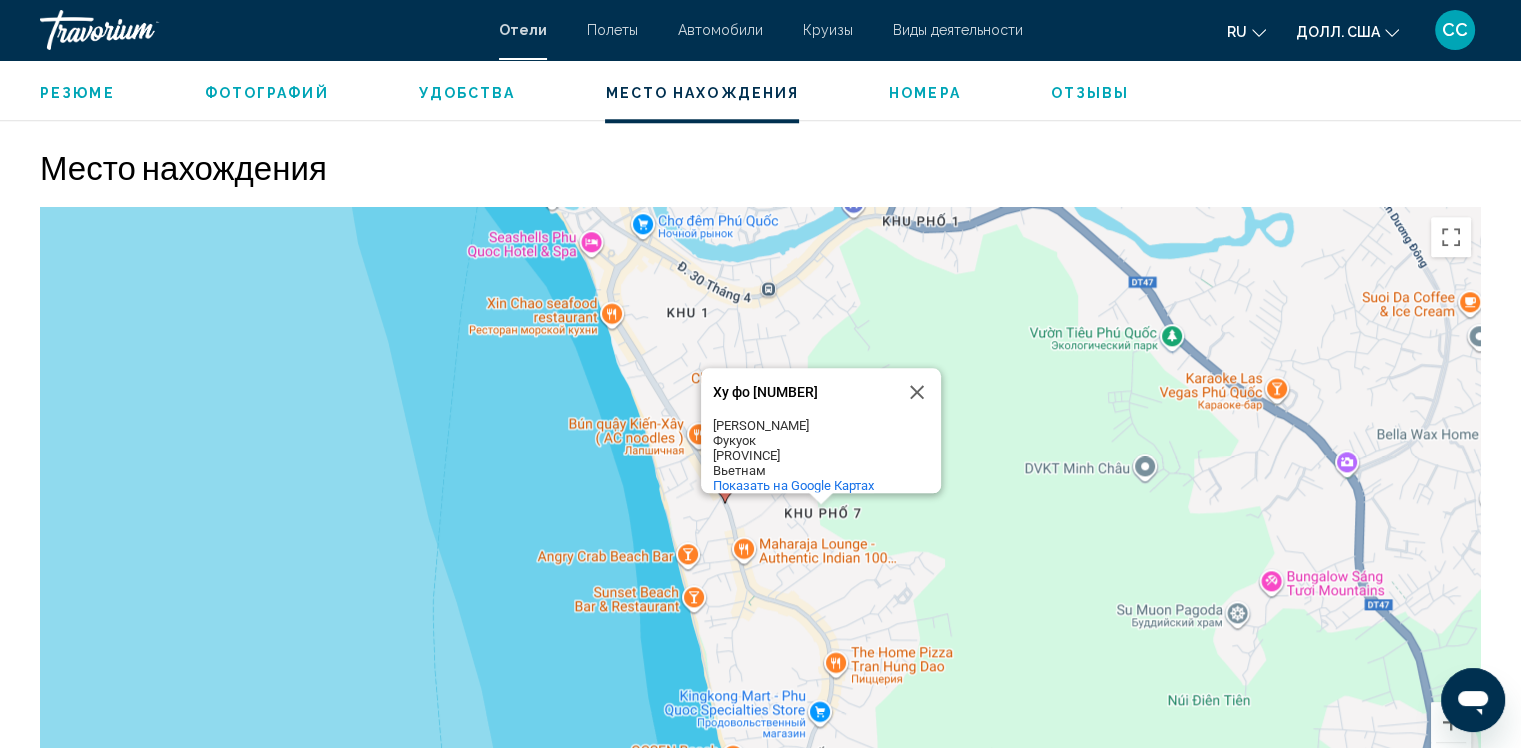 click on "Чтобы активировать перетаскивание с помощью клавиатуры, нажмите Alt + Enter.  После этого перемещайте маркер с помощью клавиш со стрелками.  Чтобы завершить перетаскивание, нажмите клавишу Enter.  Чтобы отменить действие, нажмите клавишу Esc.     Ху фо [NUMBER]                     Khu phố [NUMBER]                 [STREET_NAME] [CITY] [STATE] [COUNTRY]             Показать на Google Картах" at bounding box center [760, 507] 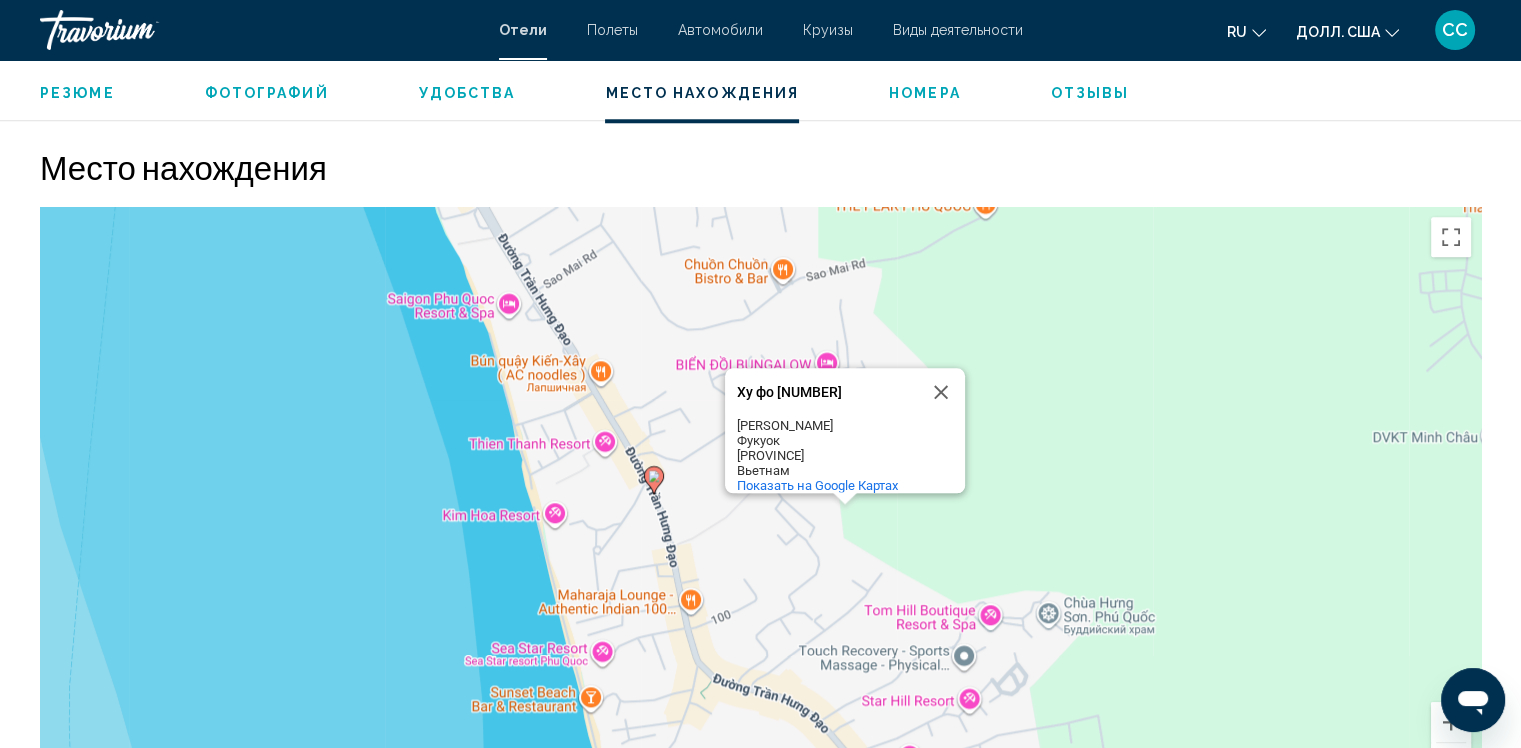 click on "Чтобы активировать перетаскивание с помощью клавиатуры, нажмите Alt + Enter.  После этого перемещайте маркер с помощью клавиш со стрелками.  Чтобы завершить перетаскивание, нажмите клавишу Enter.  Чтобы отменить действие, нажмите клавишу Esc.     Ху фо [NUMBER]                     Khu phố [NUMBER]                 [STREET_NAME] [CITY] [STATE] [COUNTRY]             Показать на Google Картах" at bounding box center (760, 507) 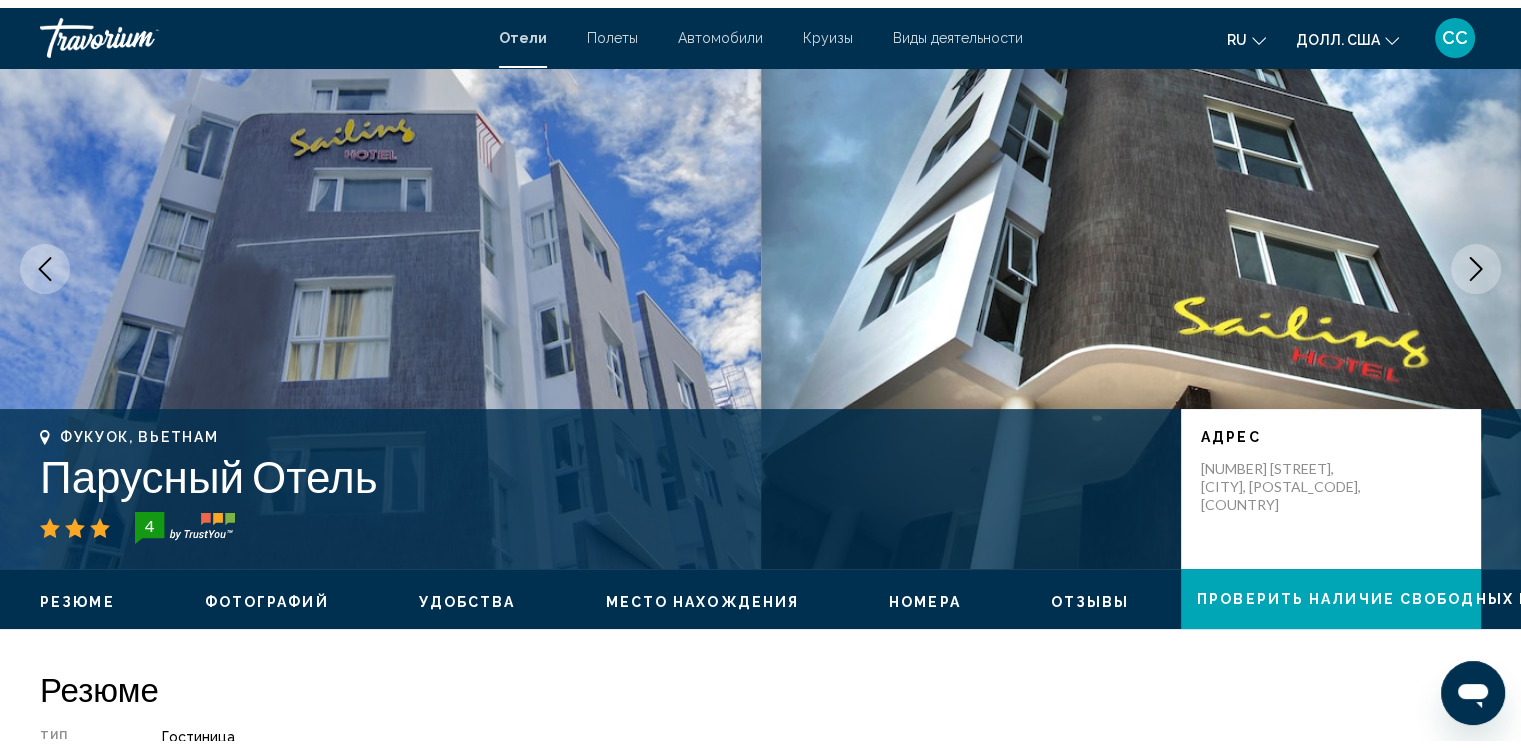 scroll, scrollTop: 0, scrollLeft: 0, axis: both 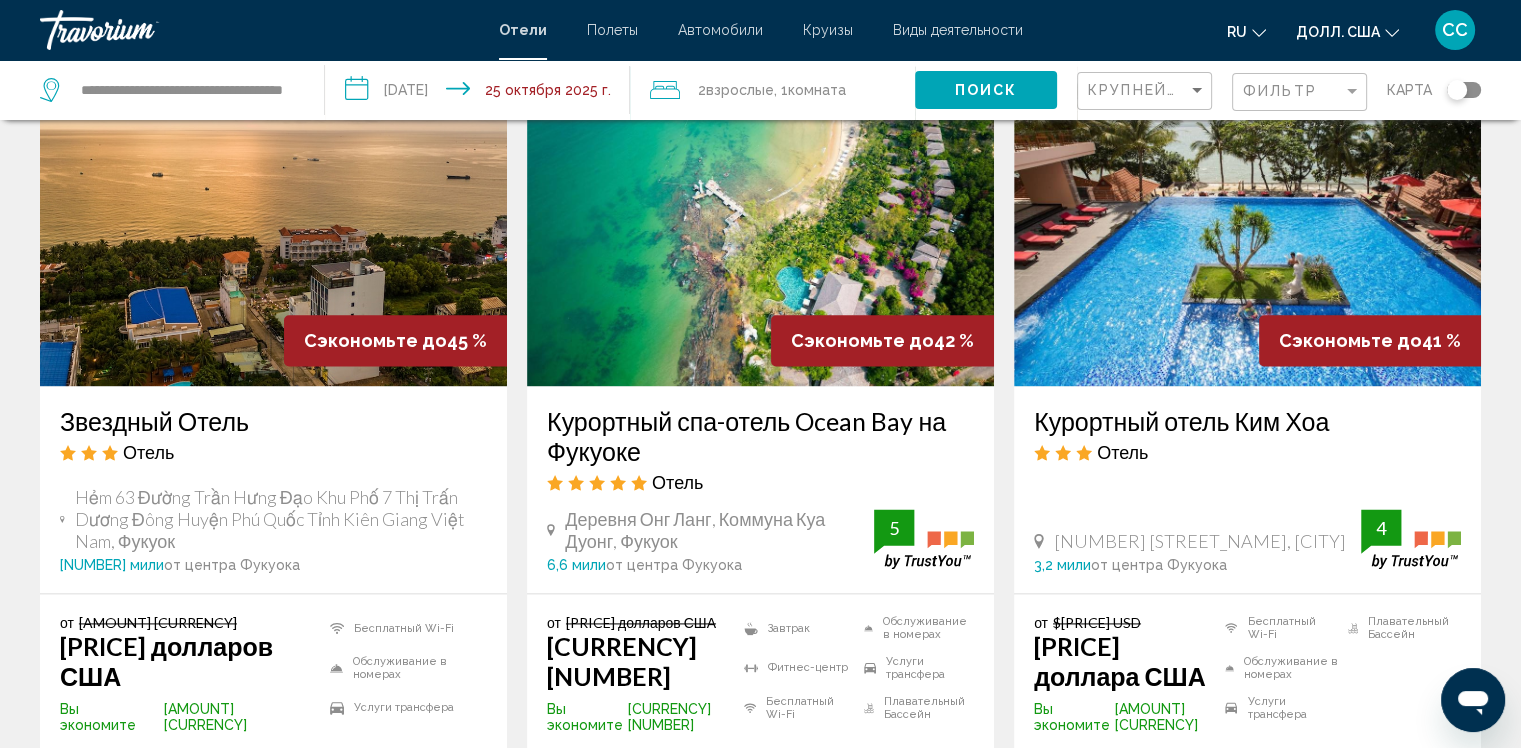 click at bounding box center [273, 226] 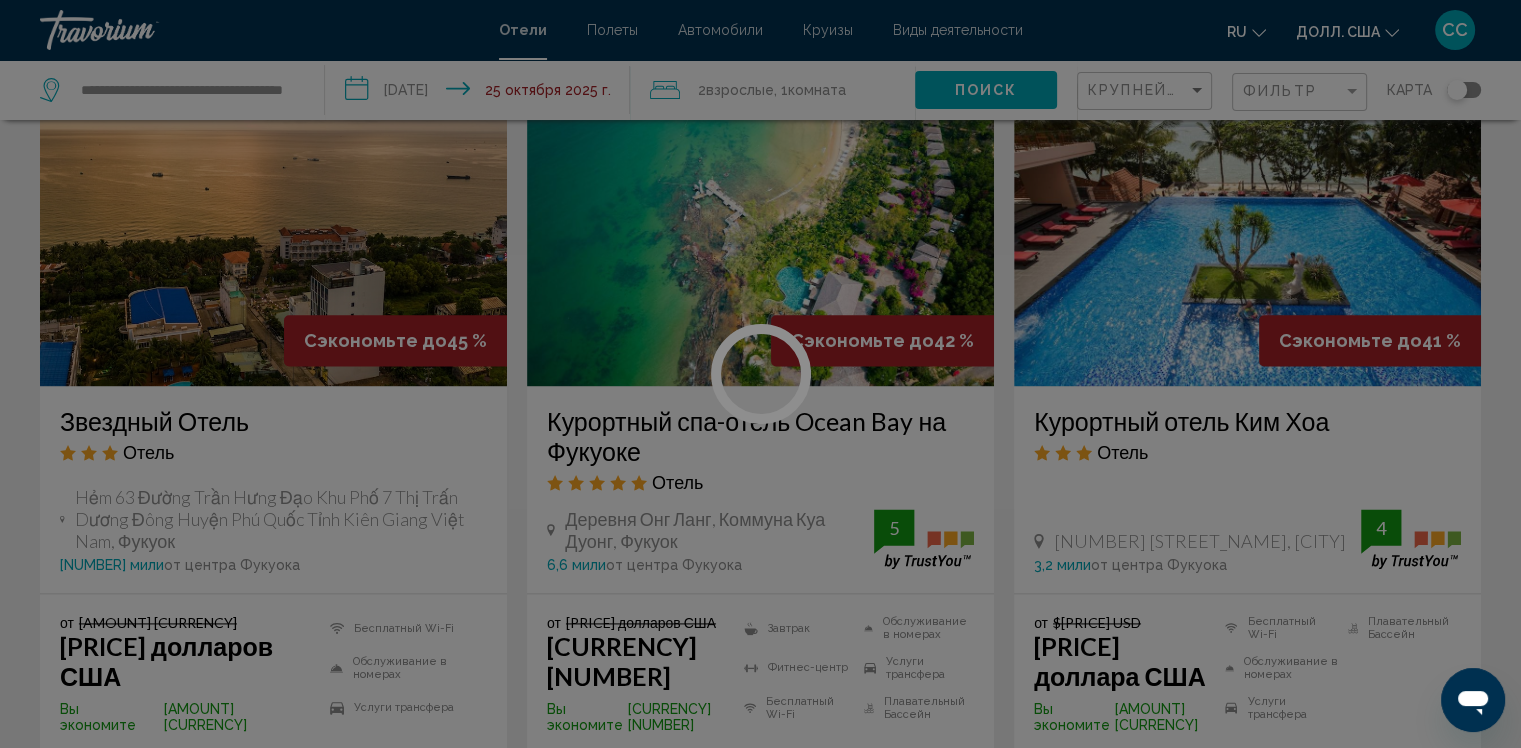 click on "**********" at bounding box center [760, -2143] 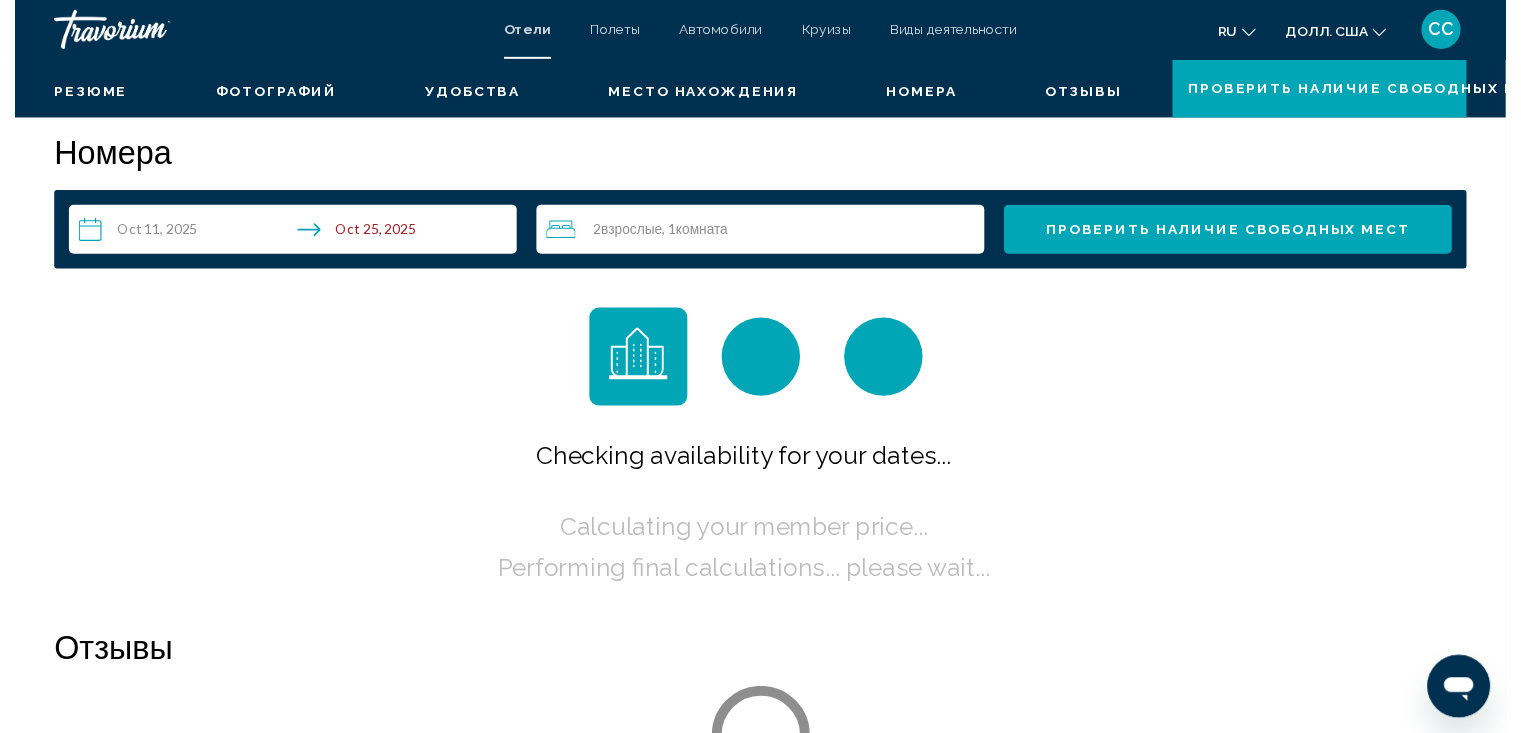 scroll, scrollTop: 0, scrollLeft: 0, axis: both 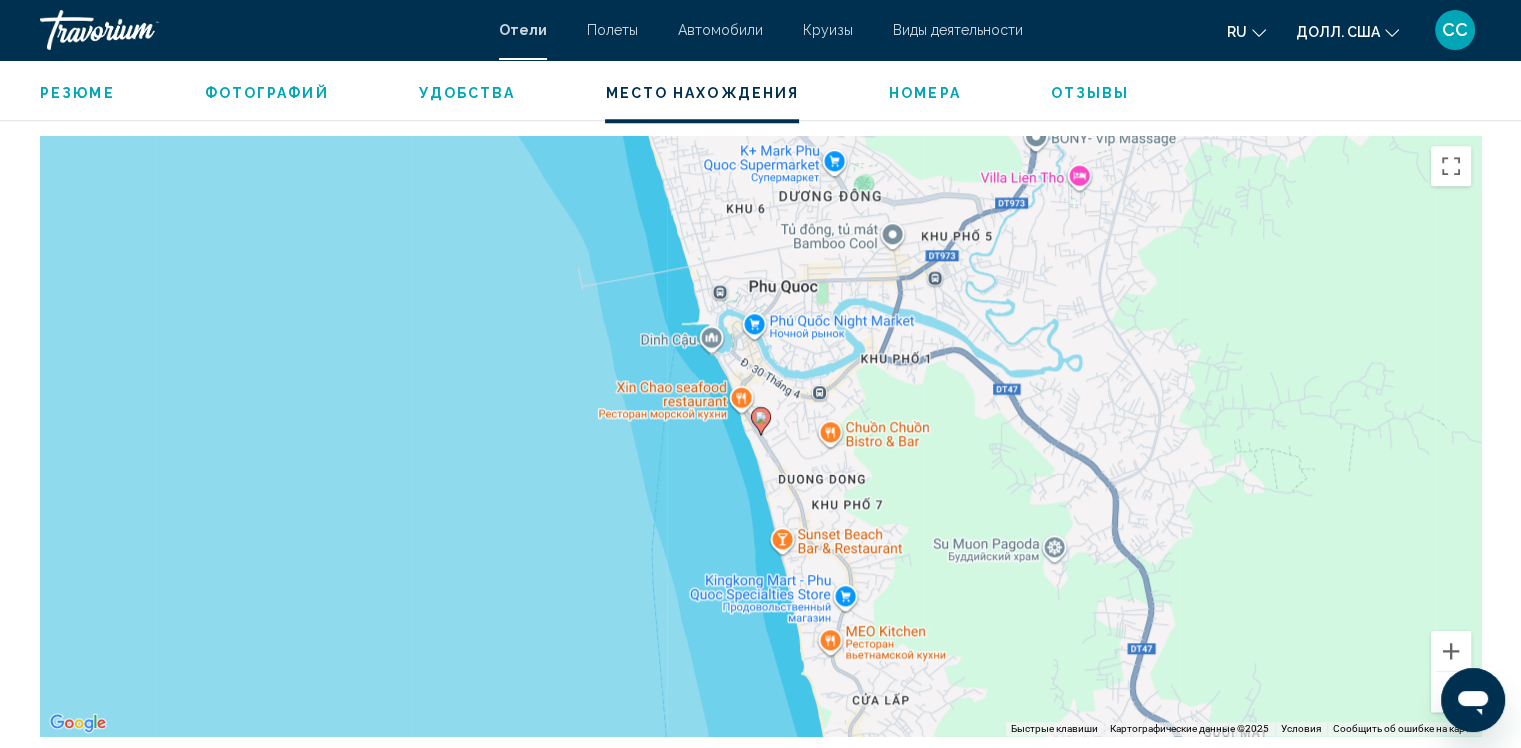 click on "Чтобы активировать перетаскивание с помощью клавиатуры, нажмите Alt + Enter.  После этого перемещайте маркер с помощью клавиш со стрелками.  Чтобы завершить перетаскивание, нажмите клавишу Enter.  Чтобы отменить действие, нажмите клавишу Esc." at bounding box center (760, 436) 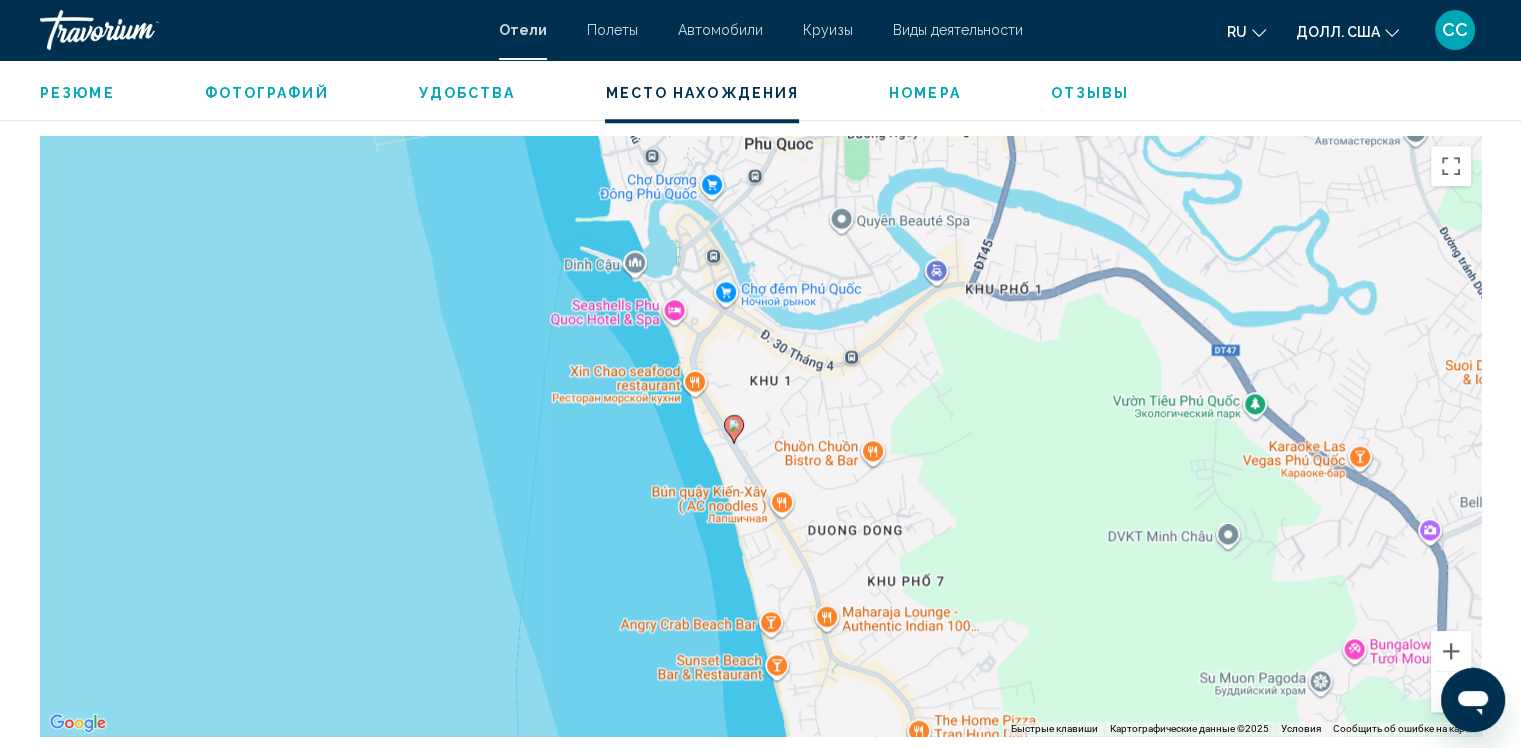 click on "Чтобы активировать перетаскивание с помощью клавиатуры, нажмите Alt + Enter.  После этого перемещайте маркер с помощью клавиш со стрелками.  Чтобы завершить перетаскивание, нажмите клавишу Enter.  Чтобы отменить действие, нажмите клавишу Esc." at bounding box center (760, 436) 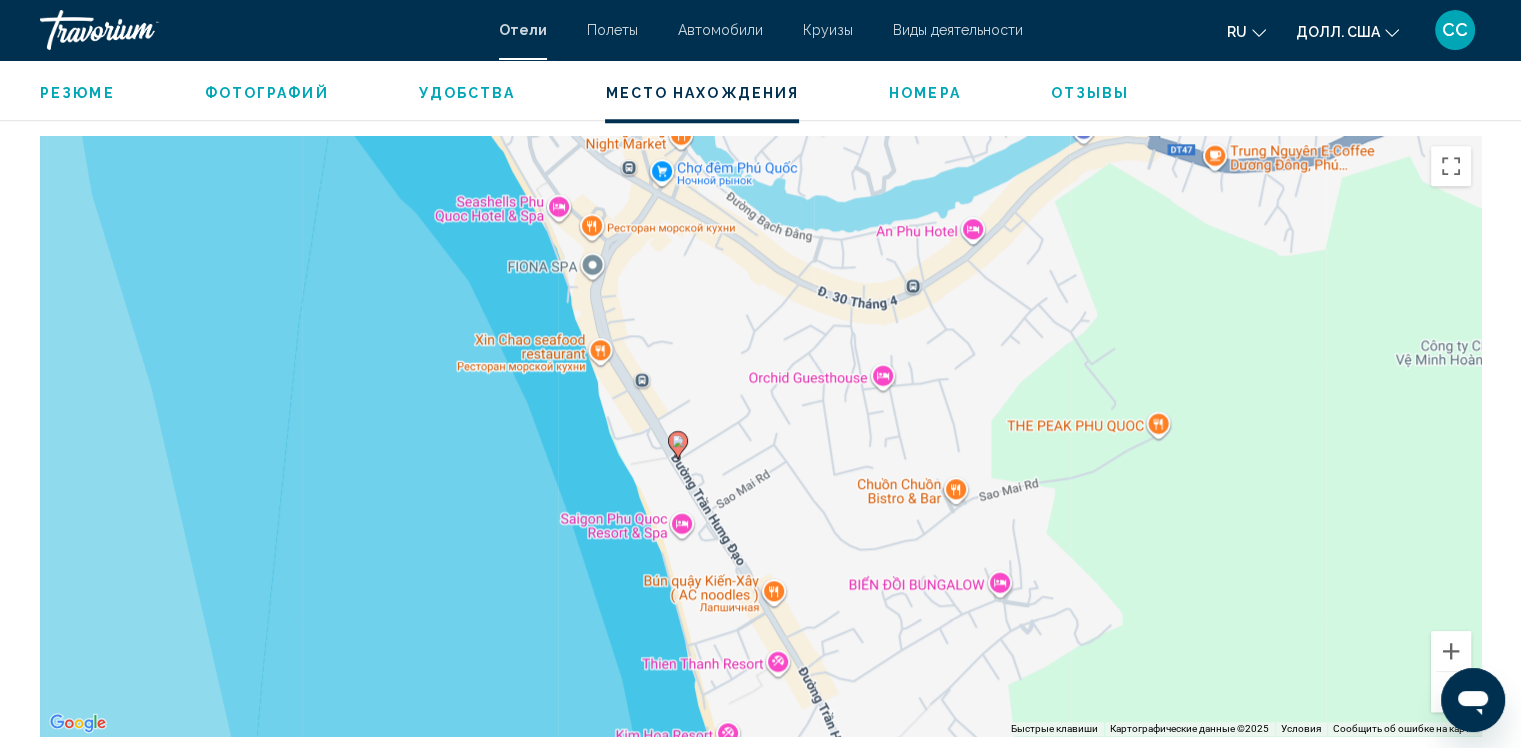 click on "Чтобы активировать перетаскивание с помощью клавиатуры, нажмите Alt + Enter.  После этого перемещайте маркер с помощью клавиш со стрелками.  Чтобы завершить перетаскивание, нажмите клавишу Enter.  Чтобы отменить действие, нажмите клавишу Esc." at bounding box center (760, 436) 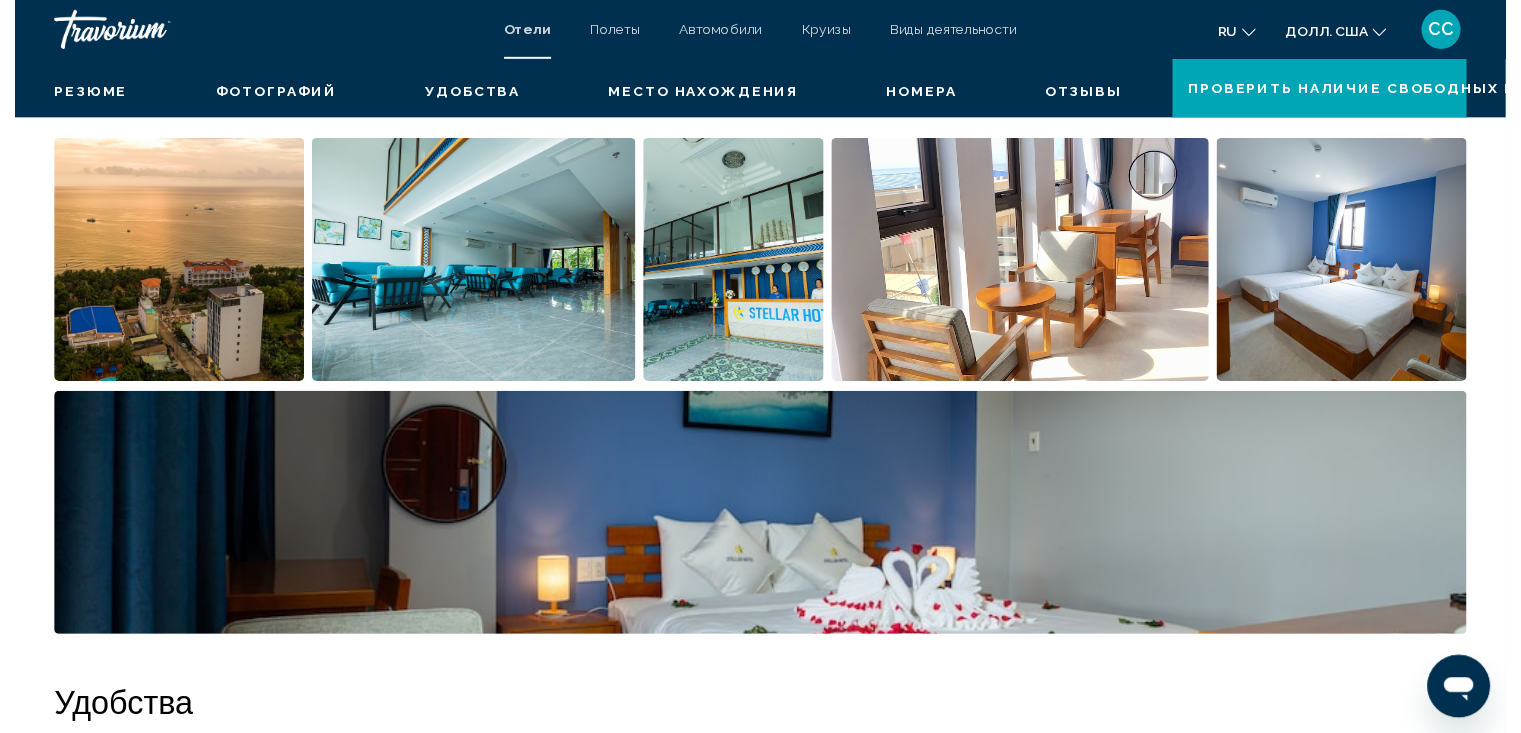 scroll, scrollTop: 363, scrollLeft: 0, axis: vertical 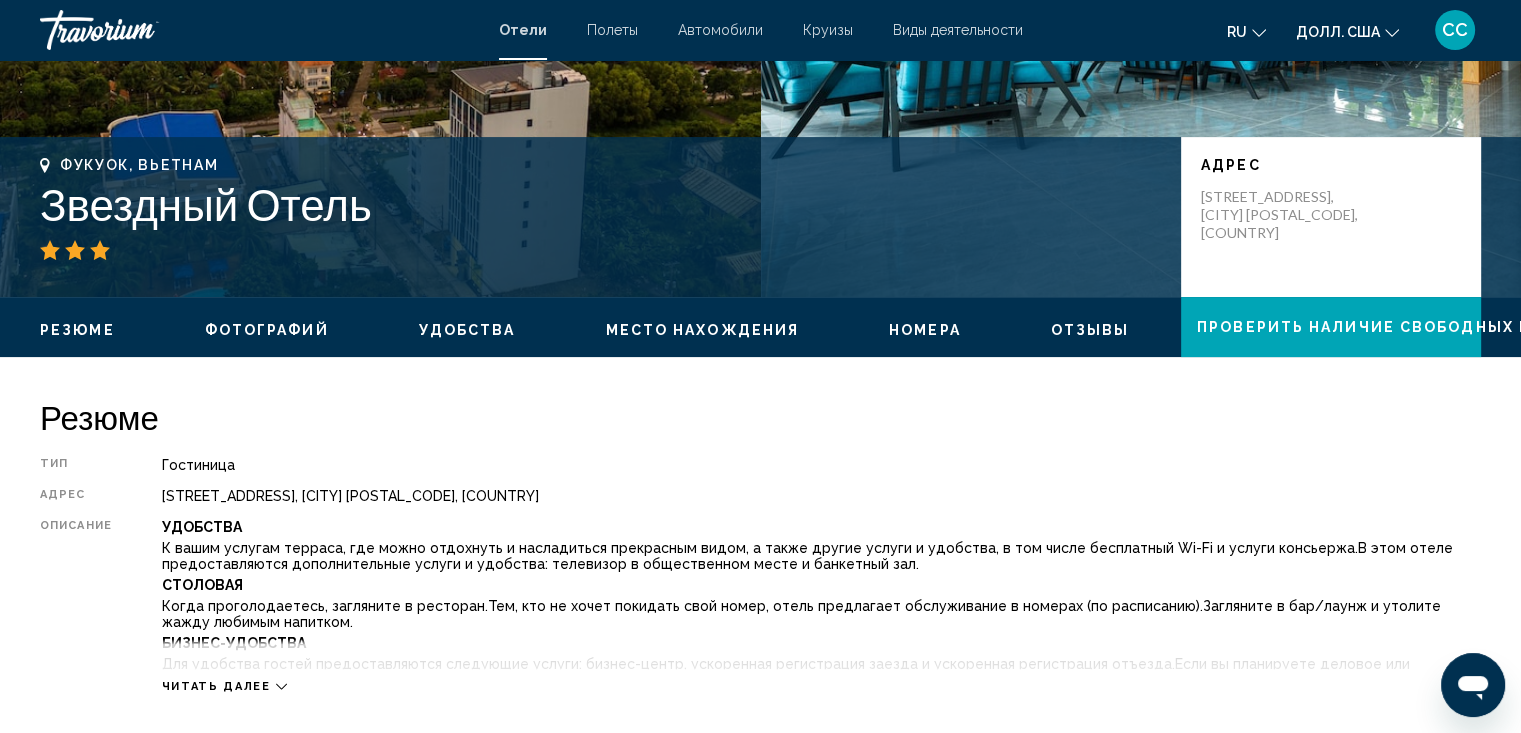 click 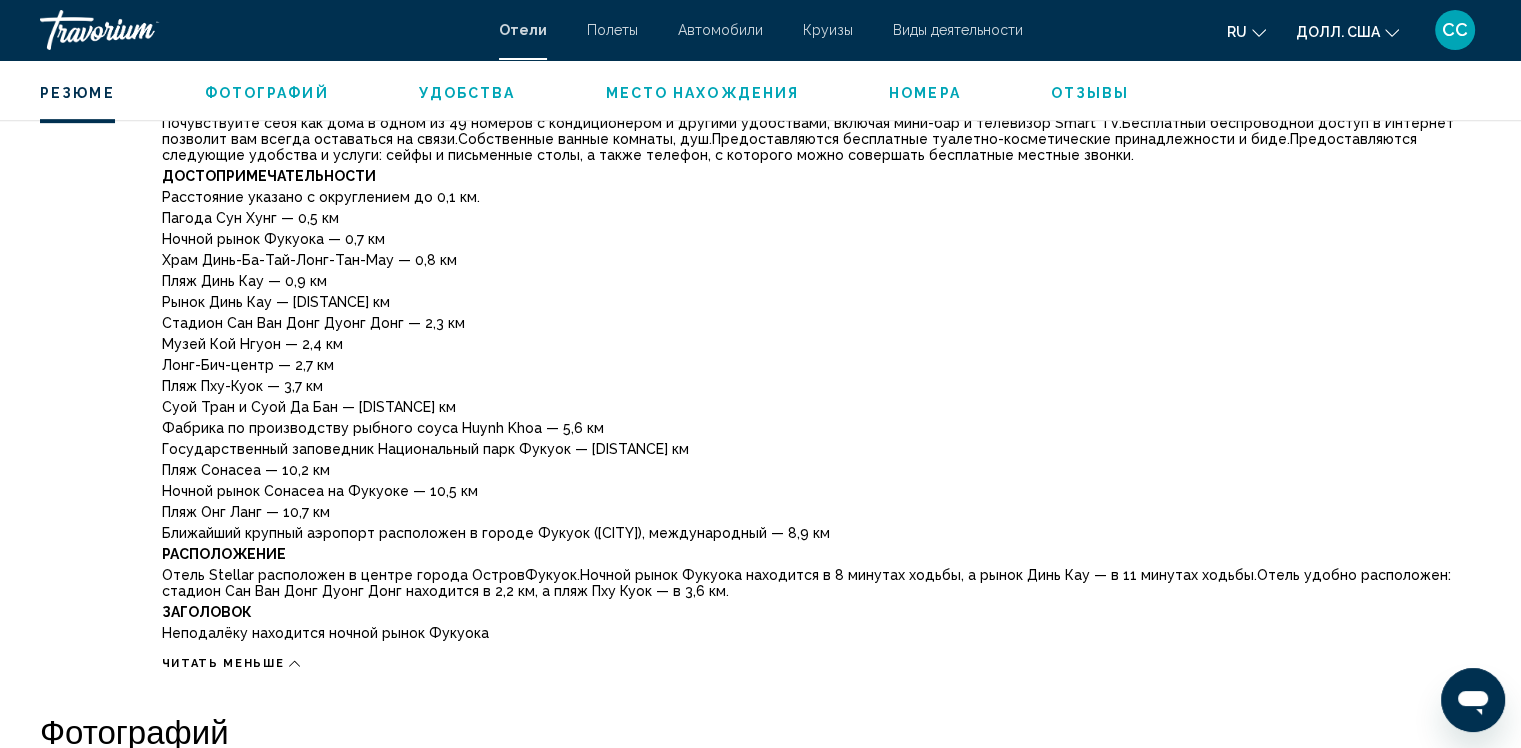 scroll, scrollTop: 977, scrollLeft: 0, axis: vertical 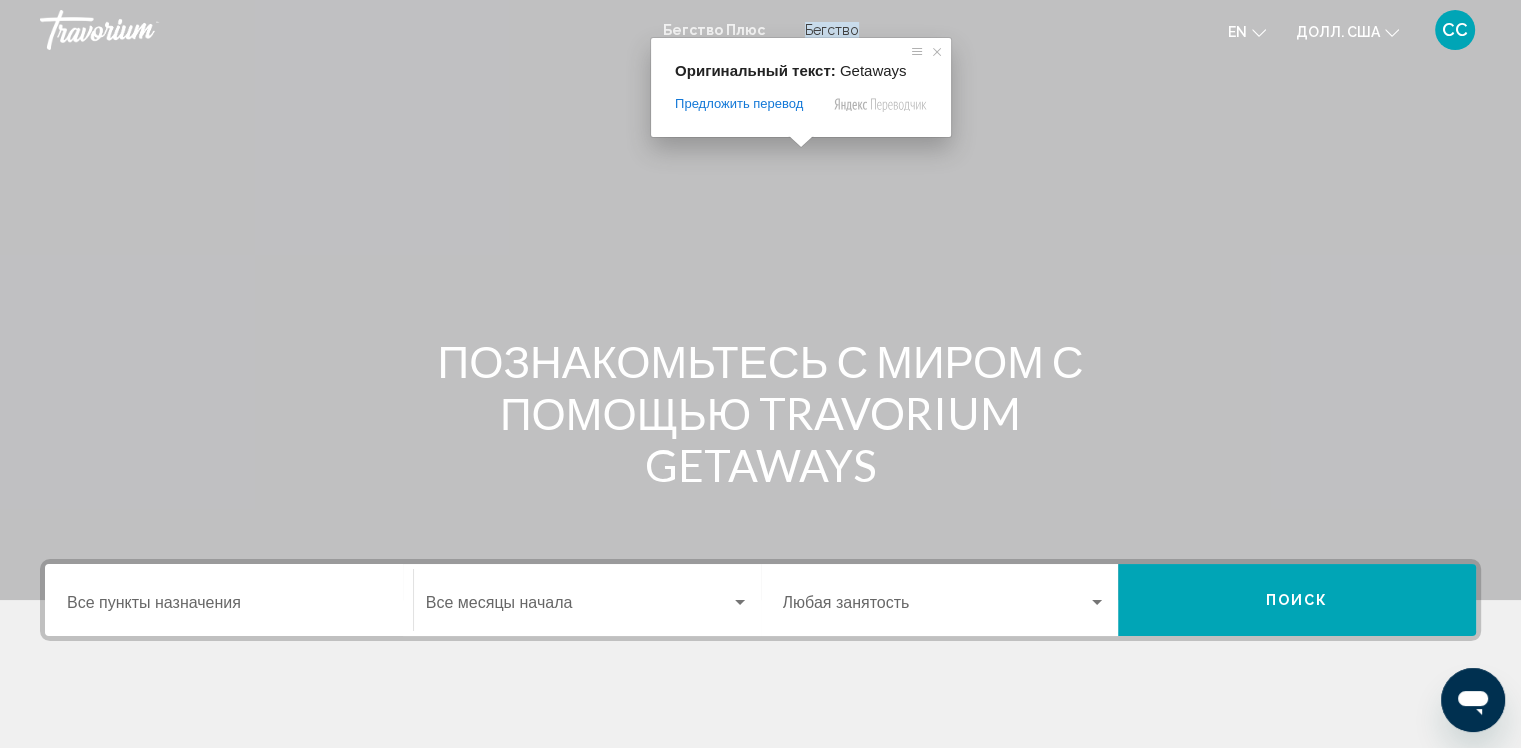 click on "Бегство" at bounding box center (832, 30) 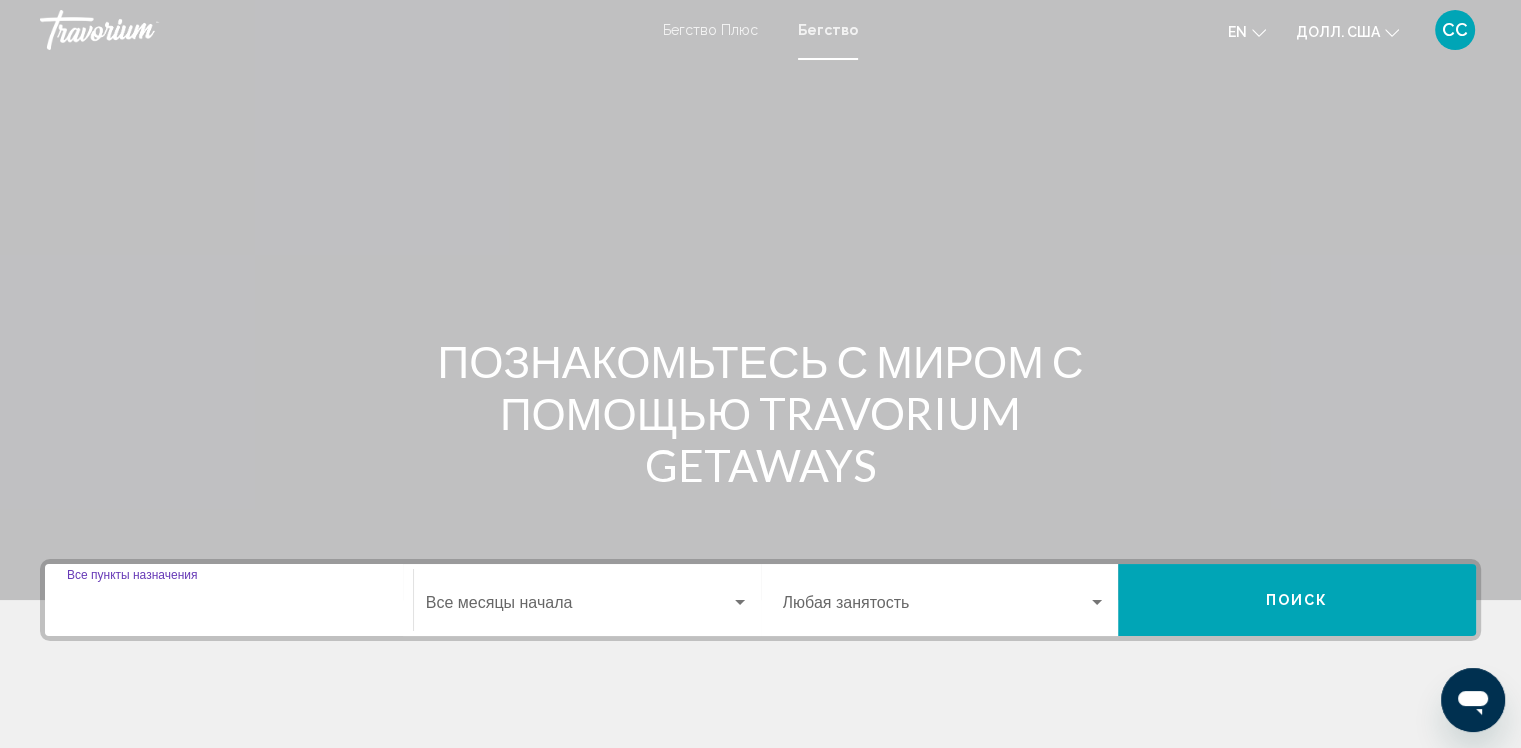 click on "Пункт назначения Все пункты назначения" at bounding box center [229, 607] 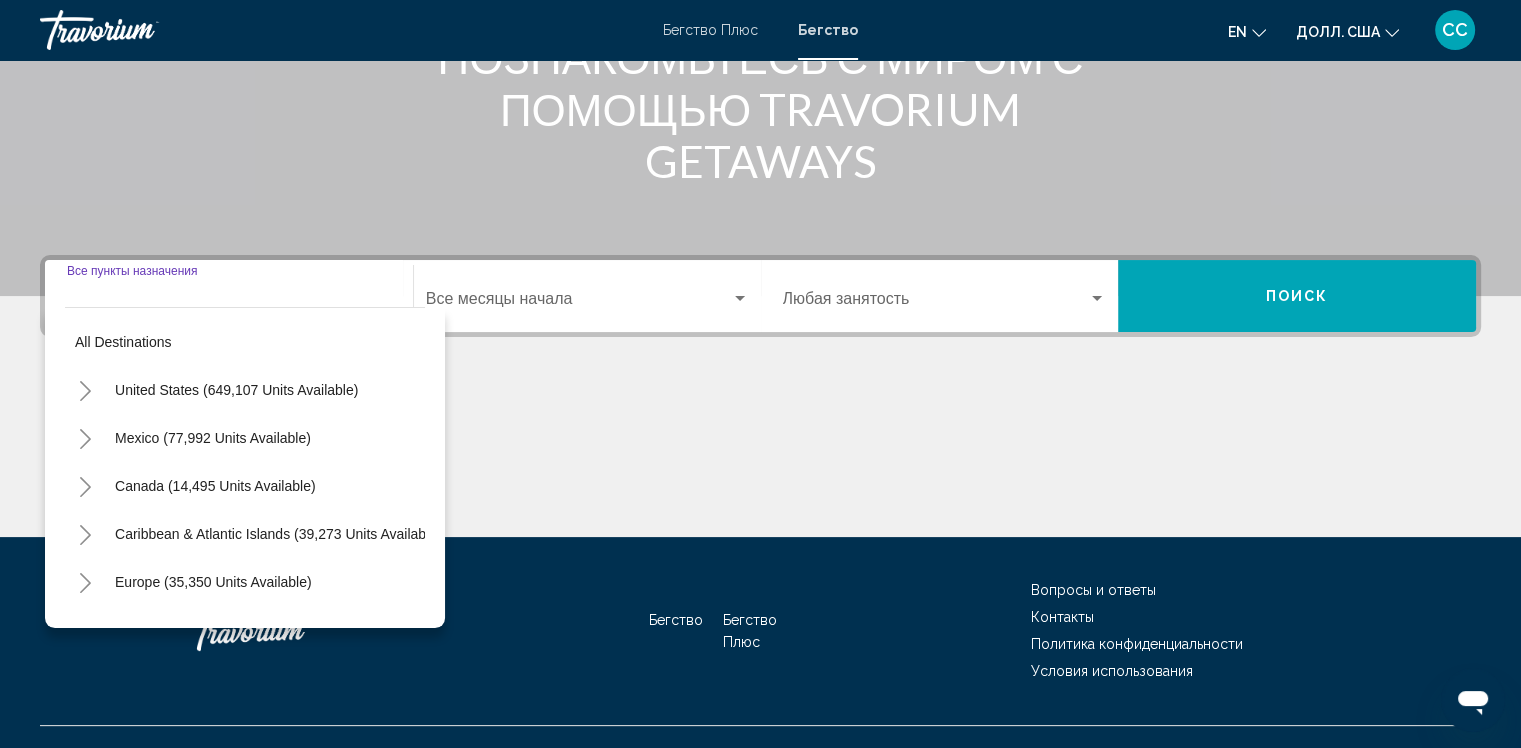 scroll, scrollTop: 337, scrollLeft: 0, axis: vertical 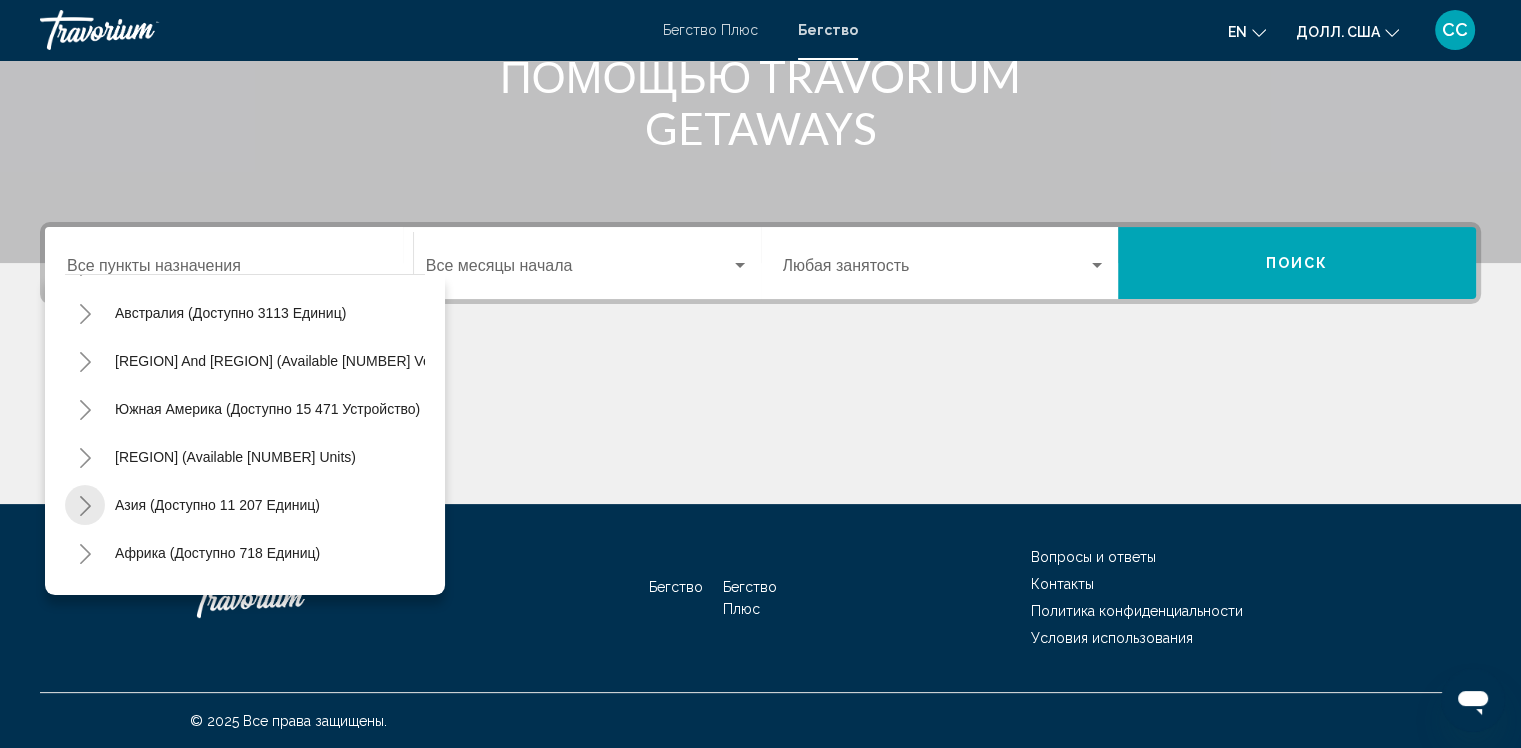 click 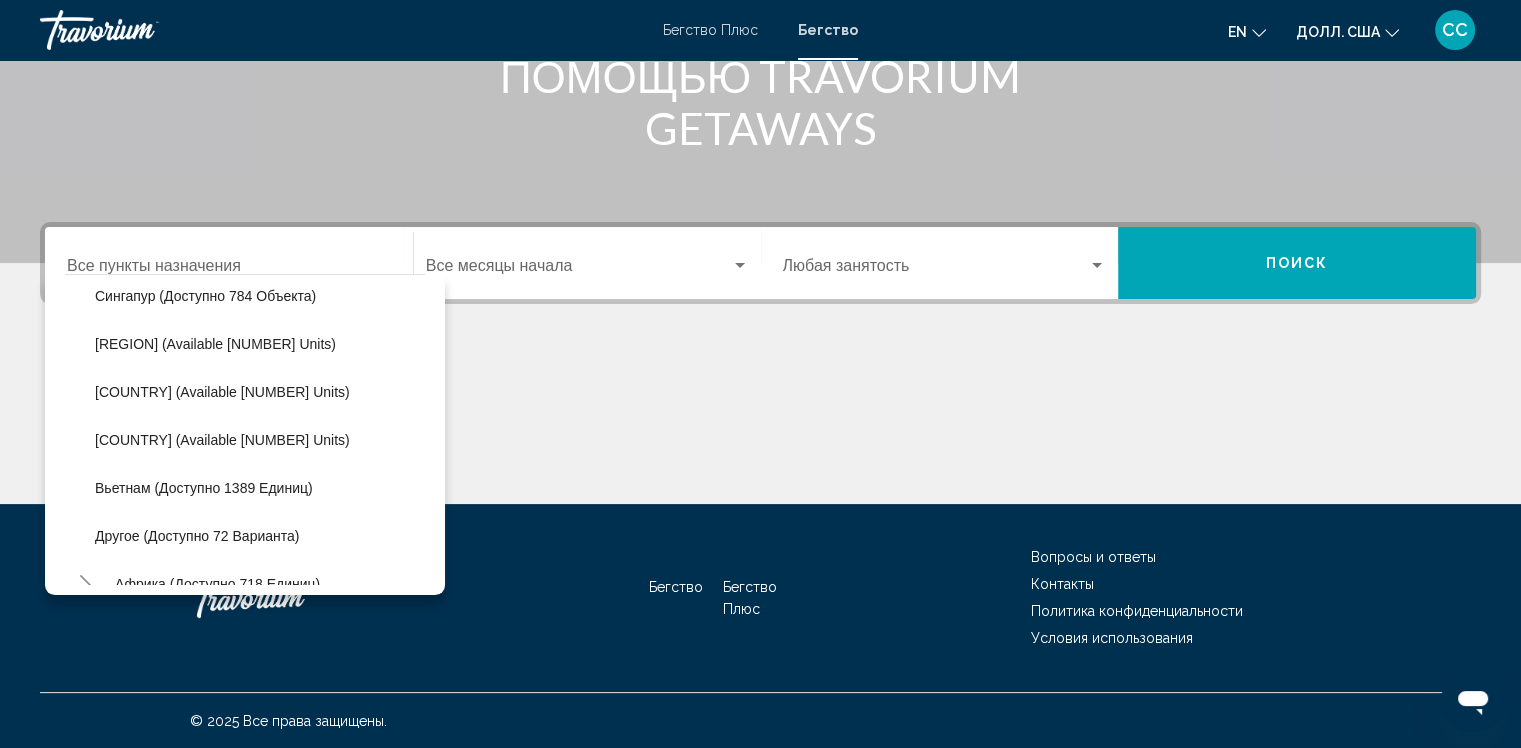 scroll, scrollTop: 985, scrollLeft: 0, axis: vertical 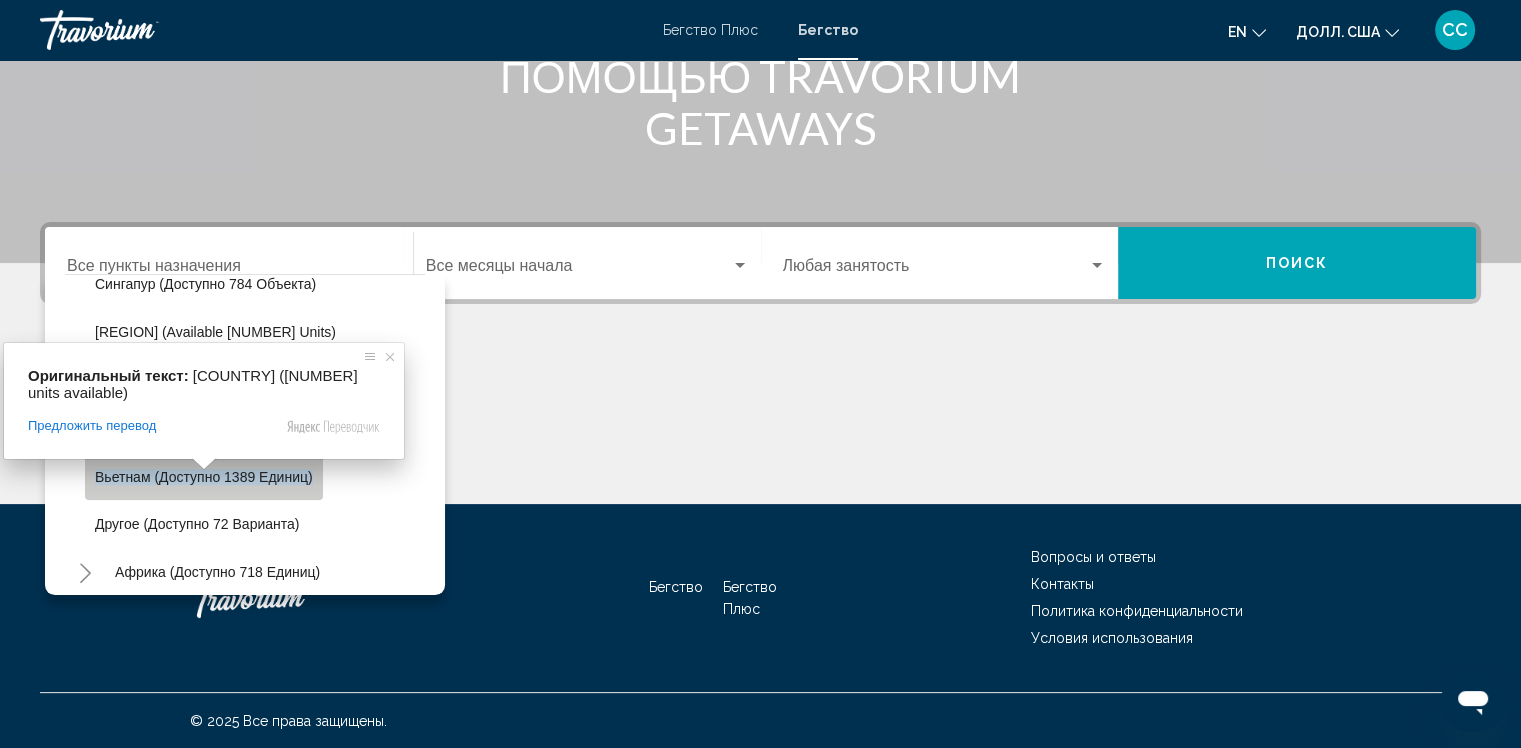 click on "Вьетнам (доступно 1389 единиц)" 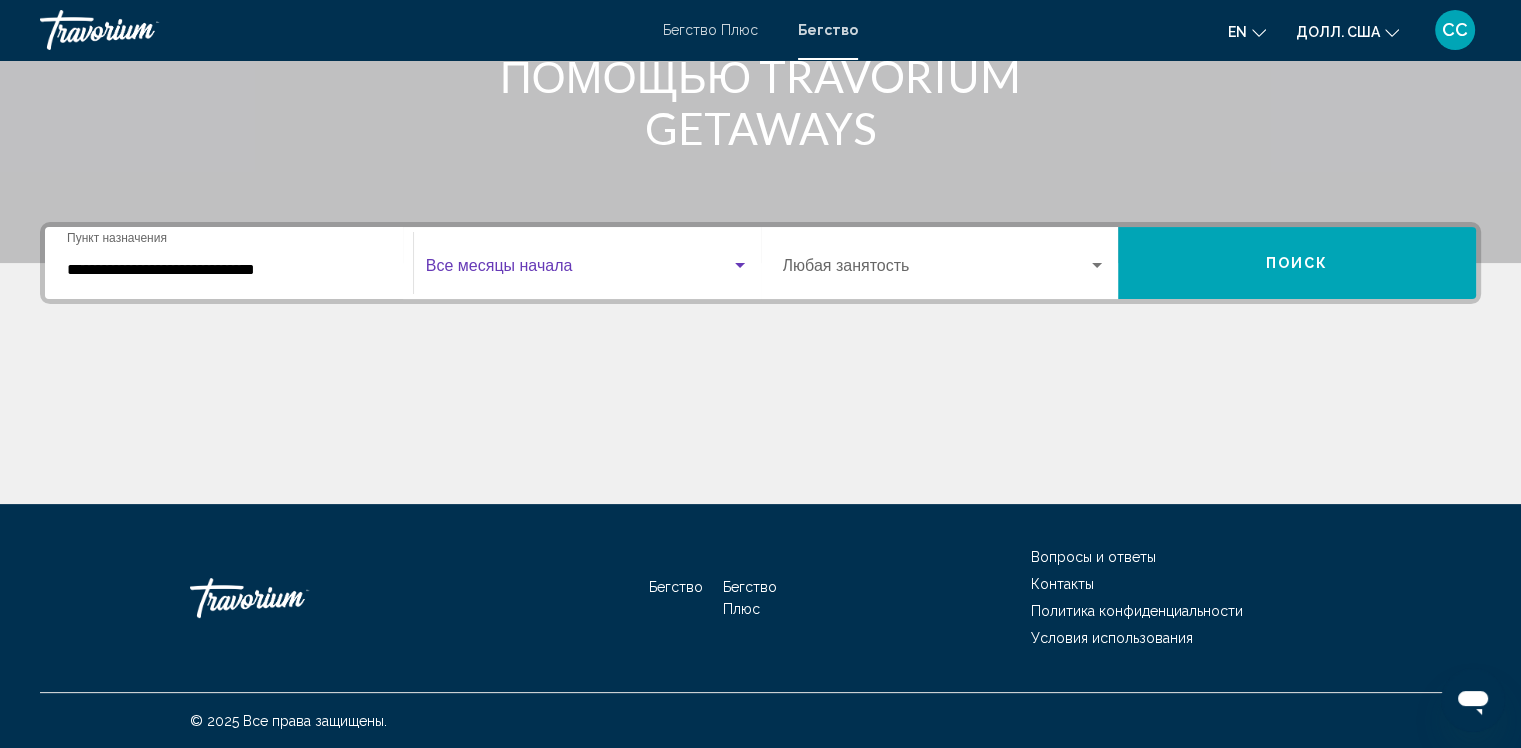 click at bounding box center [578, 270] 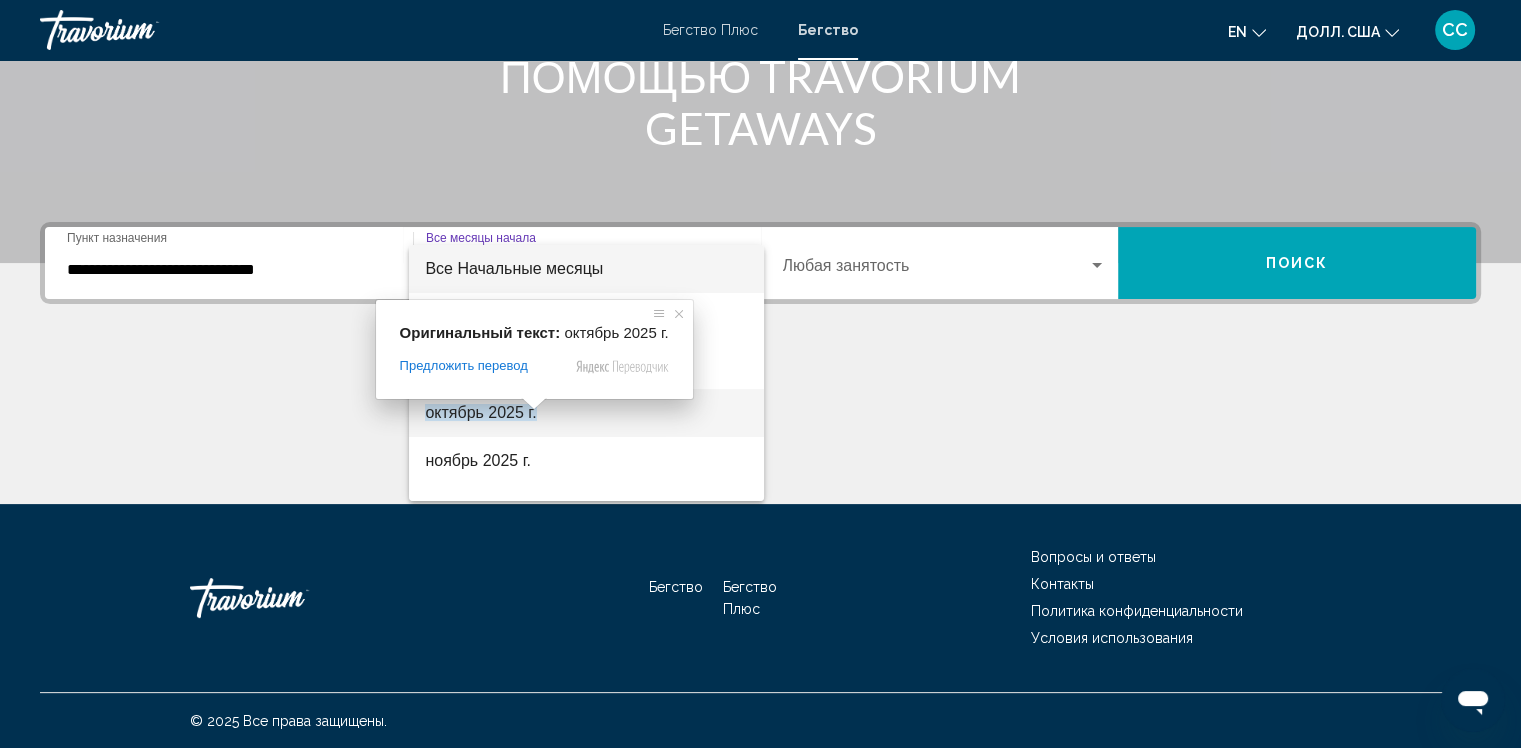 click at bounding box center [534, 404] 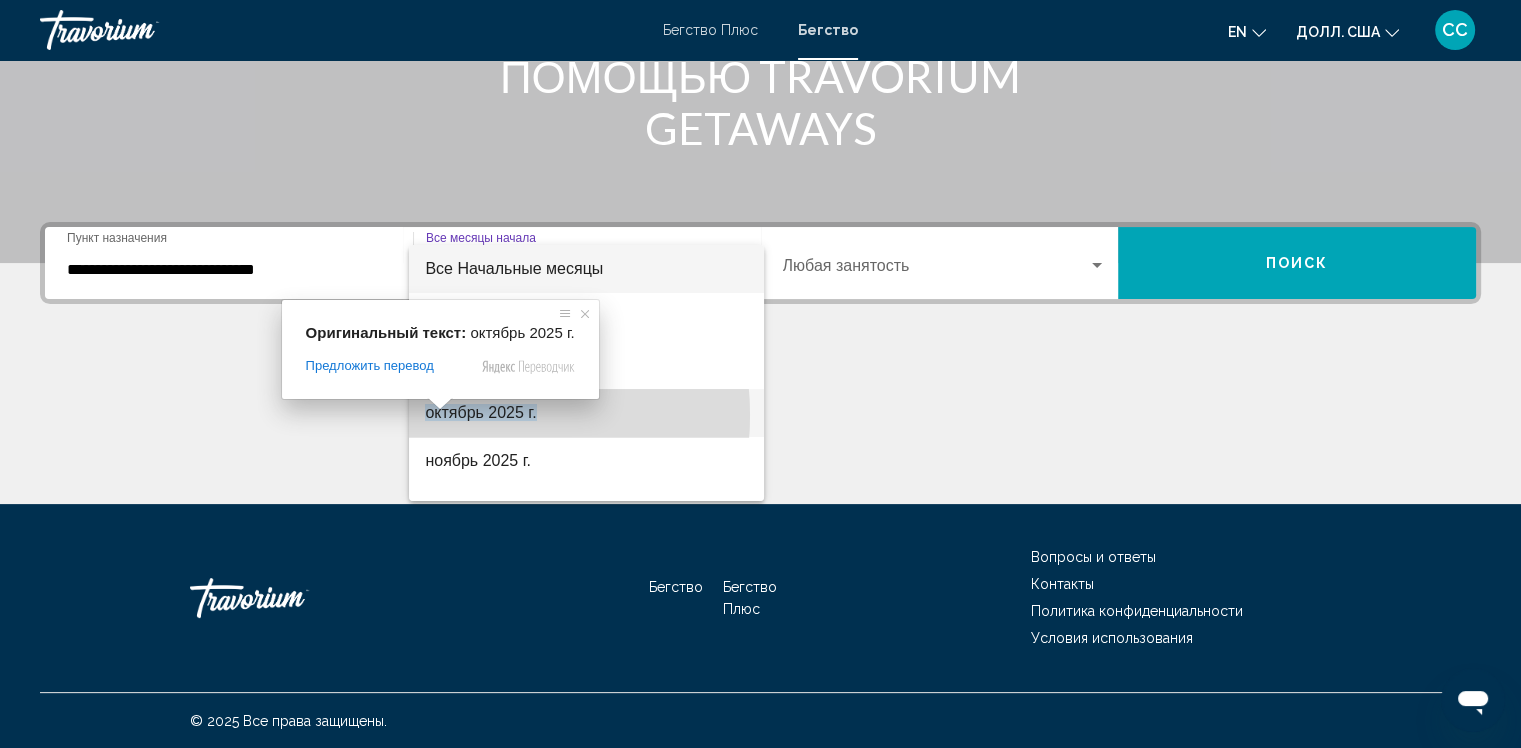 click on "октябрь 2025 г." at bounding box center [480, 412] 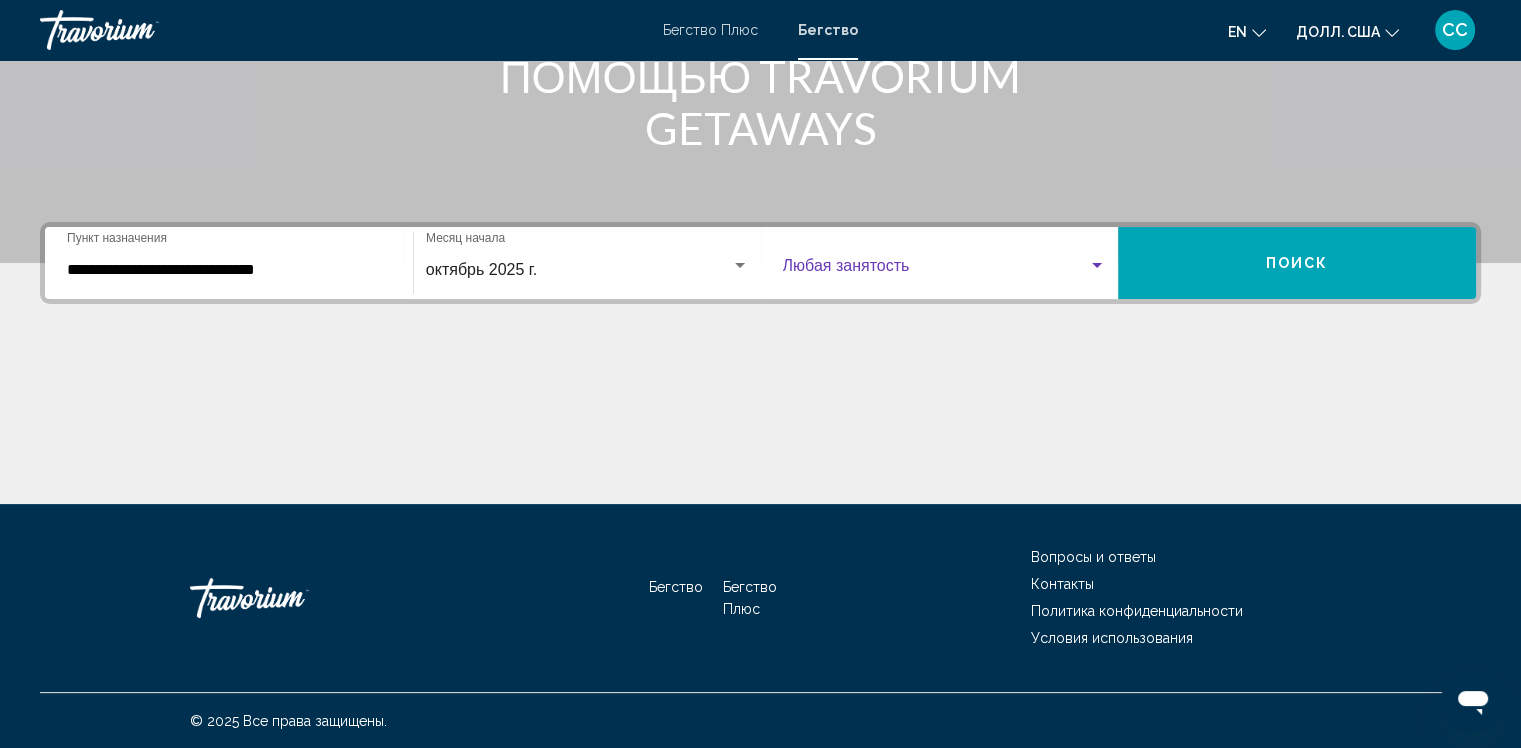 click at bounding box center [1097, 265] 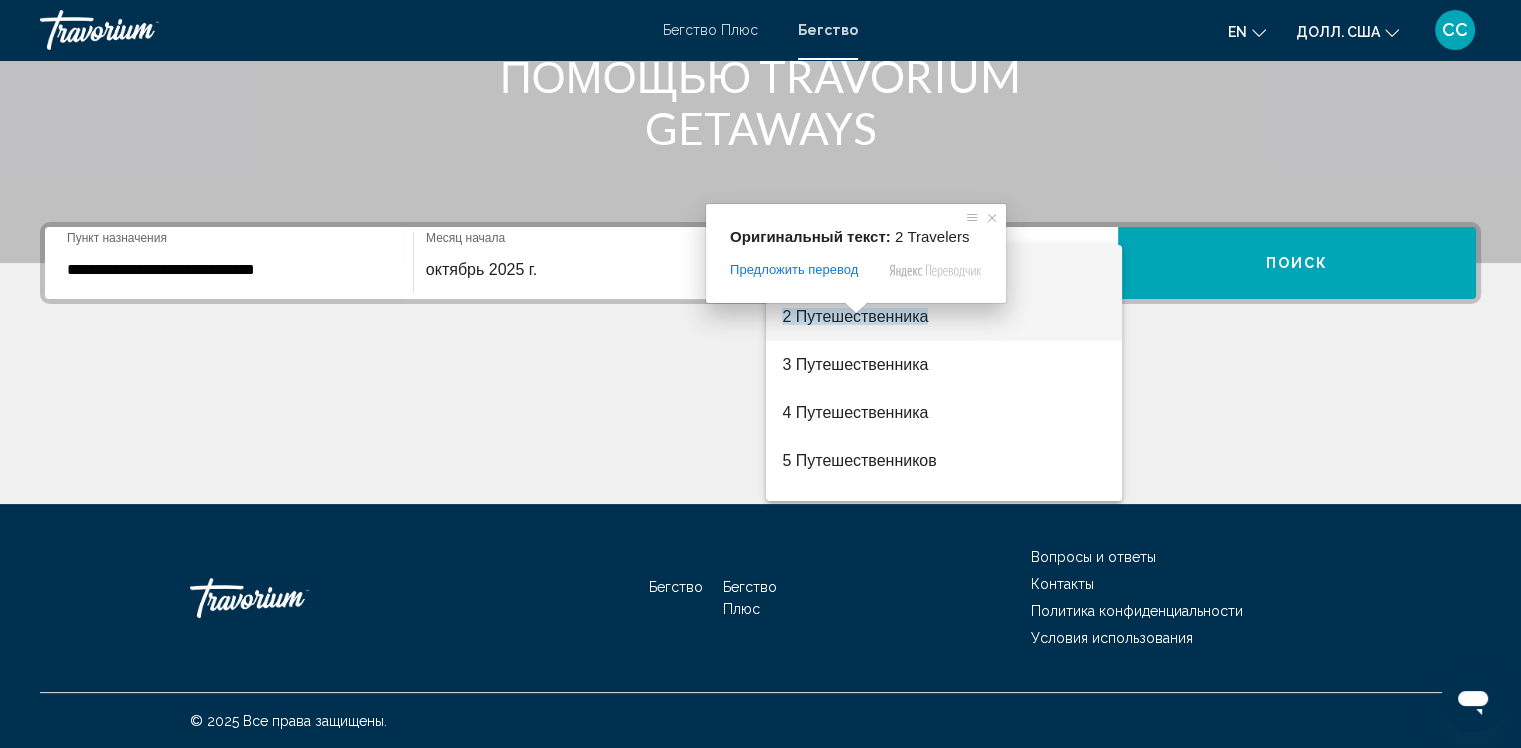 click at bounding box center [856, 308] 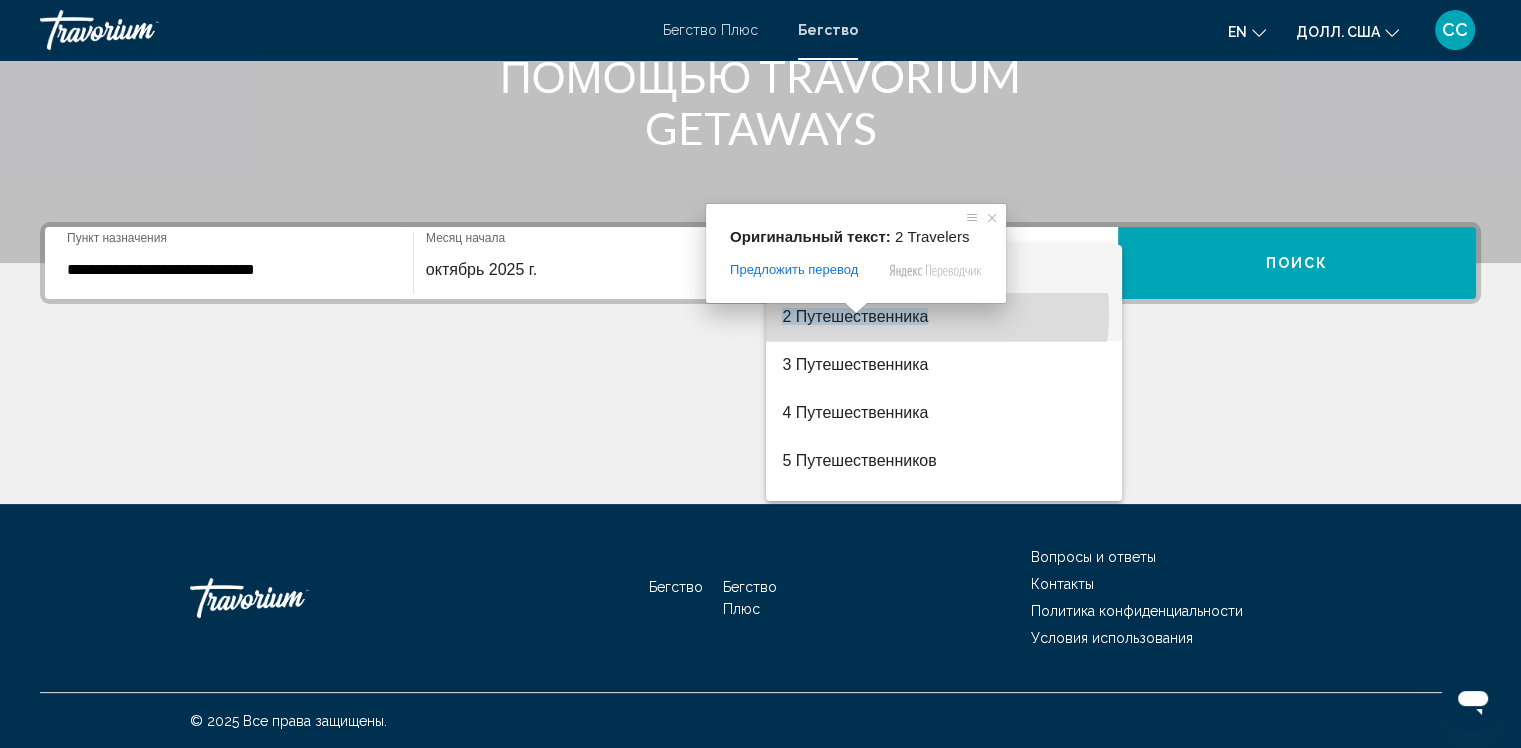 click on "2 Путешественника" at bounding box center [855, 316] 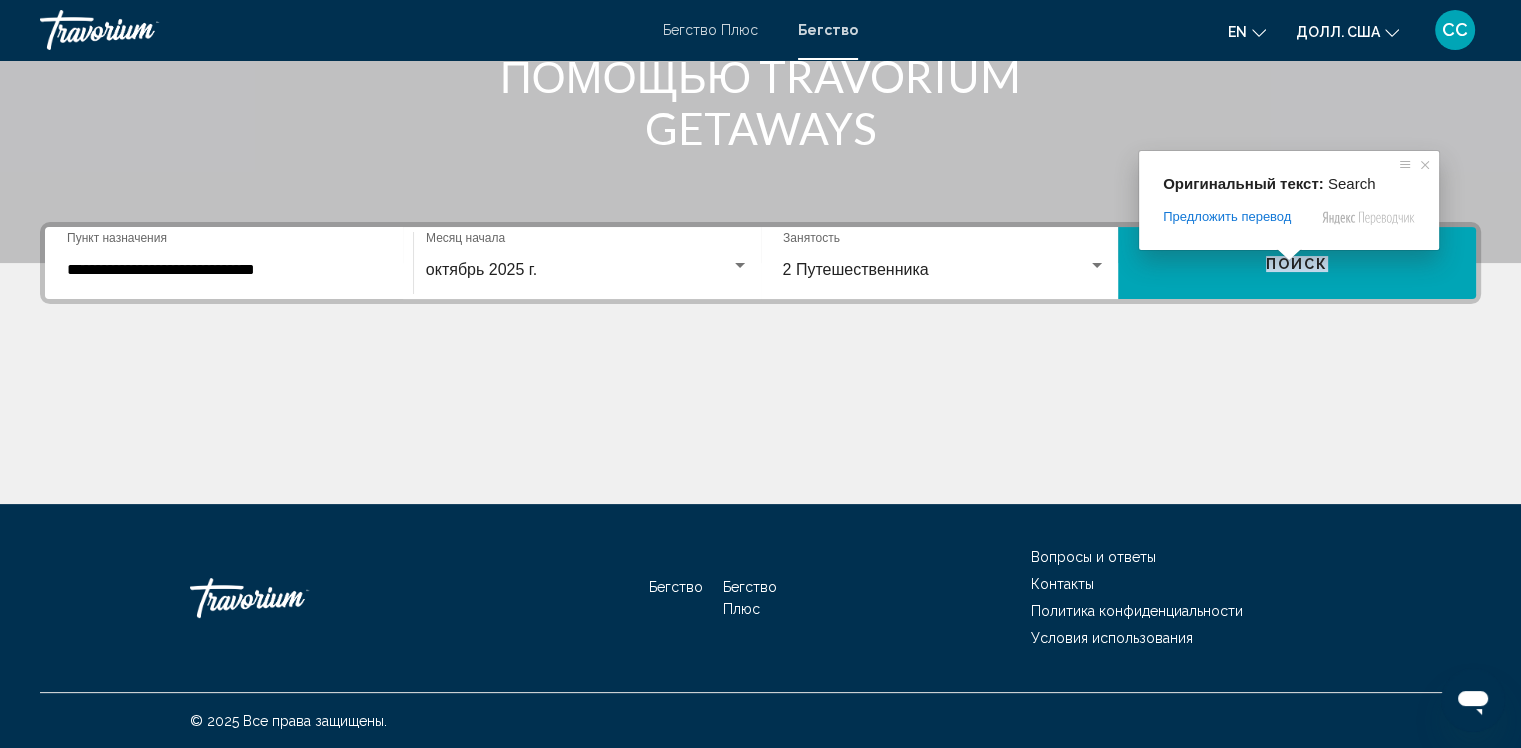 click at bounding box center (1289, 255) 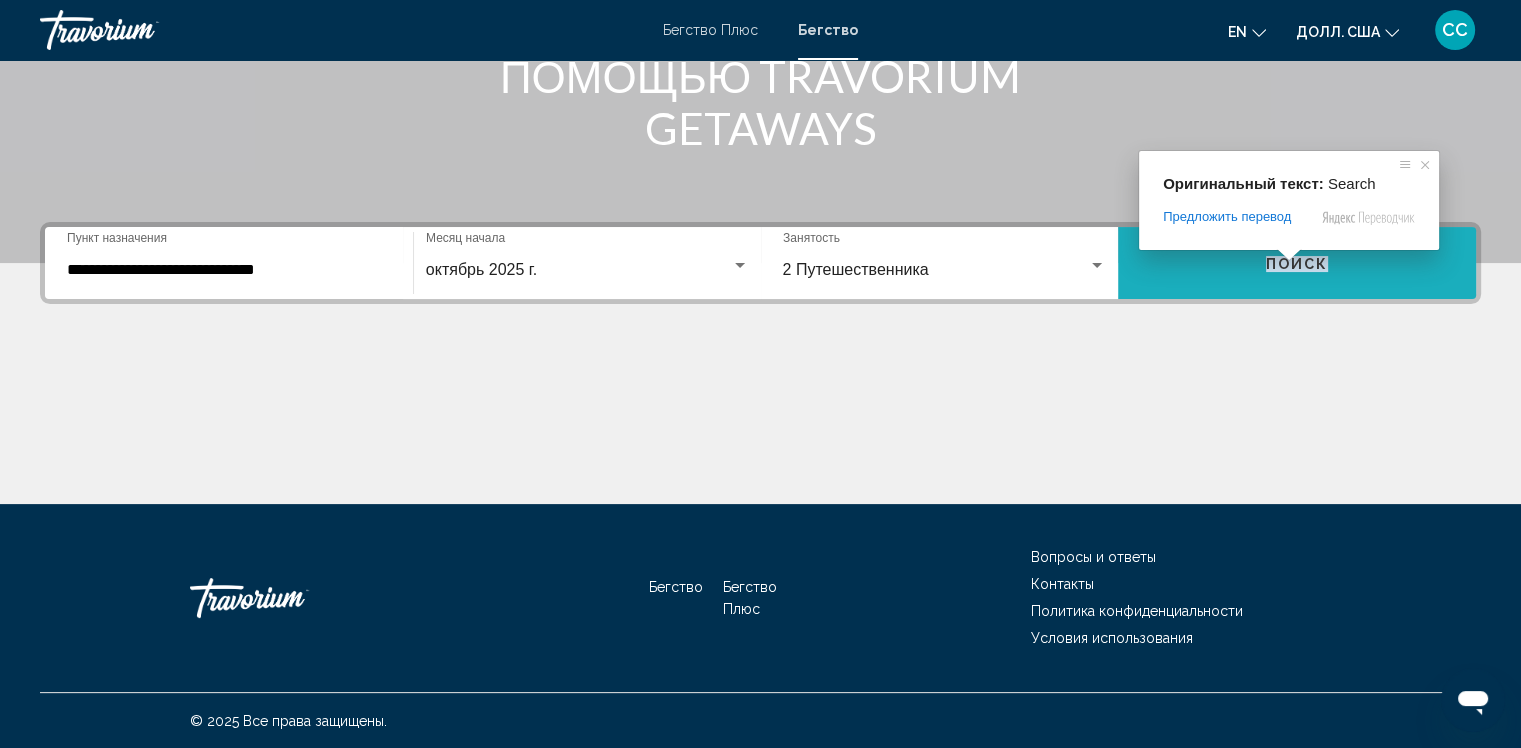 click on "Поиск" at bounding box center [1297, 263] 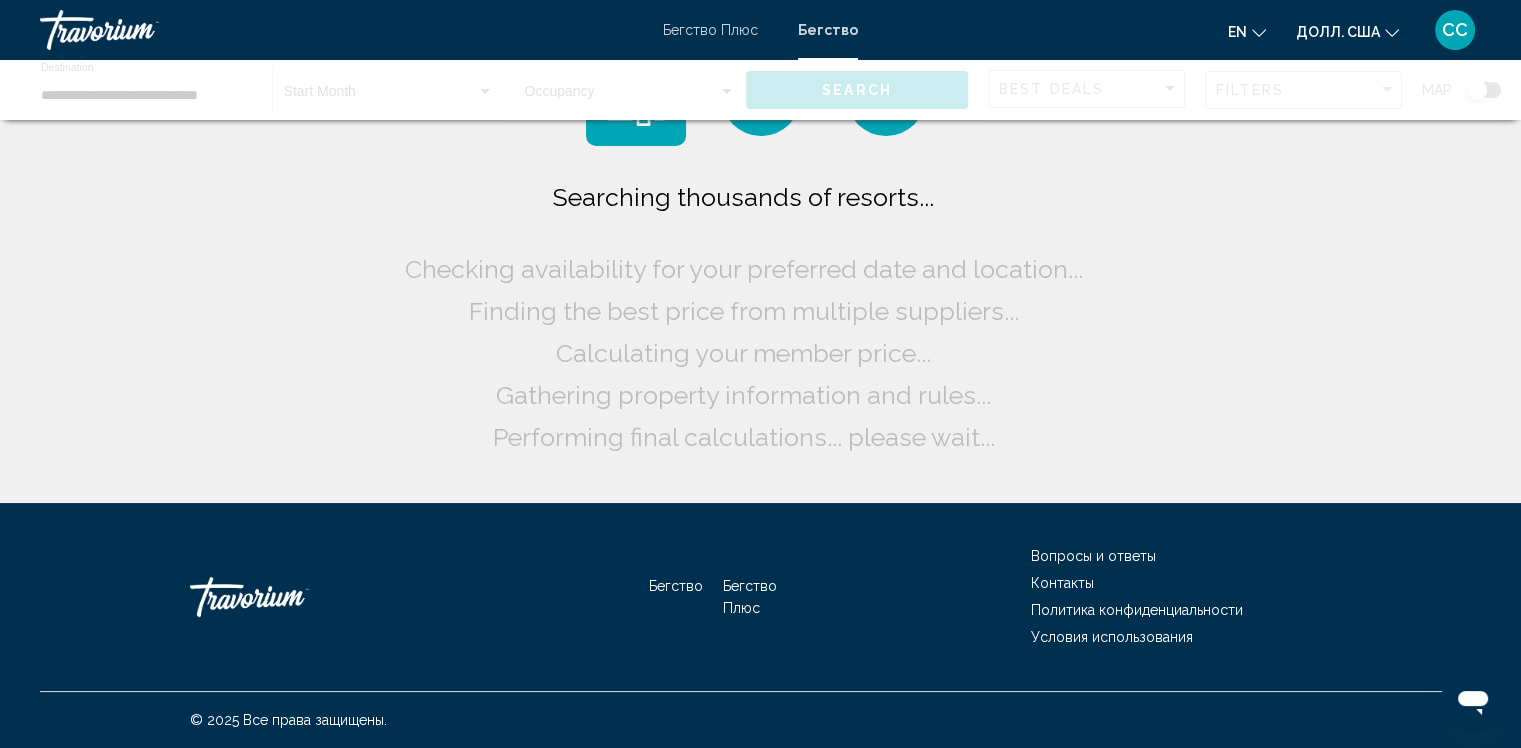 scroll, scrollTop: 0, scrollLeft: 0, axis: both 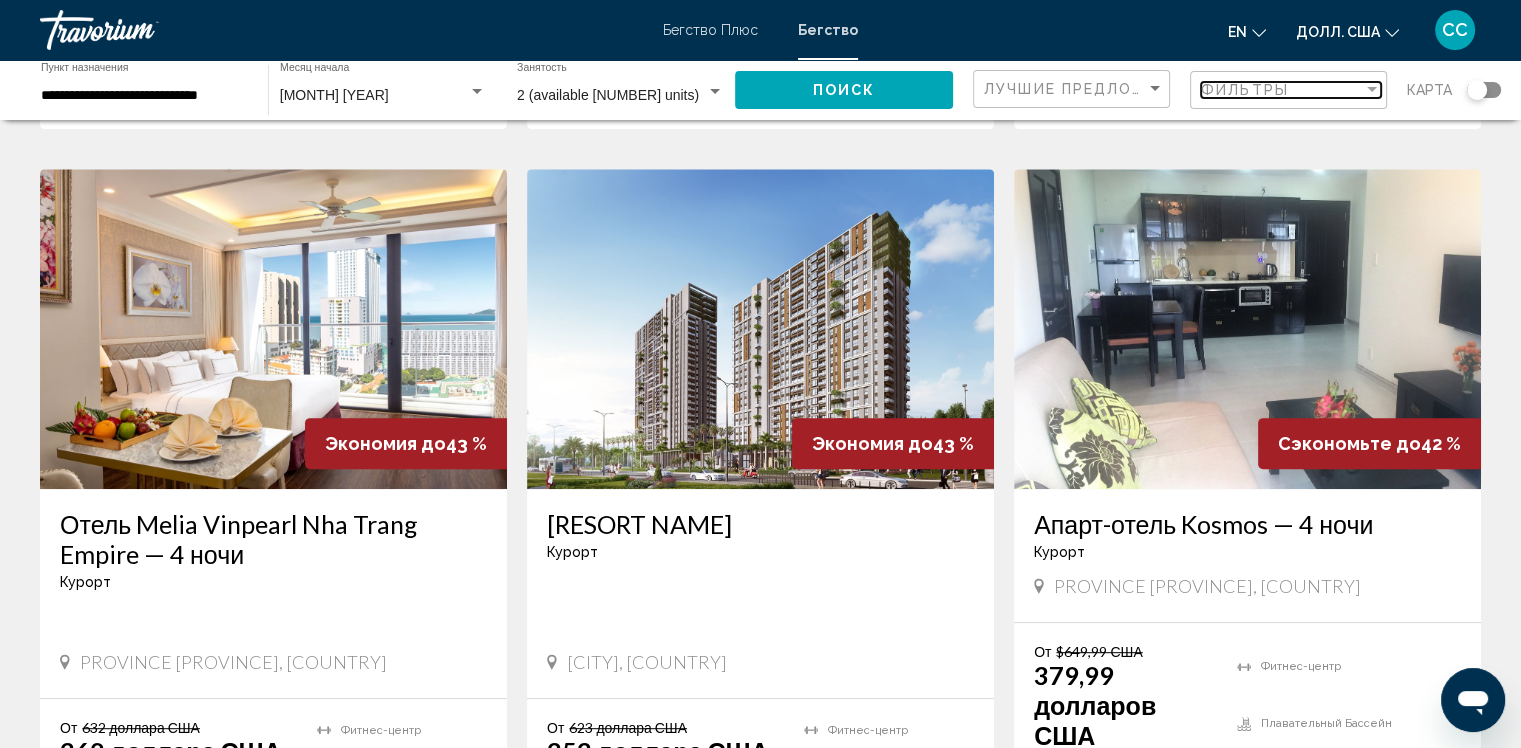 click at bounding box center (1372, 89) 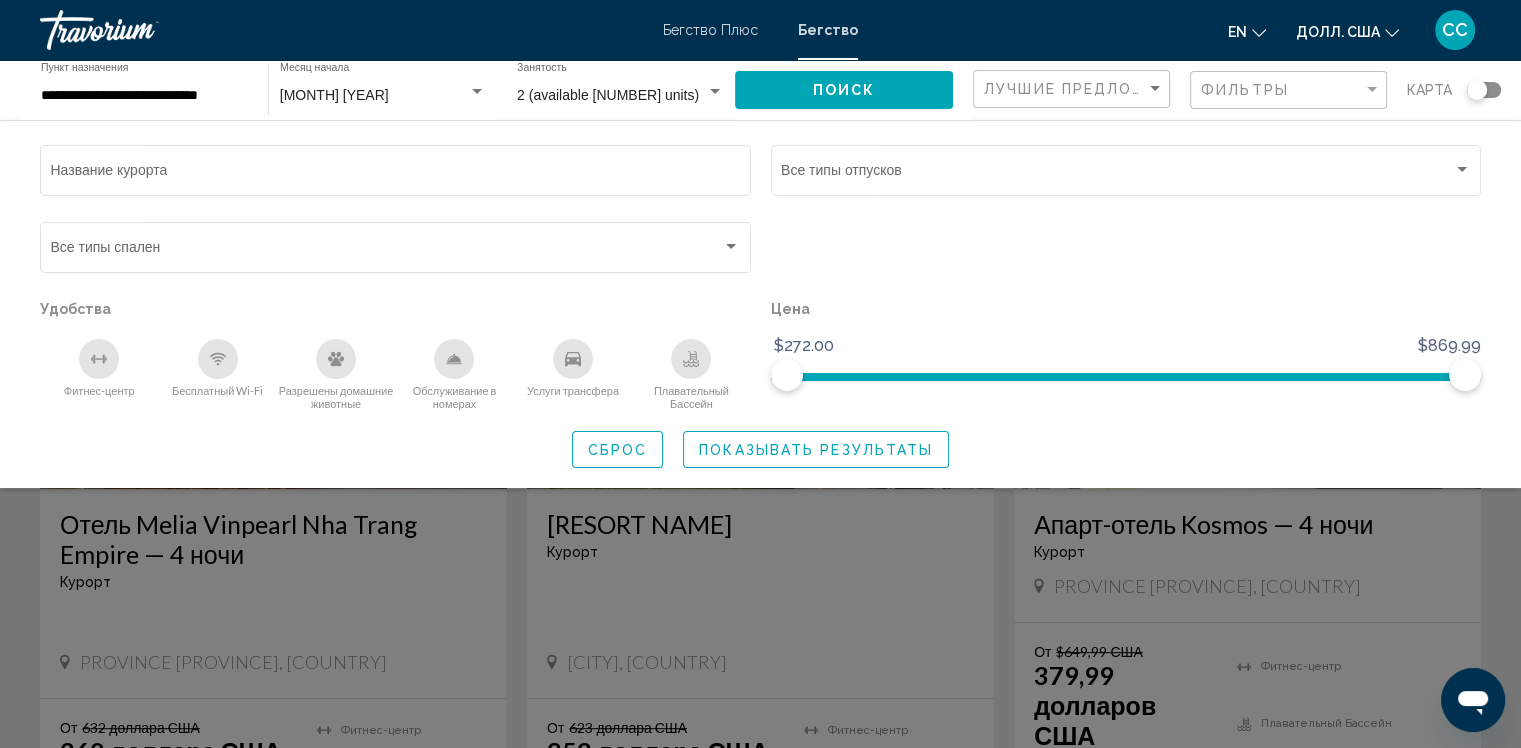 drag, startPoint x: 1278, startPoint y: 280, endPoint x: 1376, endPoint y: 274, distance: 98.1835 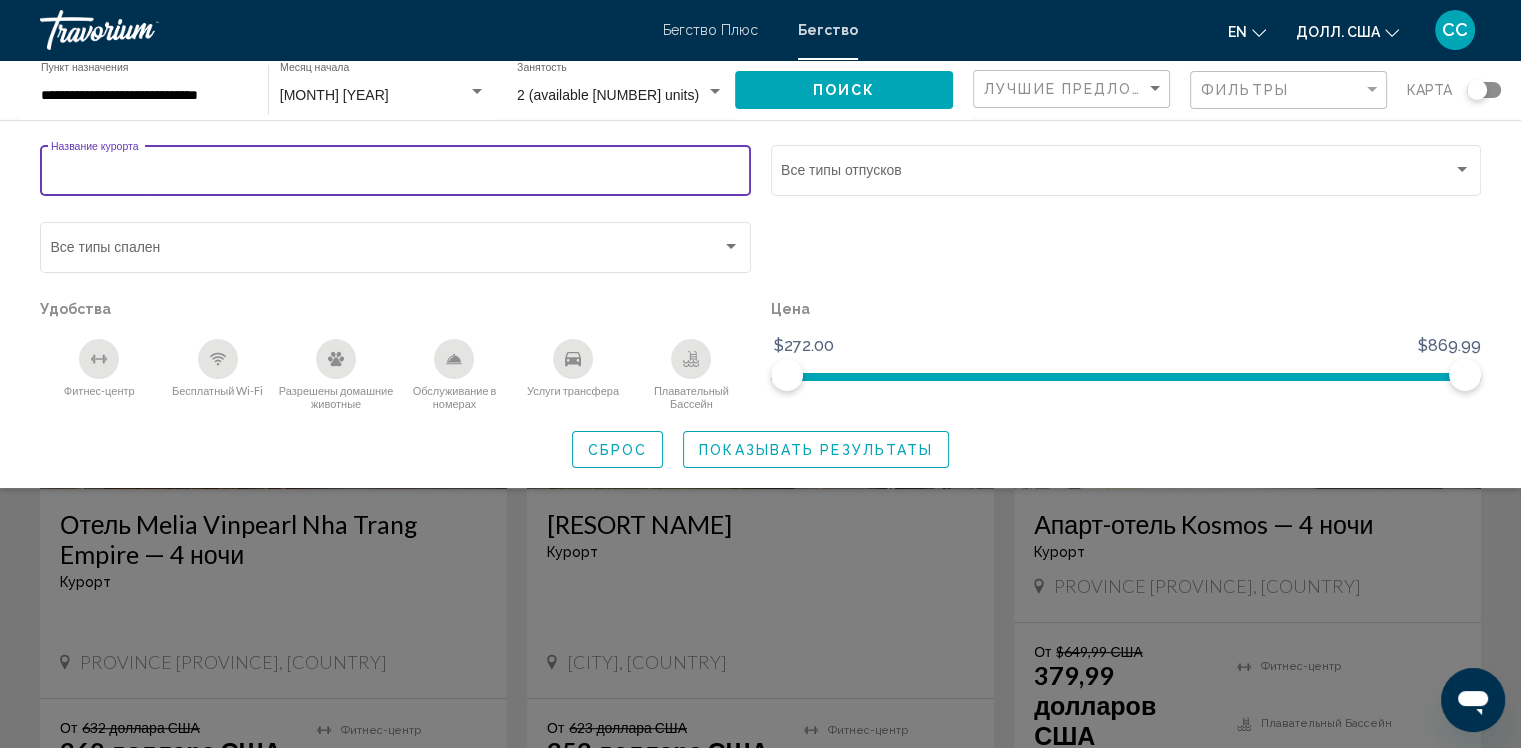 click on "Название курорта" at bounding box center [396, 174] 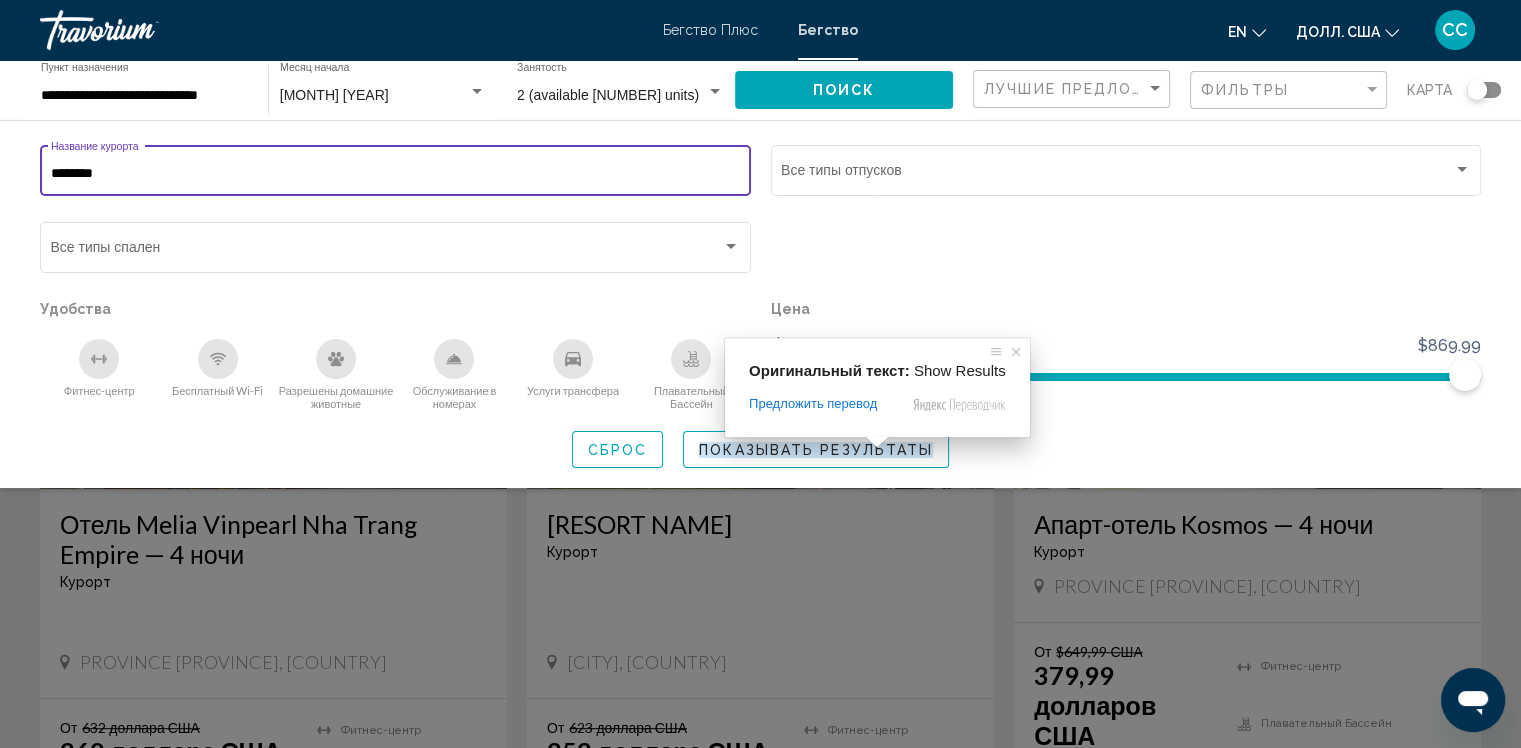 type on "********" 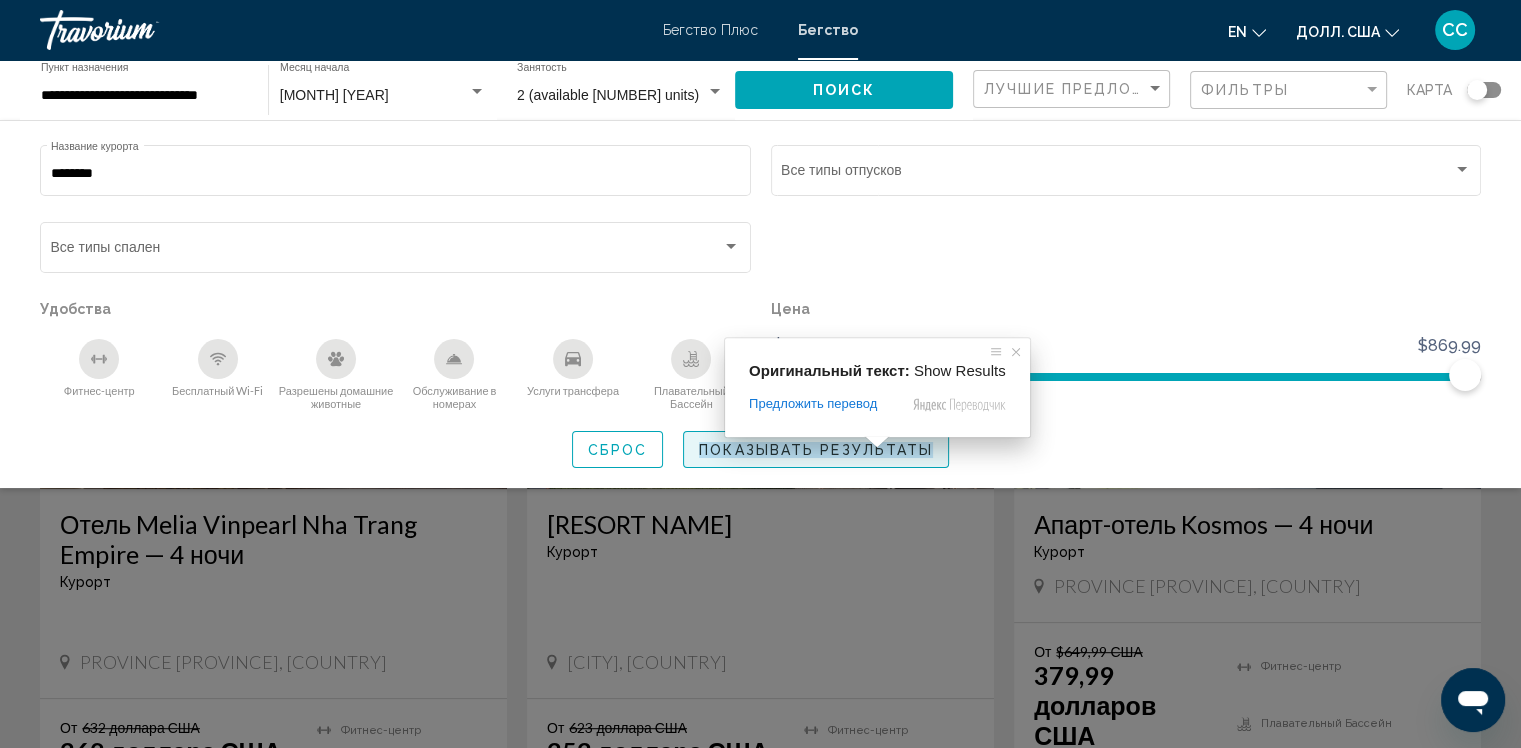 click on "Показывать результаты" 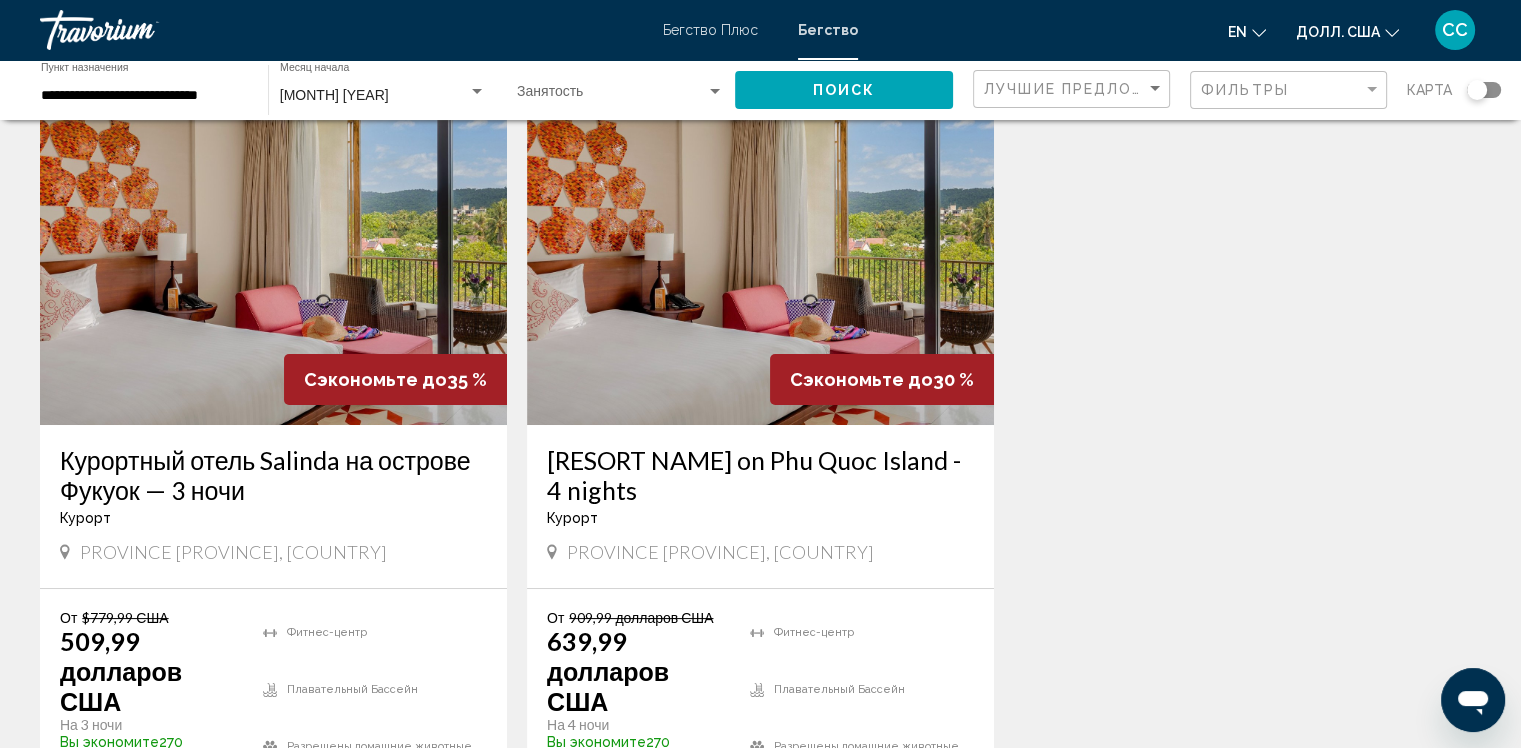 scroll, scrollTop: 132, scrollLeft: 0, axis: vertical 